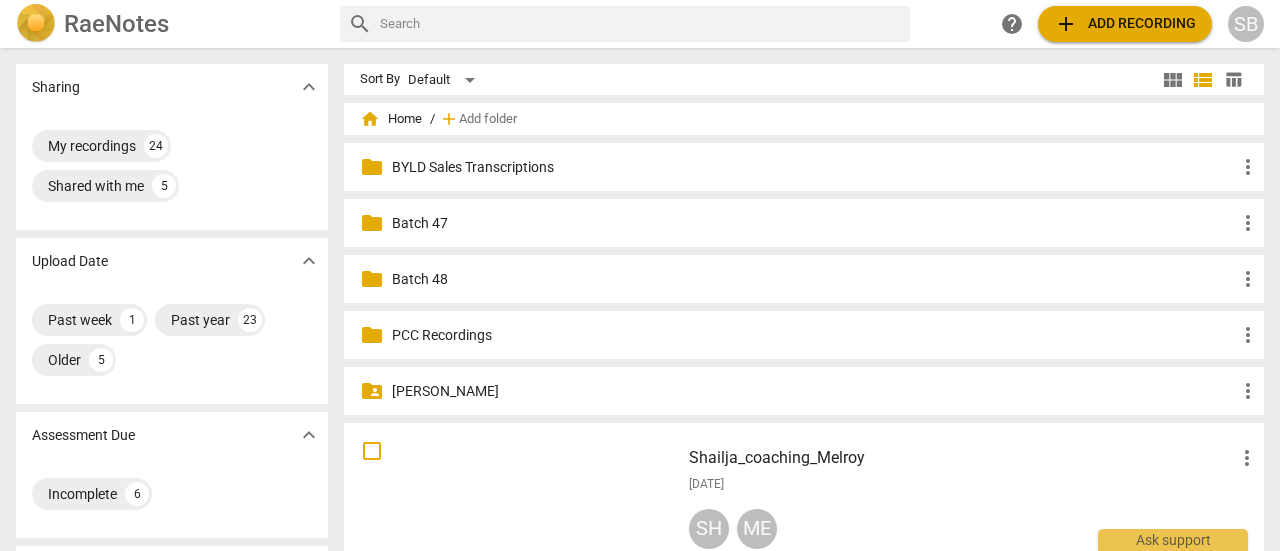 scroll, scrollTop: 0, scrollLeft: 0, axis: both 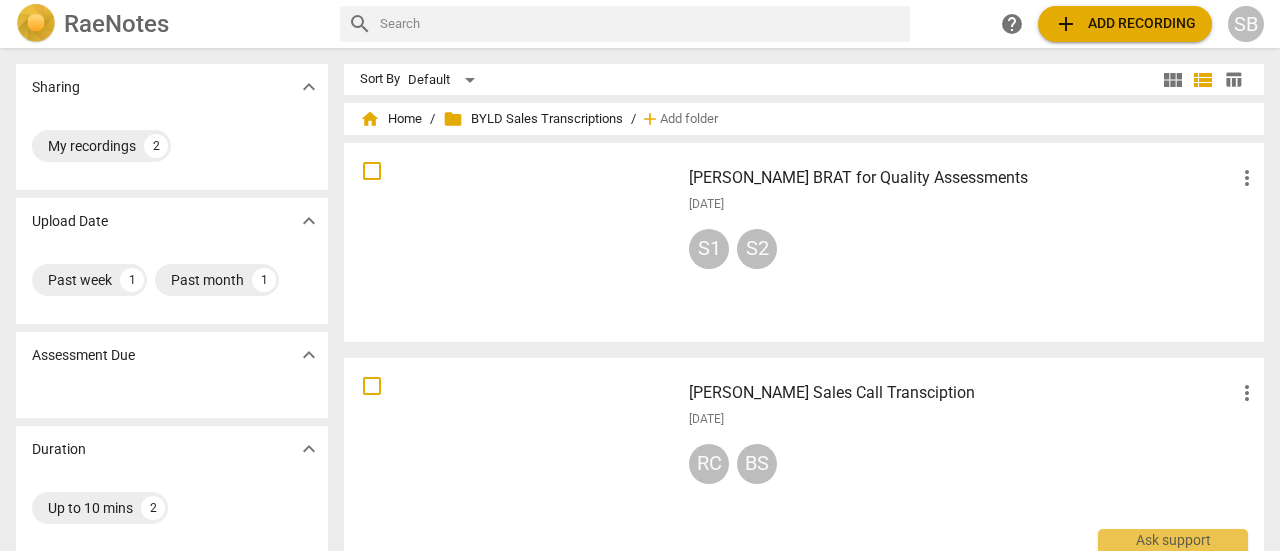 click at bounding box center [512, 242] 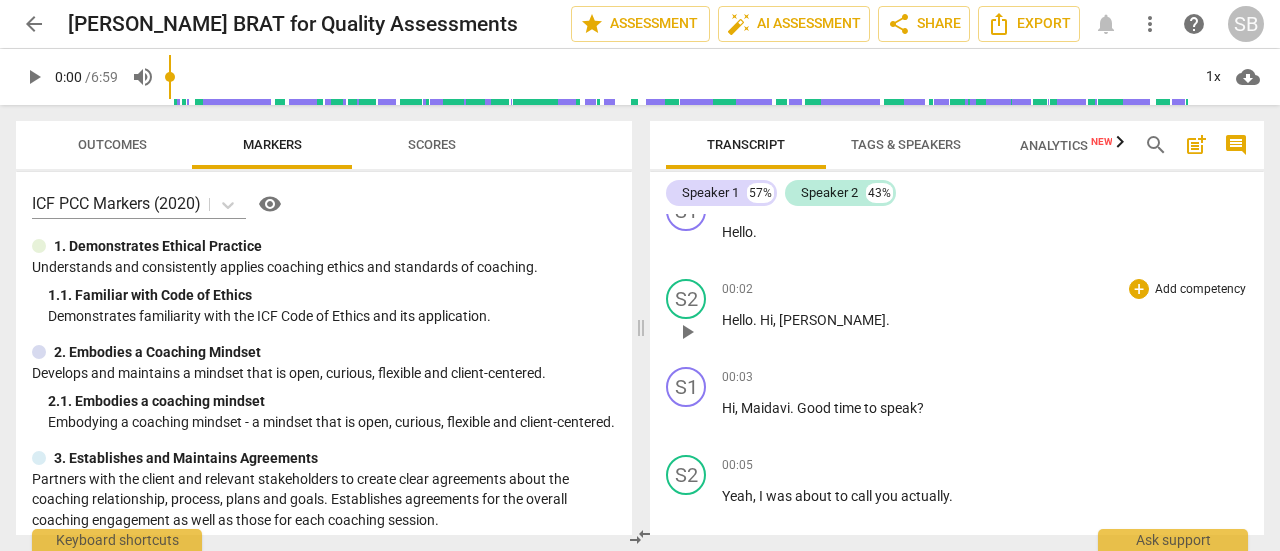 scroll, scrollTop: 0, scrollLeft: 0, axis: both 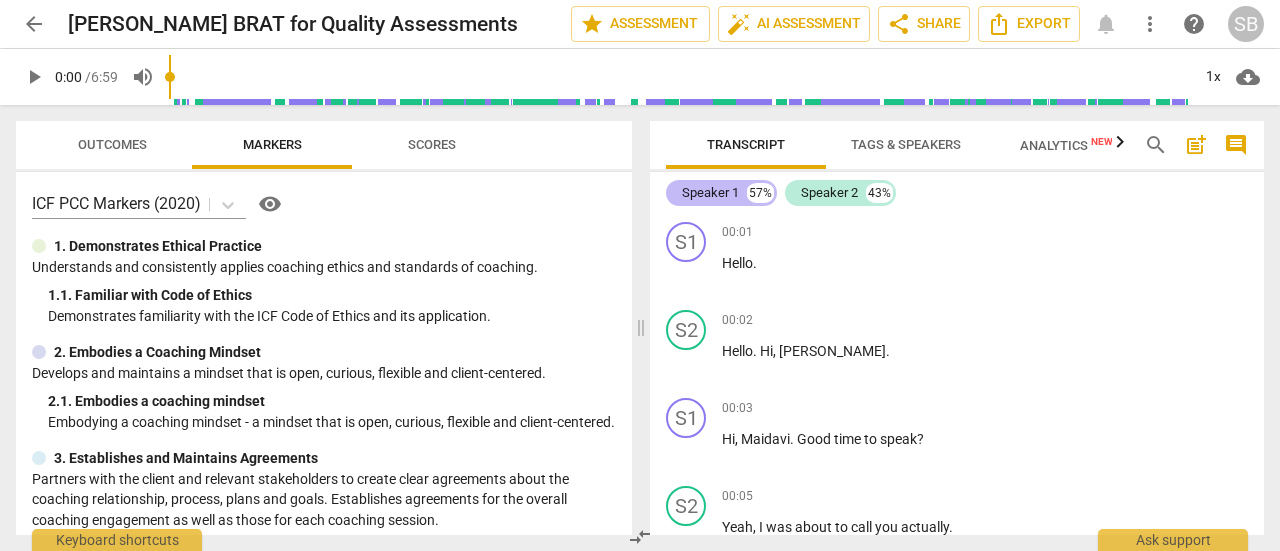 click on "Speaker 1" at bounding box center (710, 193) 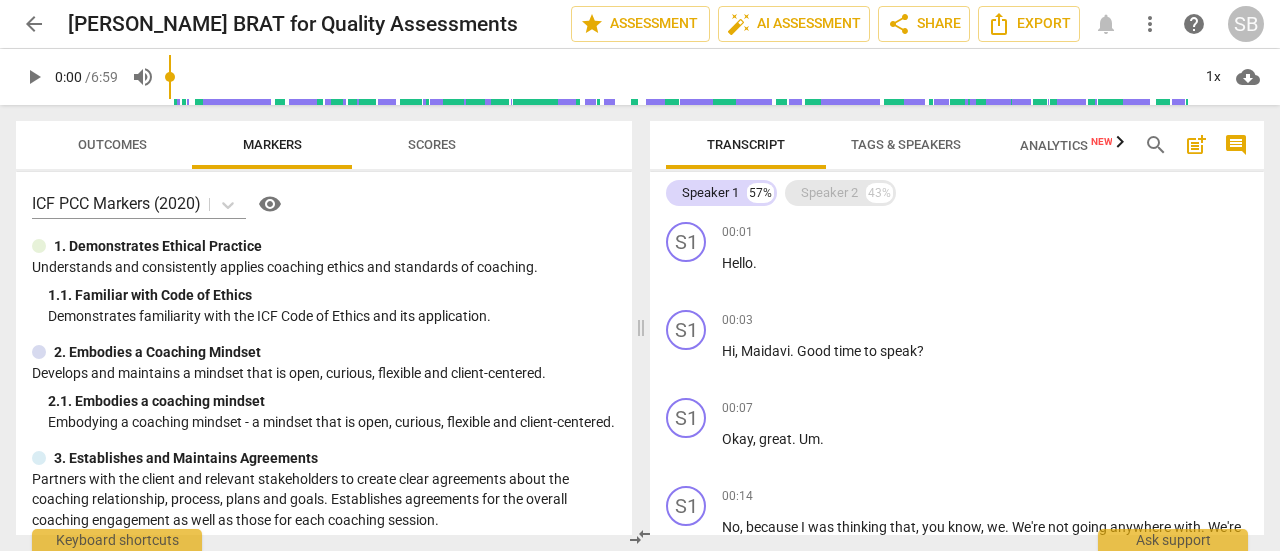 click on "Speaker 2" at bounding box center (829, 193) 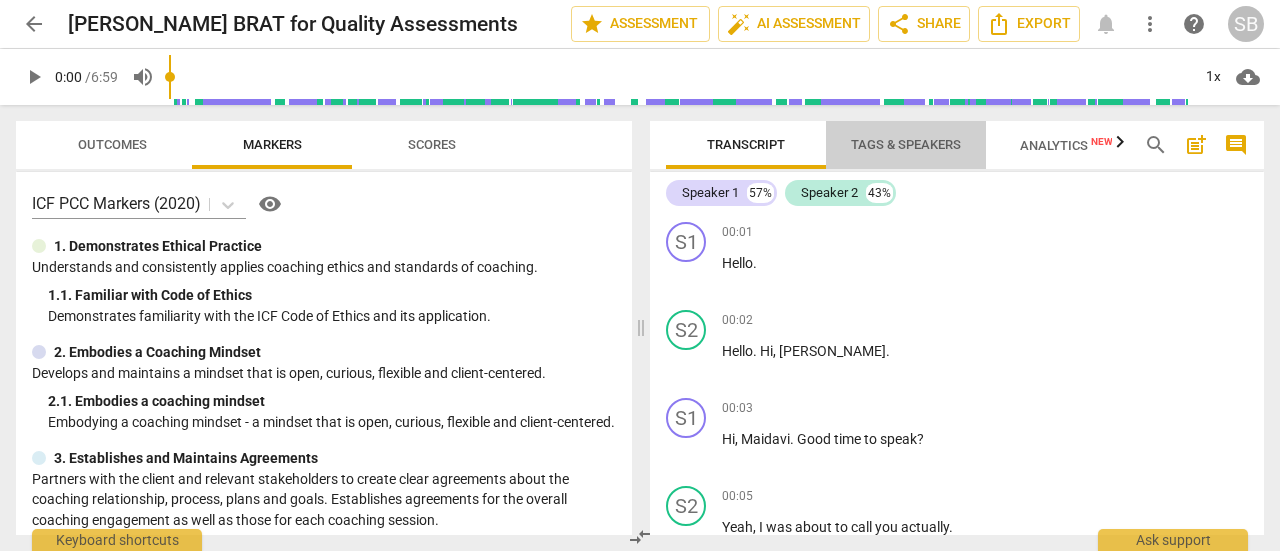 click on "Tags & Speakers" at bounding box center [906, 144] 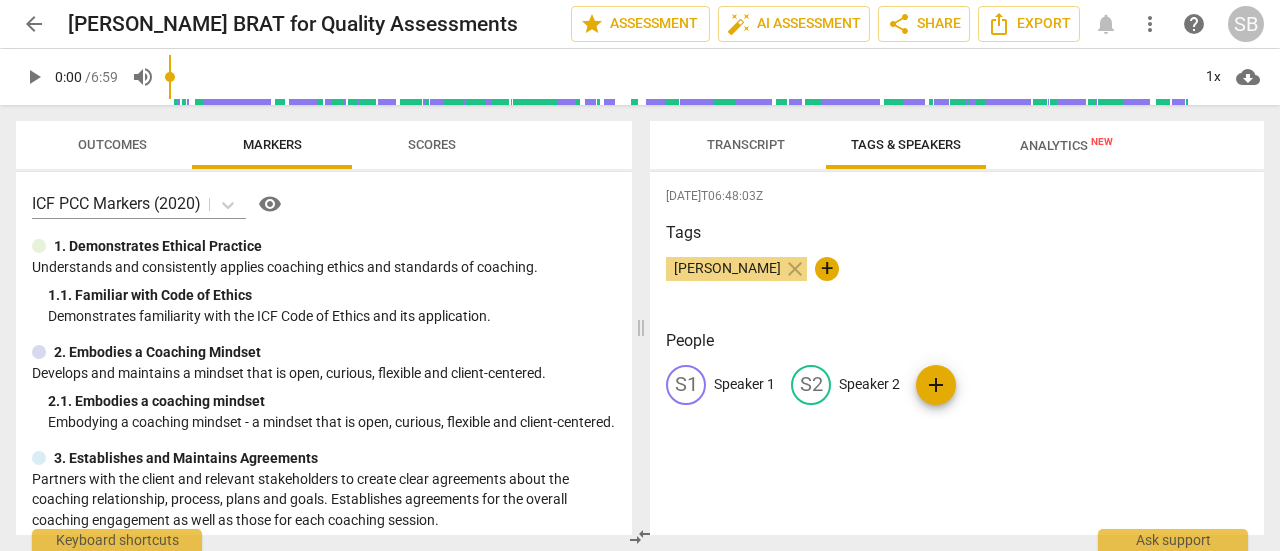 click on "Speaker 1" at bounding box center [744, 384] 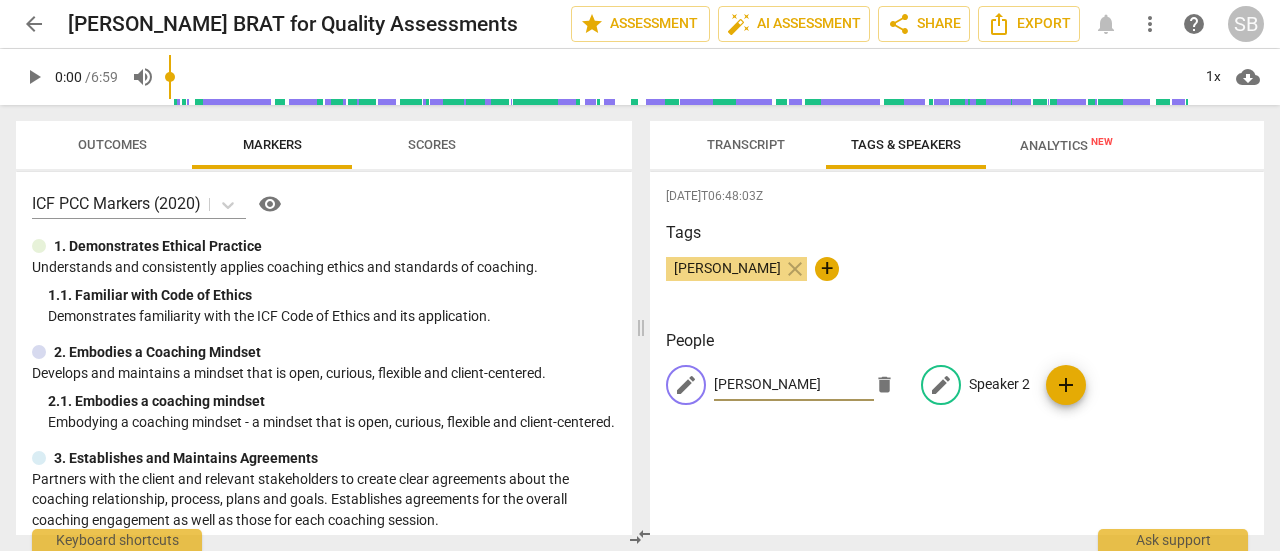 type on "[PERSON_NAME]" 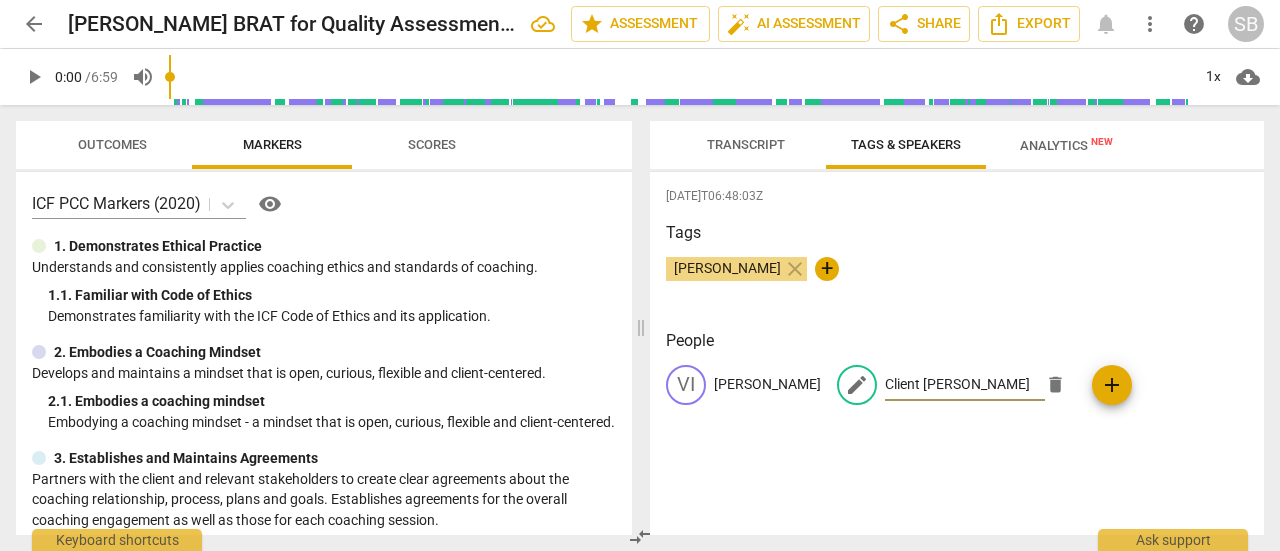 type on "Client [PERSON_NAME]" 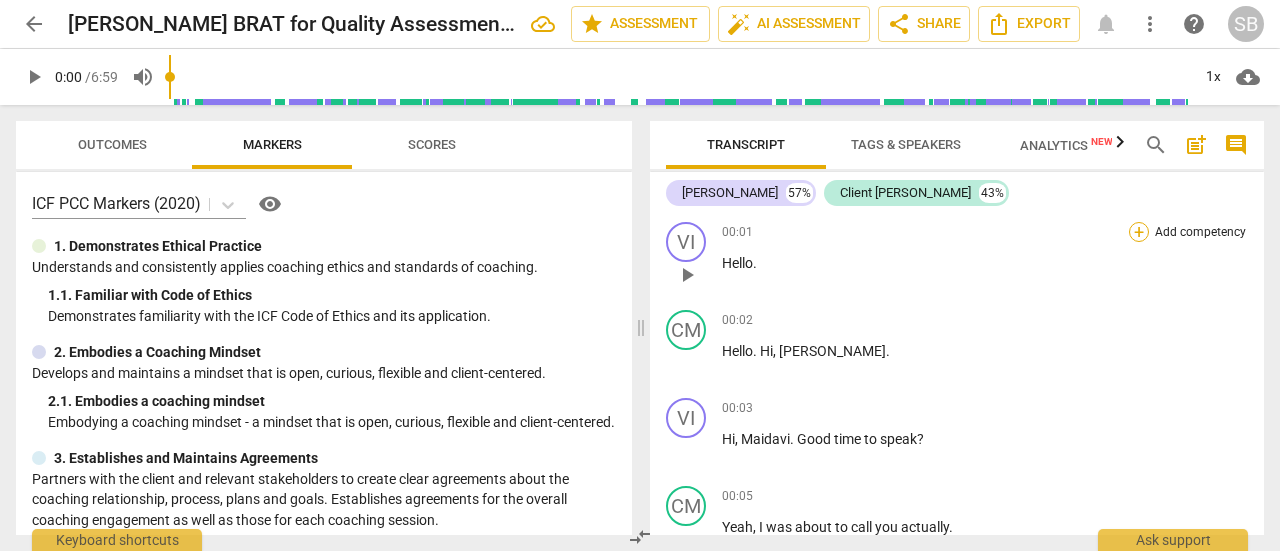 click on "+" at bounding box center [1139, 232] 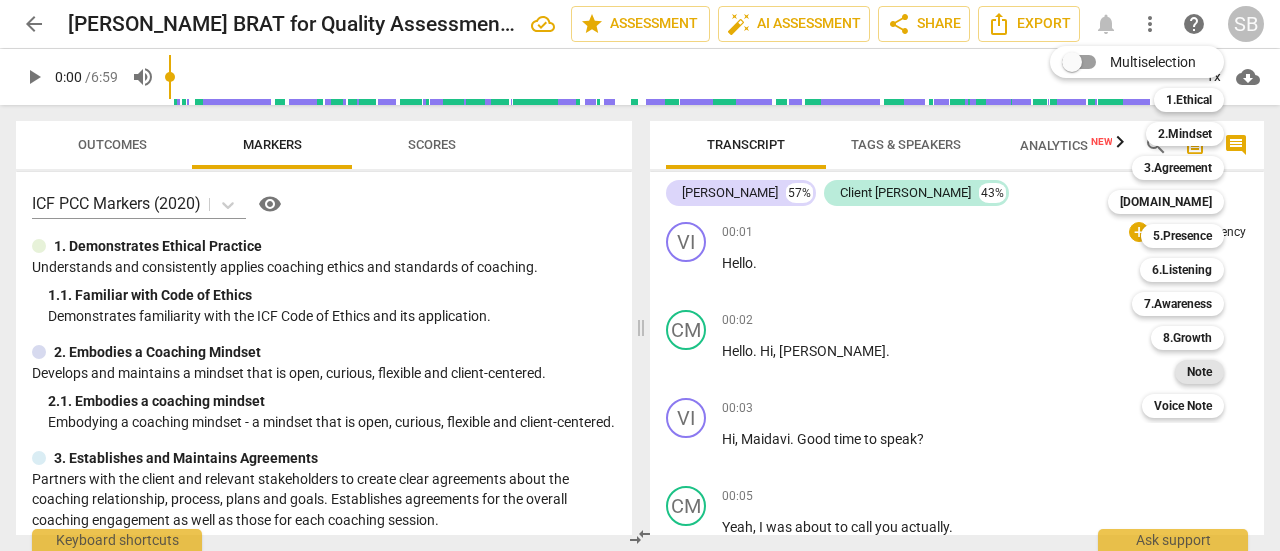 click on "Note" at bounding box center [1199, 372] 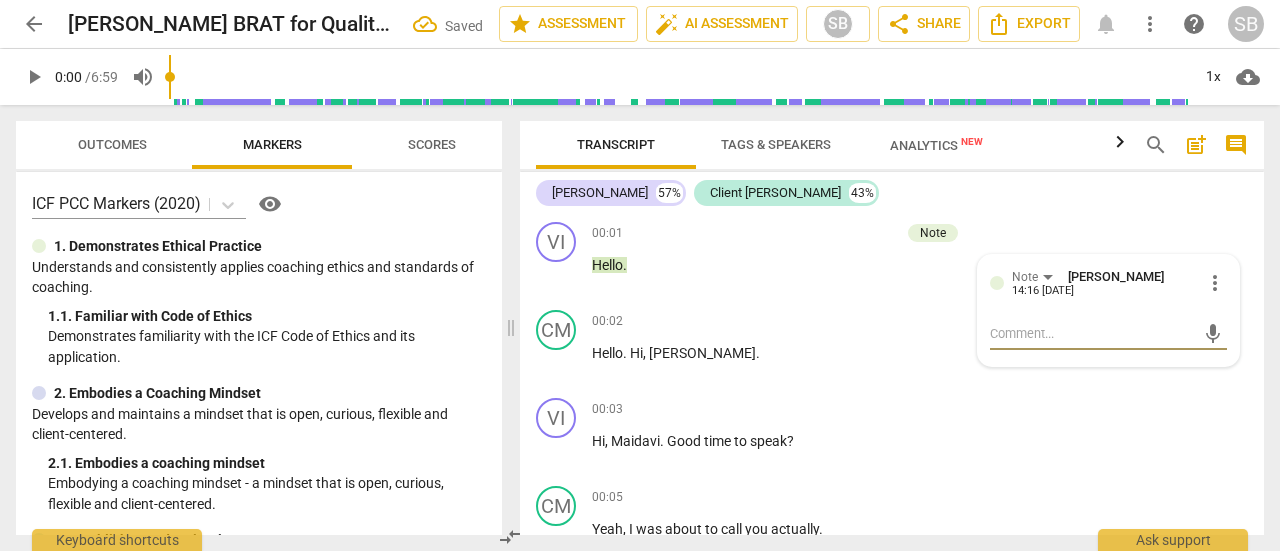 type on "T" 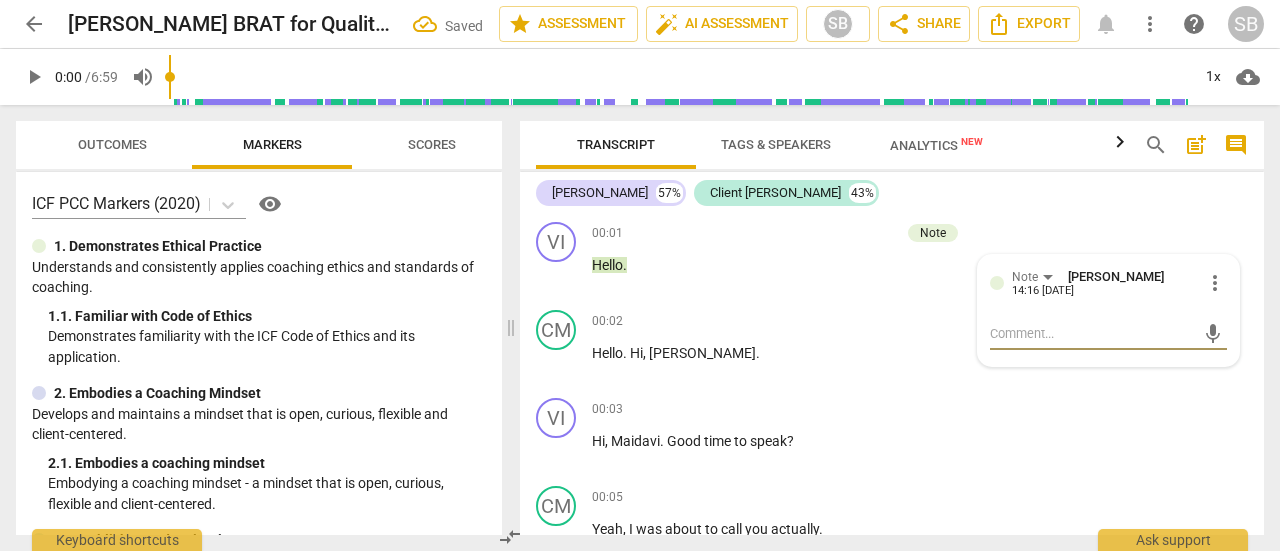 type on "T" 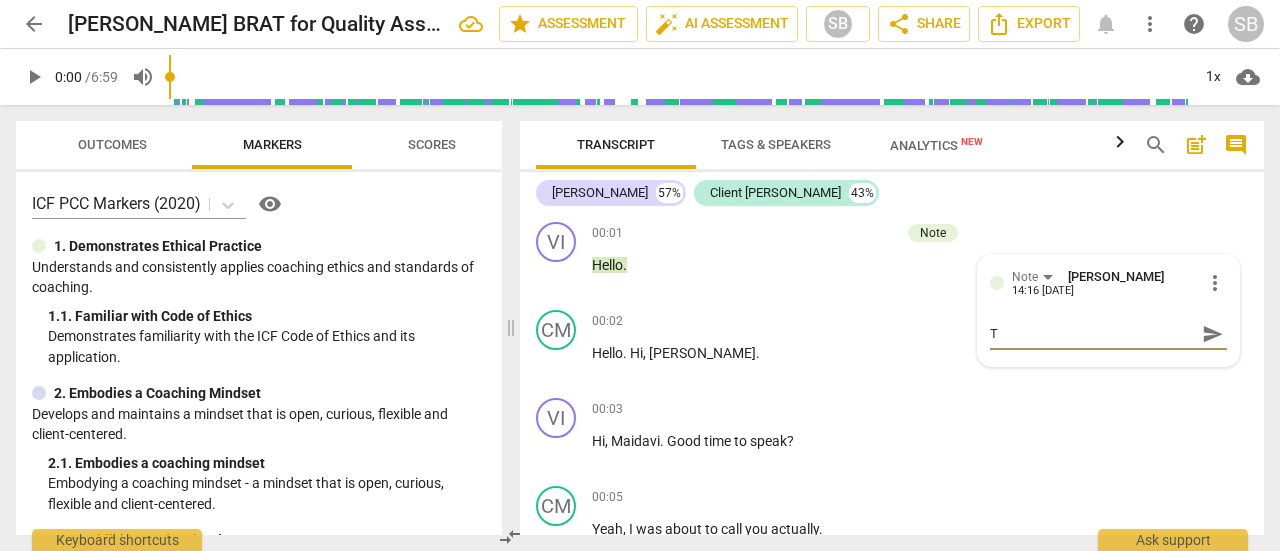 type 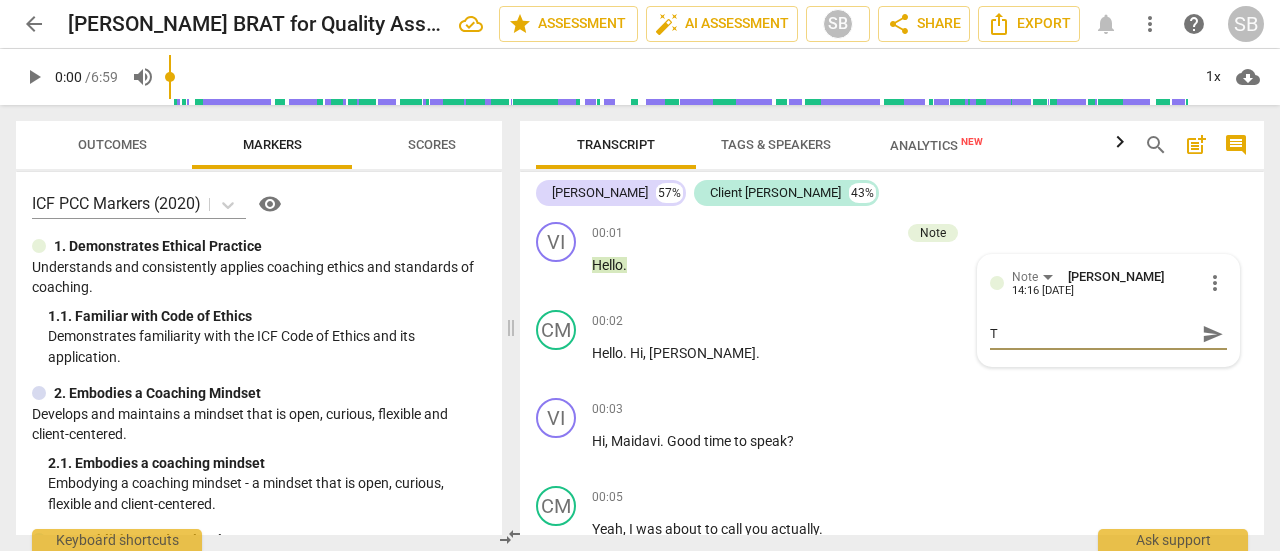 type 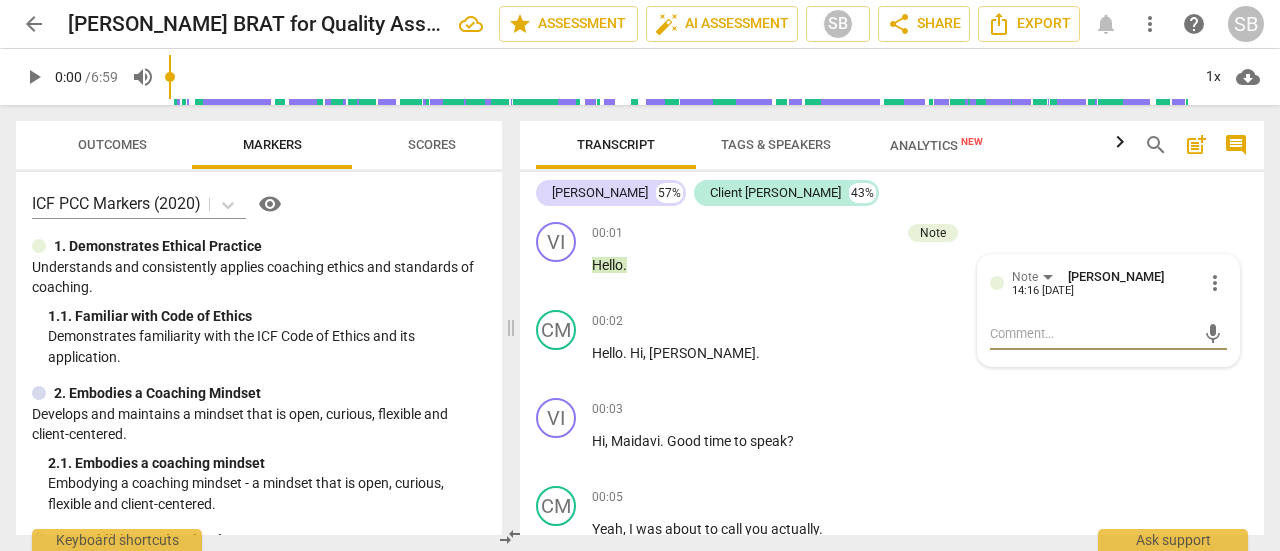 type on "B" 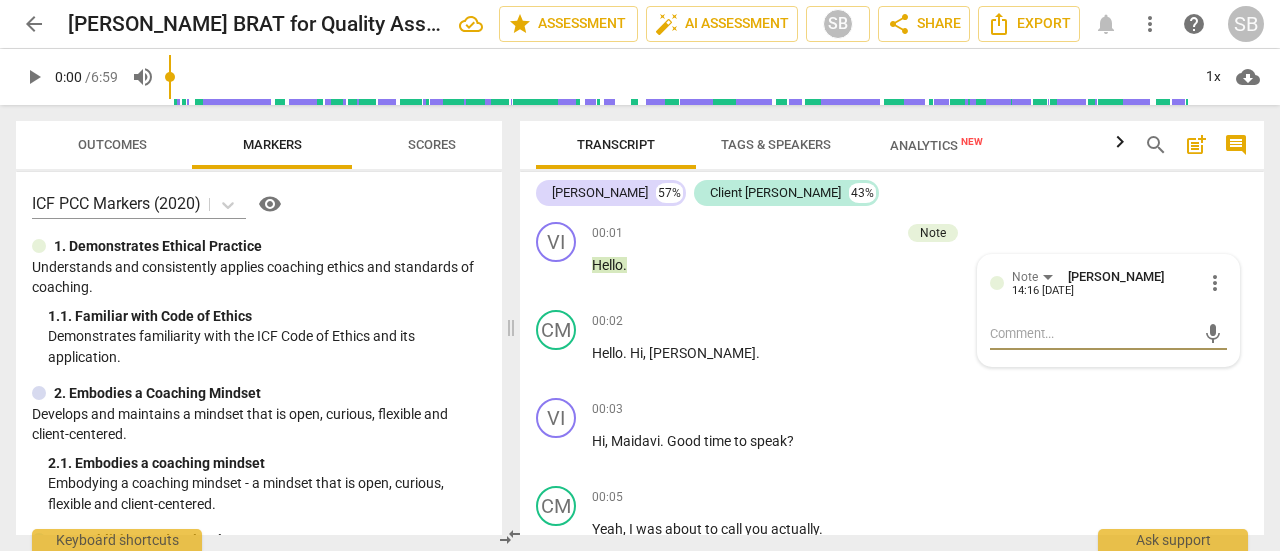 type on "B" 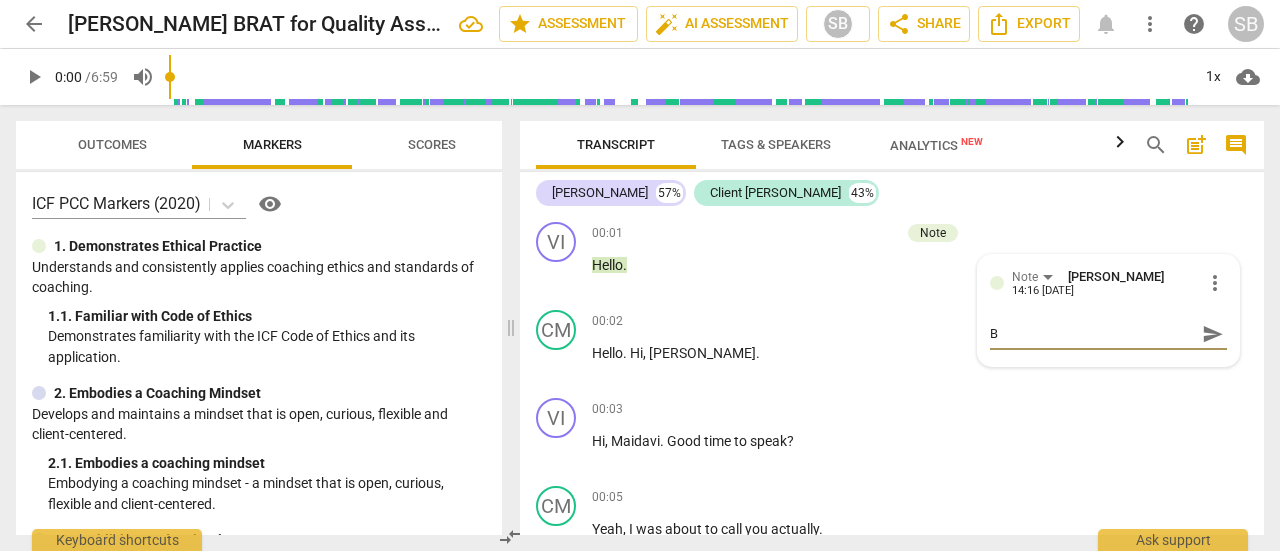 type on "BY" 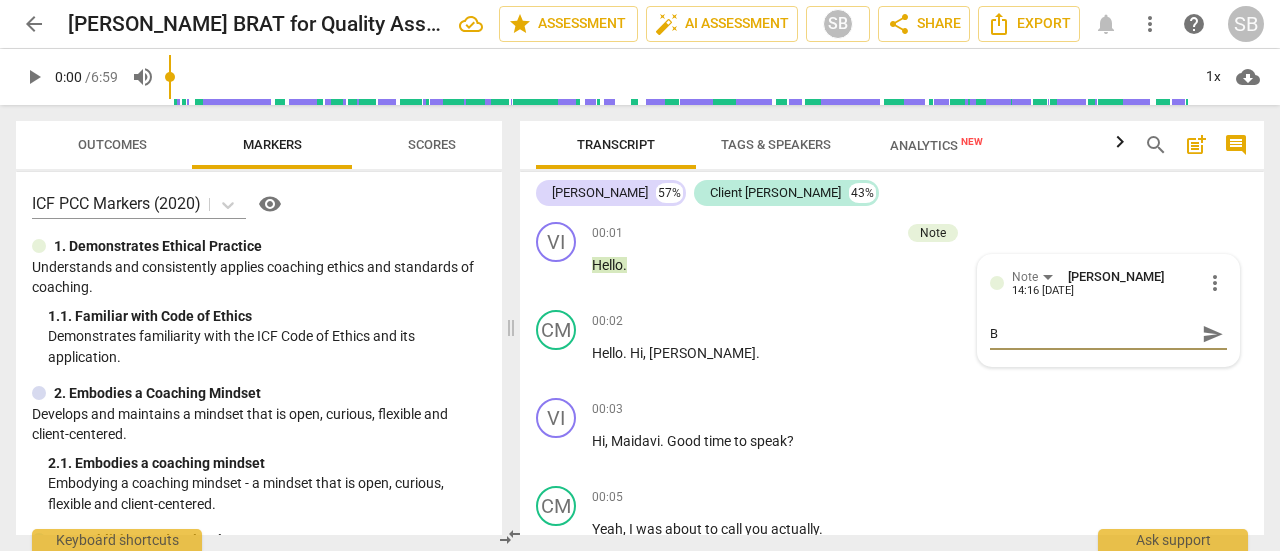 type on "BY" 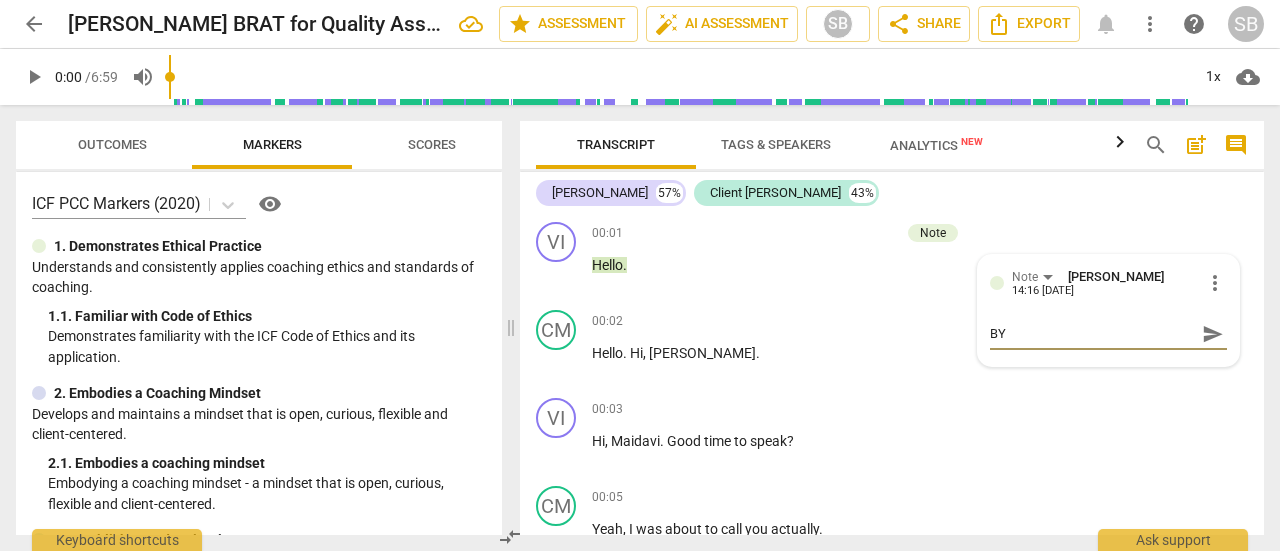 type on "BYL" 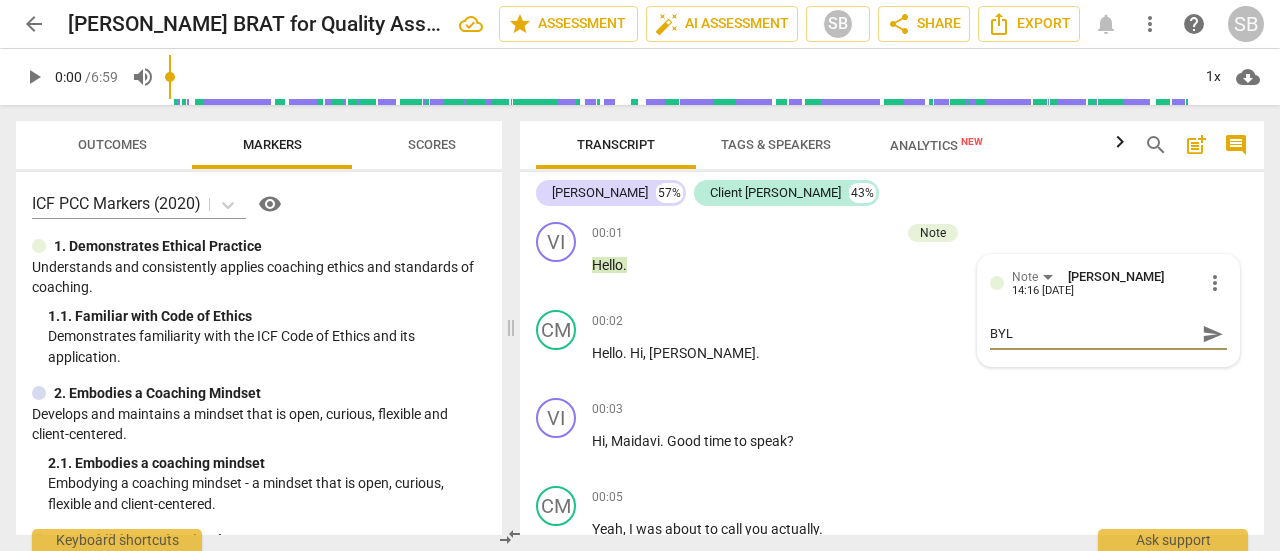 type on "BYLD" 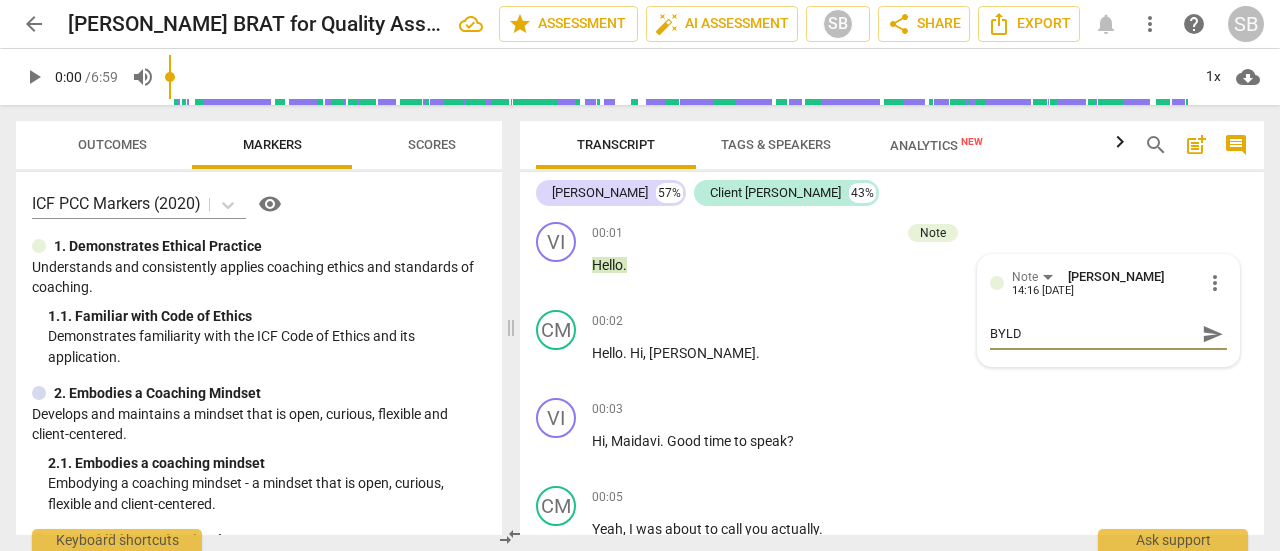 type on "BYLD" 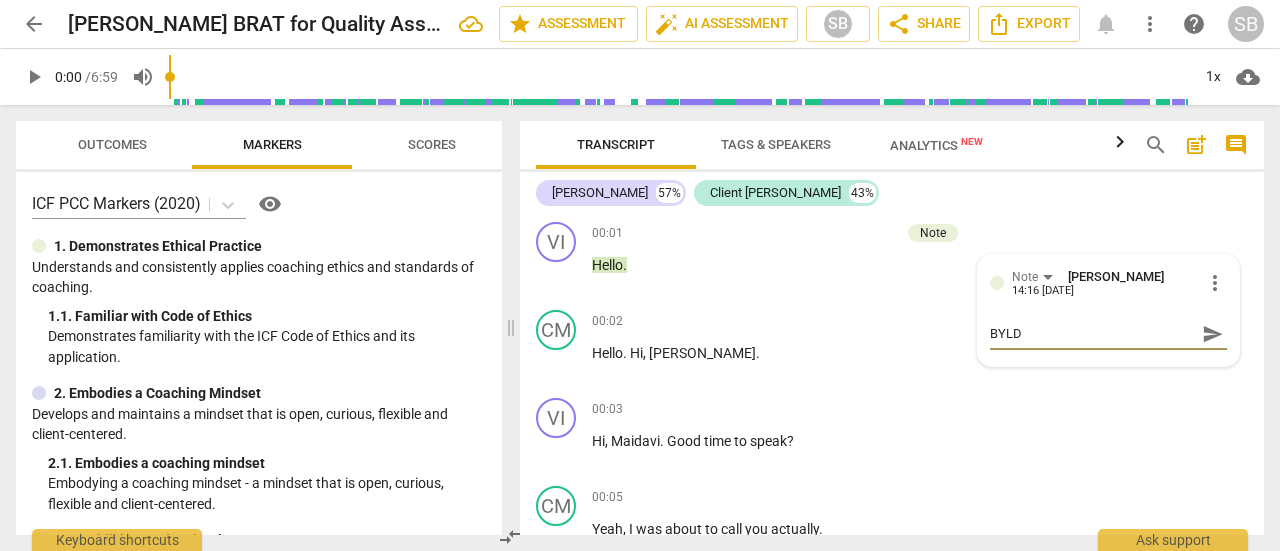 type on "BYLD" 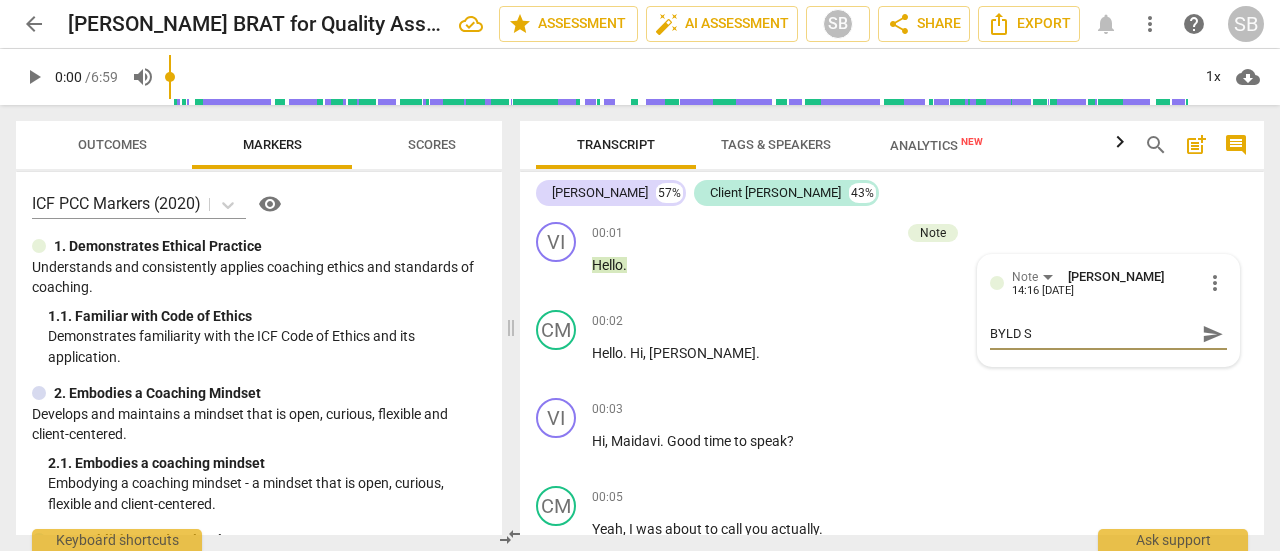 type on "BYLD Sa" 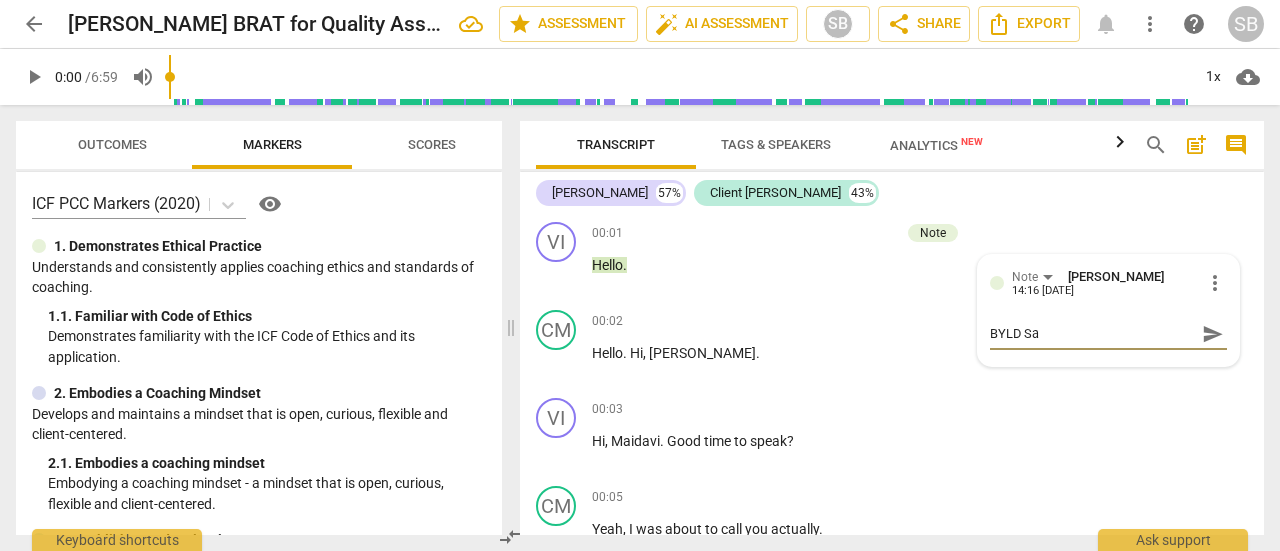 type on "BYLD [PERSON_NAME]" 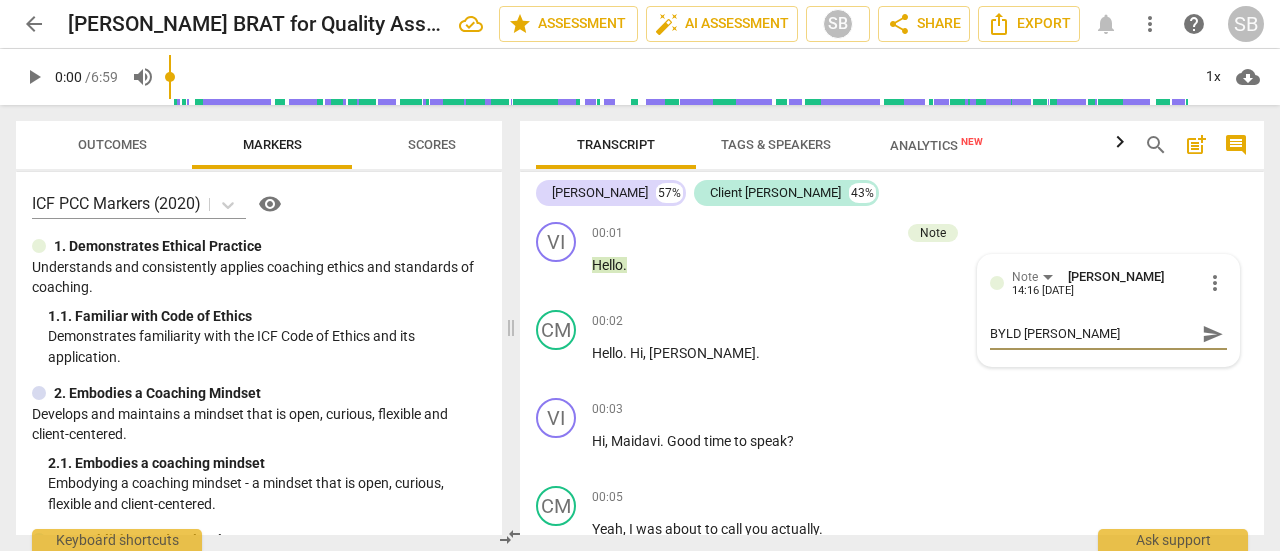 type on "BYLD Sale" 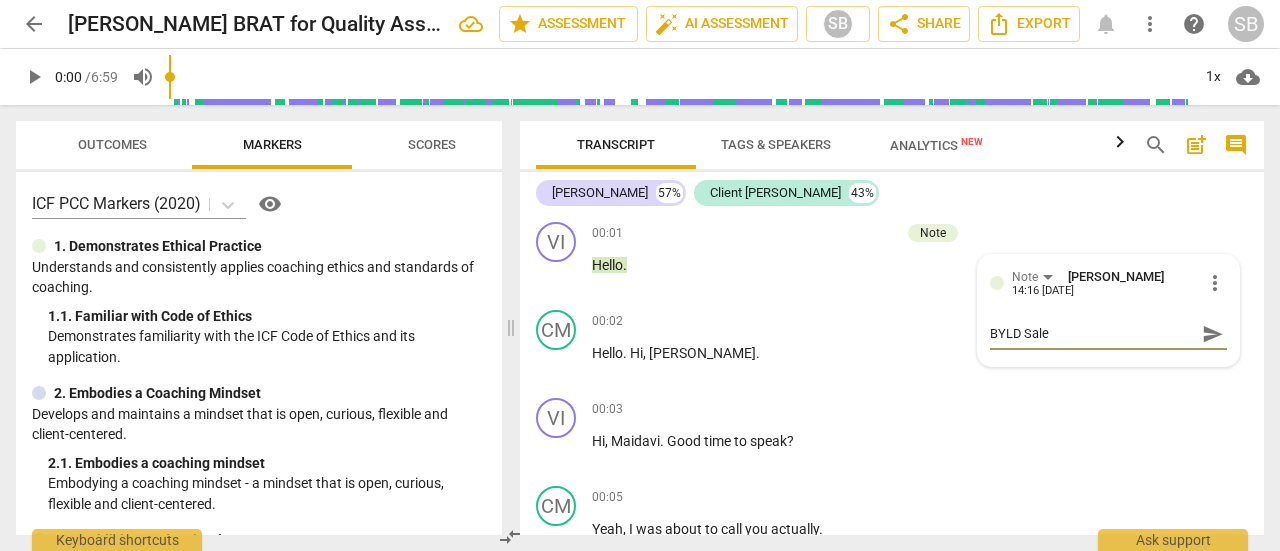 type on "BYLD Sales" 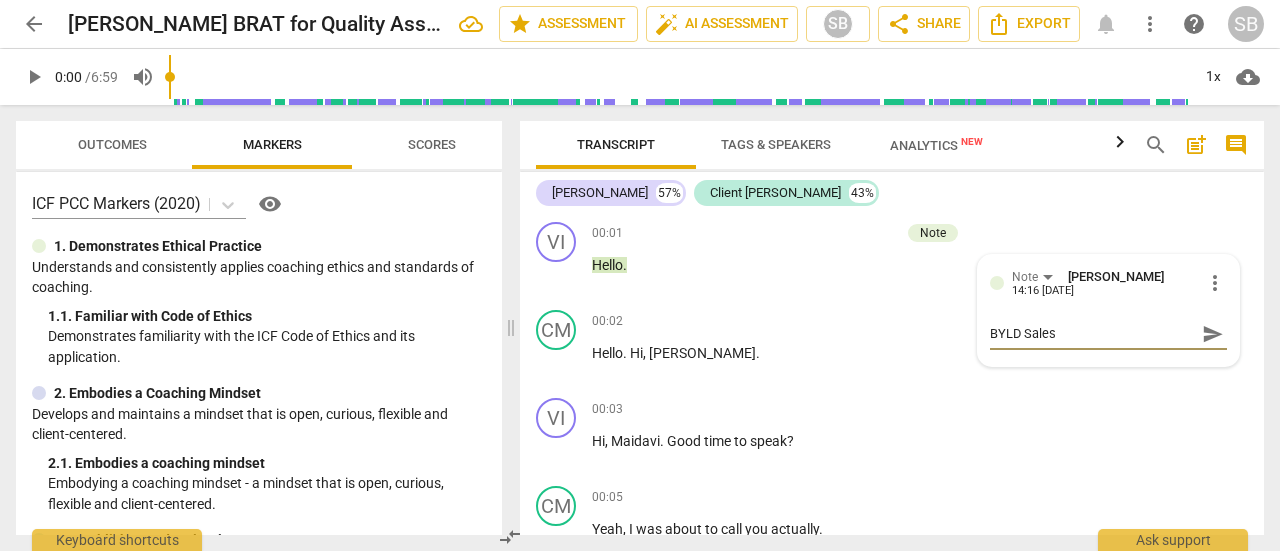 type on "BYLD Sales" 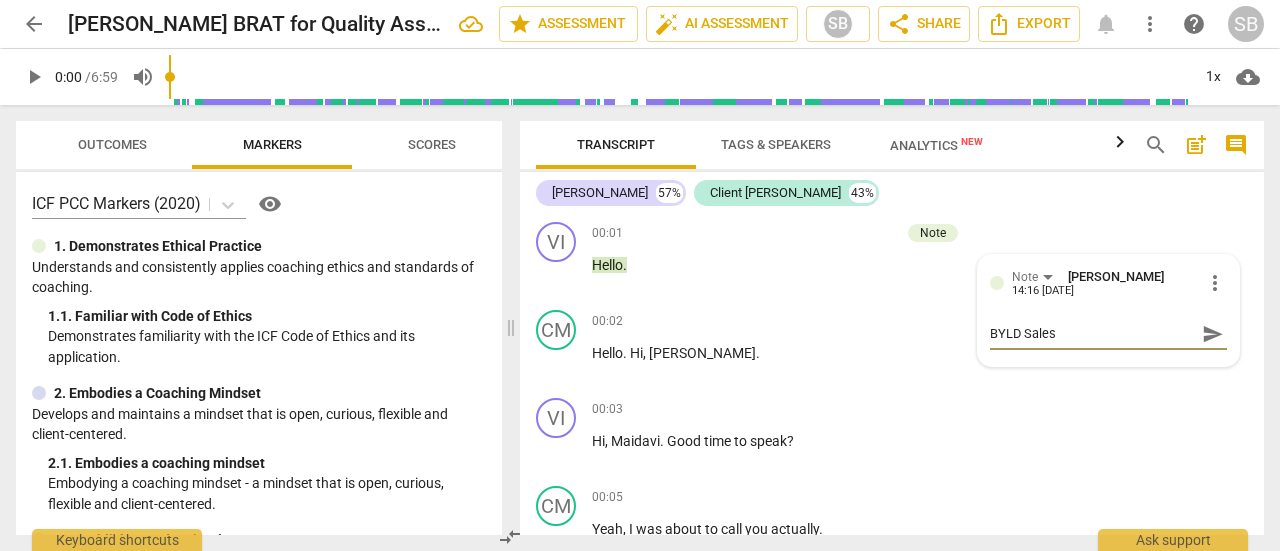 type on "BYLD Sales" 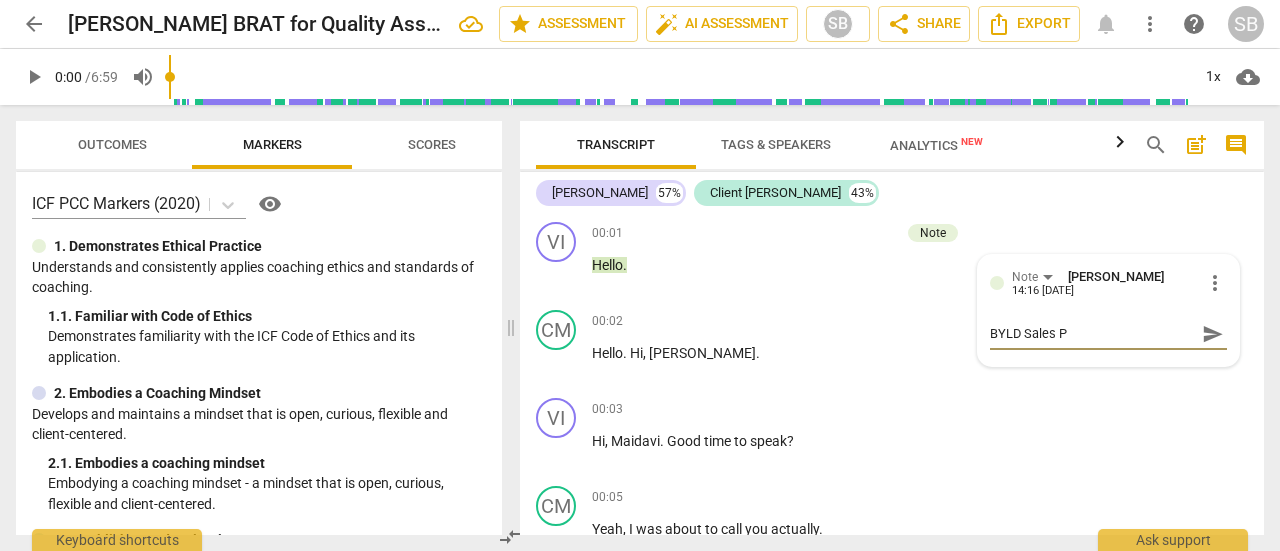 type on "BYLD Sales Pr" 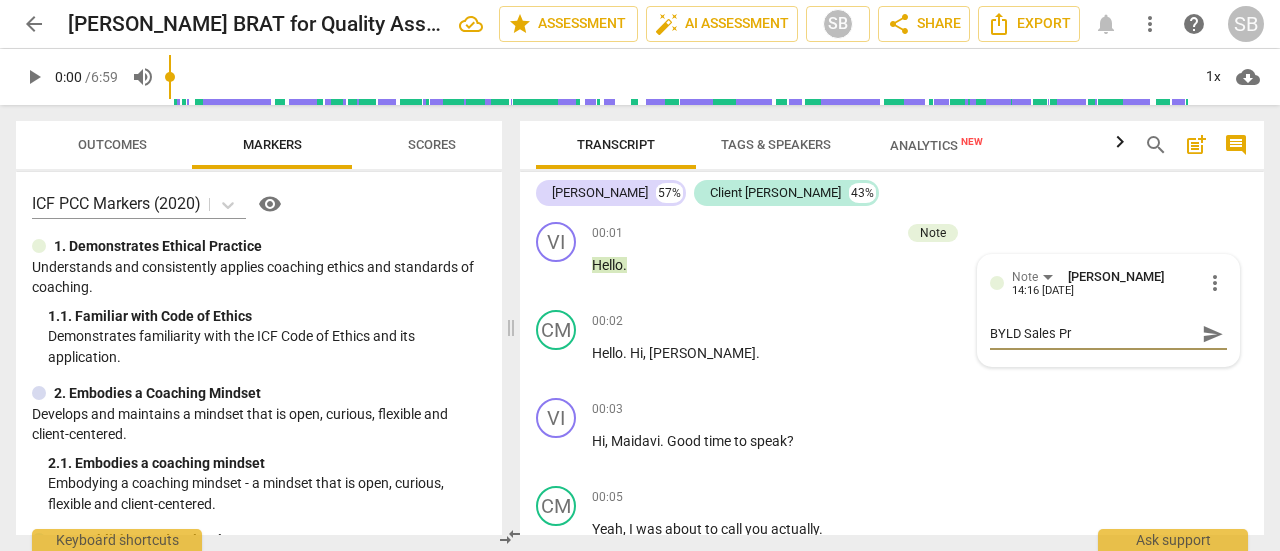 type on "BYLD Sales Pro" 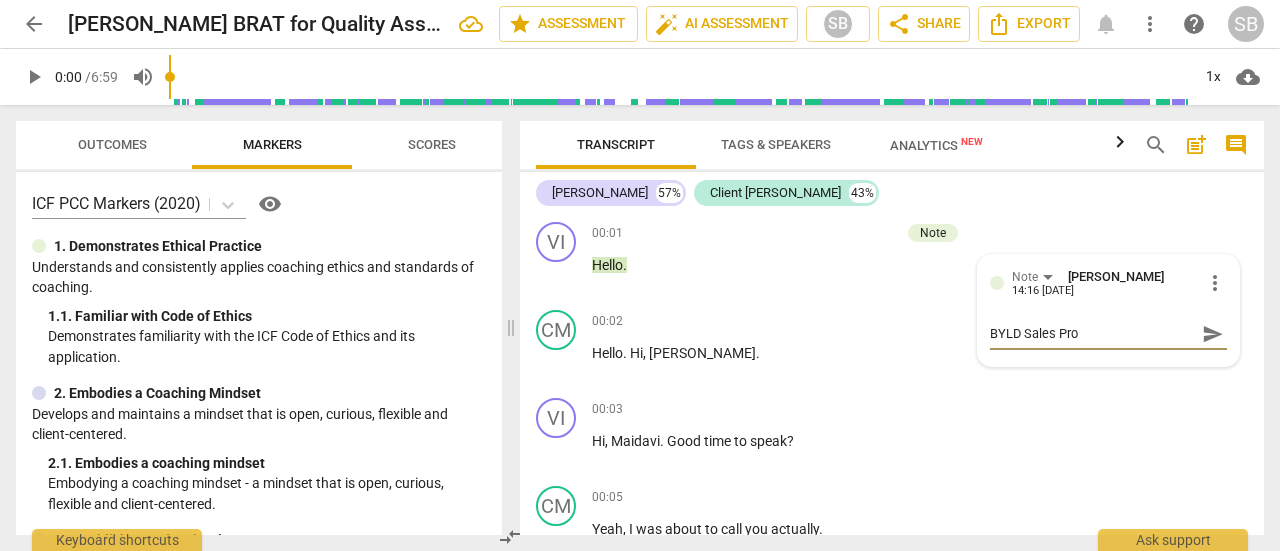 type on "BYLD Sales Proc" 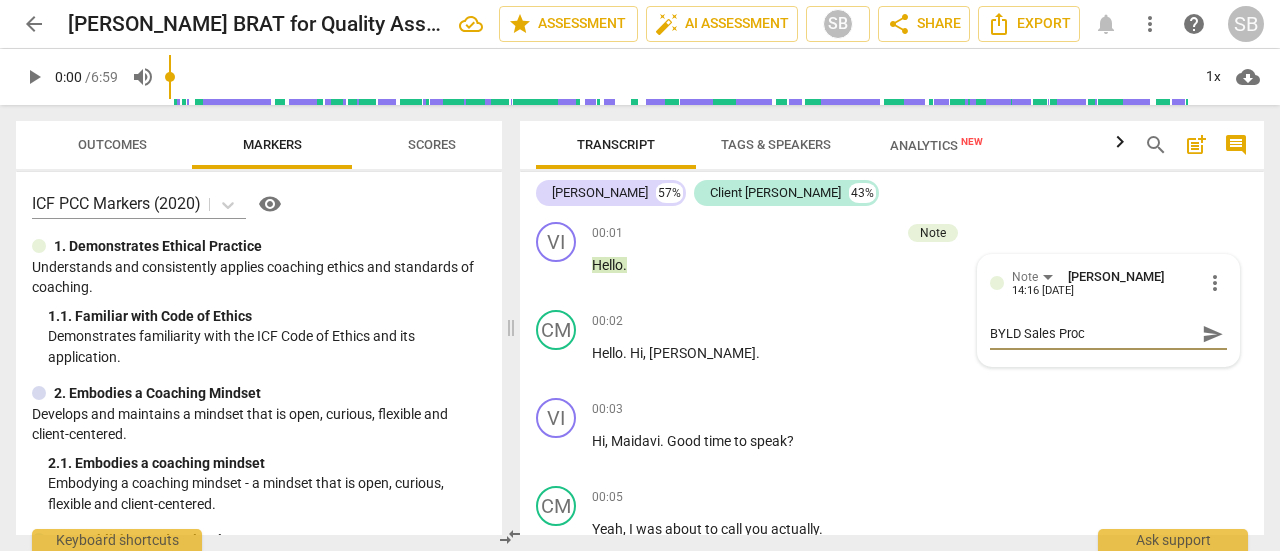 type on "BYLD Sales Proce" 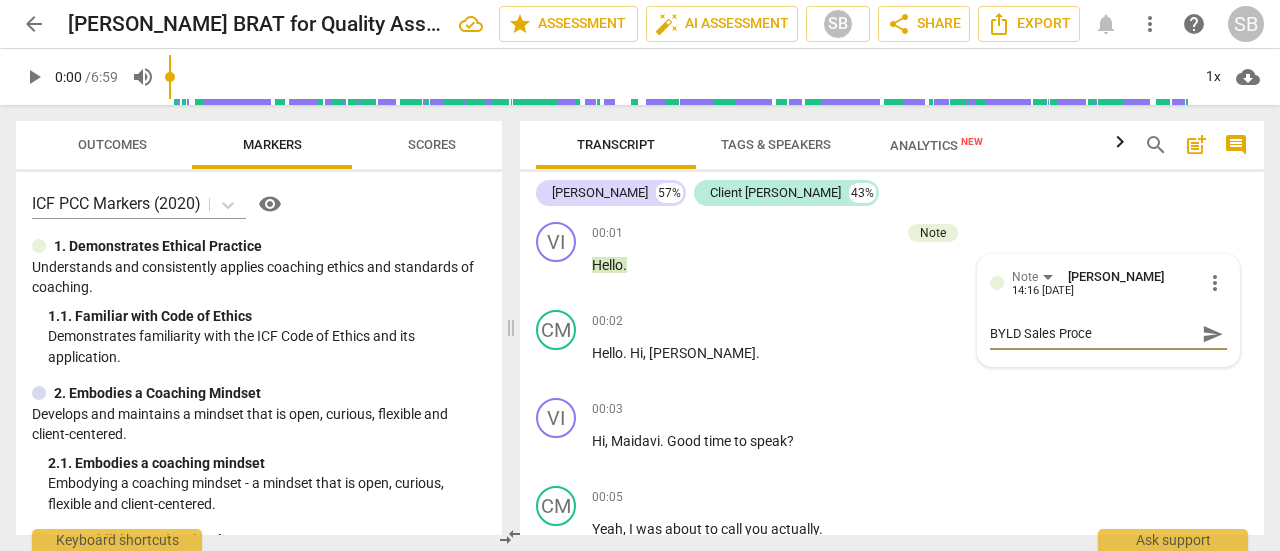 type on "BYLD Sales Proces" 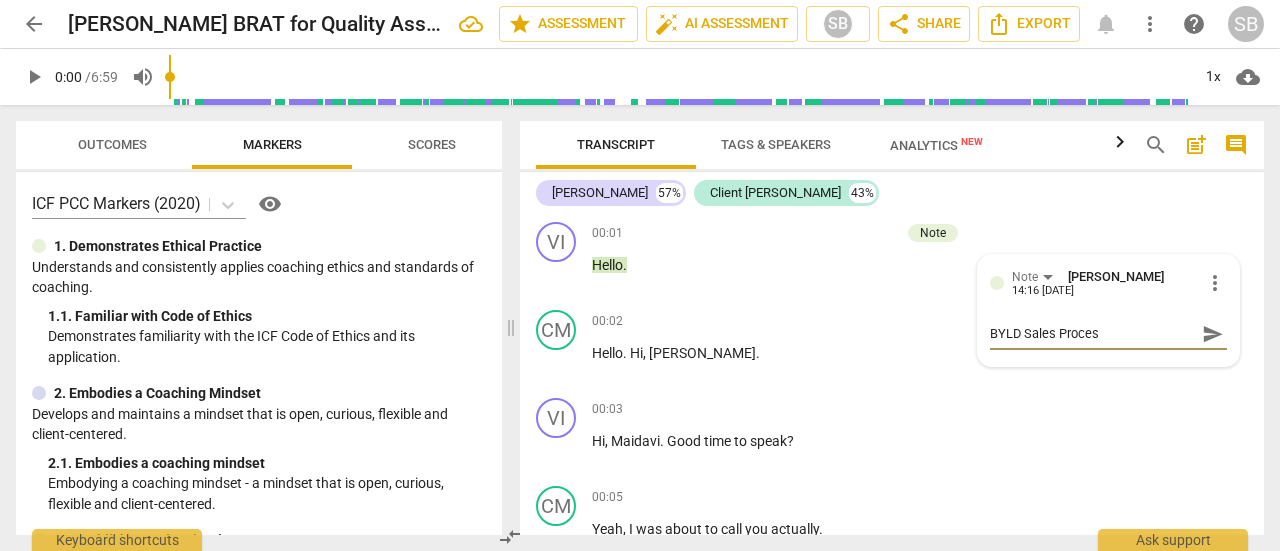 type on "BYLD Sales Process" 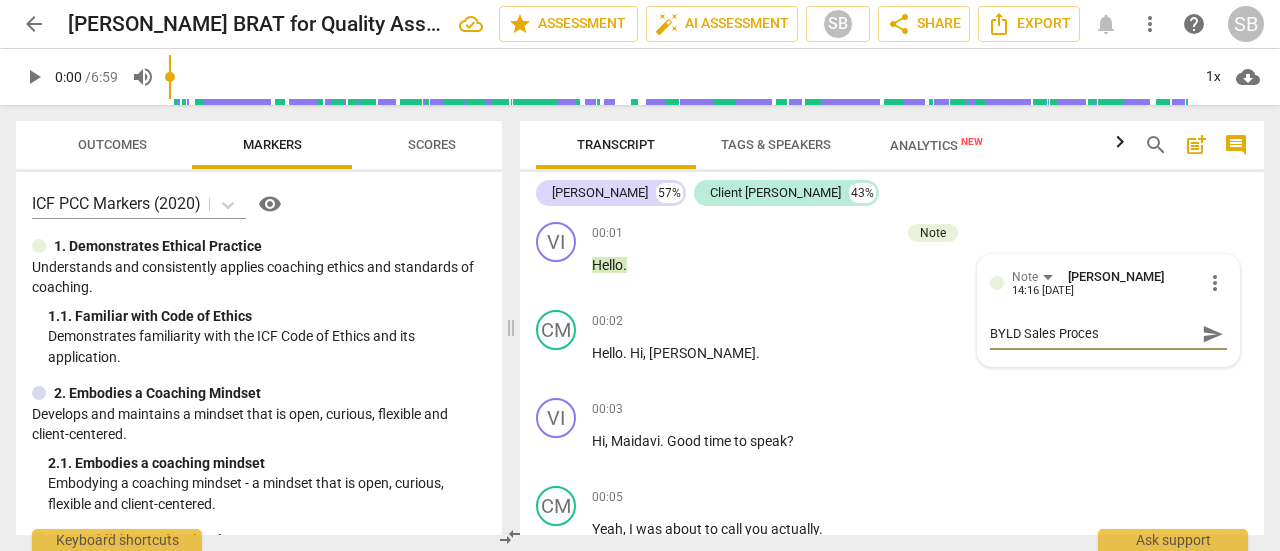 type on "BYLD Sales Process" 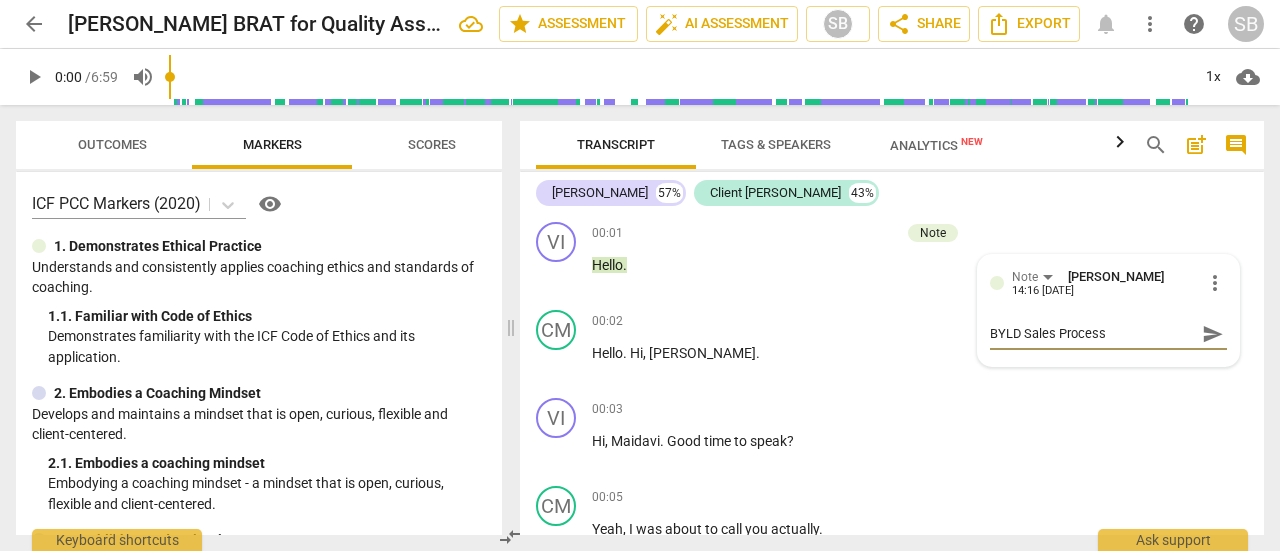 type on "BYLD Sales Process" 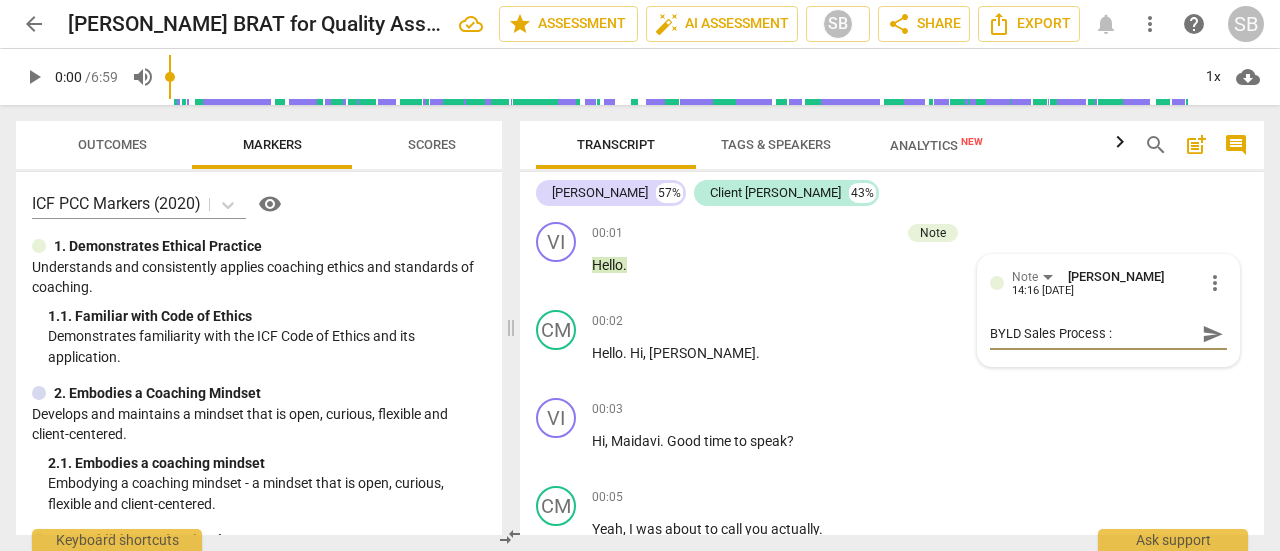 type on "BYLD Sales Process :" 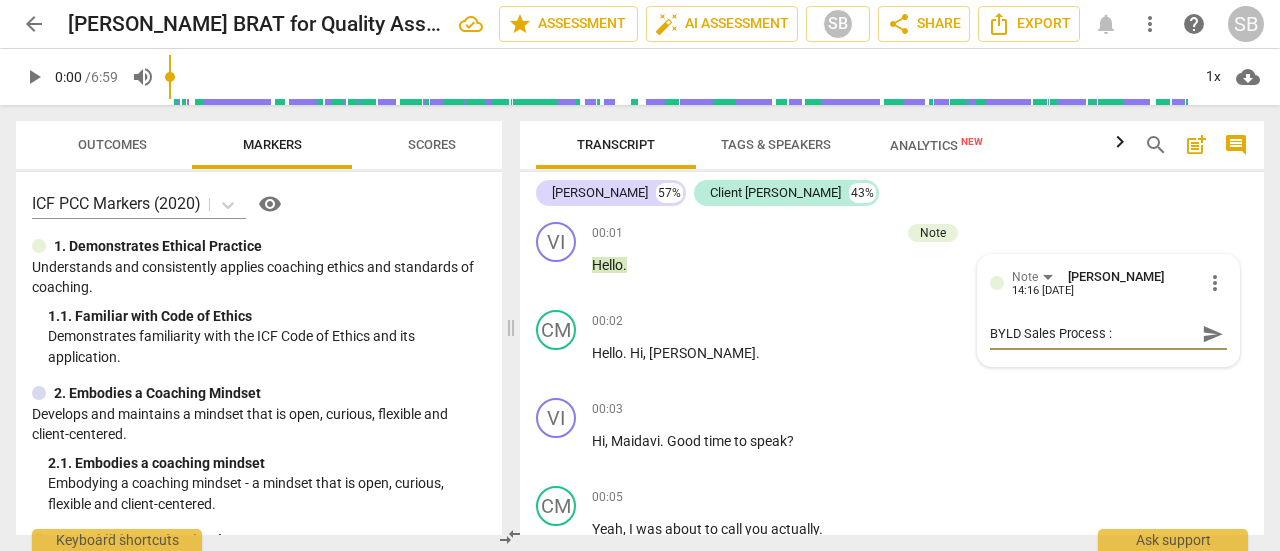 type on "BYLD Sales Process : G" 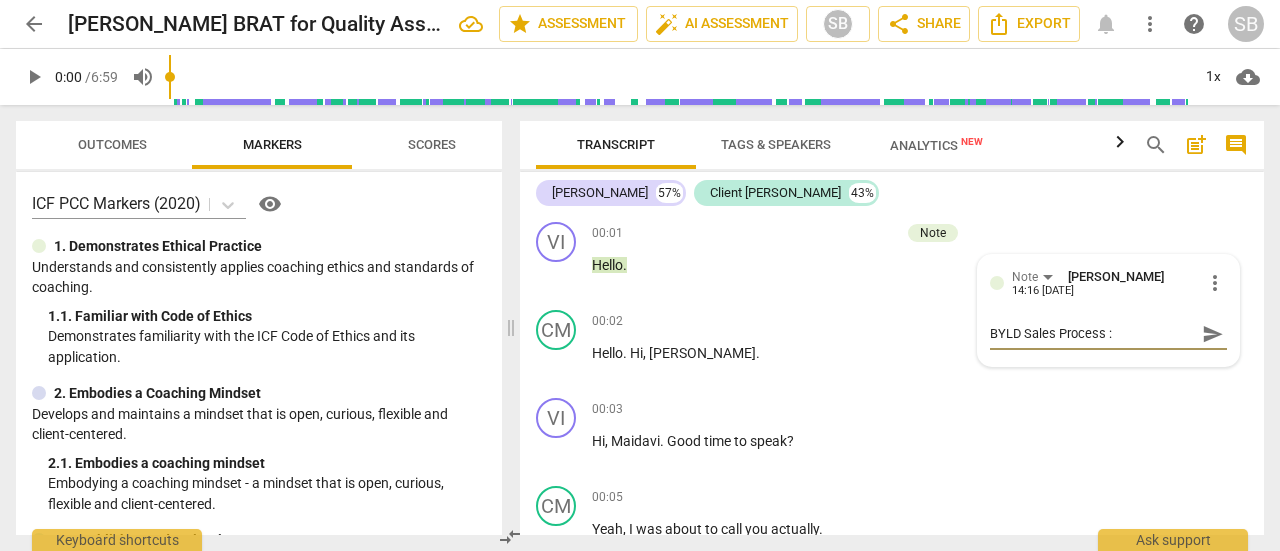 type on "BYLD Sales Process : G" 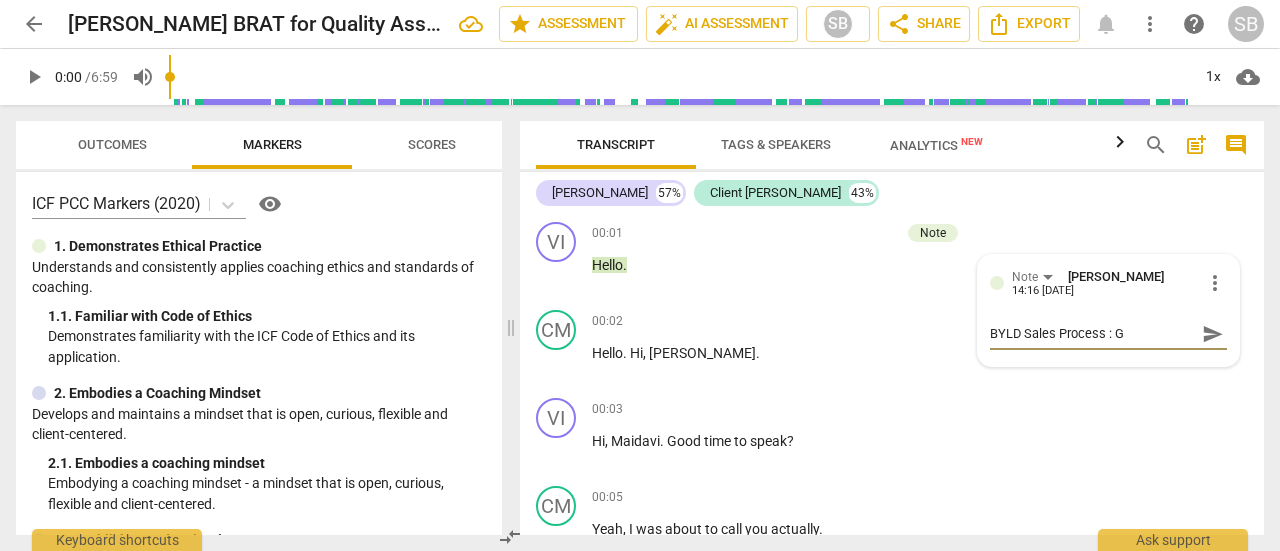 type on "BYLD Sales Process : Go" 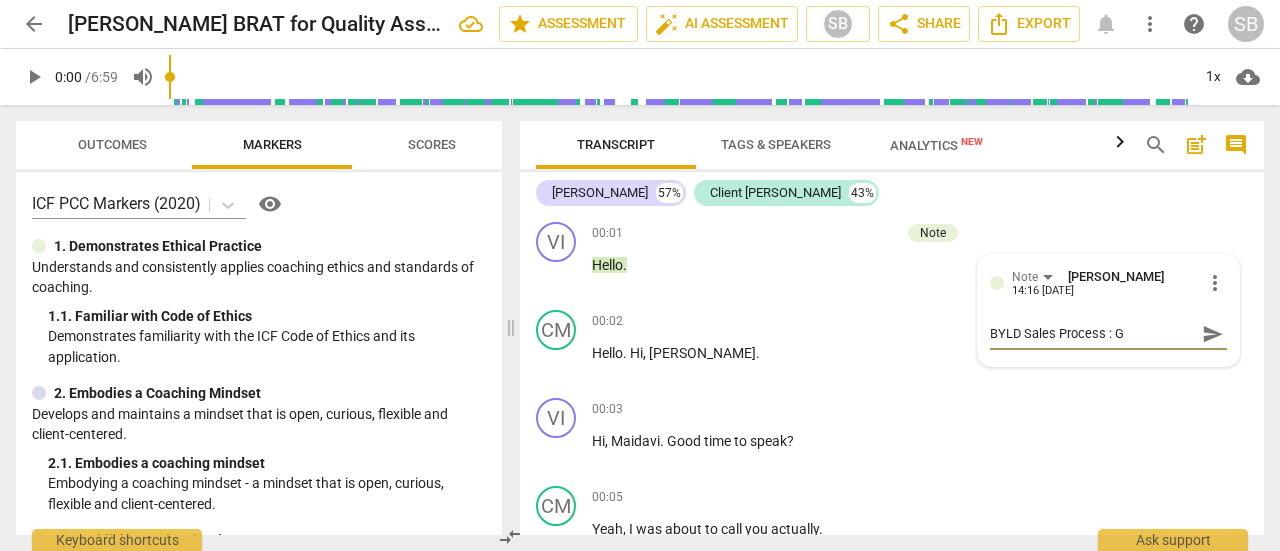type on "BYLD Sales Process : Go" 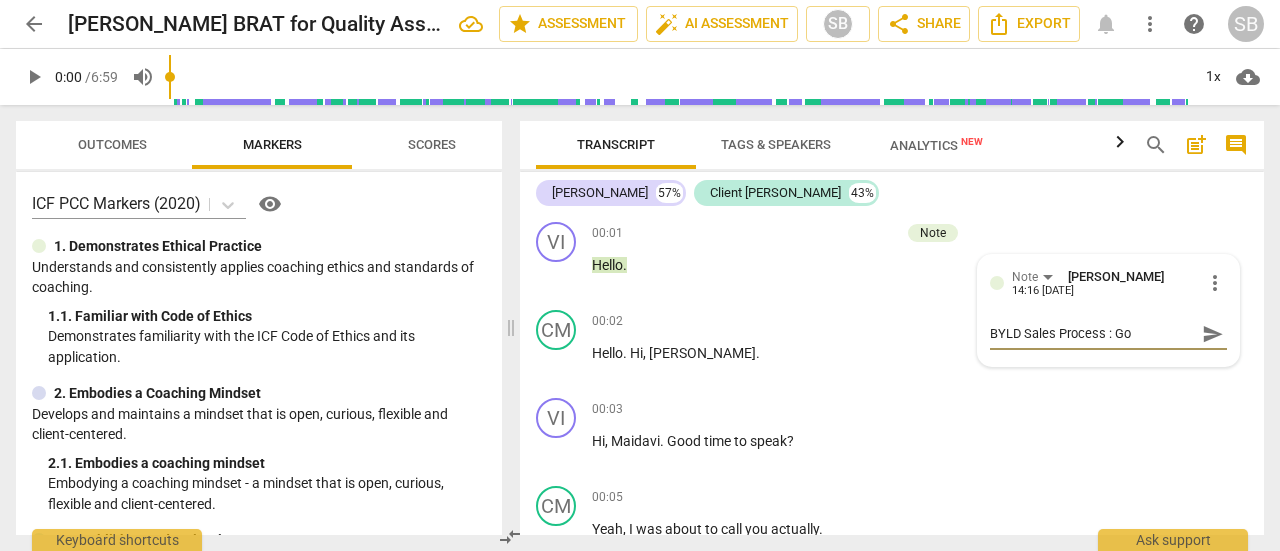 type on "BYLD Sales Process : Goo" 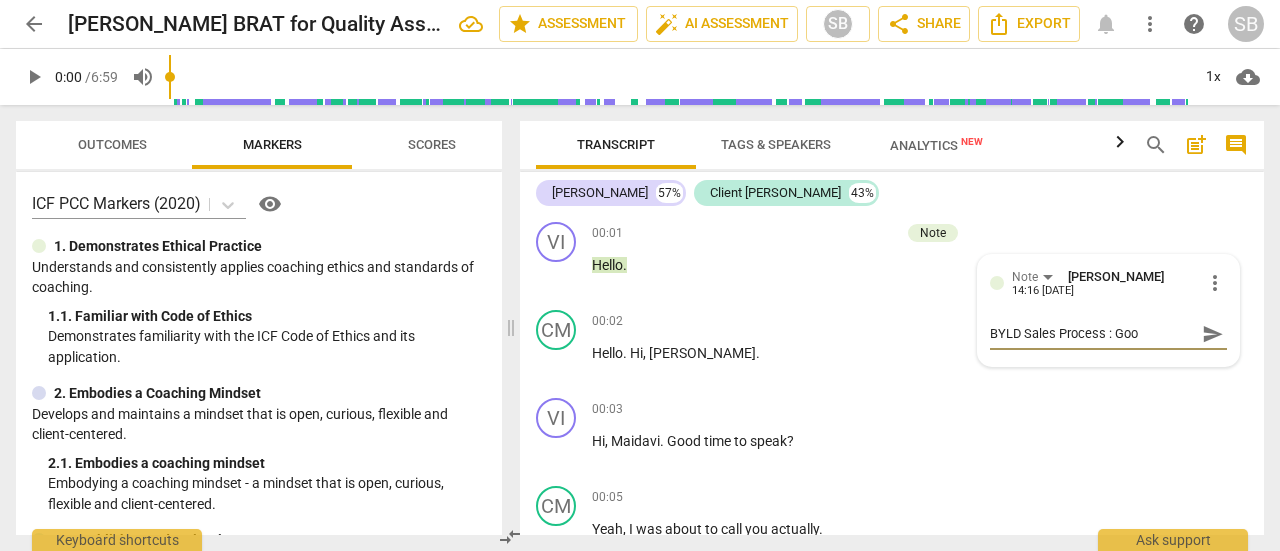 type on "BYLD Sales Process : Good" 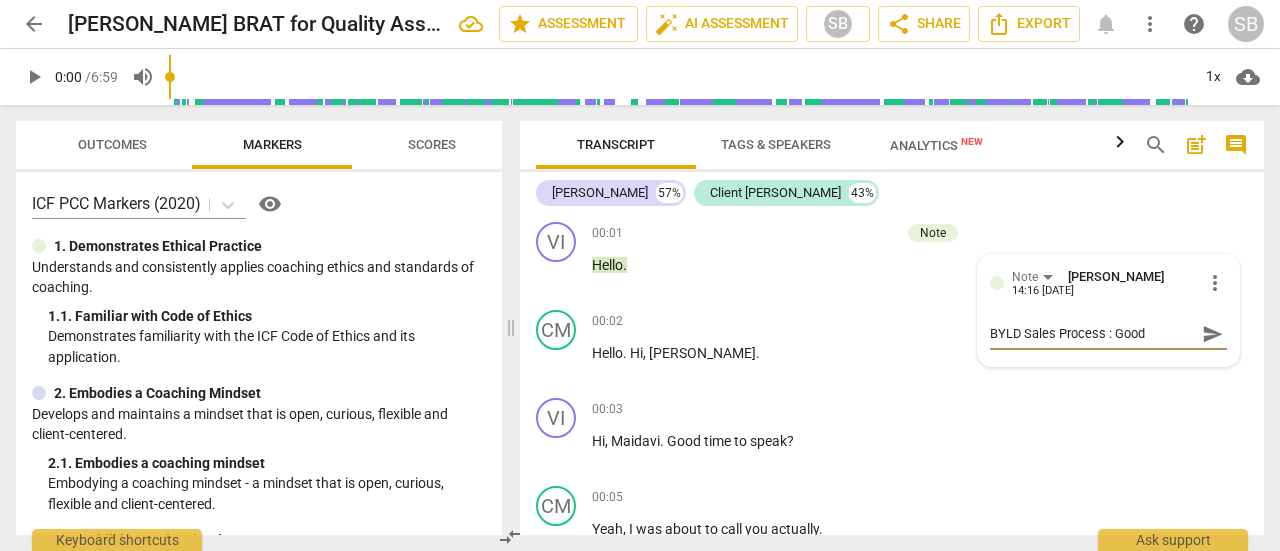 type on "BYLD Sales Process : Good" 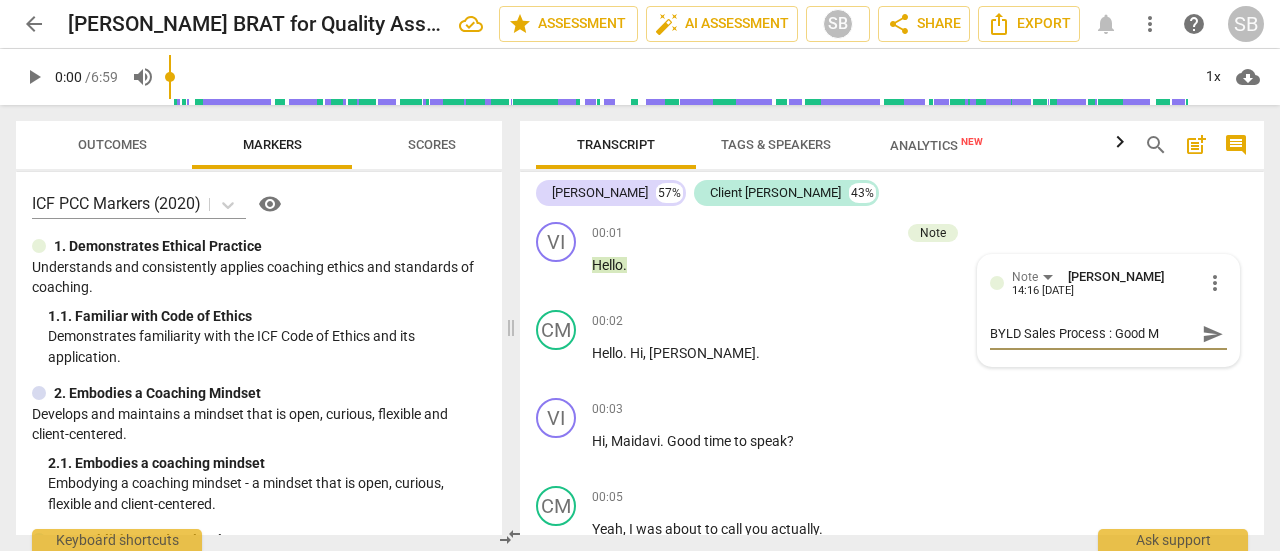 type on "BYLD Sales Process : Good Mo" 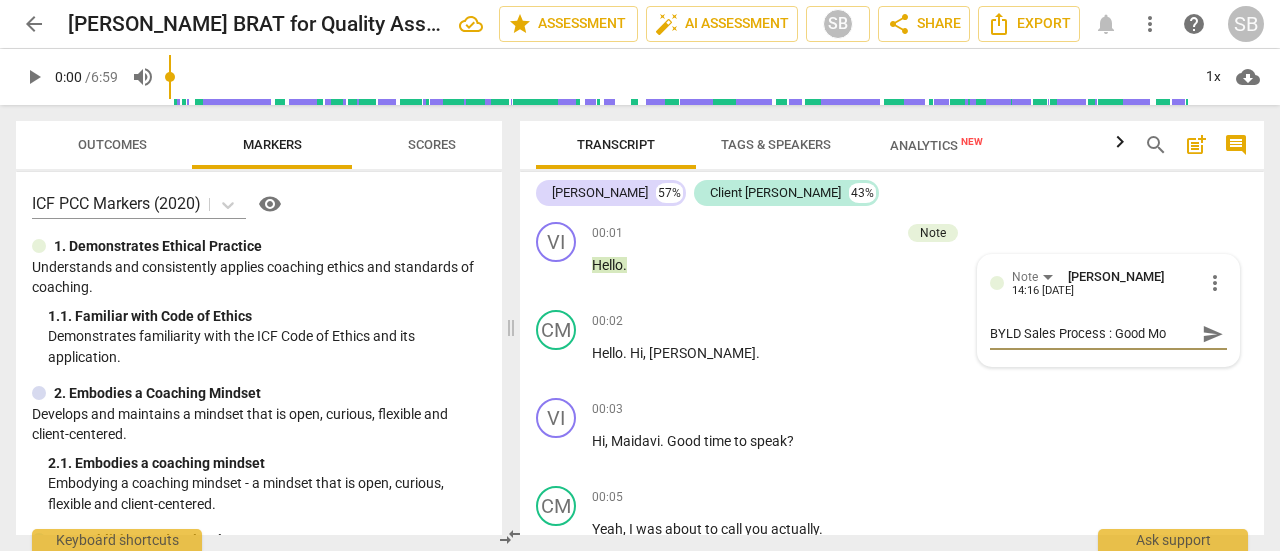 type on "BYLD Sales Process : Good Mon" 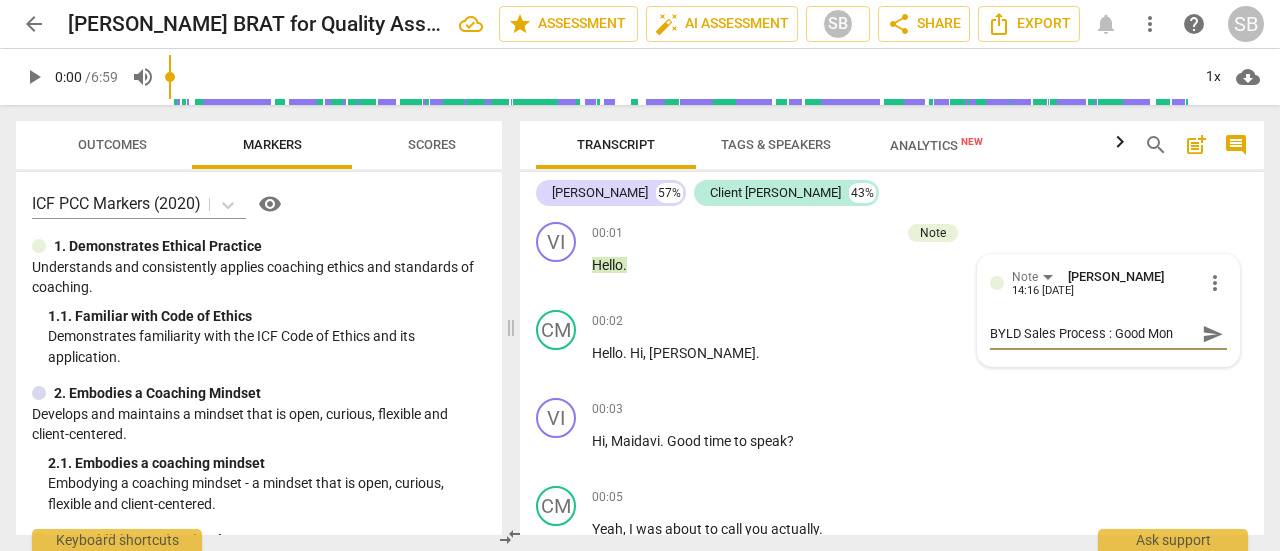 type on "BYLD Sales Process : Good Moni" 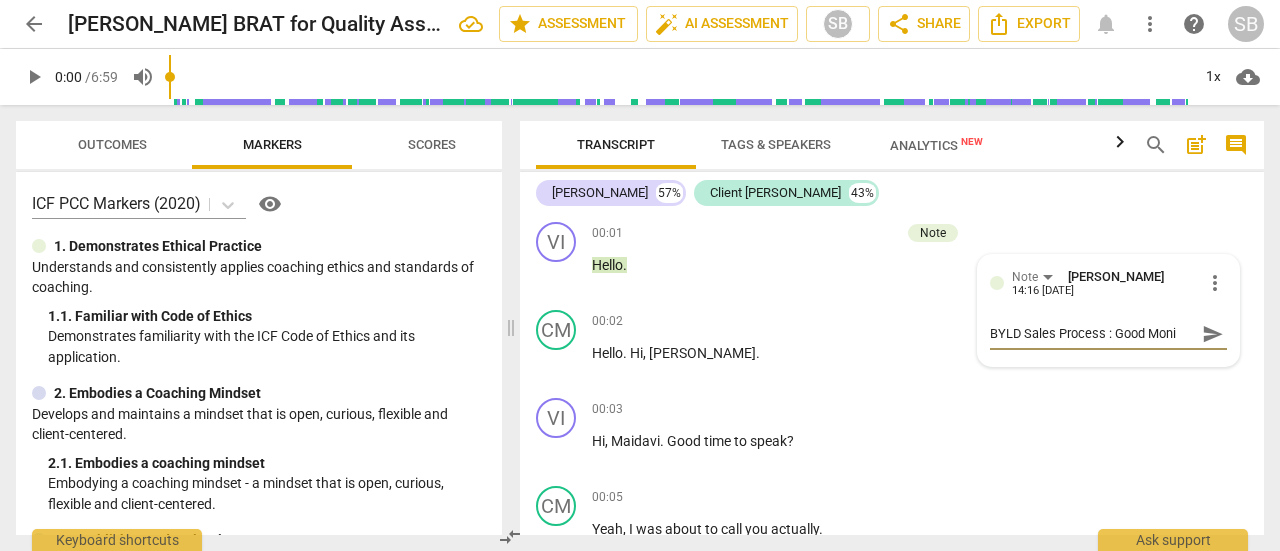 type on "BYLD Sales Process : Good Monin" 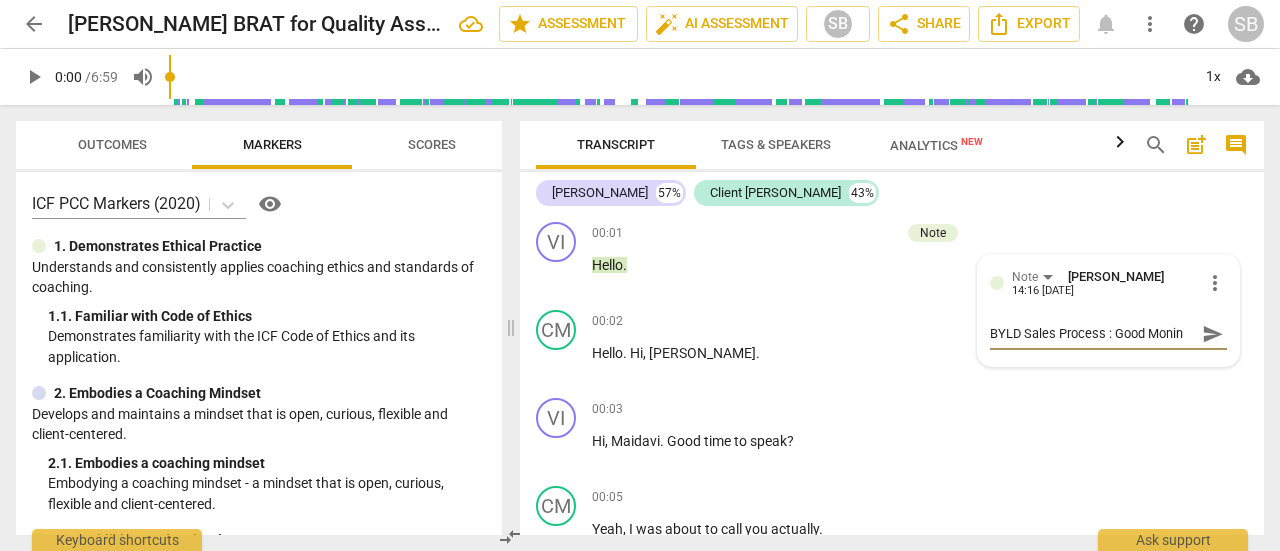 type on "BYLD Sales Process : Good Moni" 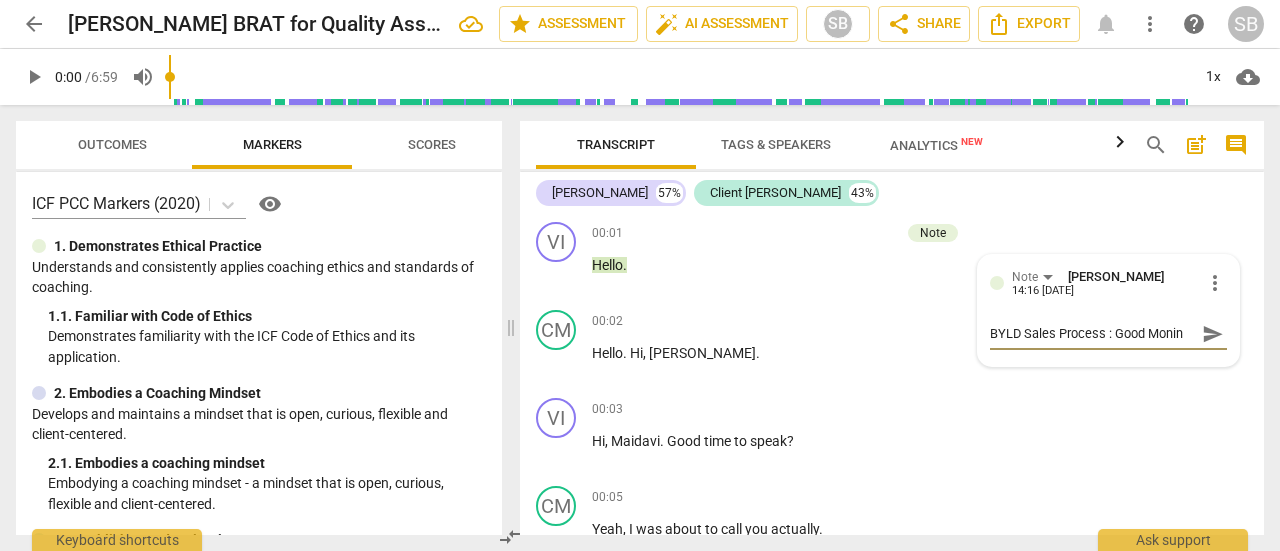type on "BYLD Sales Process : Good Moni" 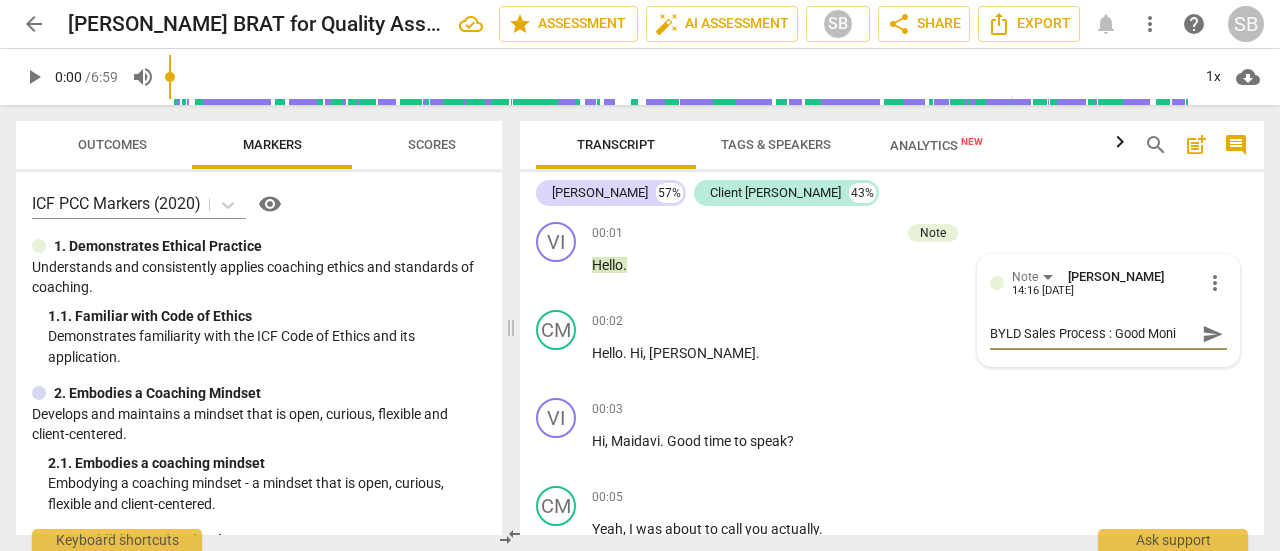 type on "BYLD Sales Process : Good Mon" 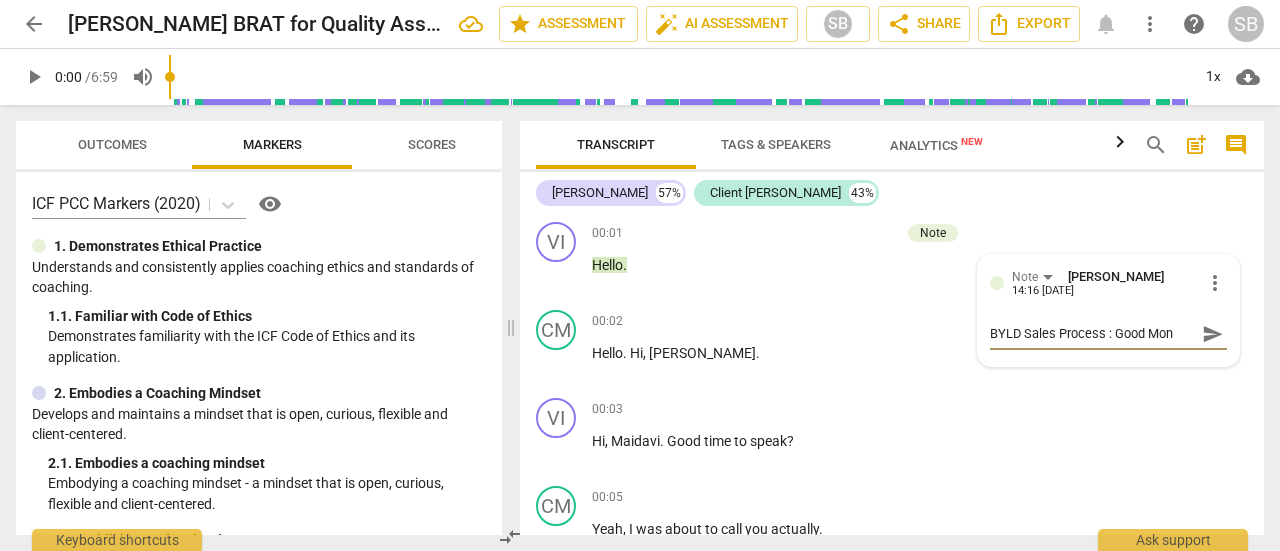 type on "BYLD Sales Process : Good Mo" 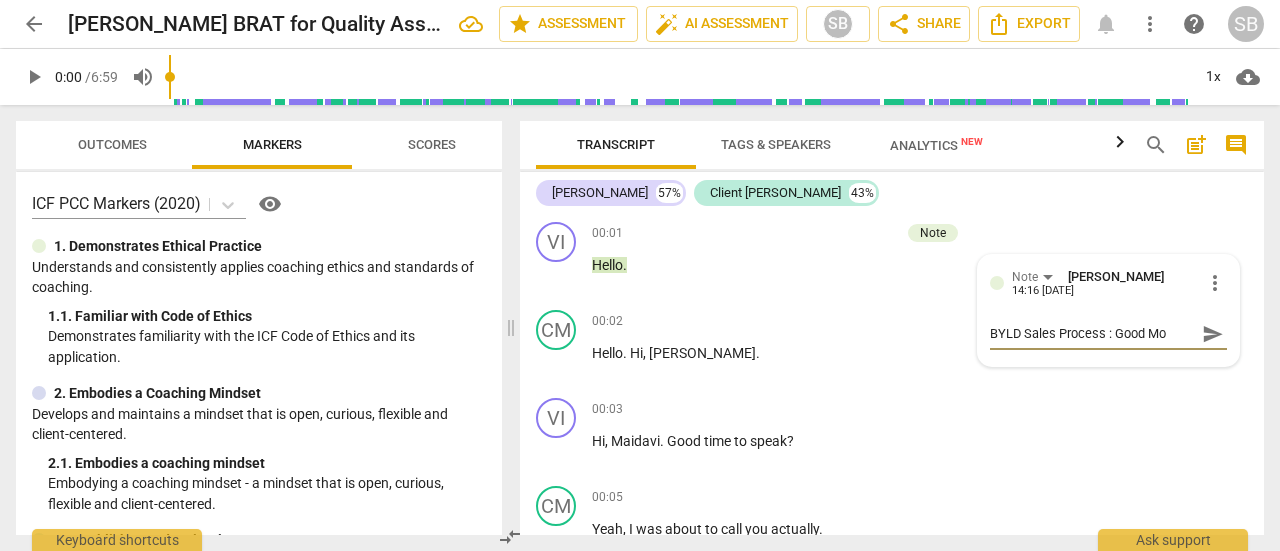 type on "BYLD Sales Process : Good Mor" 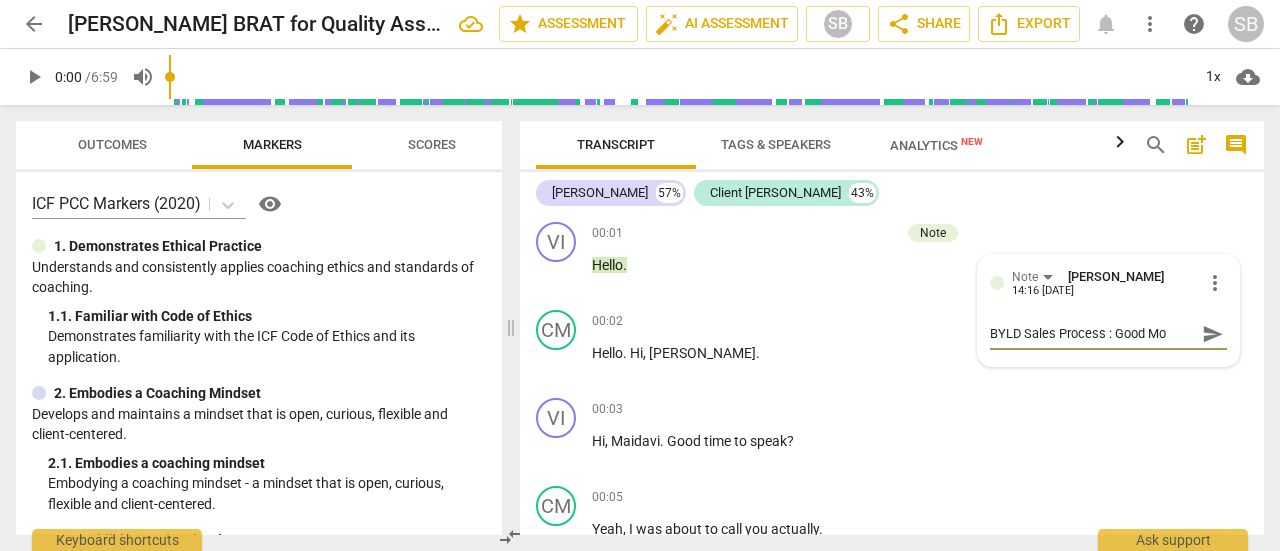 type on "BYLD Sales Process : Good Mor" 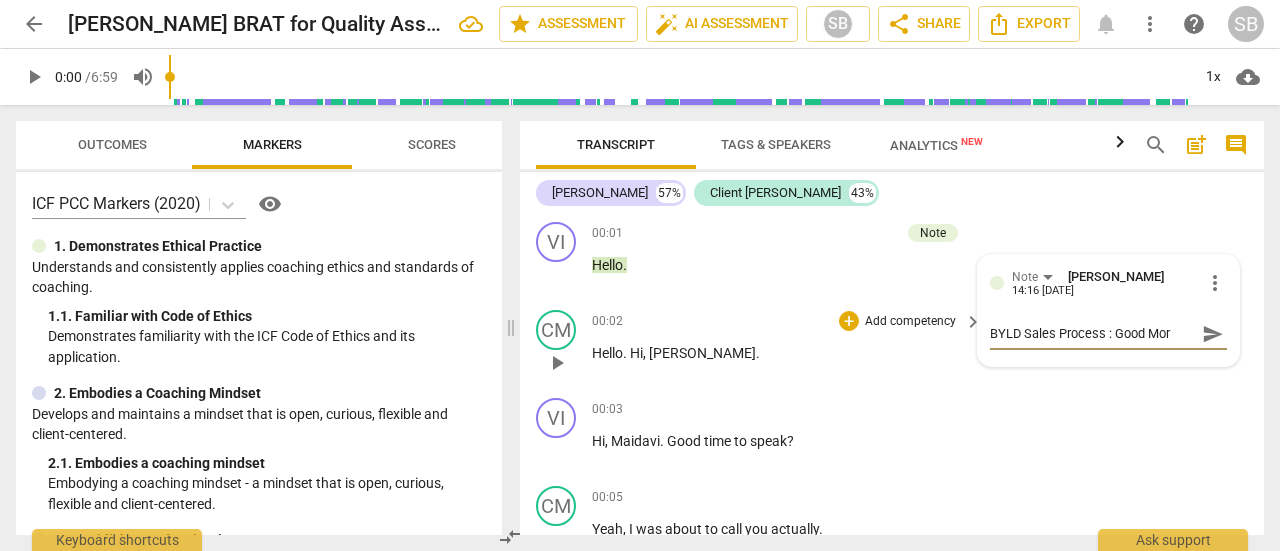 type on "BYLD Sales Process : Good Morn" 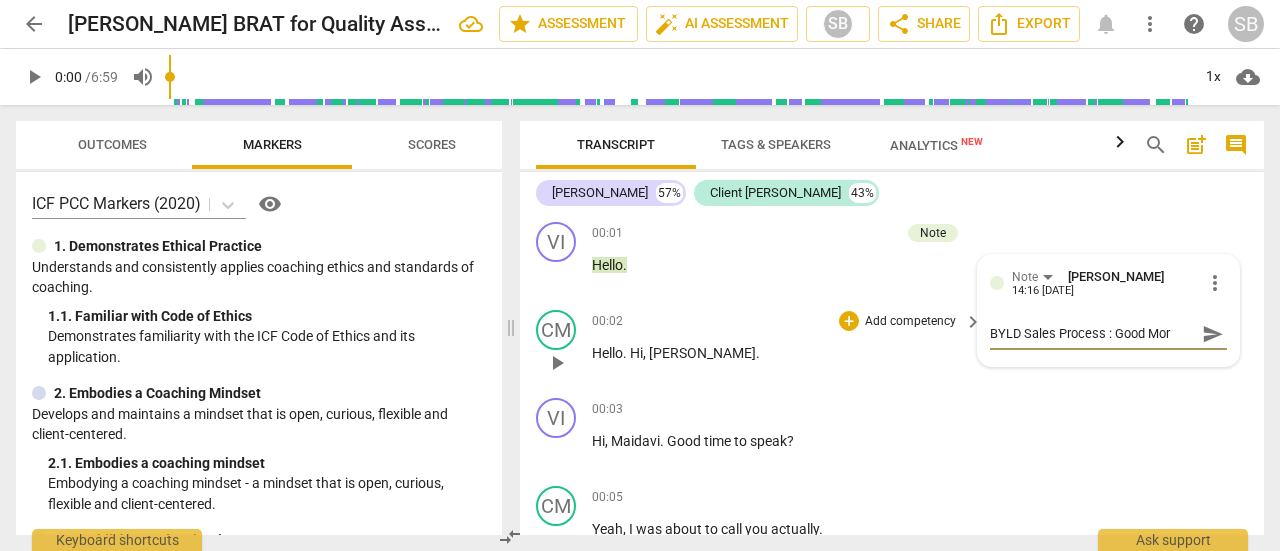 type on "BYLD Sales Process : Good Morn" 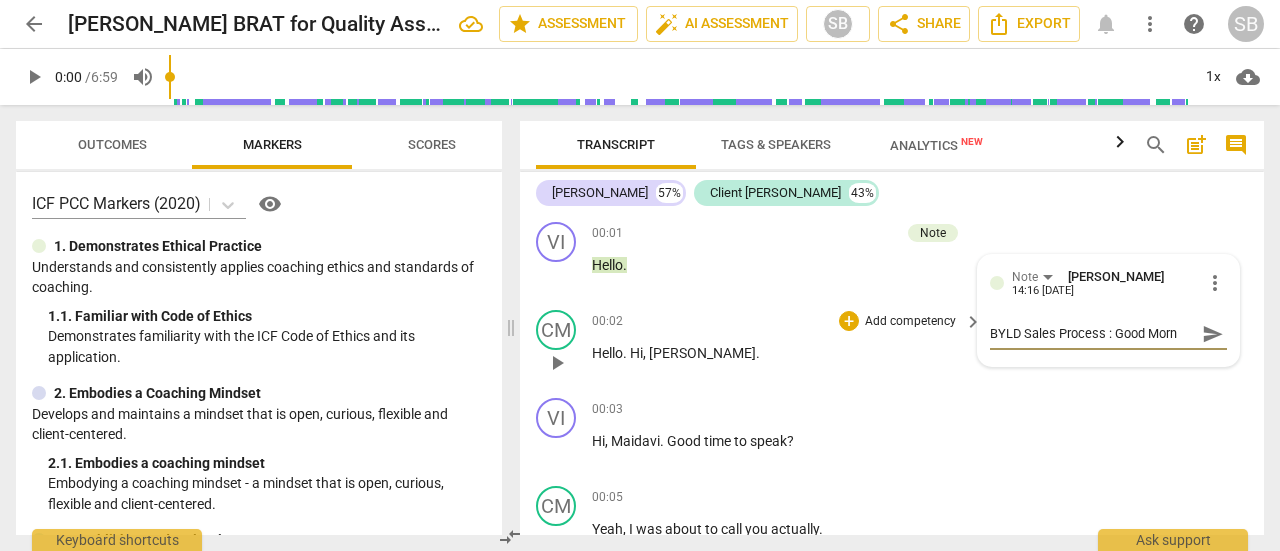 type on "BYLD Sales Process : Good Morni" 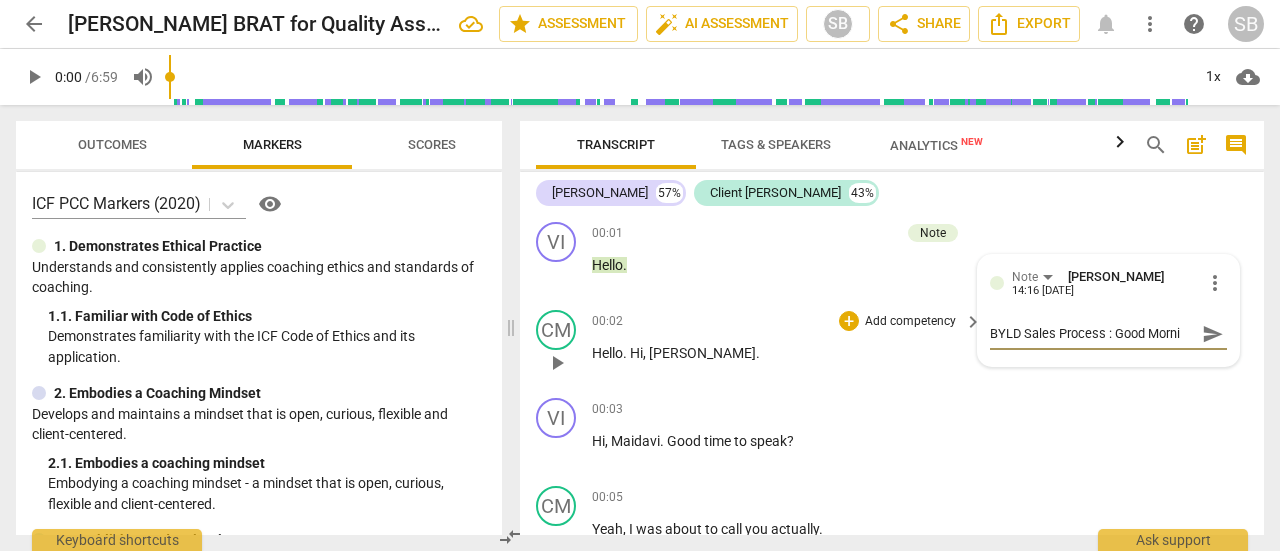 type on "BYLD Sales Process : Good Mornin" 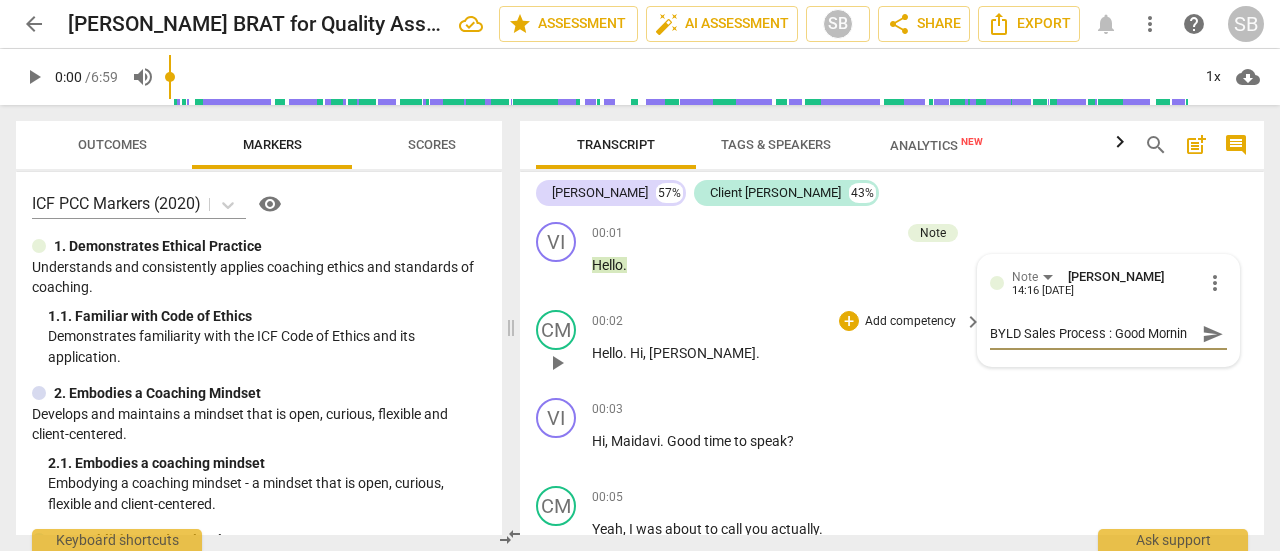 type on "BYLD Sales Process : Good Morning" 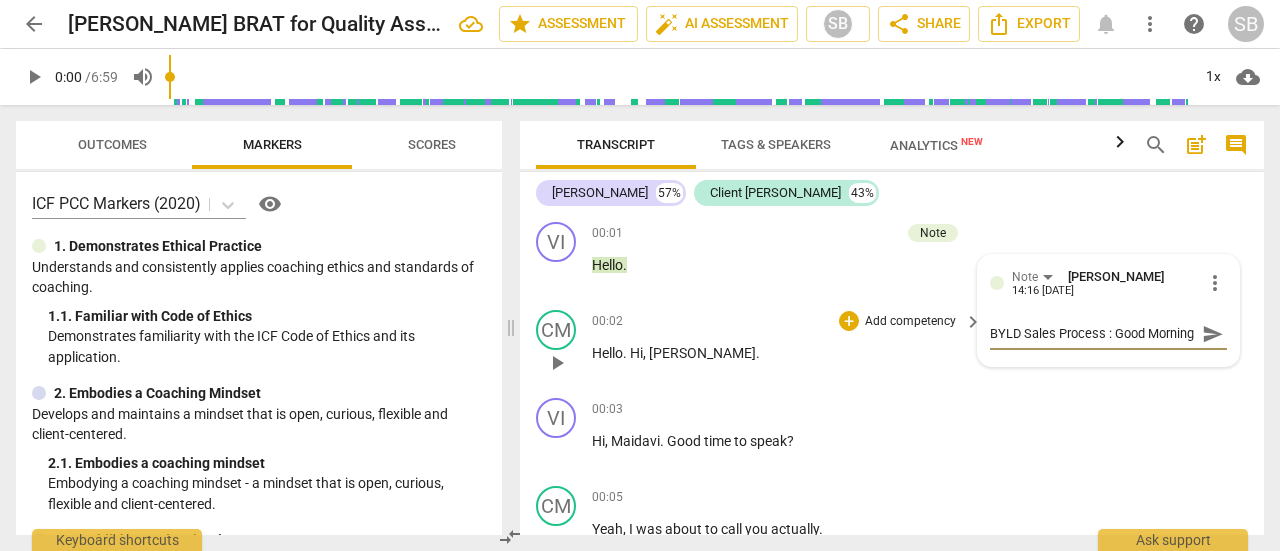 scroll, scrollTop: 17, scrollLeft: 0, axis: vertical 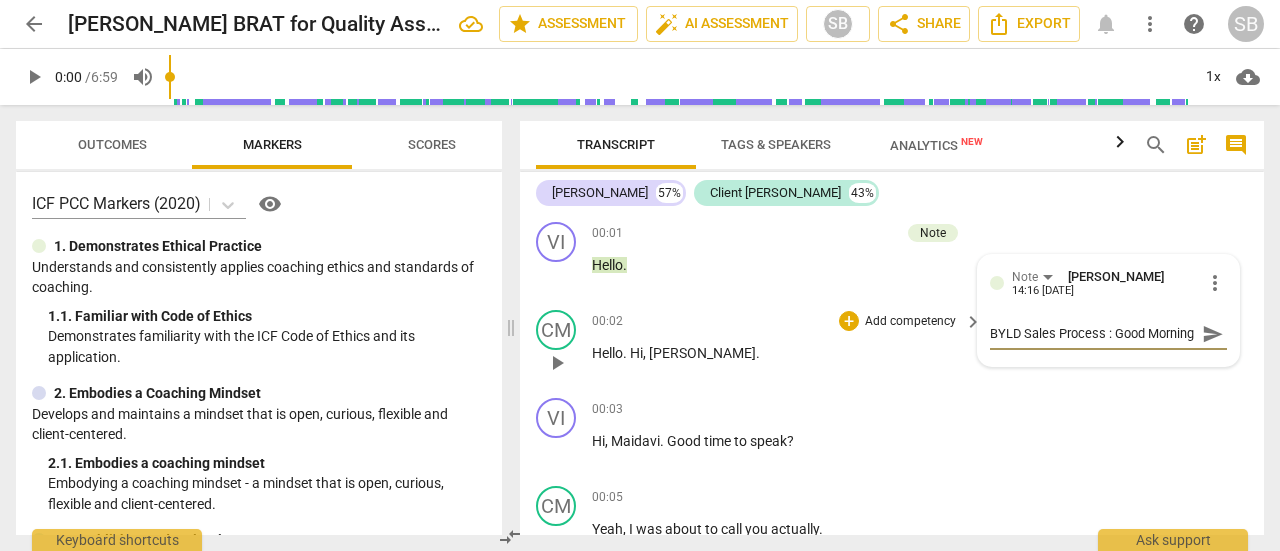 type on "BYLD Sales Process : Good Morning" 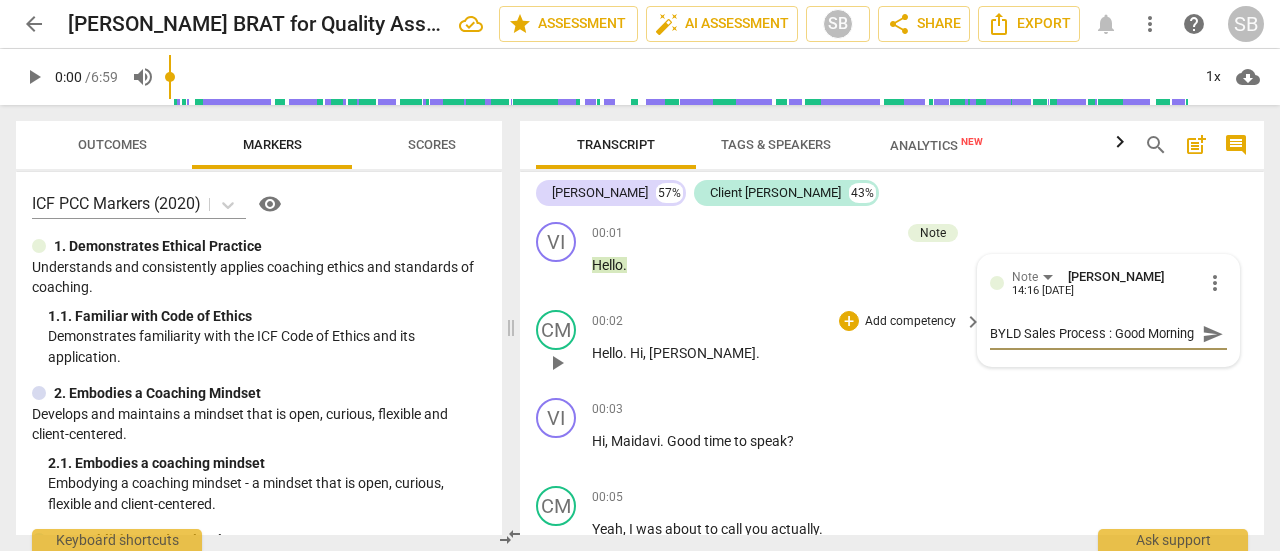 type on "BYLD Sales Process : Good Morning" 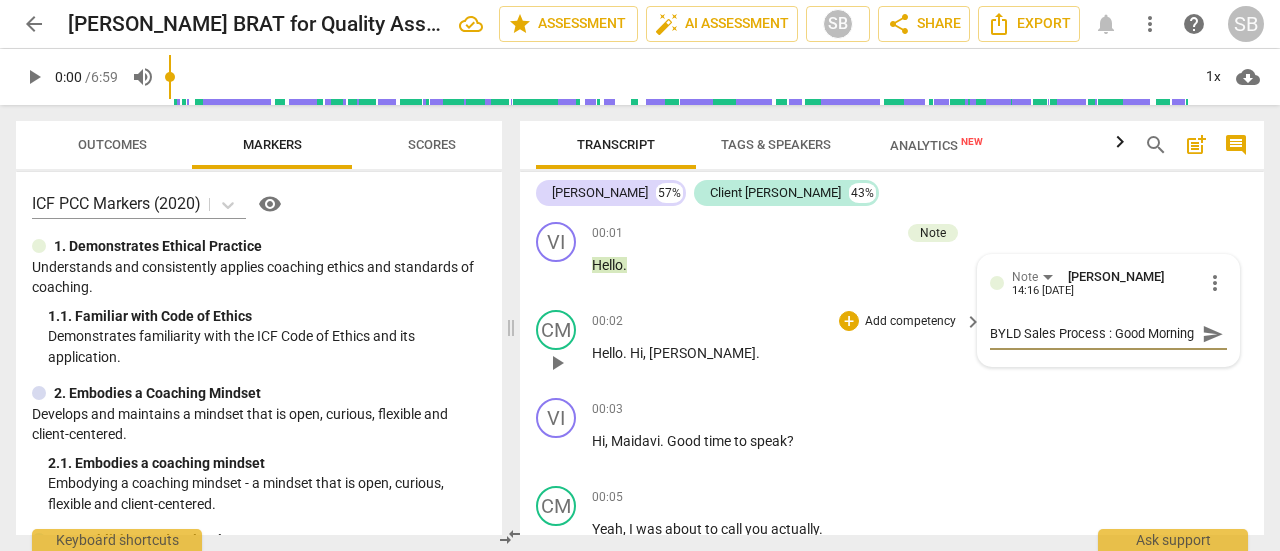 type on "BYLD Sales Process : Good Morning o" 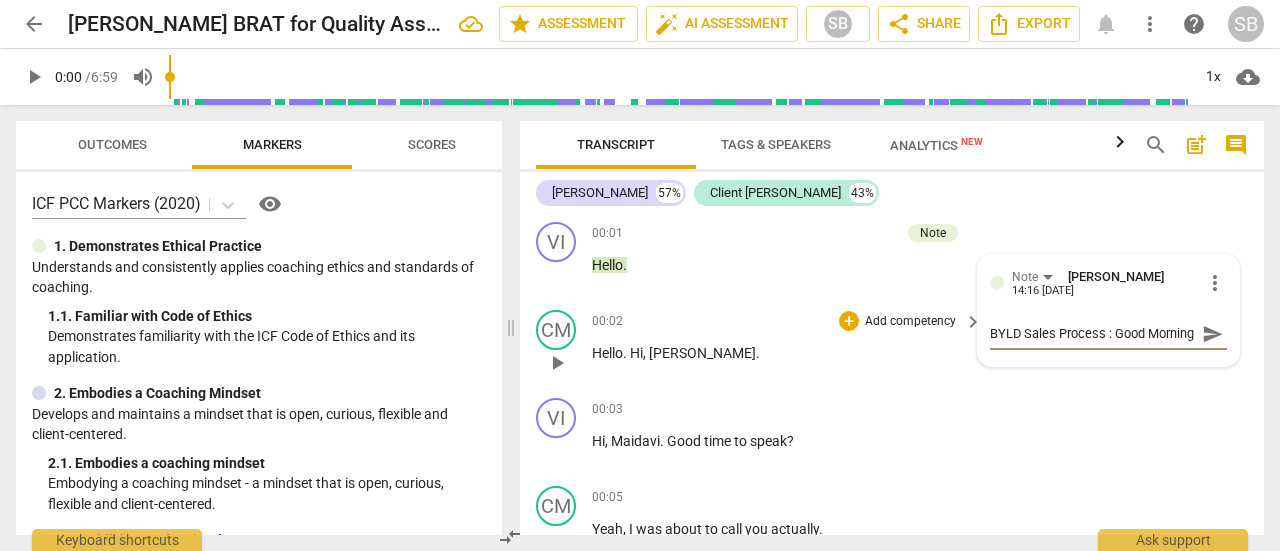 type on "BYLD Sales Process : Good Morning o" 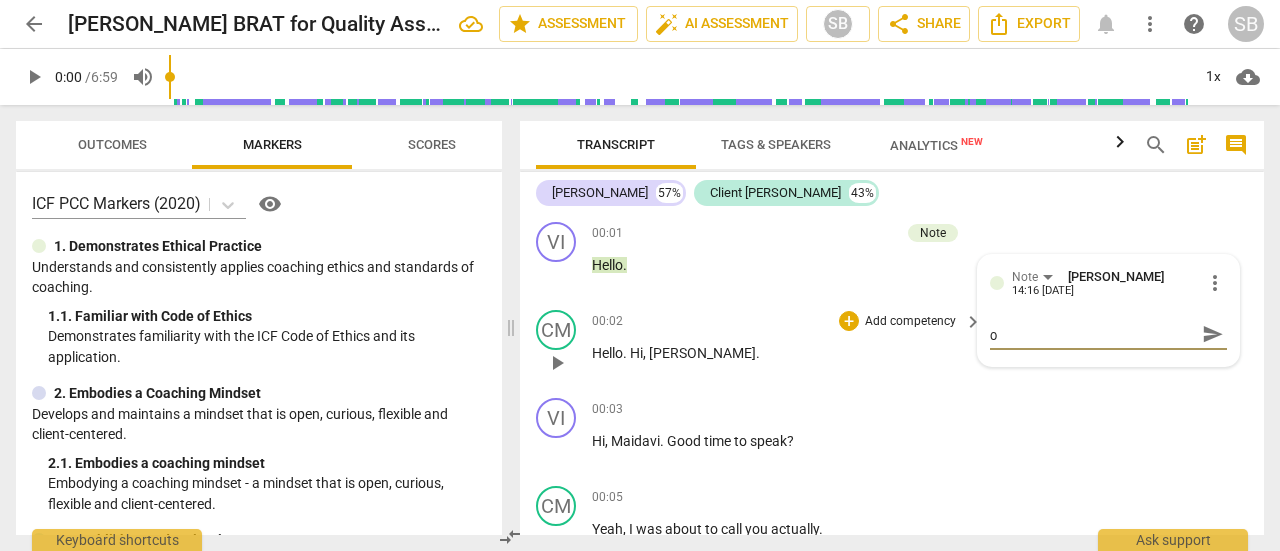 type on "BYLD Sales Process : Good Morning or" 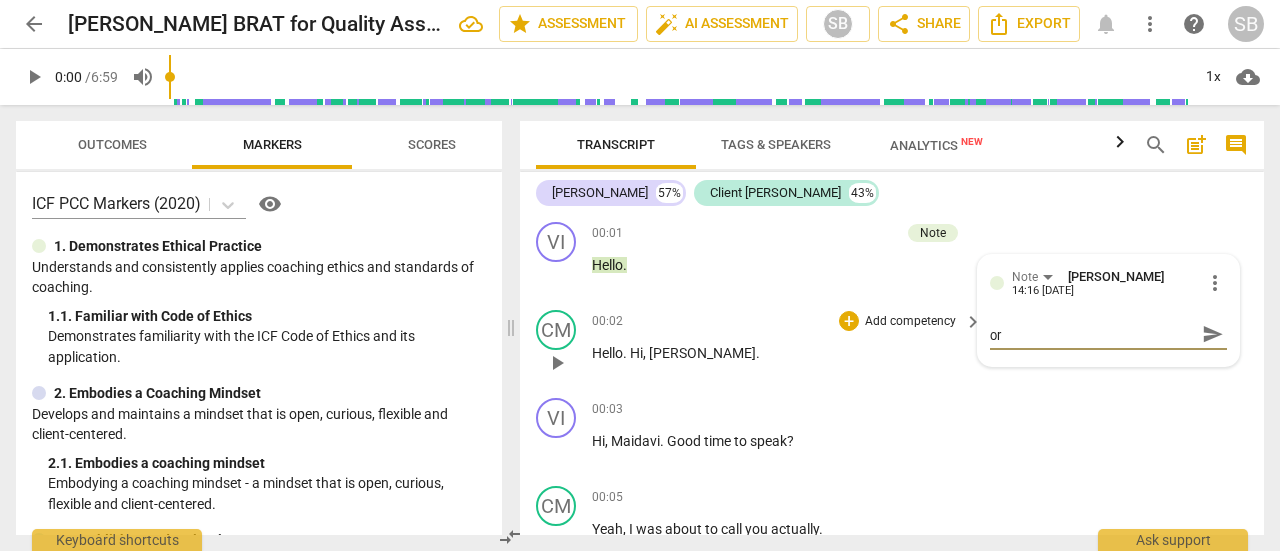 type on "BYLD Sales Process : Good Morning or" 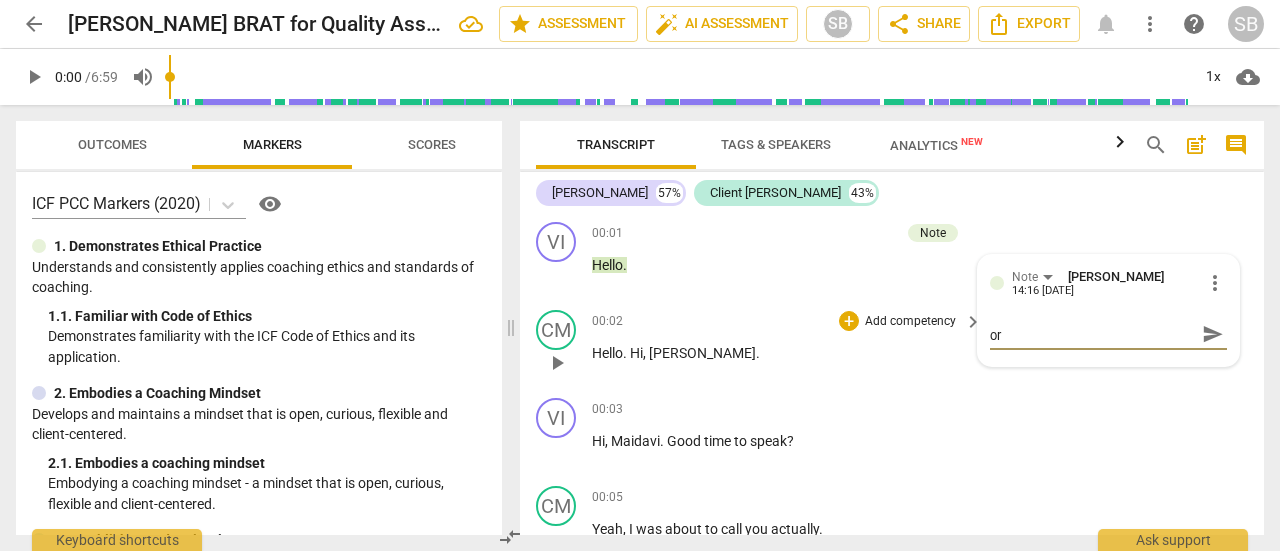 type on "BYLD Sales Process : Good Morning or" 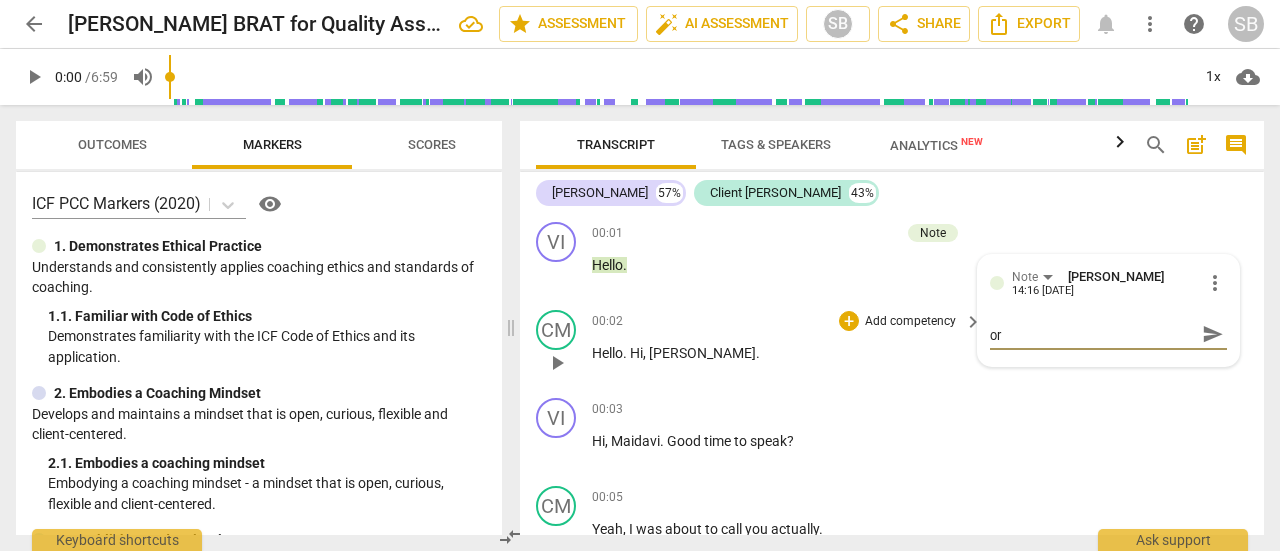 type on "BYLD Sales Process : Good Morning or r" 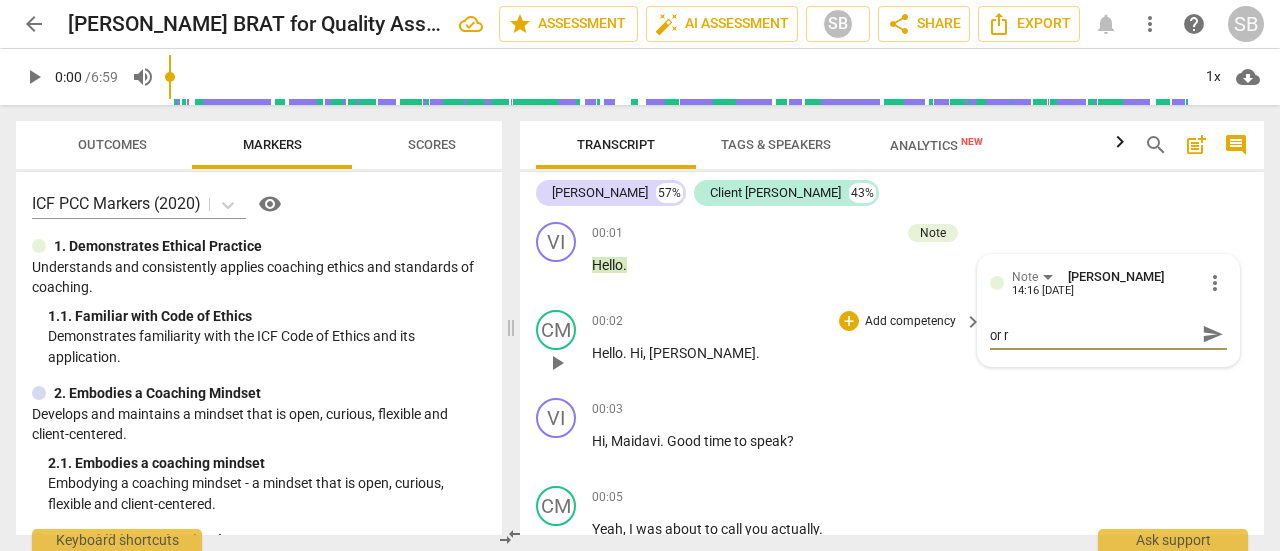 type on "BYLD Sales Process : Good Morning or re" 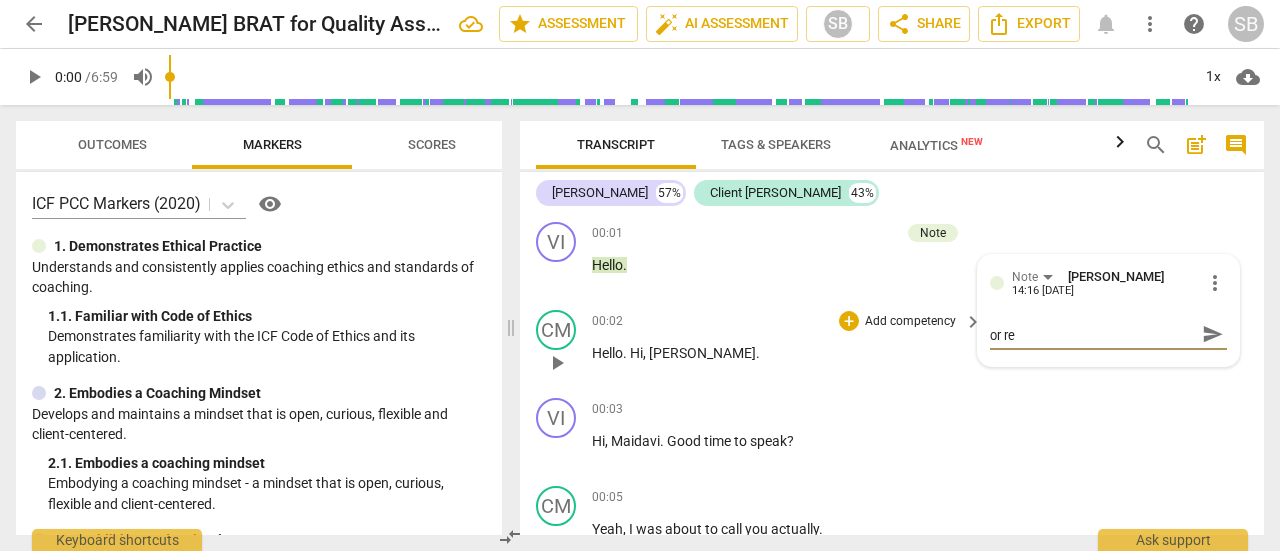 type on "BYLD Sales Process : Good Morning or rel" 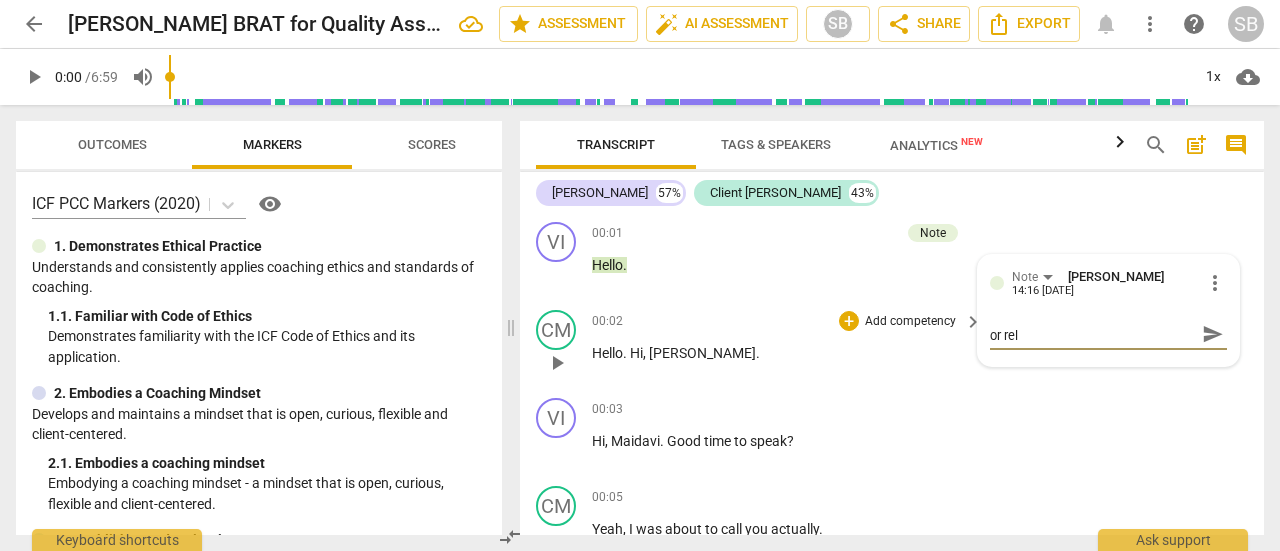 type on "BYLD Sales Process : Good Morning or rele" 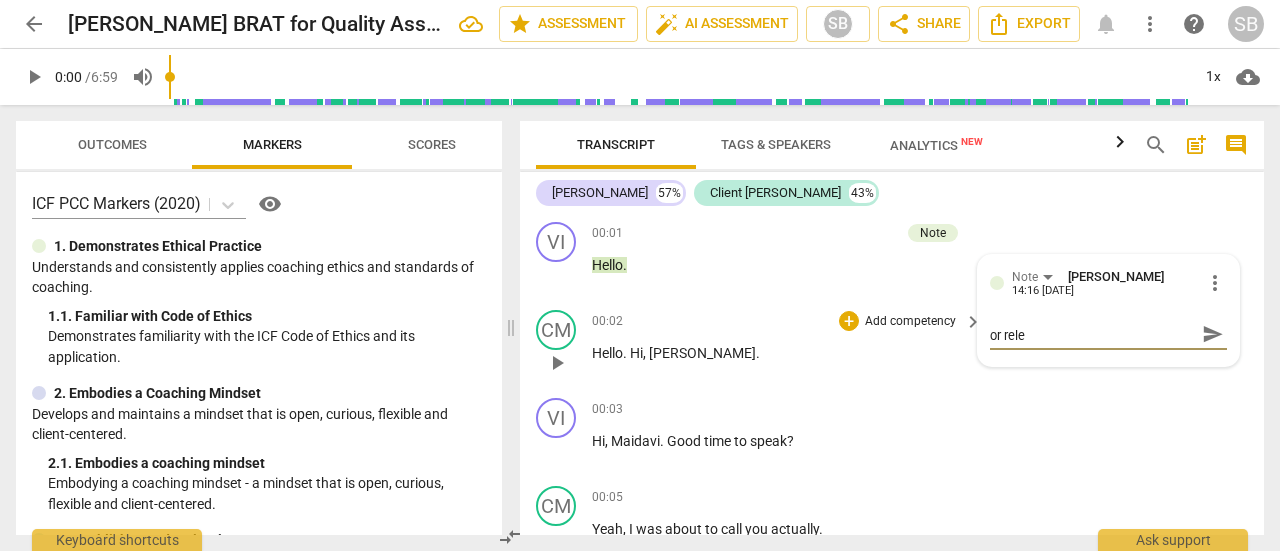scroll, scrollTop: 0, scrollLeft: 0, axis: both 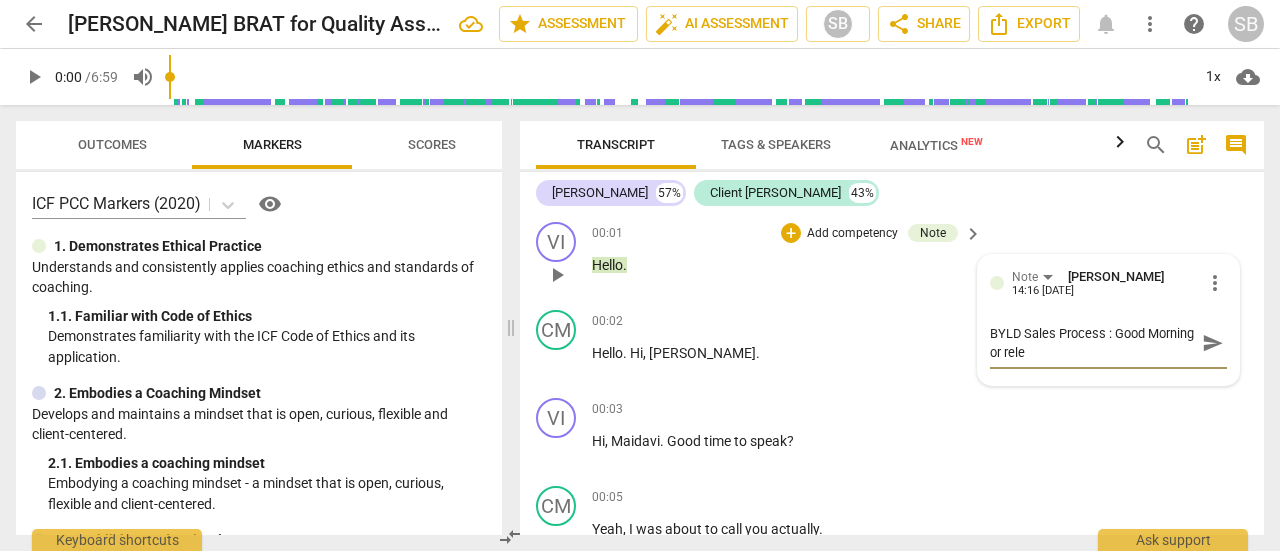 type on "BYLD Sales Process : Good Morning or relev" 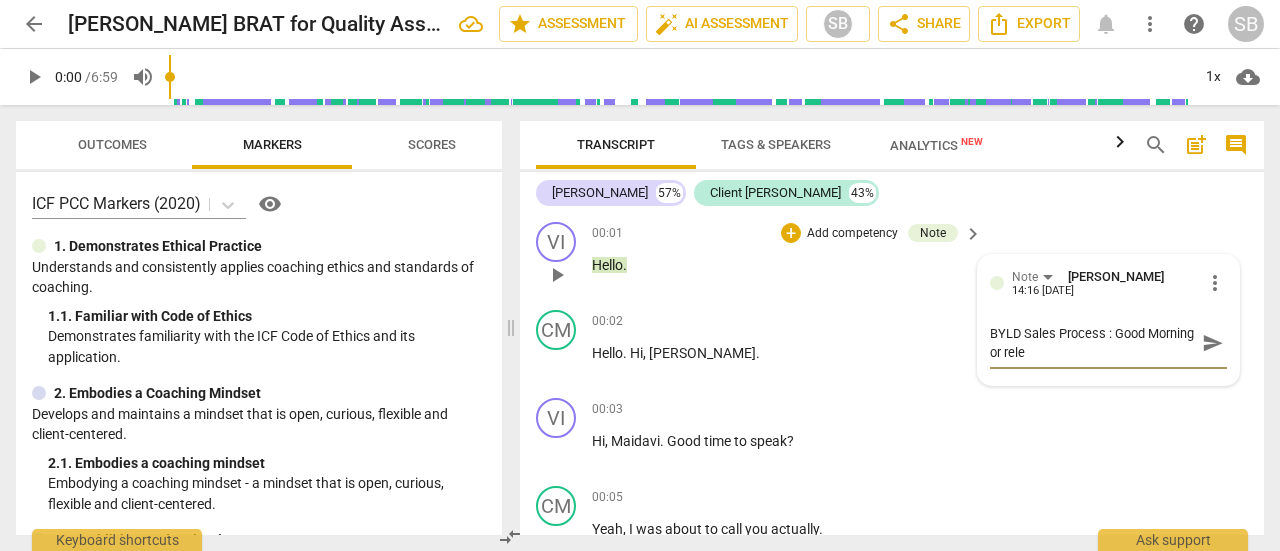 type on "BYLD Sales Process : Good Morning or relev" 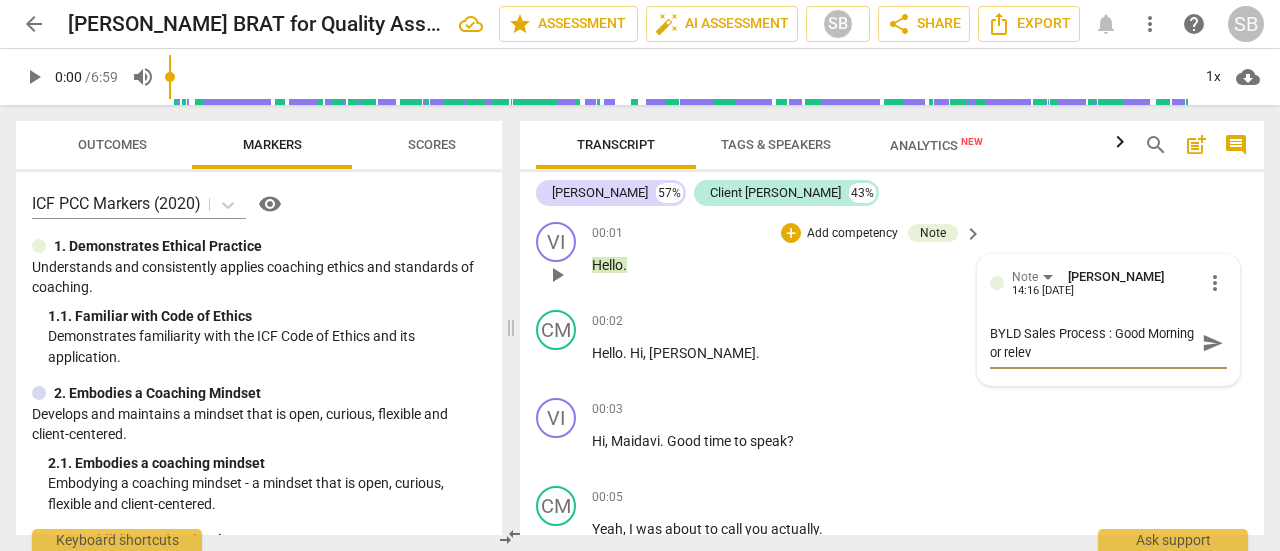 type on "BYLD Sales Process : Good Morning or releva" 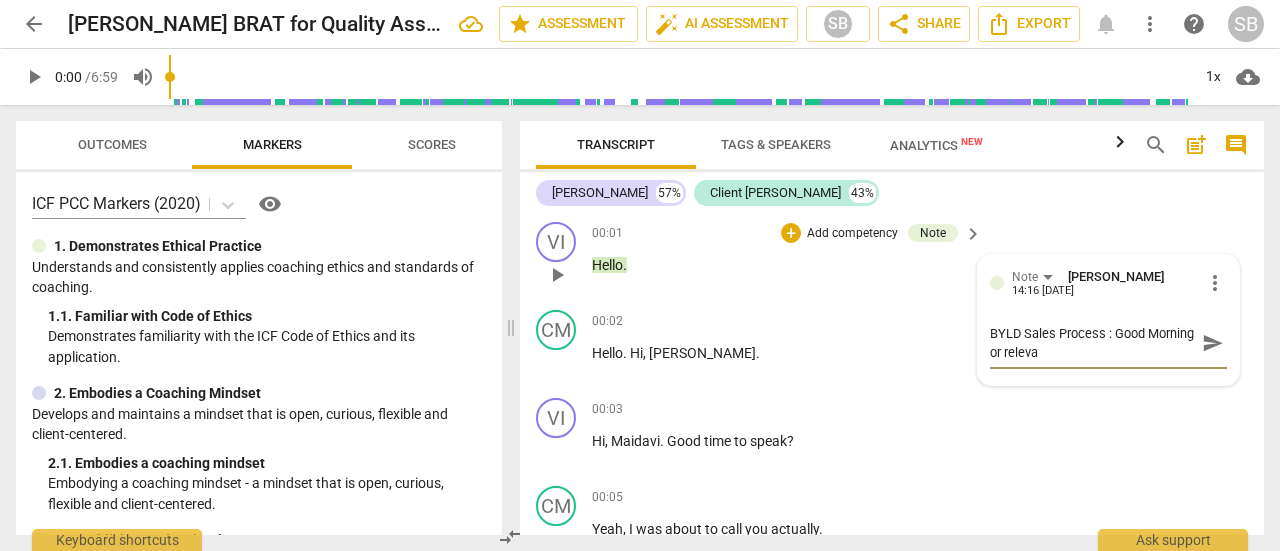 type on "BYLD Sales Process : Good Morning or relevan" 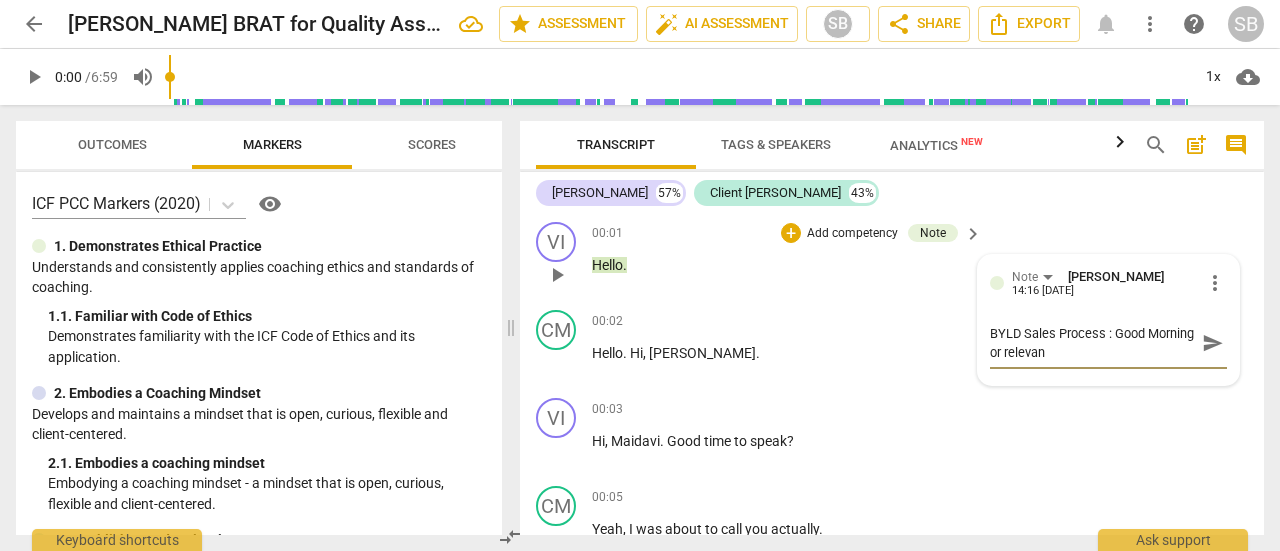 type on "BYLD Sales Process : Good Morning or relevan" 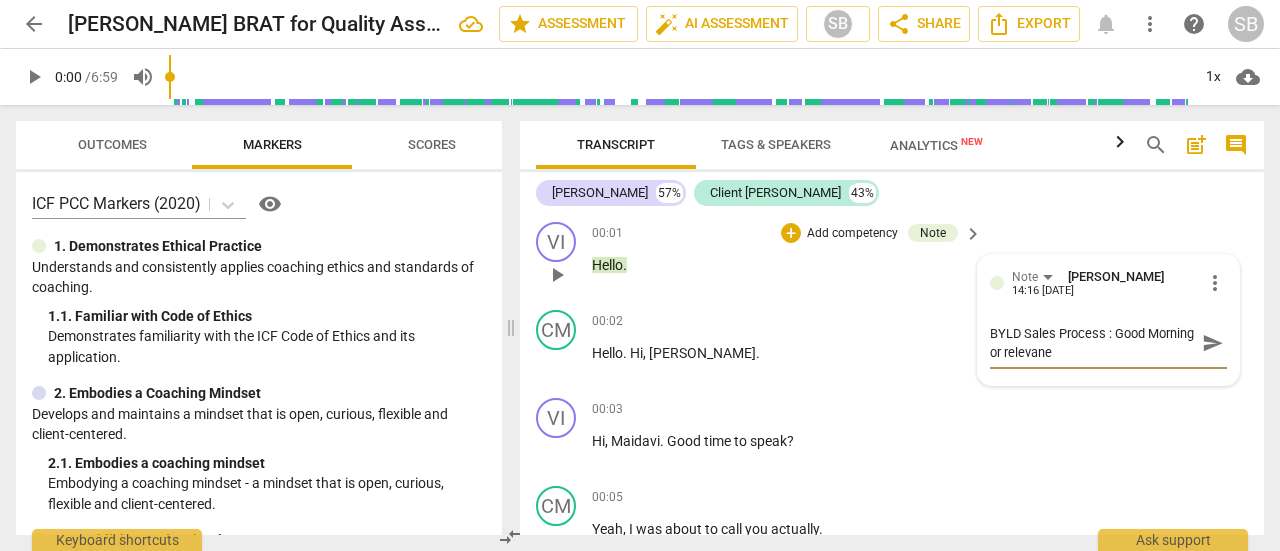 type on "BYLD Sales Process : Good Morning or relevan" 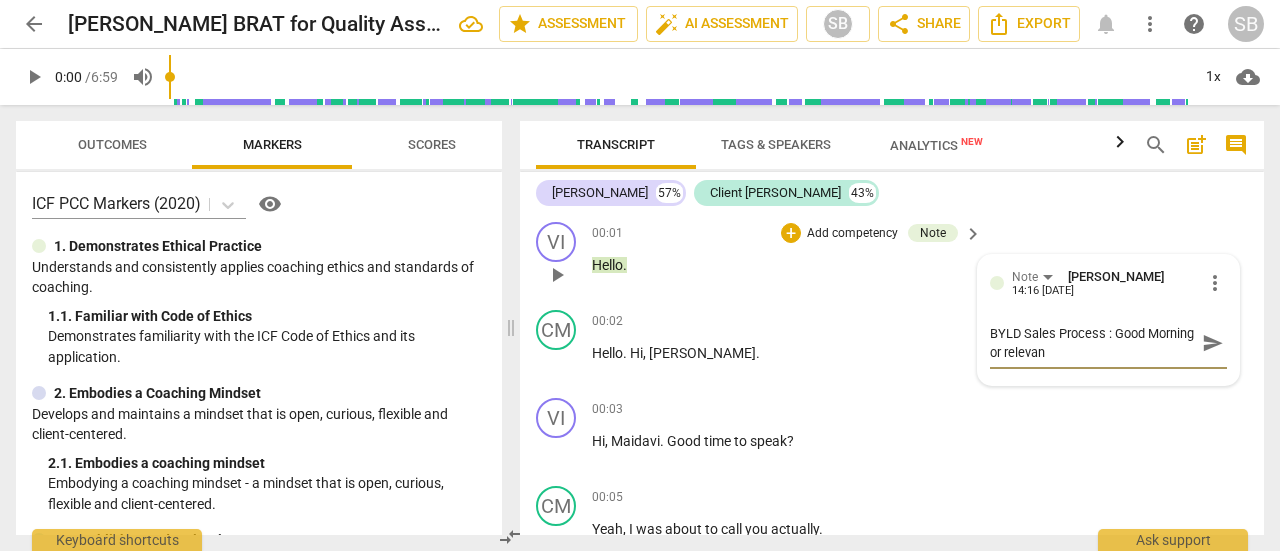 type on "BYLD Sales Process : Good Morning or relevant" 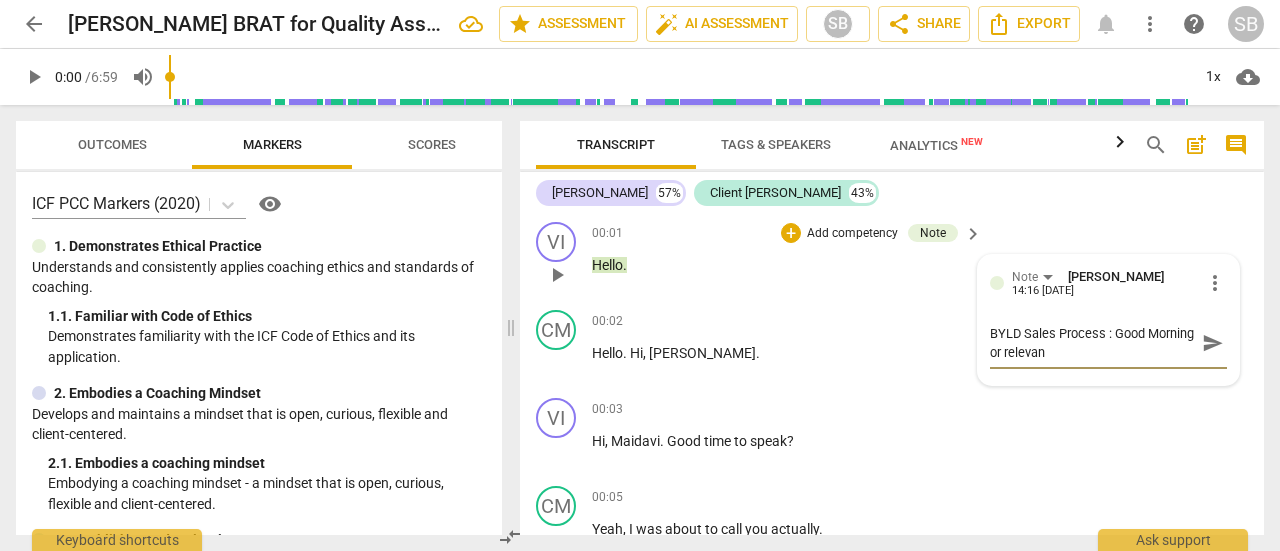 type on "BYLD Sales Process : Good Morning or relevant" 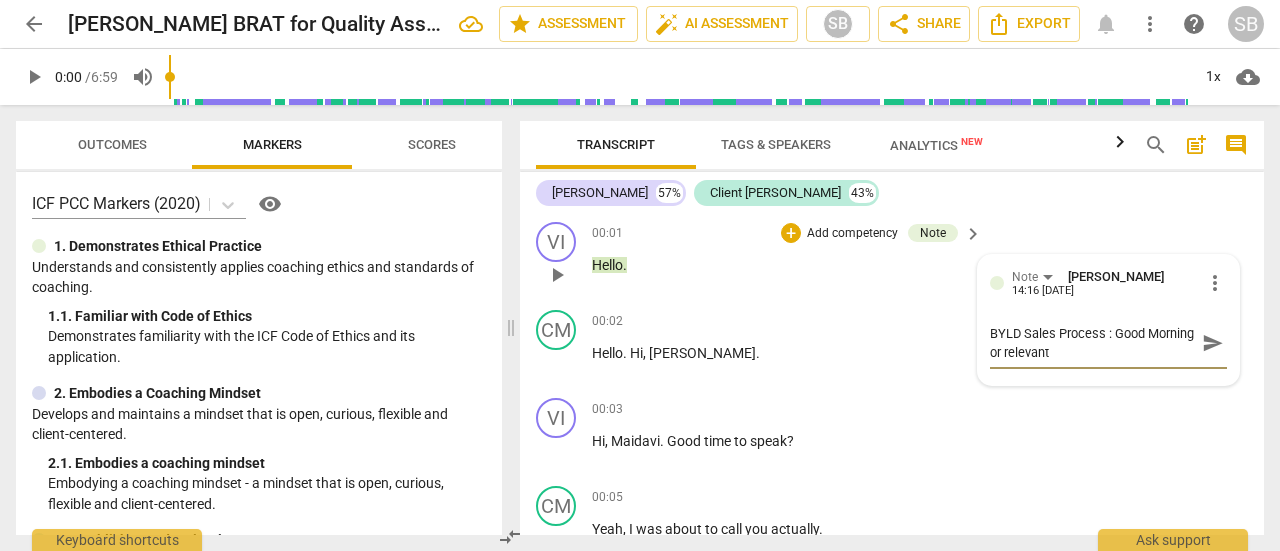 type on "BYLD Sales Process : Good Morning or relevant" 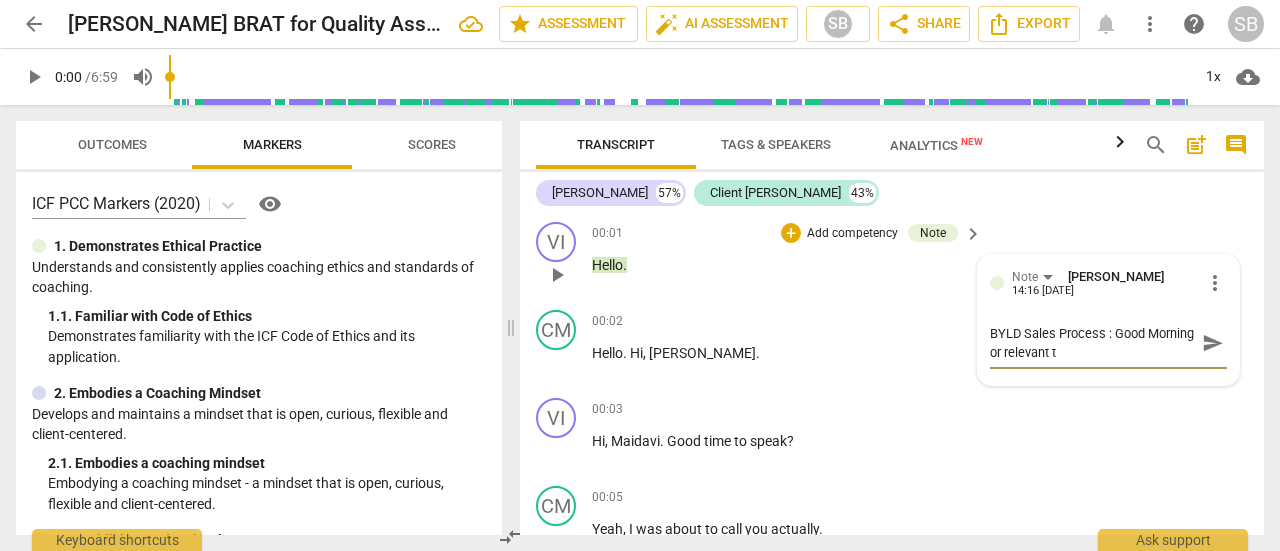 type on "BYLD Sales Process : Good Morning or relevant ti" 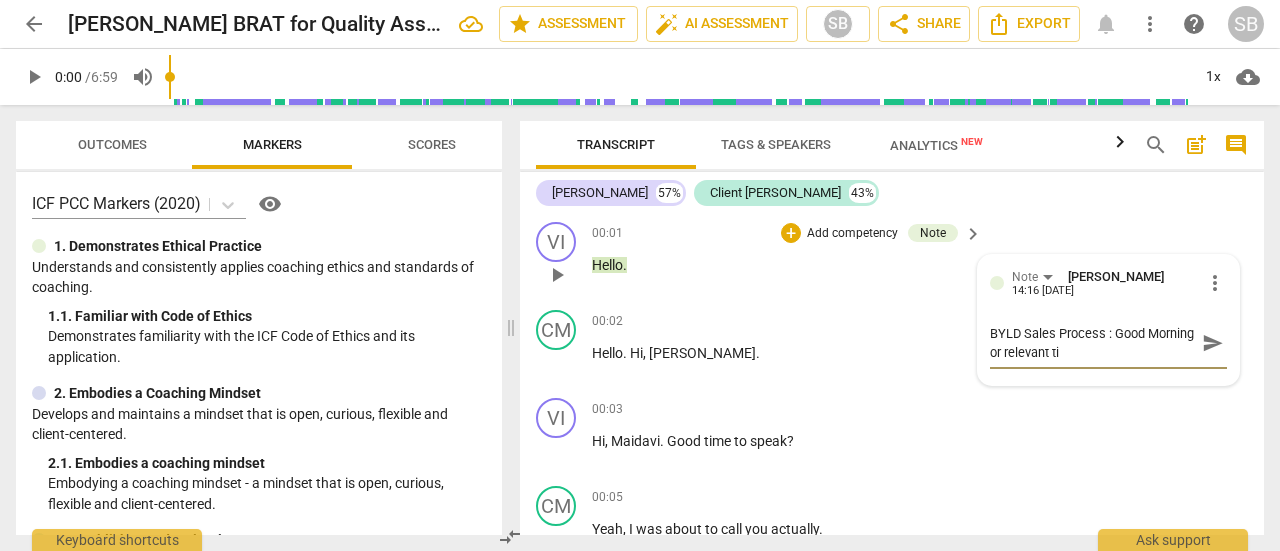 type on "BYLD Sales Process : Good Morning or relevant [PERSON_NAME]" 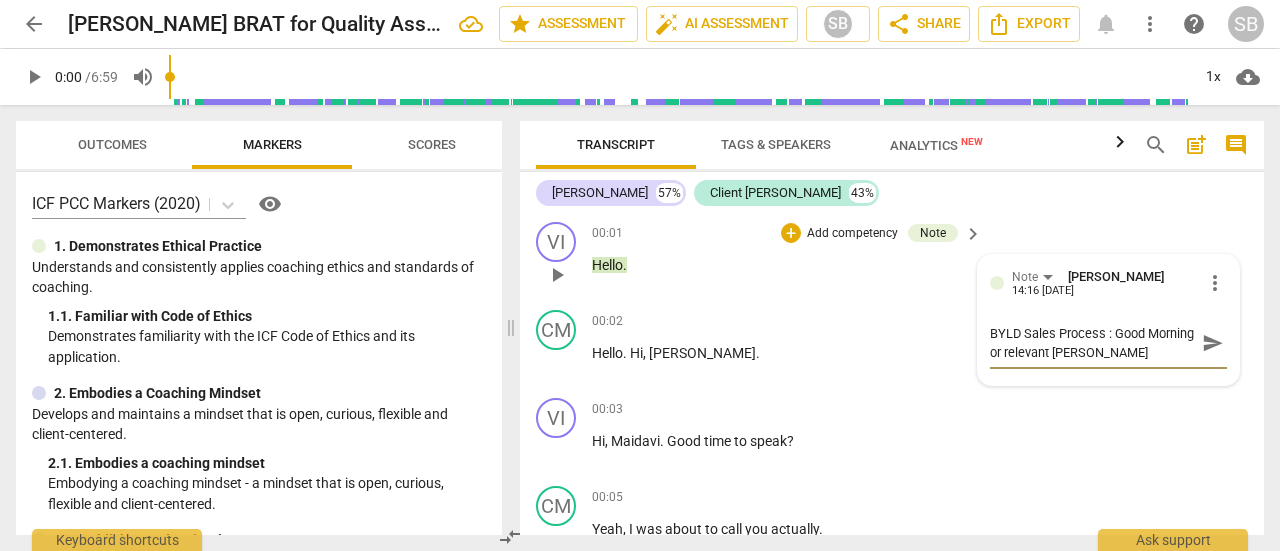 type on "BYLD Sales Process : Good Morning or relevant time" 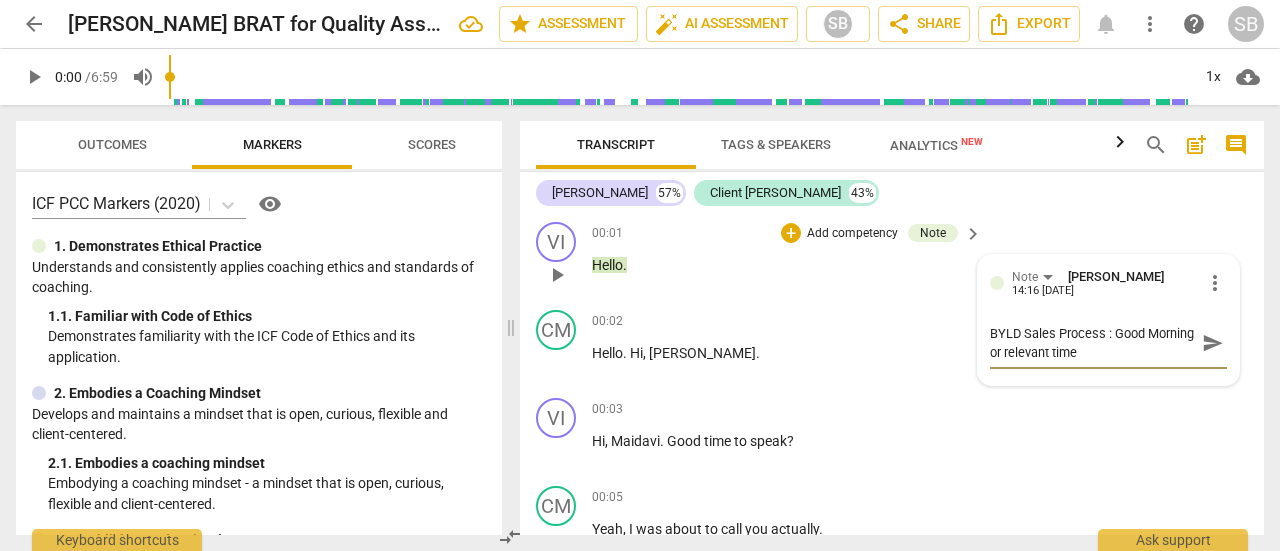 type on "BYLD Sales Process : Good Morning or relevant time" 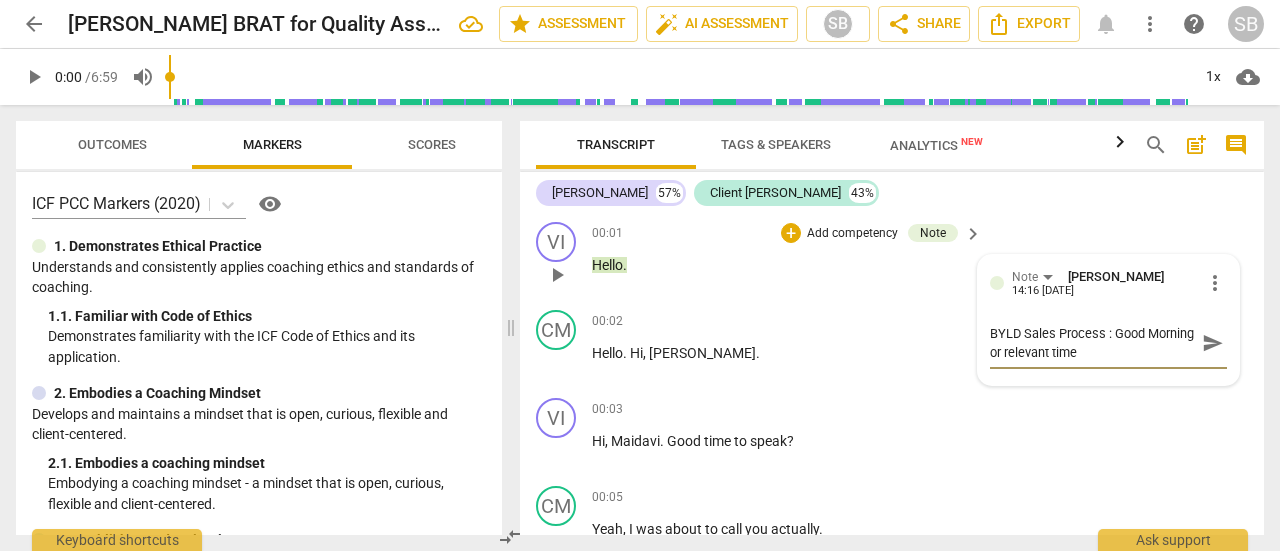 type on "BYLD Sales Process : Good Morning or relevant time" 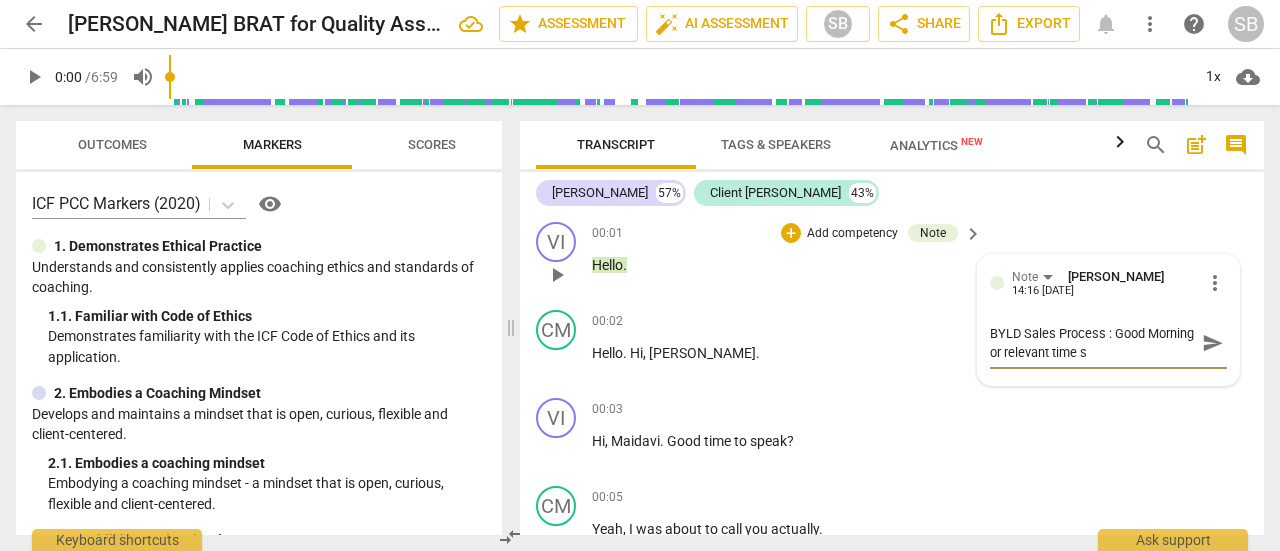 type on "BYLD Sales Process : Good Morning or relevant time sp" 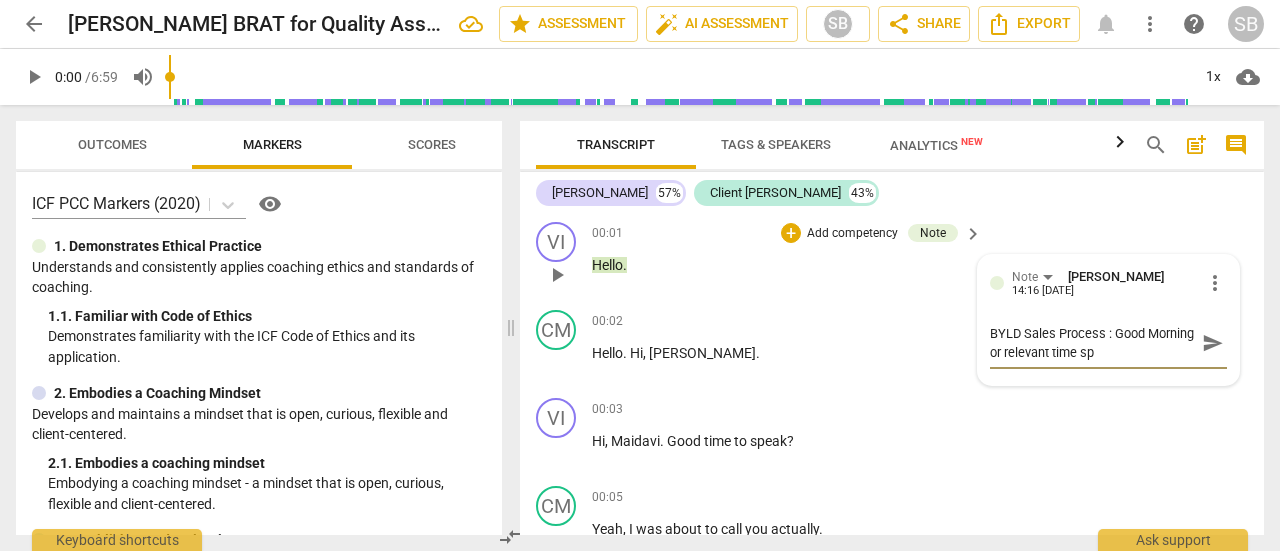 type on "BYLD Sales Process : Good Morning or relevant time spe" 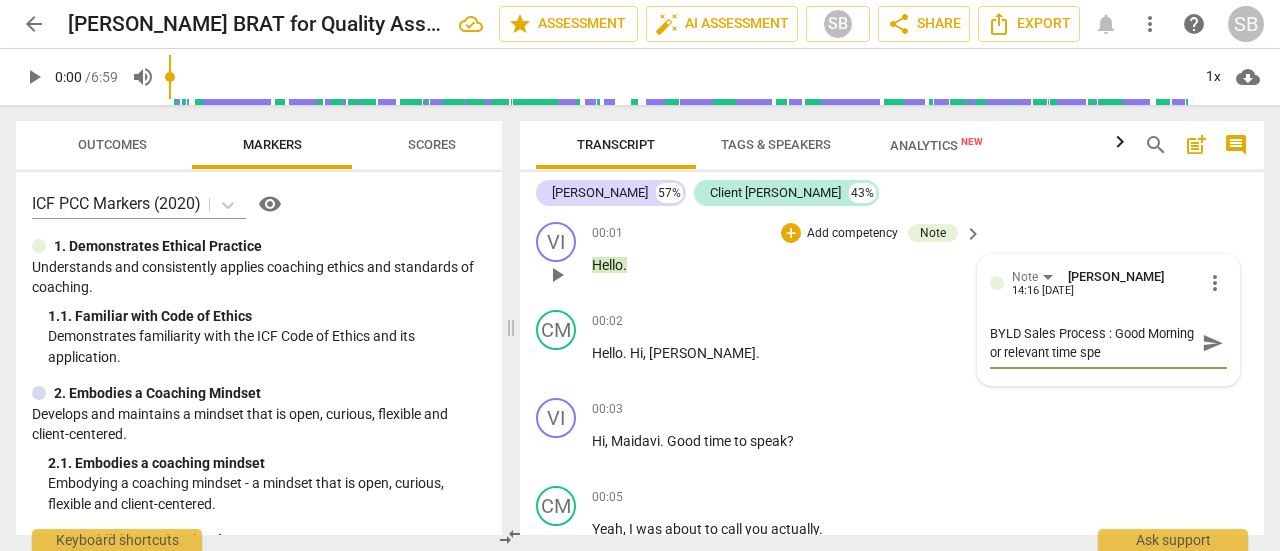 type on "BYLD Sales Process : Good Morning or relevant time spec" 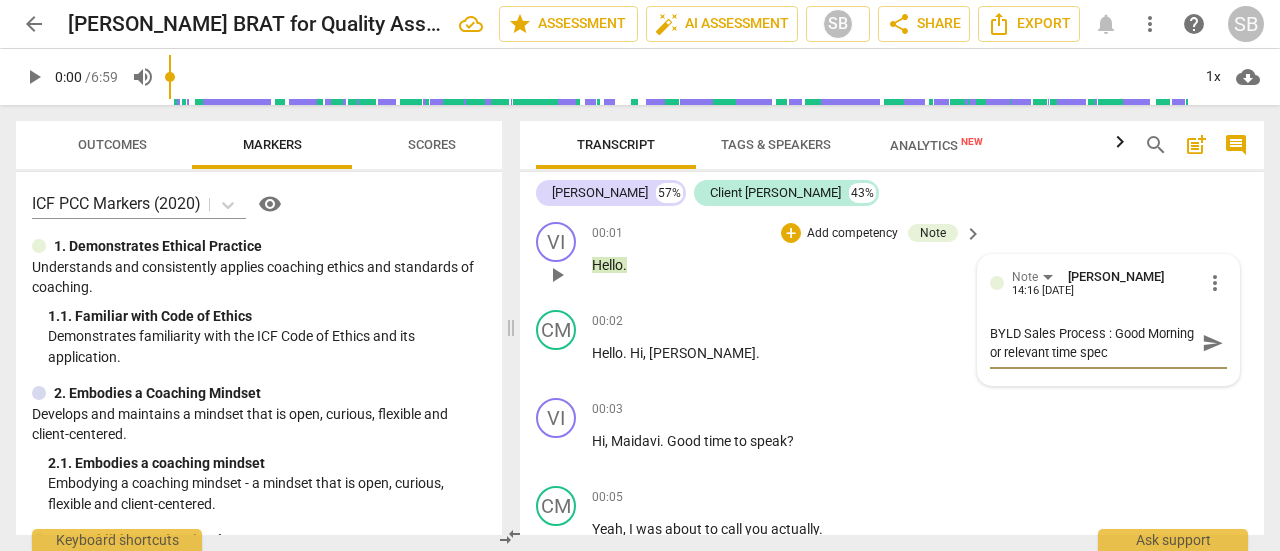 type on "BYLD Sales Process : Good Morning or relevant time speci" 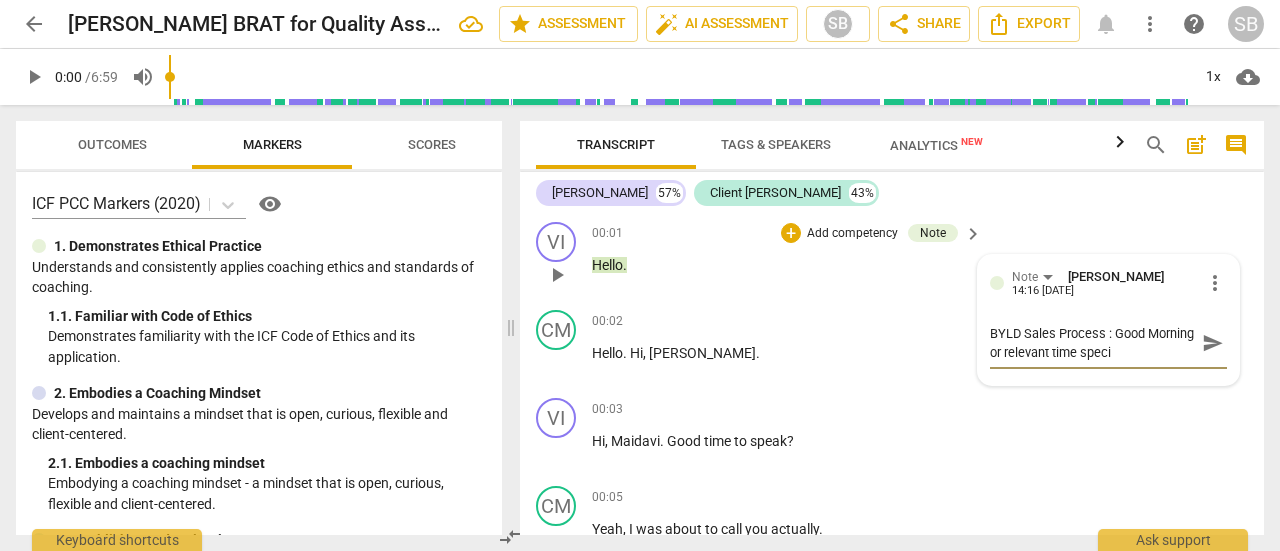 type on "BYLD Sales Process : Good Morning or relevant time specif" 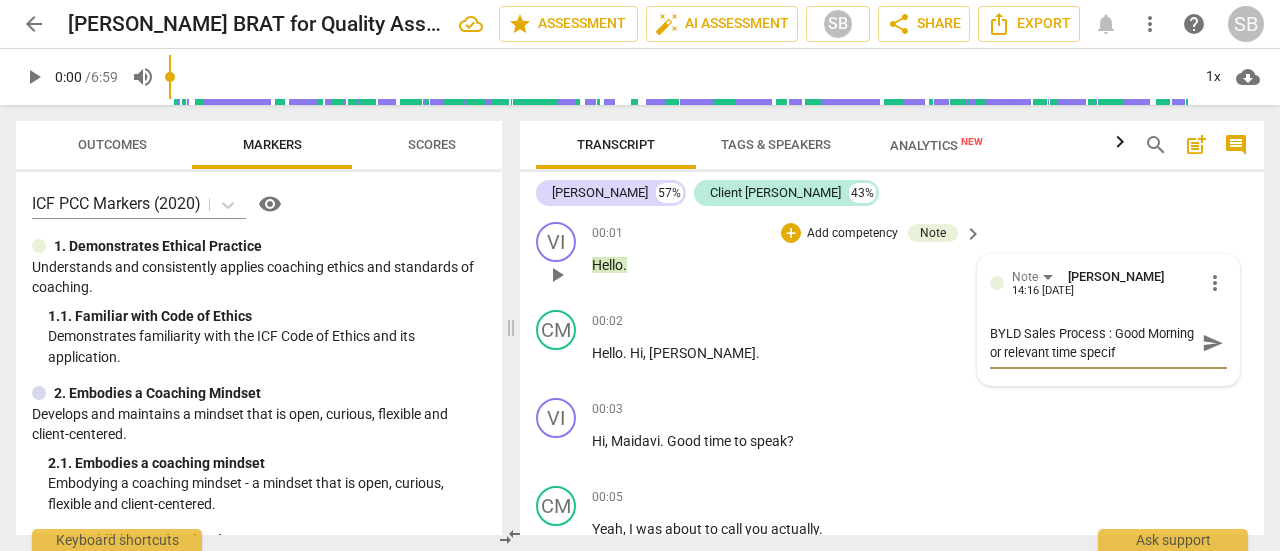 type on "BYLD Sales Process : Good Morning or relevant time specifi" 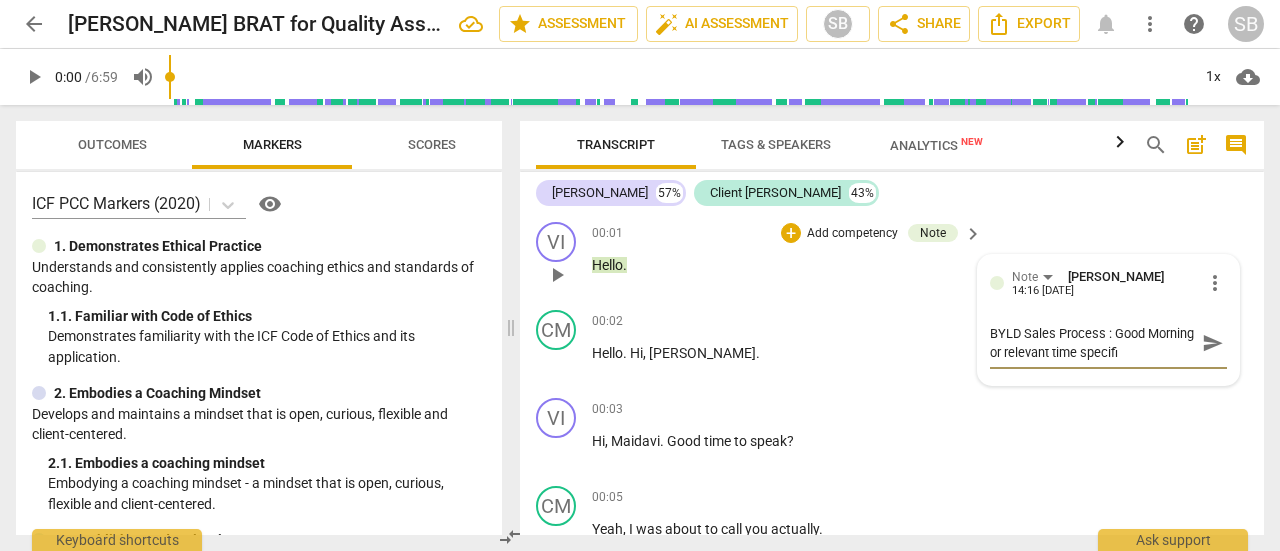 type on "BYLD Sales Process : Good Morning or relevant time specific" 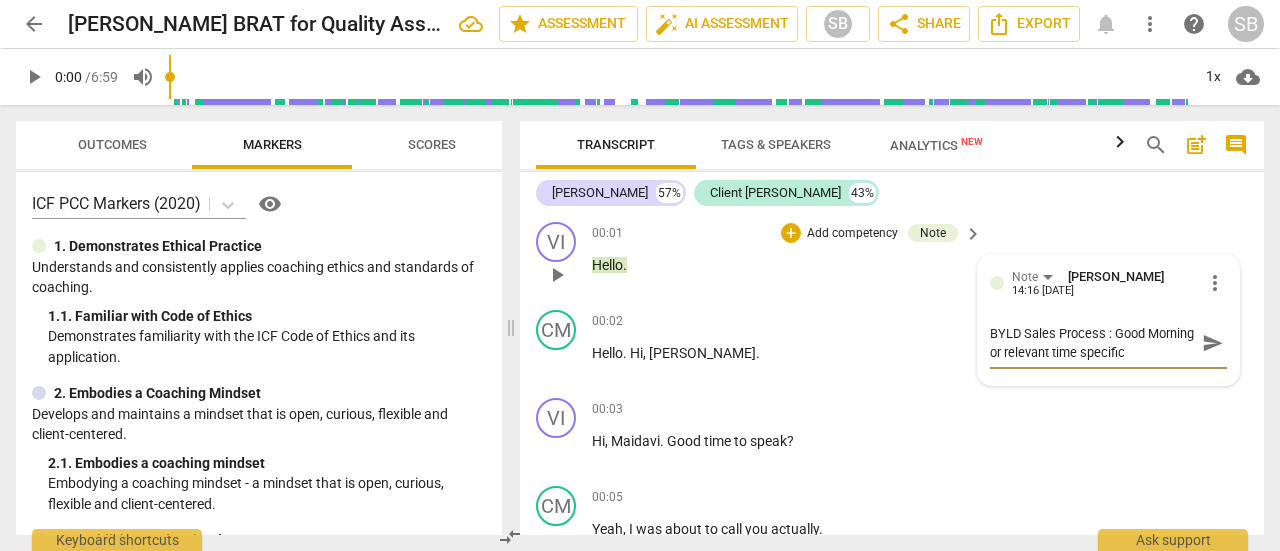 type on "BYLD Sales Process : Good Morning or relevant time specific" 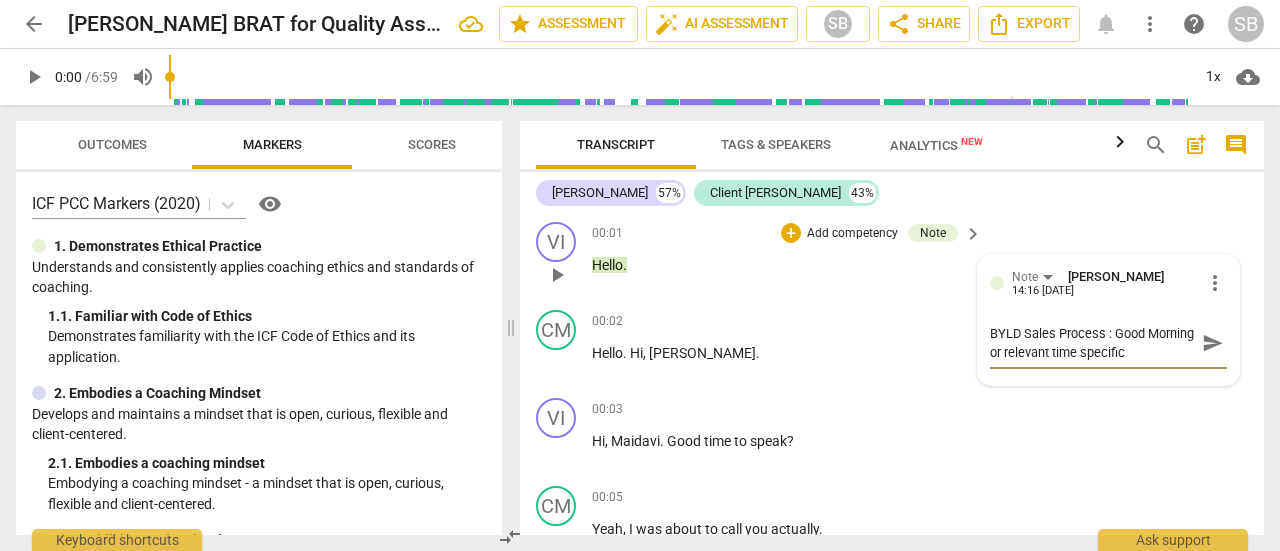 type on "BYLD Sales Process : Good Morning or relevant time specific G" 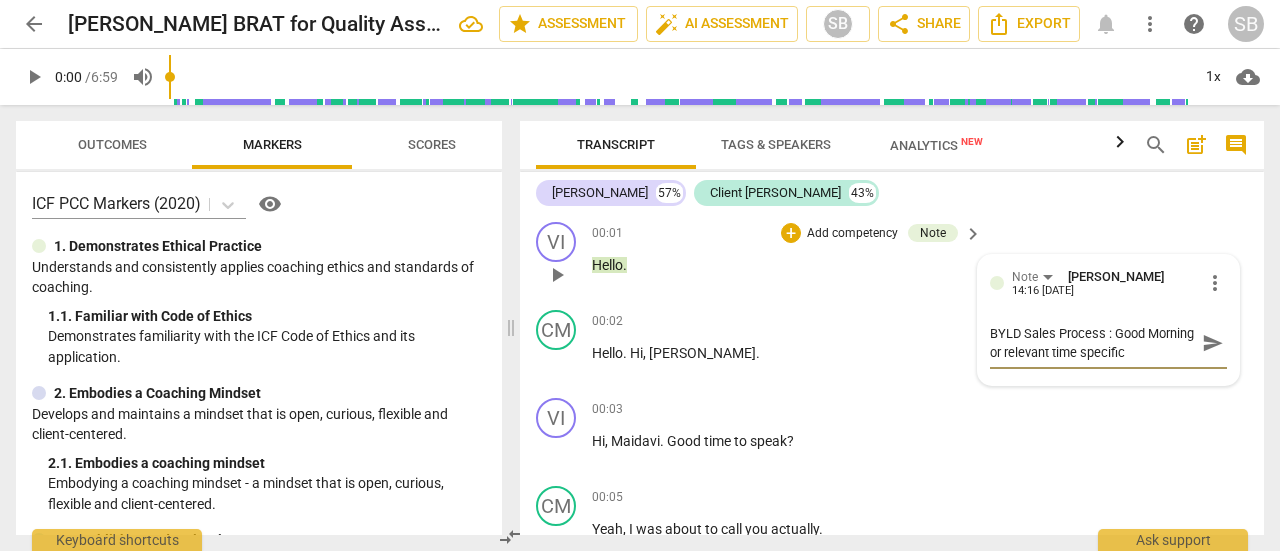 type on "BYLD Sales Process : Good Morning or relevant time specific G" 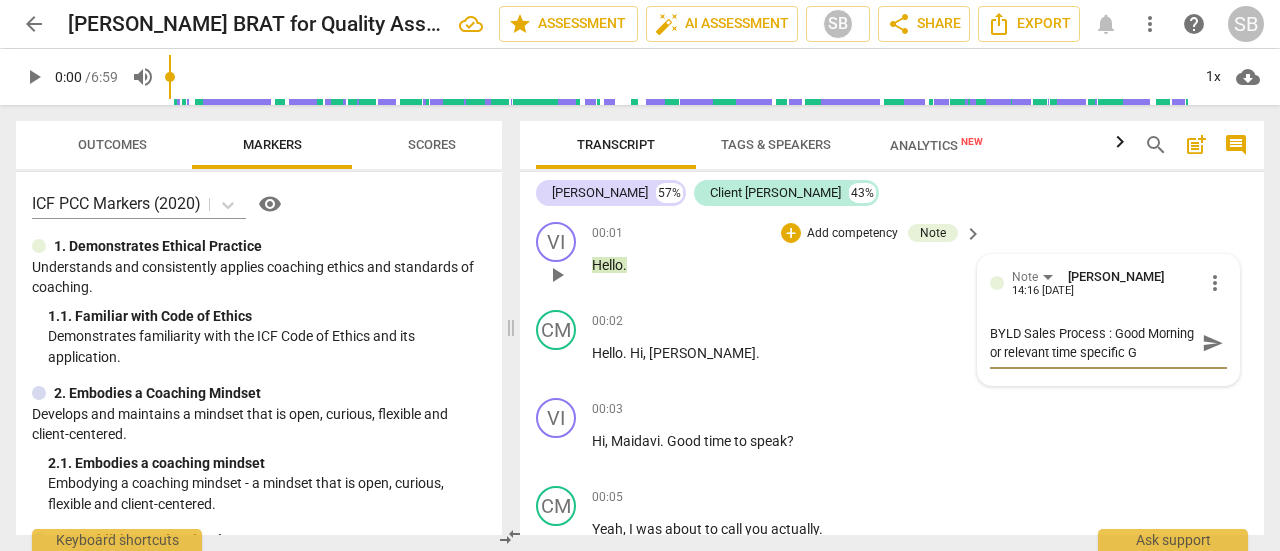 type on "BYLD Sales Process : Good Morning or relevant time specific Gr" 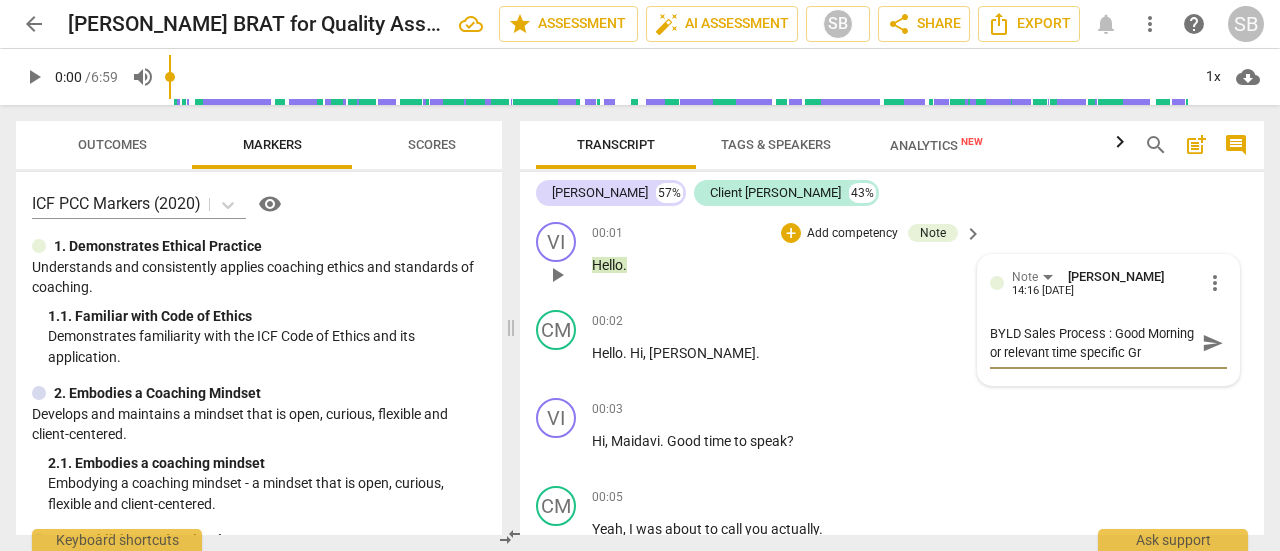 type on "BYLD Sales Process : Good Morning or relevant time specific Gre" 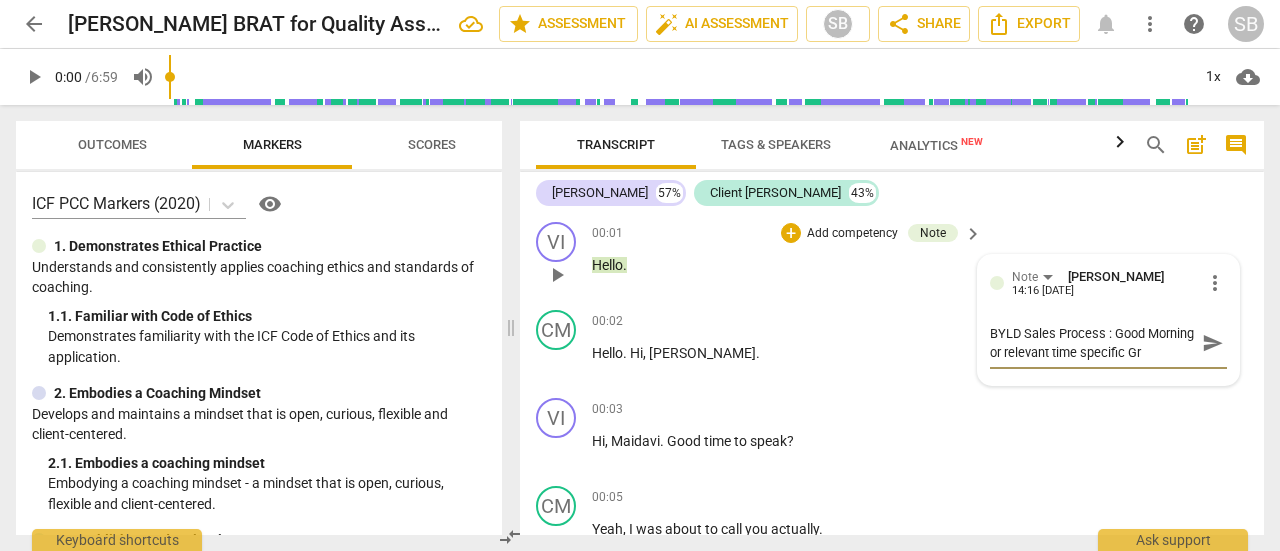 type on "BYLD Sales Process : Good Morning or relevant time specific Gre" 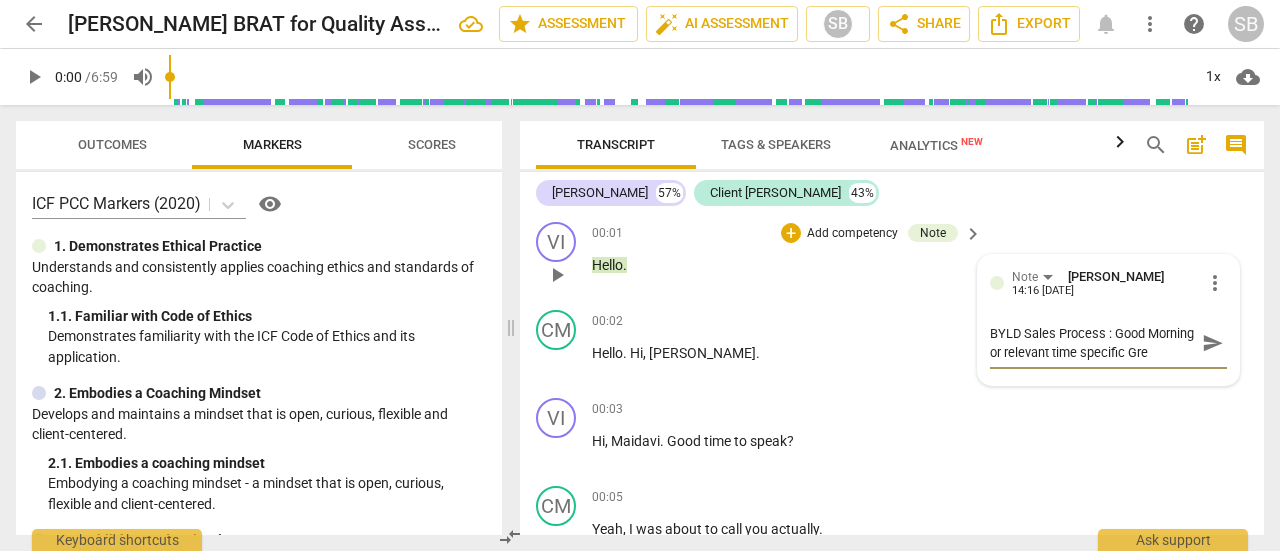 scroll, scrollTop: 16, scrollLeft: 0, axis: vertical 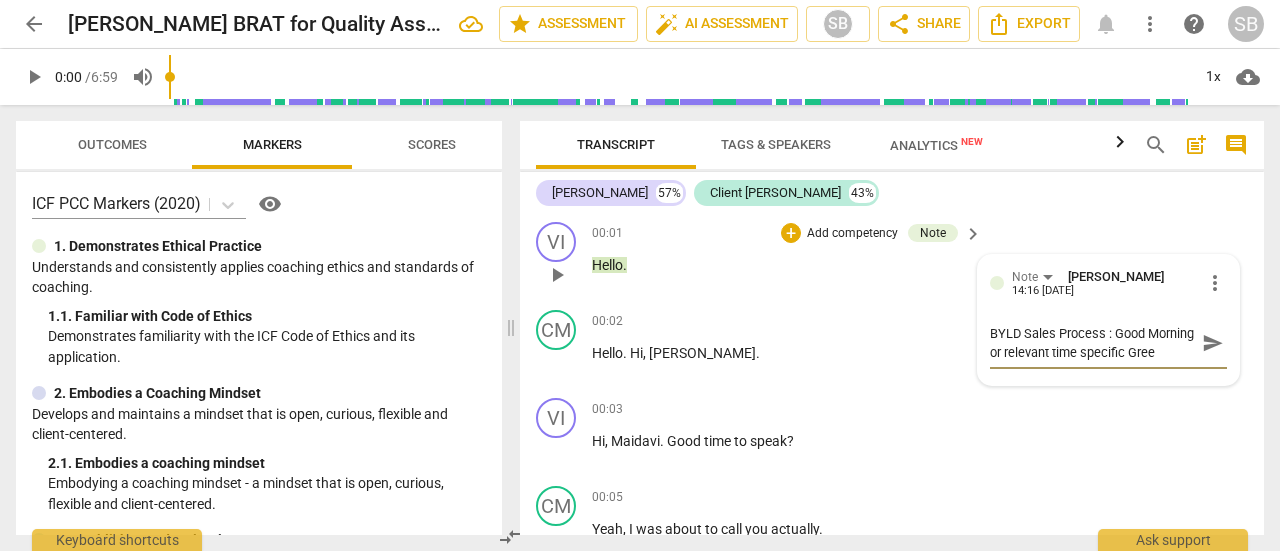 type on "BYLD Sales Process : Good Morning or relevant time specific Greet" 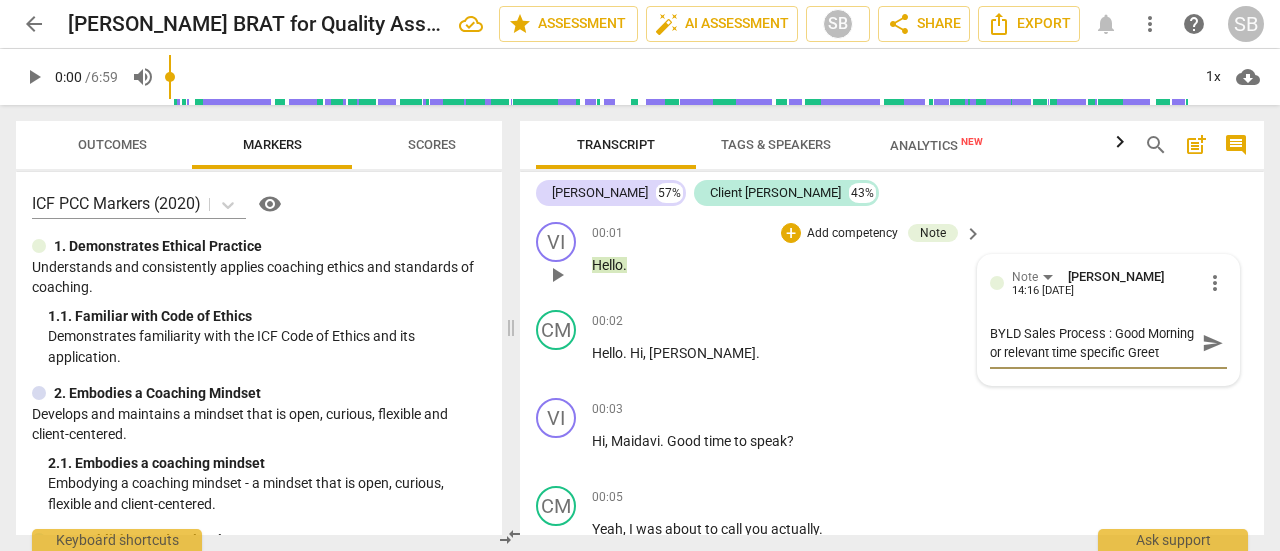 type on "BYLD Sales Process : Good Morning or relevant time specific Greeti" 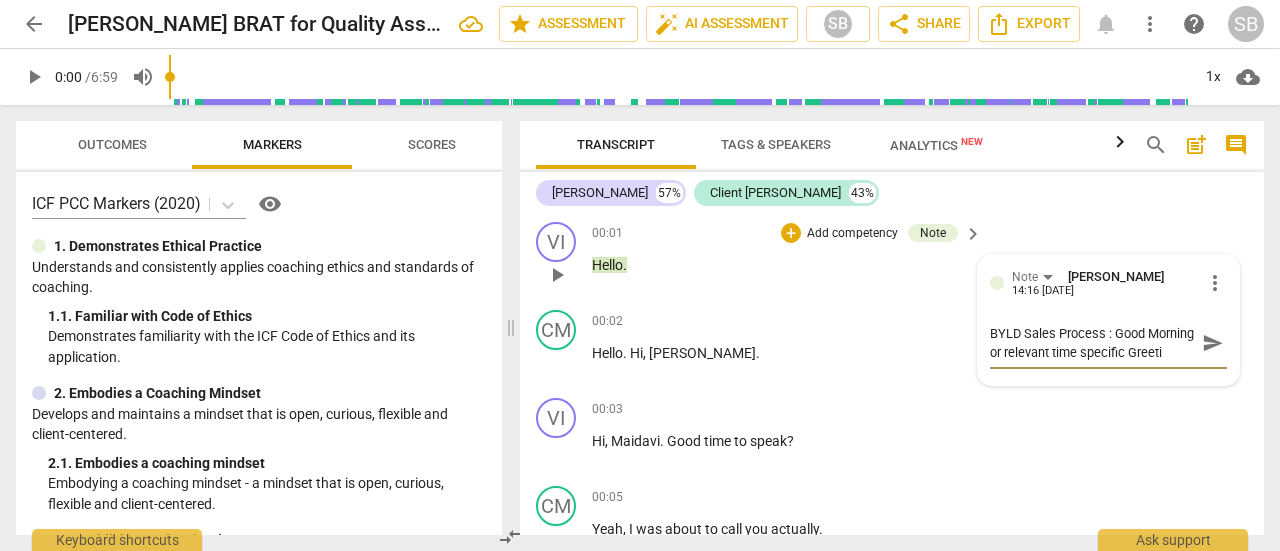 type on "BYLD Sales Process : Good Morning or relevant time specific Greetin" 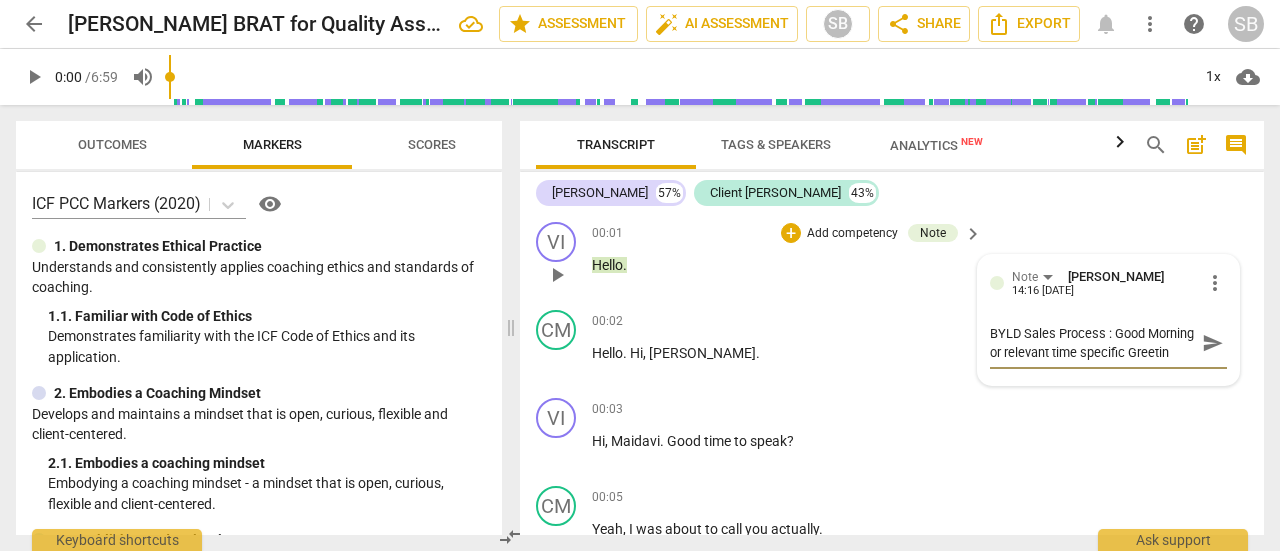 type on "BYLD Sales Process : Good Morning or relevant time specific Greeting" 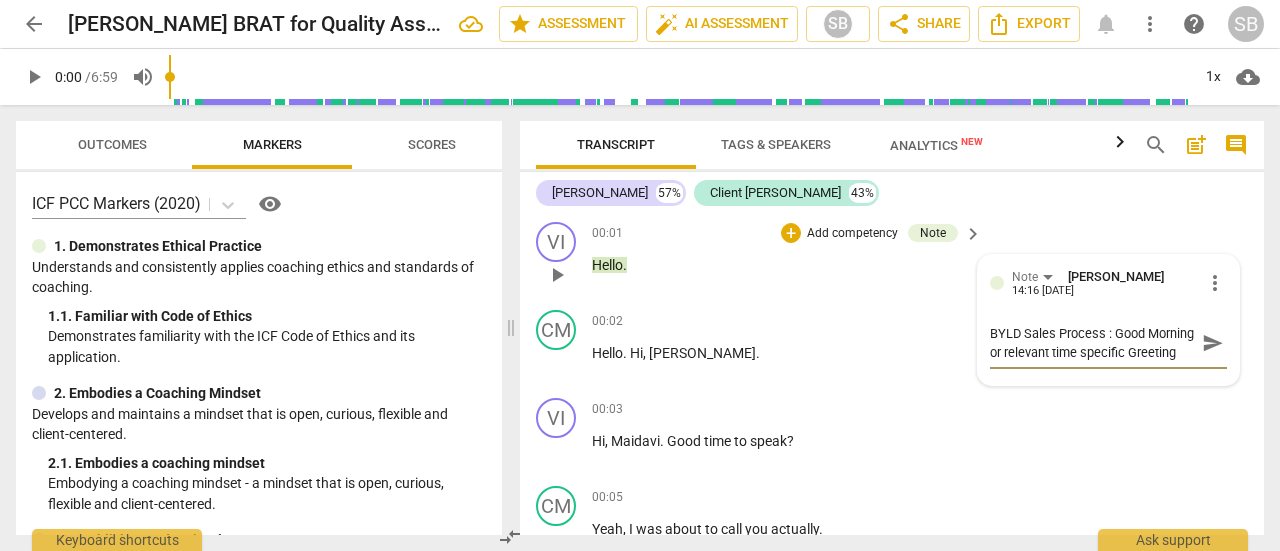 type on "BYLD Sales Process : Good Morning or relevant time specific Greetings" 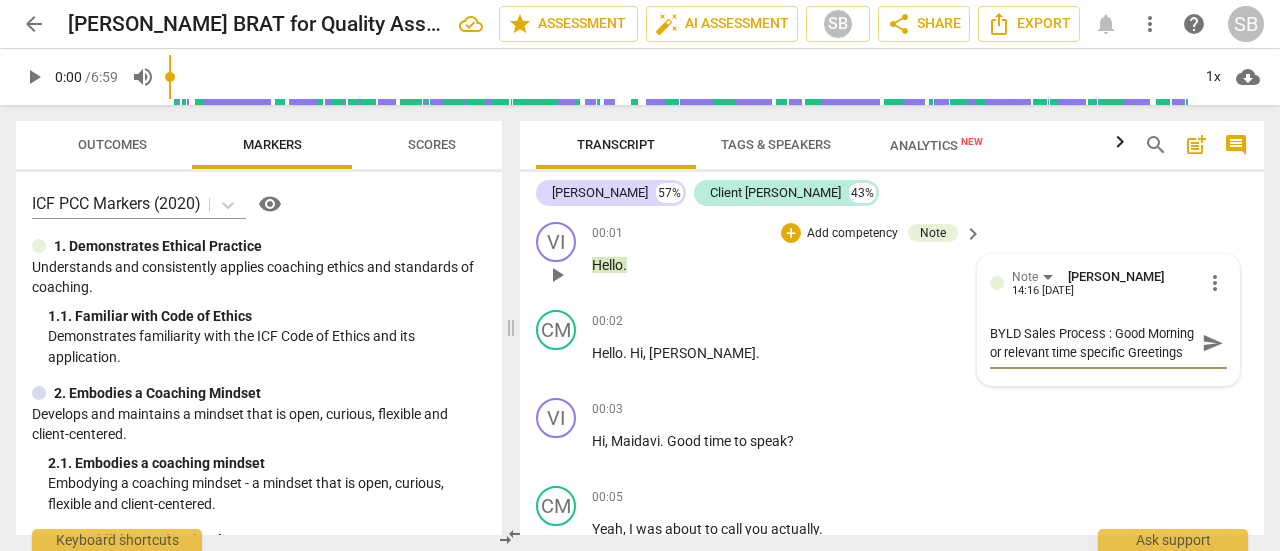 type on "BYLD Sales Process : Good Morning or relevant time specific Greetings" 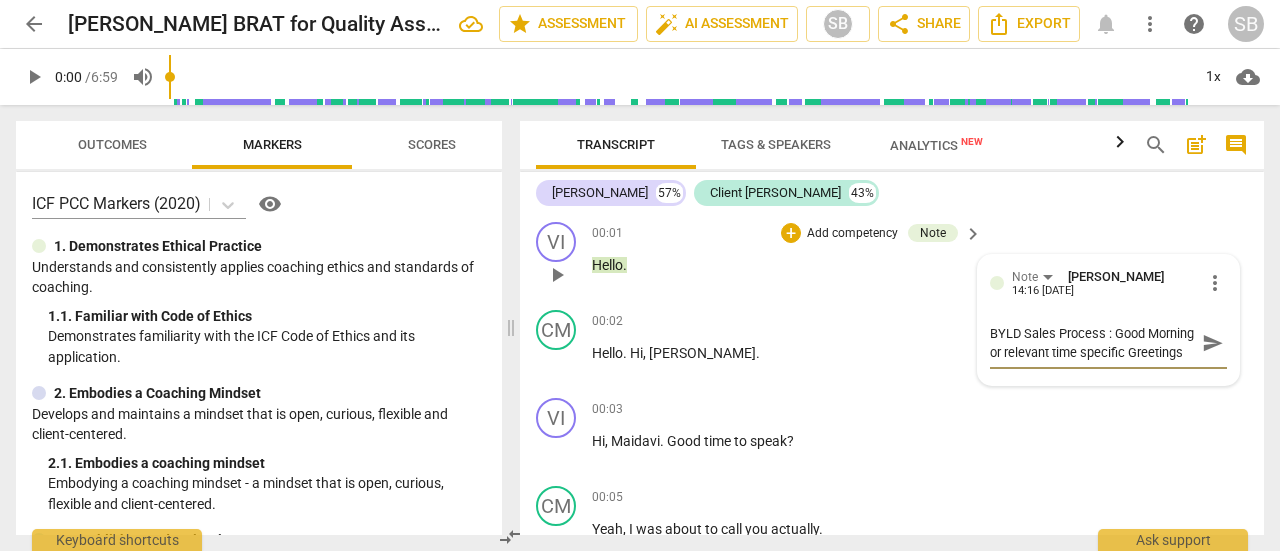type on "BYLD Sales Process : Good Morning or relevant time specific Greetings" 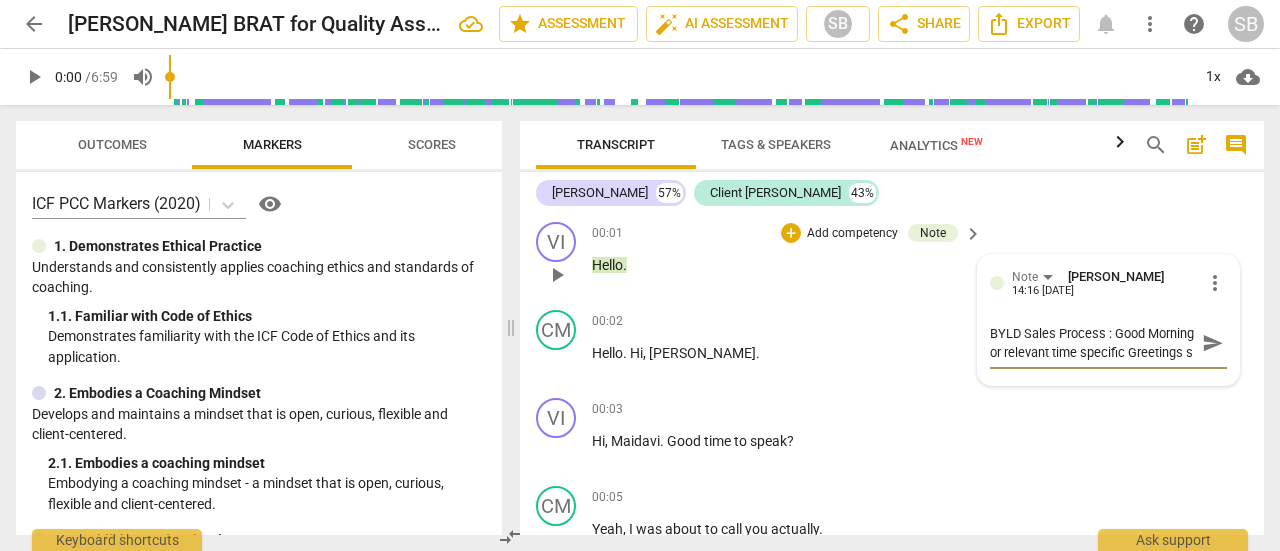 type on "BYLD Sales Process : Good Morning or relevant time specific Greetings sh" 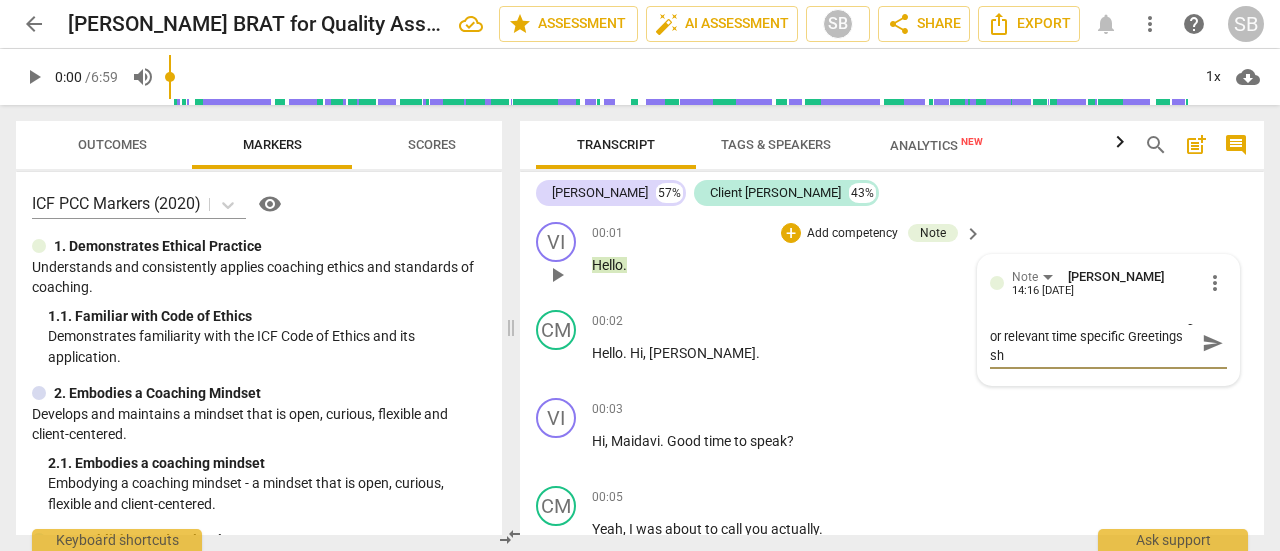 type on "BYLD Sales Process : Good Morning or relevant time specific Greetings sho" 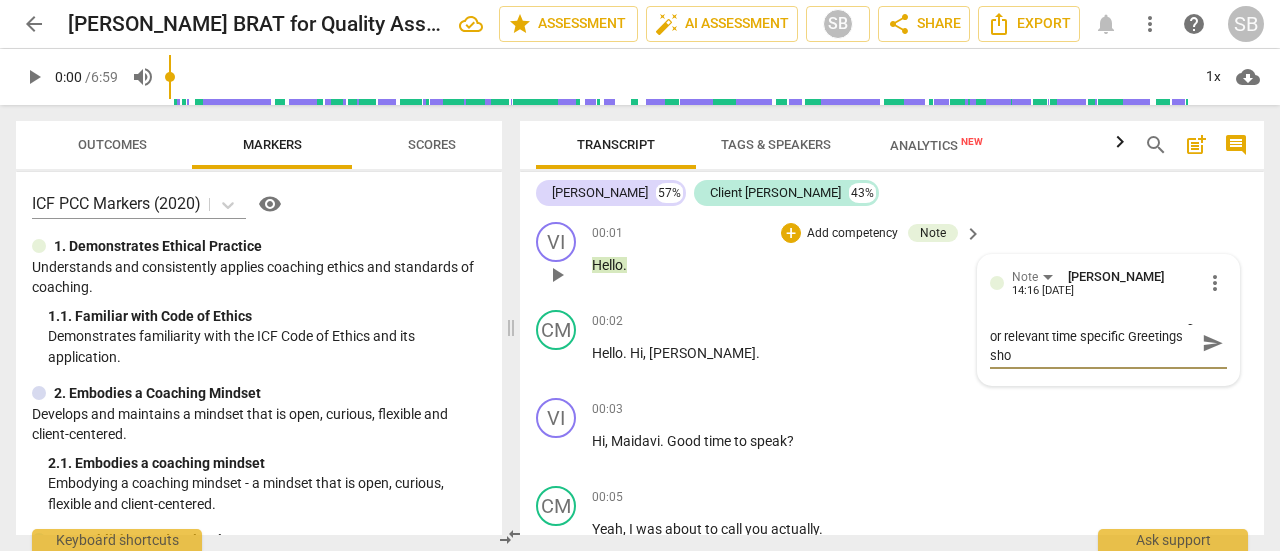 type on "BYLD Sales Process : Good Morning or relevant time specific Greetings shou" 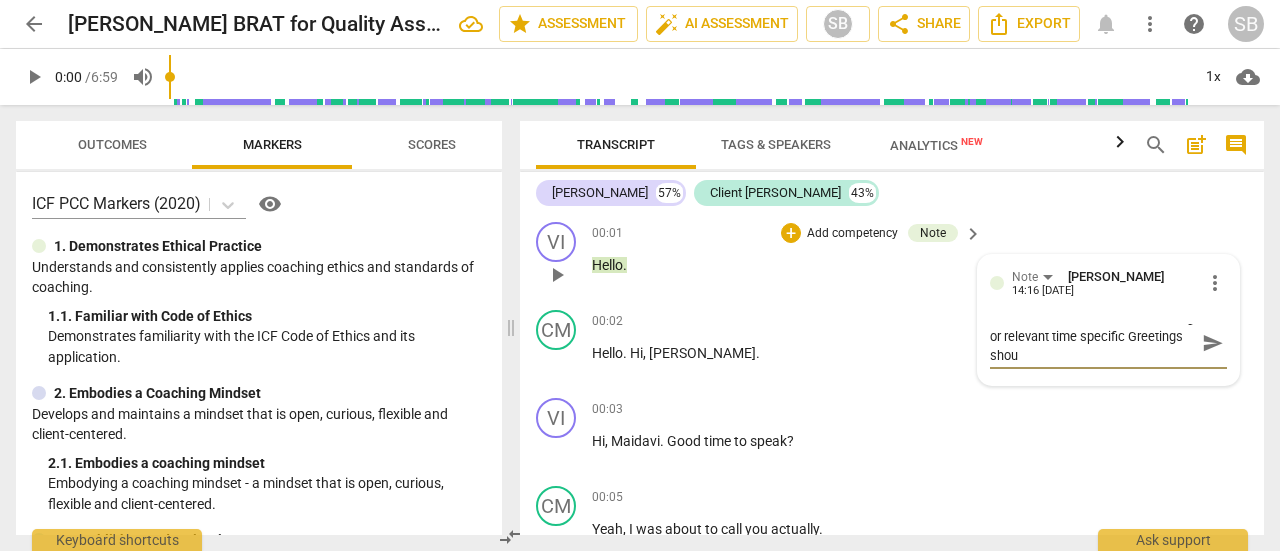 type on "BYLD Sales Process : Good Morning or relevant time specific Greetings shoul" 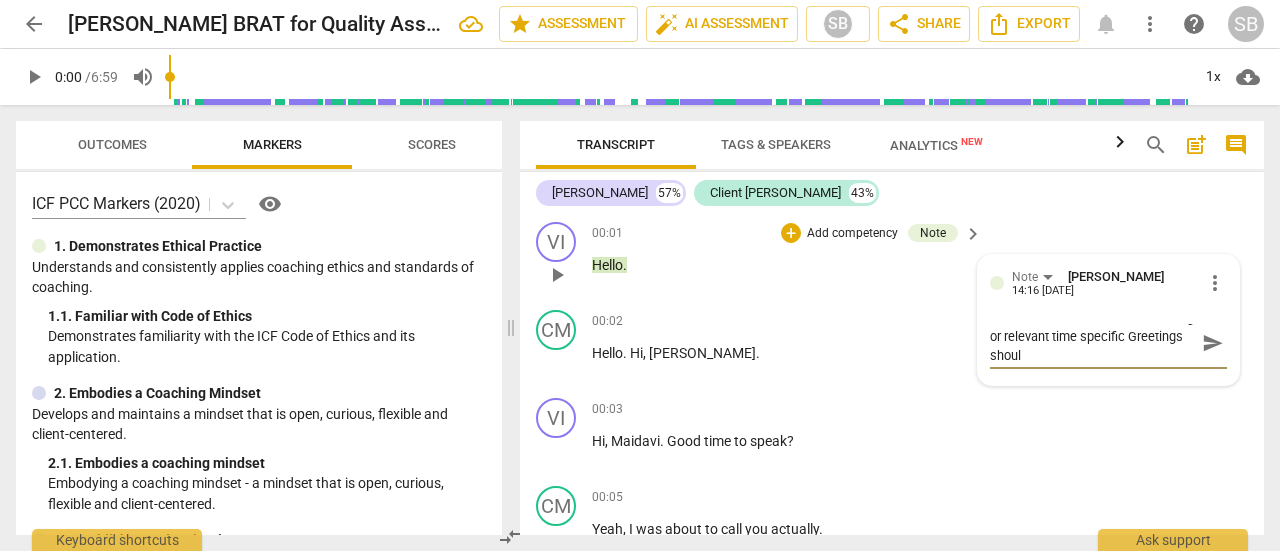 type on "BYLD Sales Process : Good Morning or relevant time specific Greetings should" 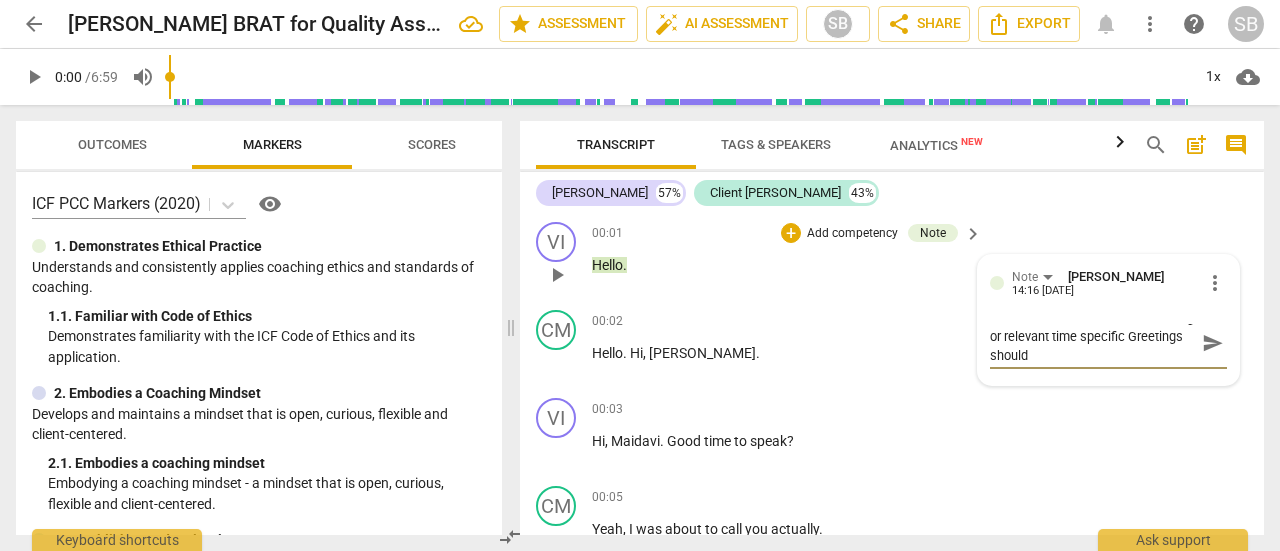 type on "BYLD Sales Process : Good Morning or relevant time specific Greetings should" 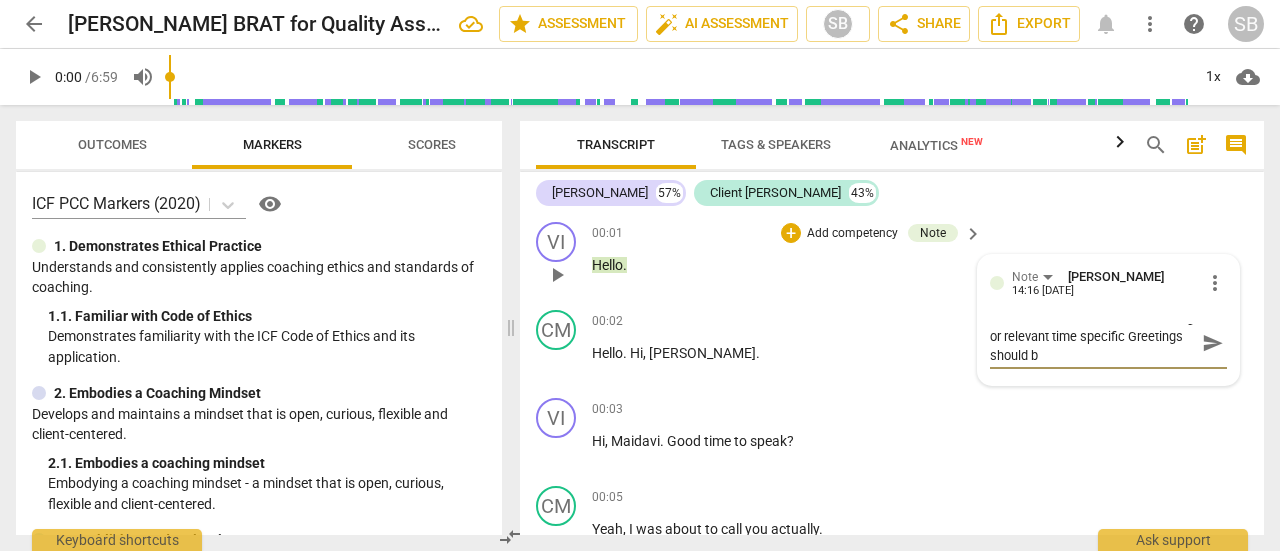type on "BYLD Sales Process : Good Morning or relevant time specific Greetings should be" 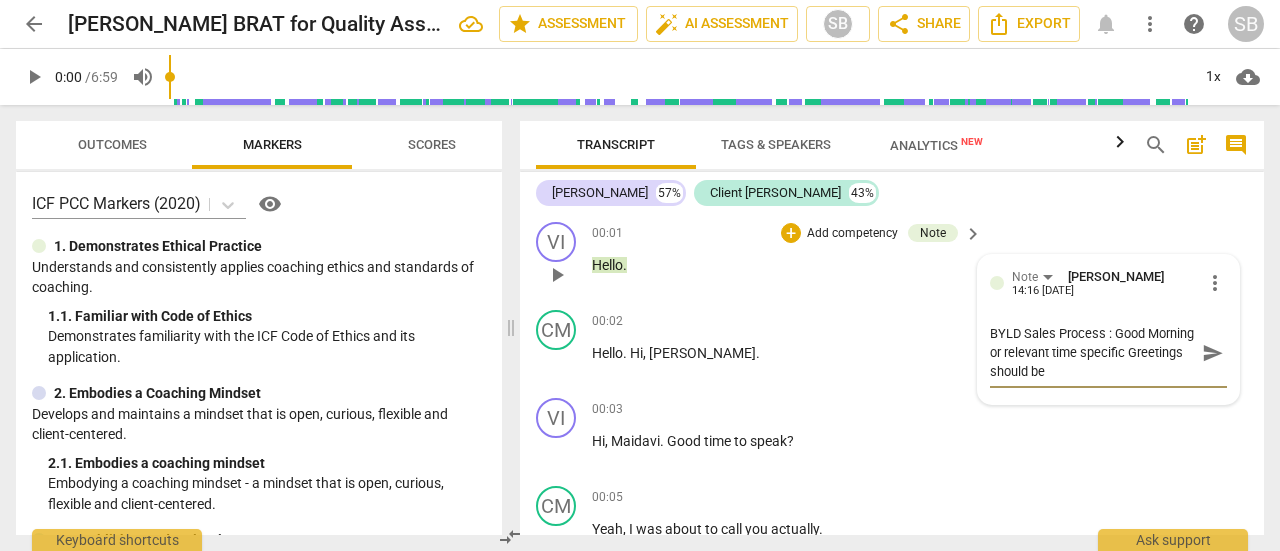 scroll, scrollTop: 0, scrollLeft: 0, axis: both 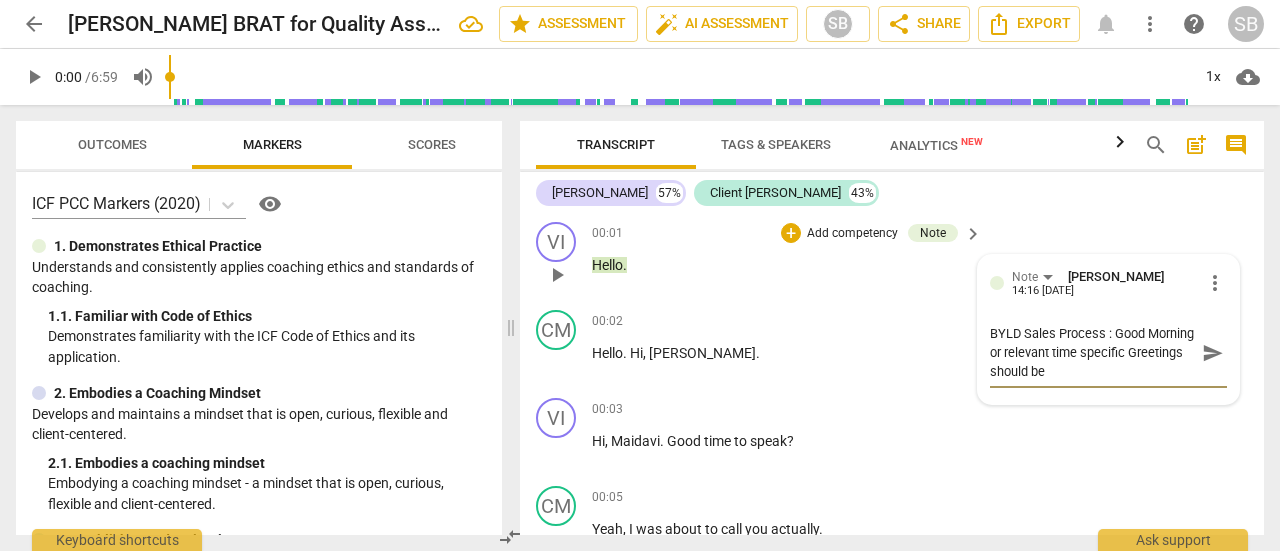 type on "BYLD Sales Process : Good Morning or relevant time specific Greetings should be" 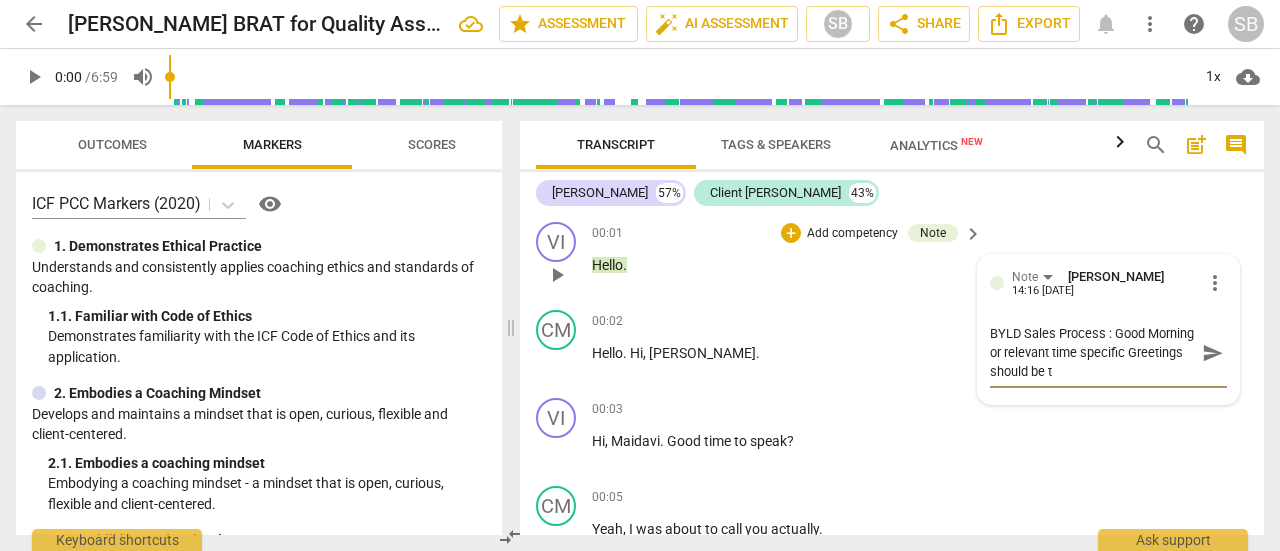type on "BYLD Sales Process : Good Morning or relevant time specific Greetings should be th" 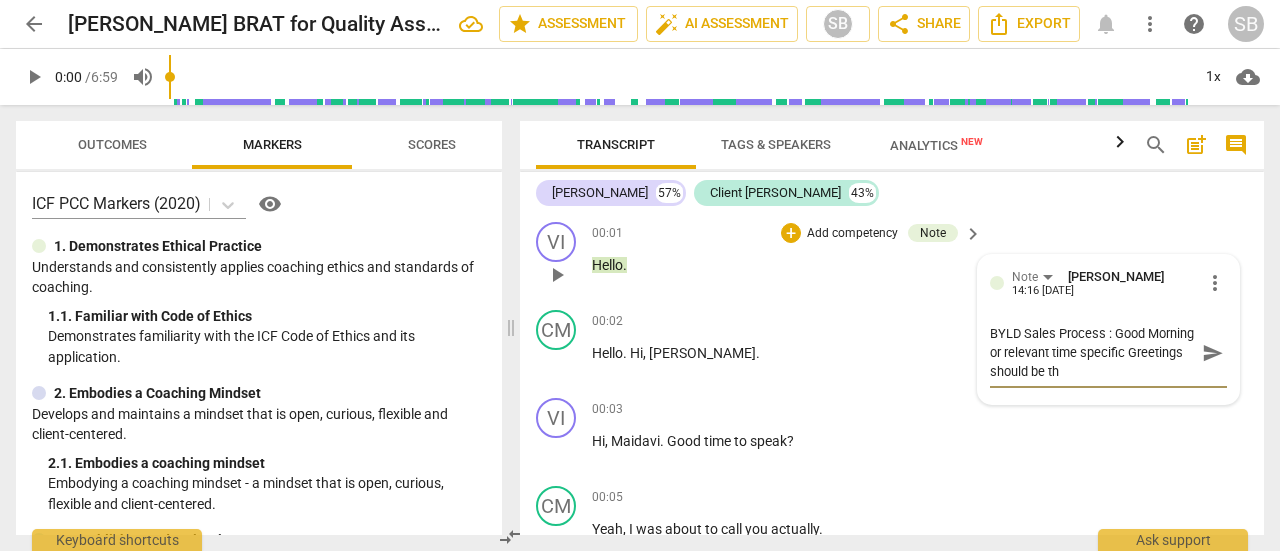 type on "BYLD Sales Process : Good Morning or relevant time specific Greetings should be the" 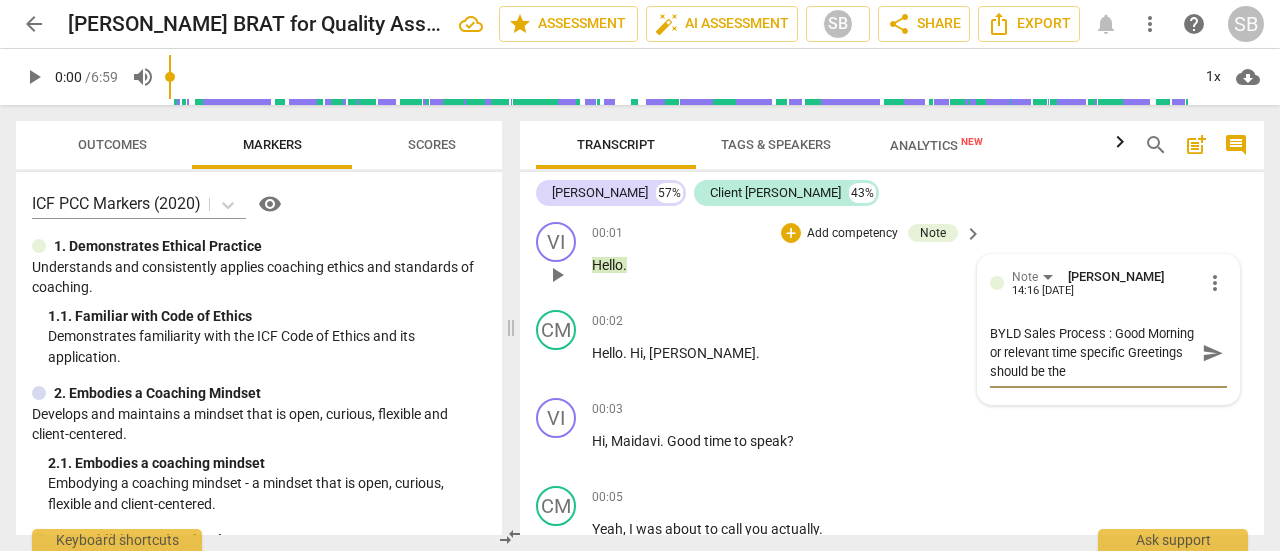 type on "BYLD Sales Process : Good Morning or relevant time specific Greetings should be ther" 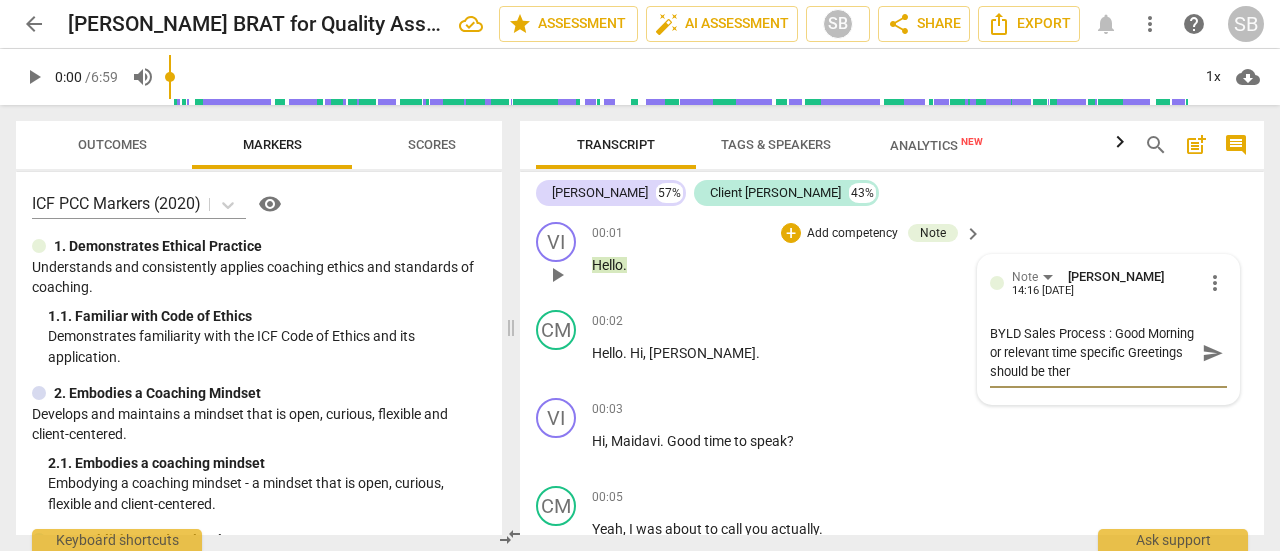 type on "BYLD Sales Process : Good Morning or relevant time specific Greetings should be there" 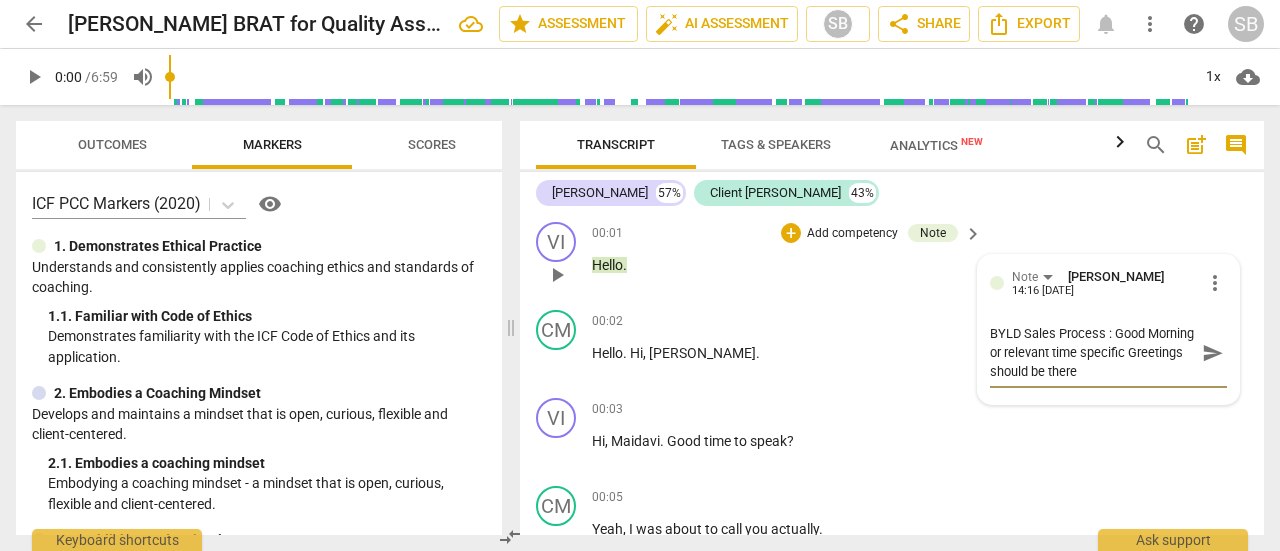 type on "BYLD Sales Process : Good Morning or relevant time specific Greetings should be there." 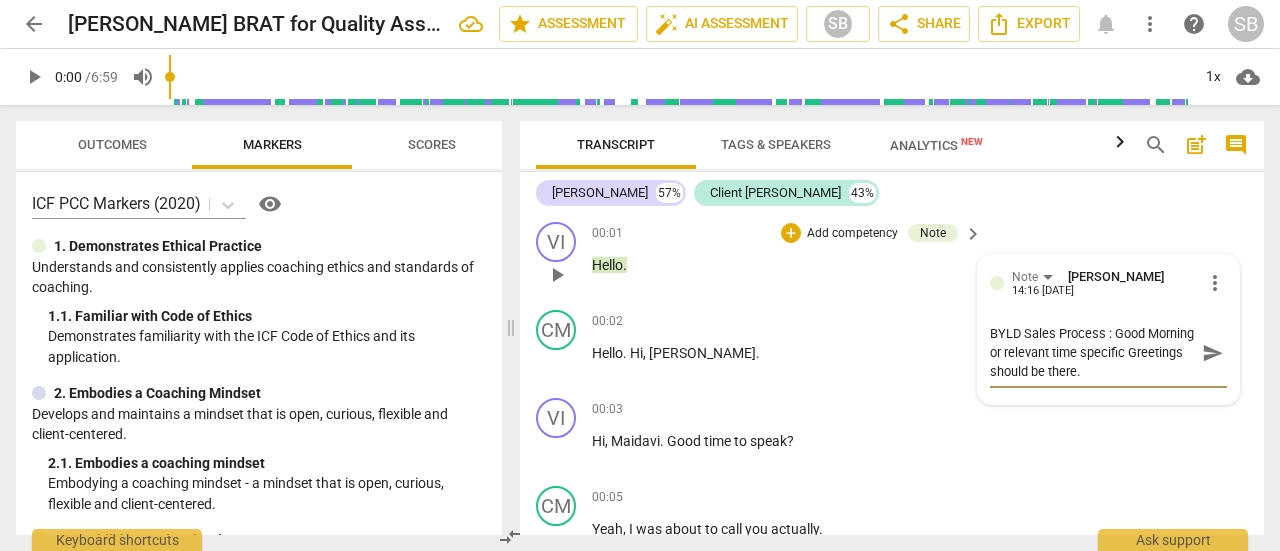 type on "BYLD Sales Process : Good Morning or relevant time specific Greetings should be there." 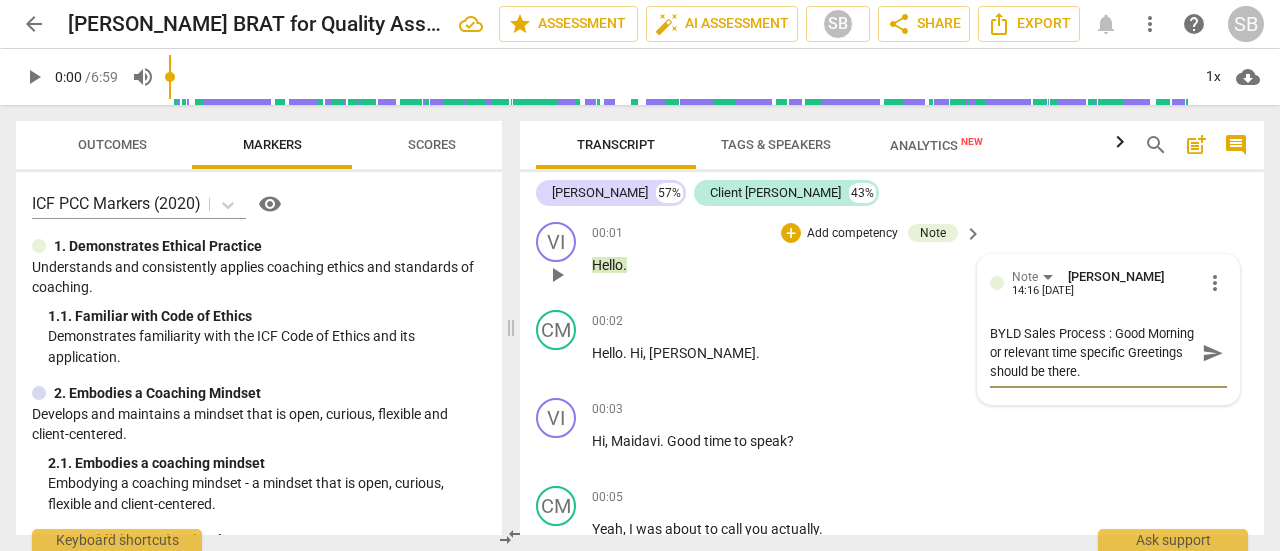 type on "BYLD Sales Process : Good Morning or relevant time specific Greetings should be there." 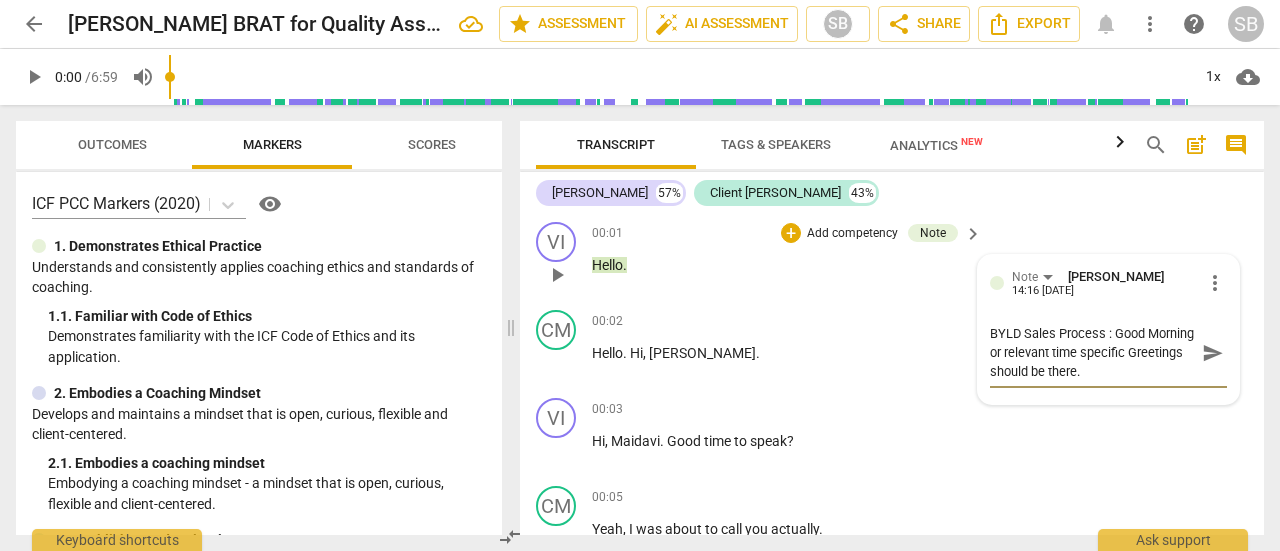 type on "BYLD Sales Process : Good Morning or relevant time specific Greetings should be there. "" 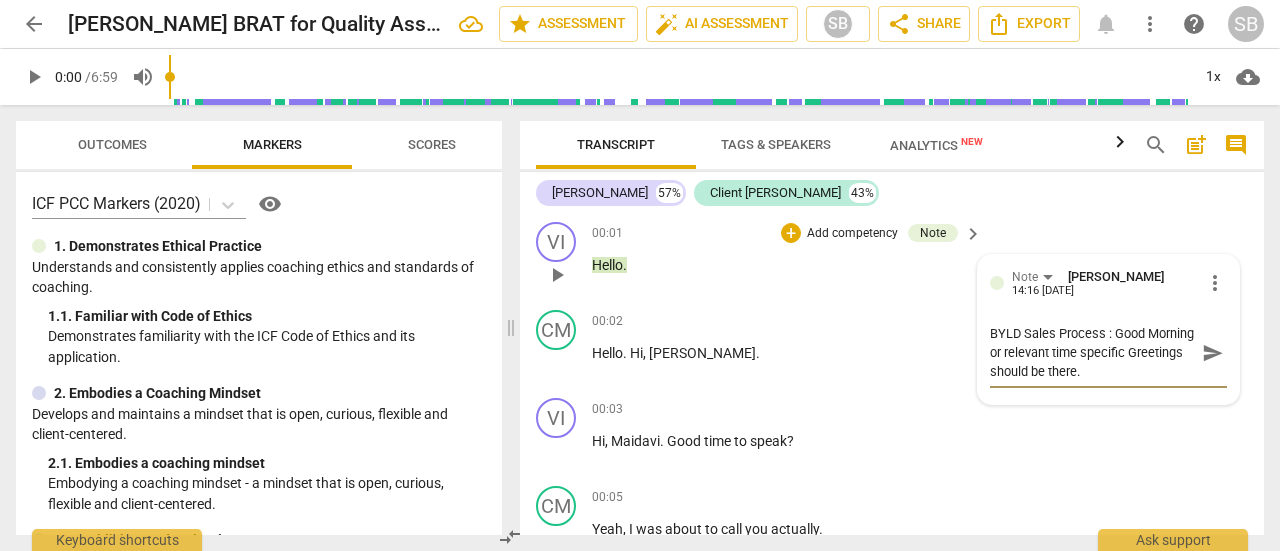 type on "BYLD Sales Process : Good Morning or relevant time specific Greetings should be there. "" 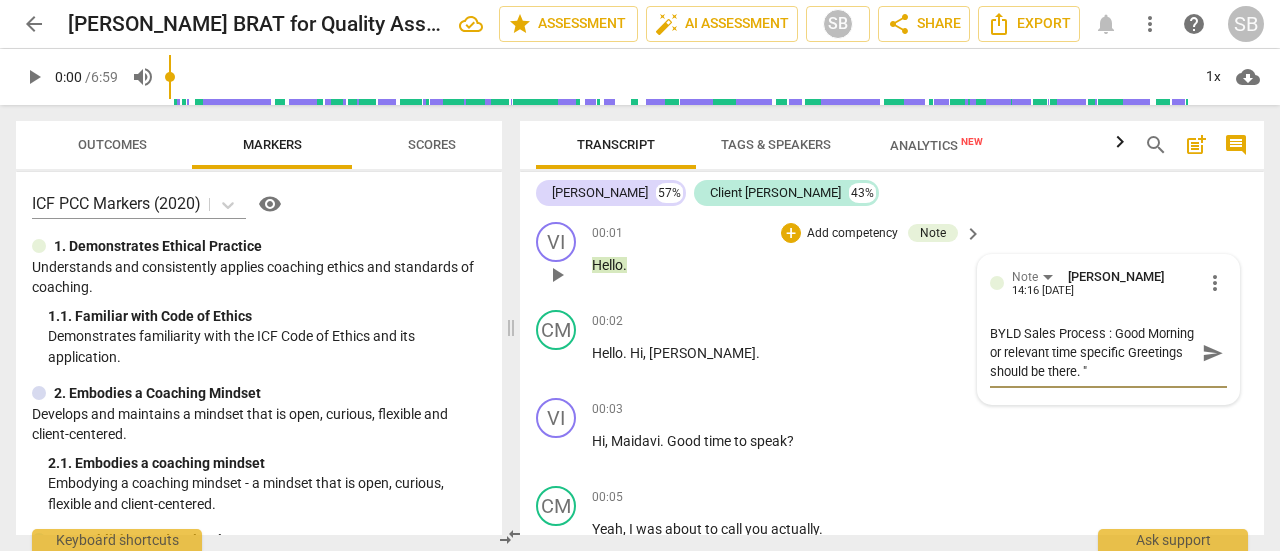 type on "BYLD Sales Process : Good Morning or relevant time specific Greetings should be there." 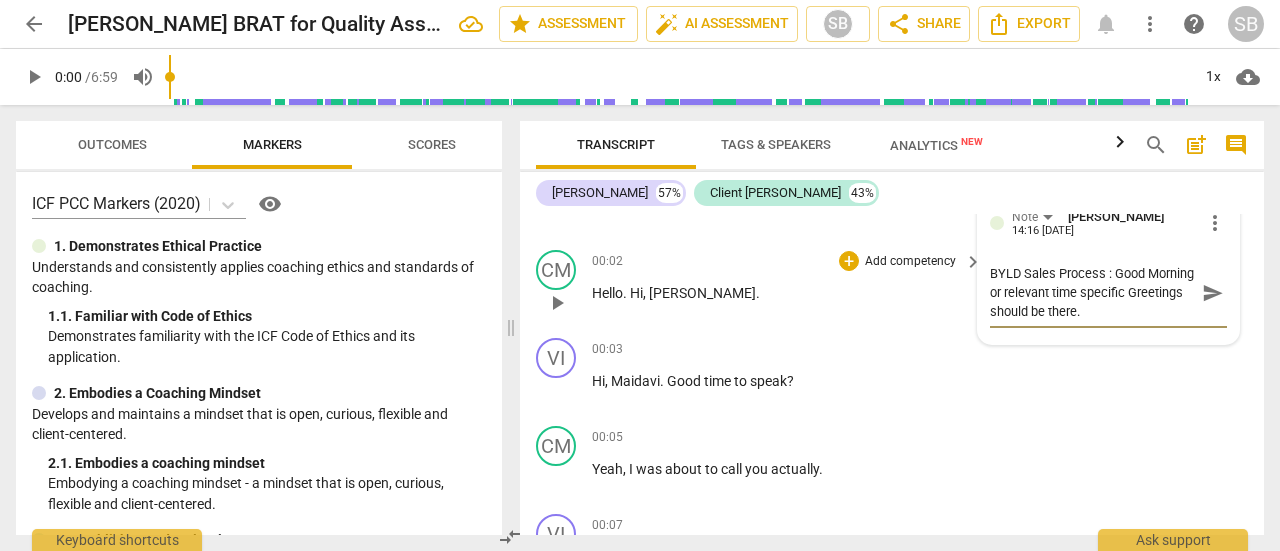 scroll, scrollTop: 100, scrollLeft: 0, axis: vertical 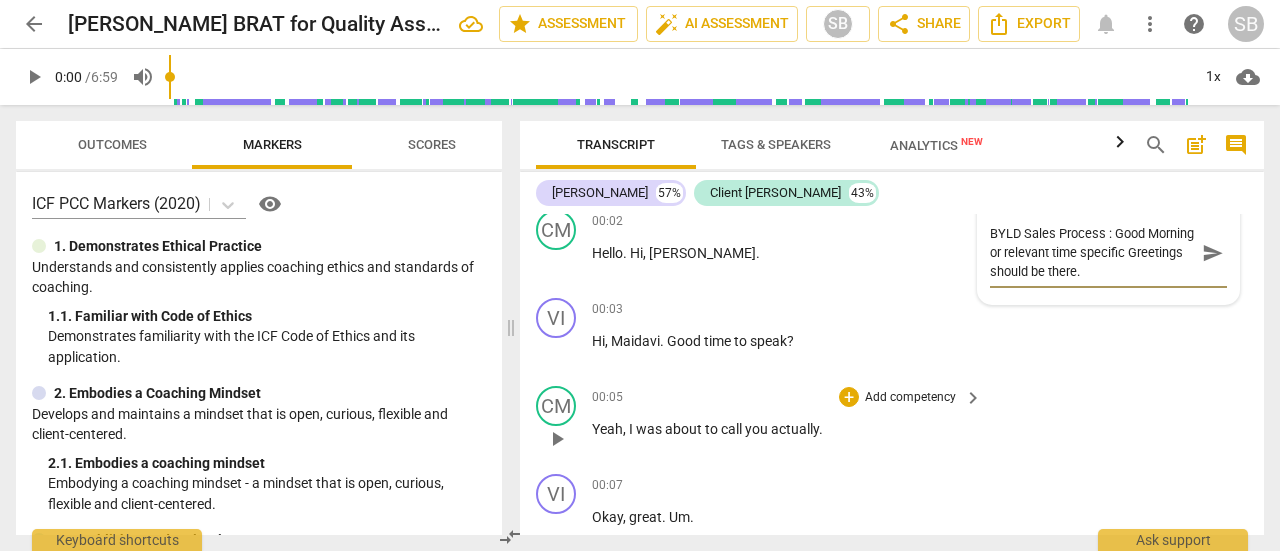 type on "BYLD Sales Process : Good Morning or relevant time specific Greetings should be there." 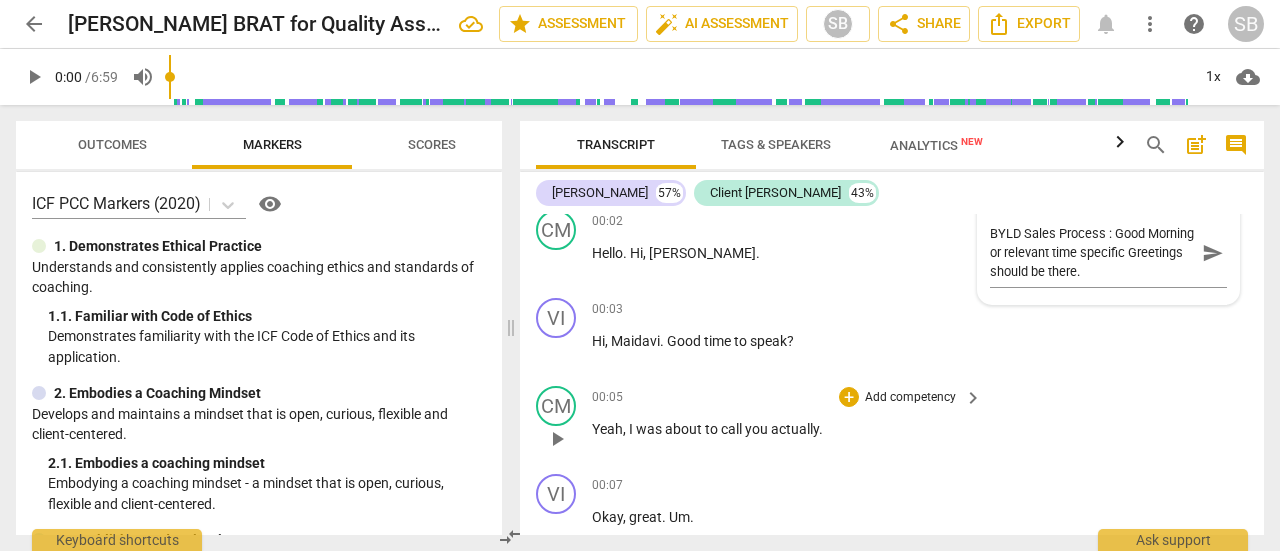 click on "CM play_arrow pause 00:05 + Add competency keyboard_arrow_right Yeah ,   I   was   about   to   call   you   actually ." at bounding box center (892, 422) 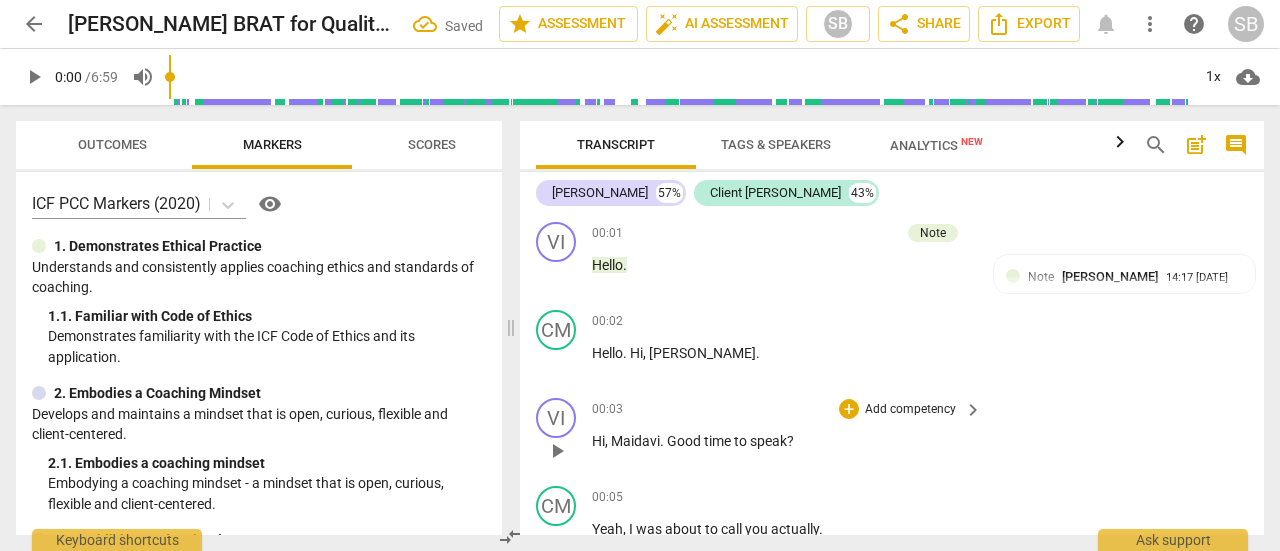 scroll, scrollTop: 100, scrollLeft: 0, axis: vertical 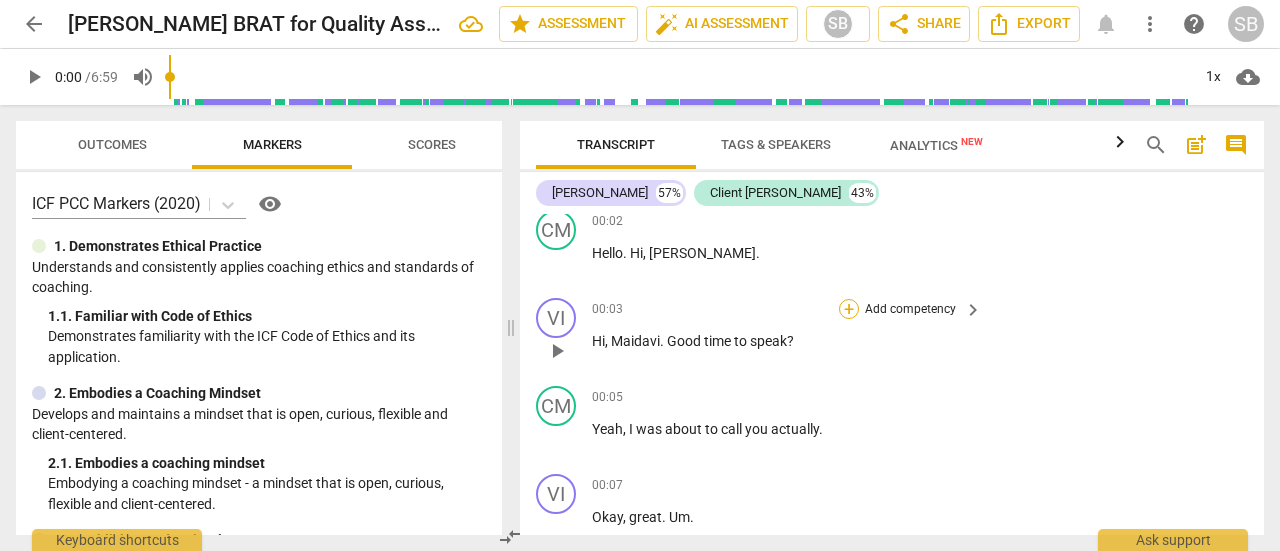 click on "+" at bounding box center (849, 309) 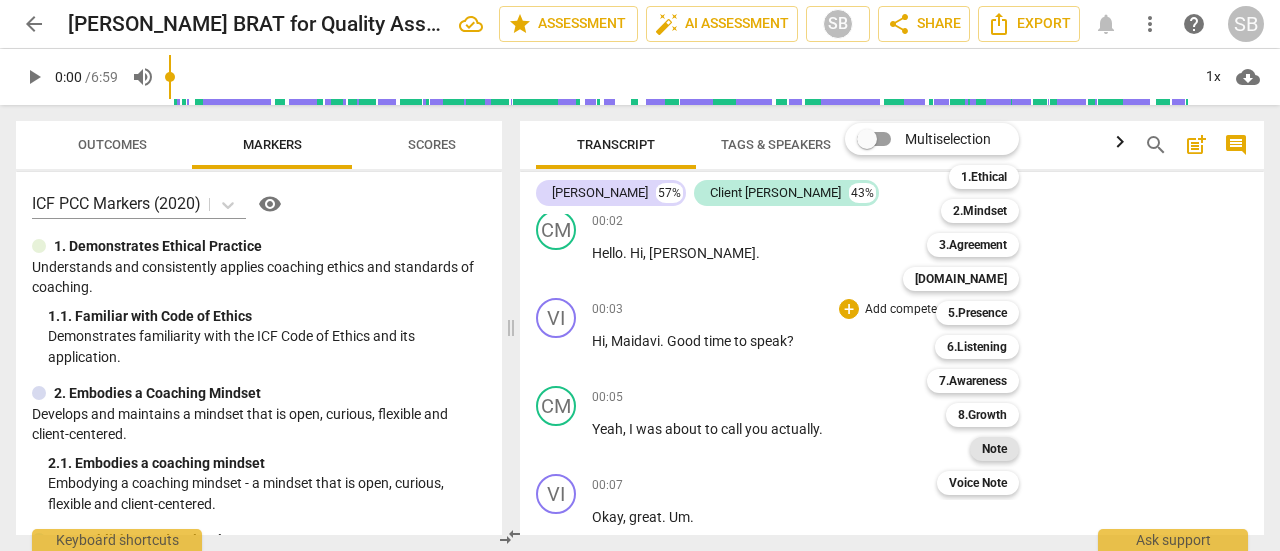 click on "Note" at bounding box center (994, 449) 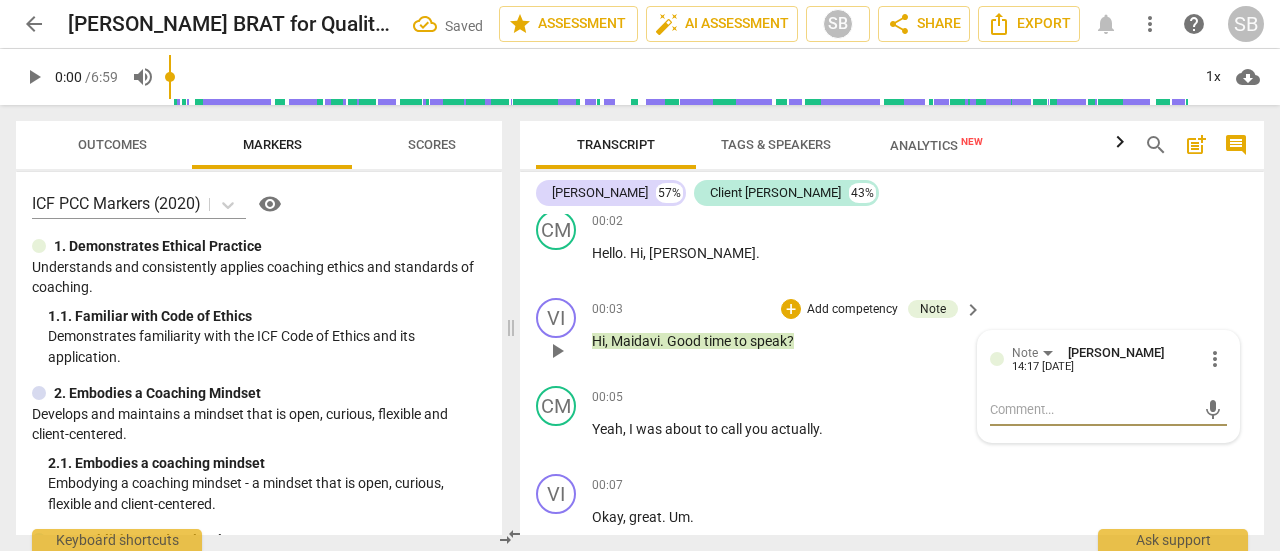 type 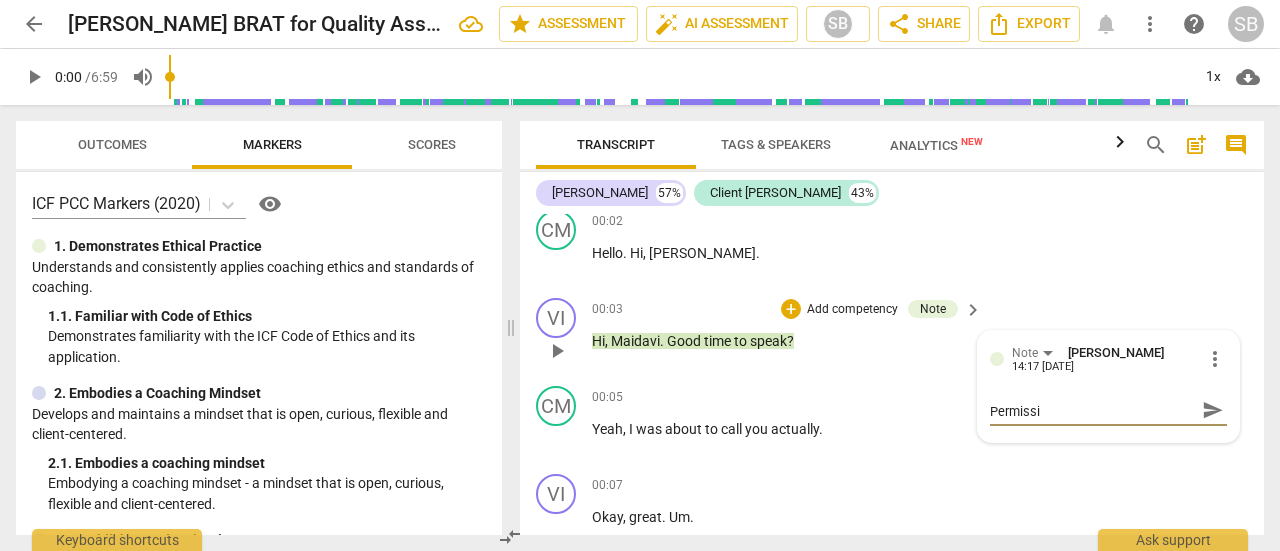 scroll, scrollTop: 0, scrollLeft: 0, axis: both 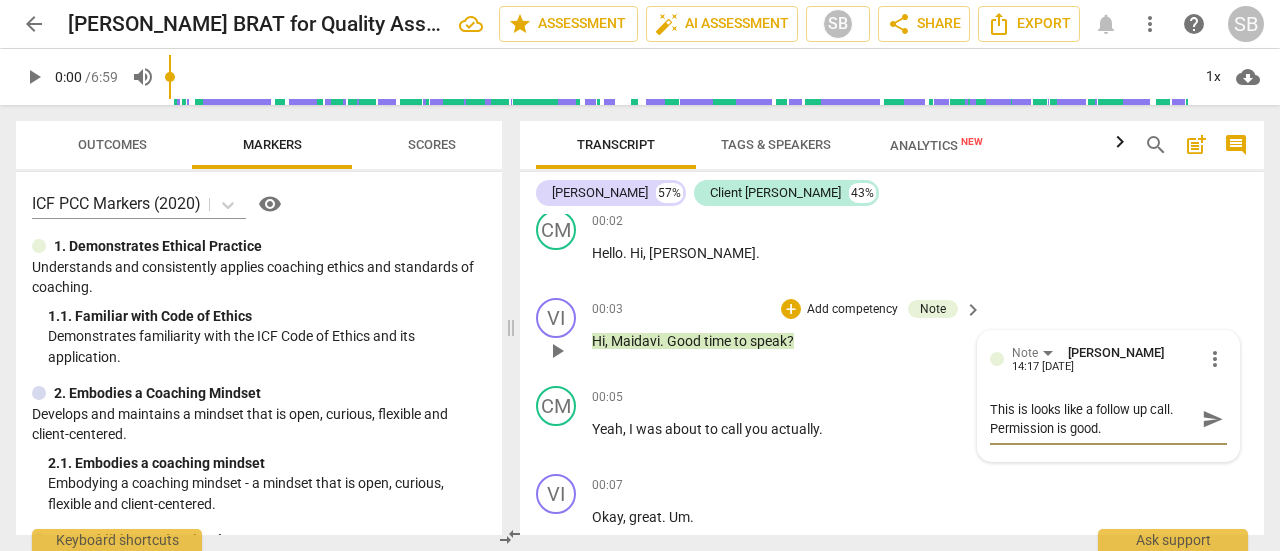 click on "send" at bounding box center [1213, 419] 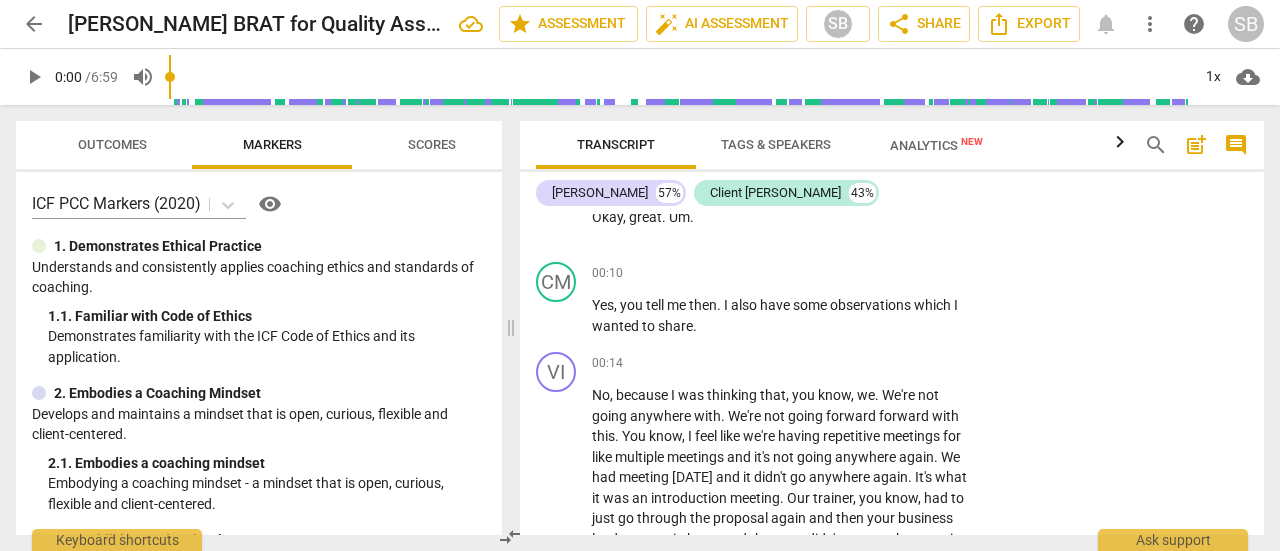scroll, scrollTop: 500, scrollLeft: 0, axis: vertical 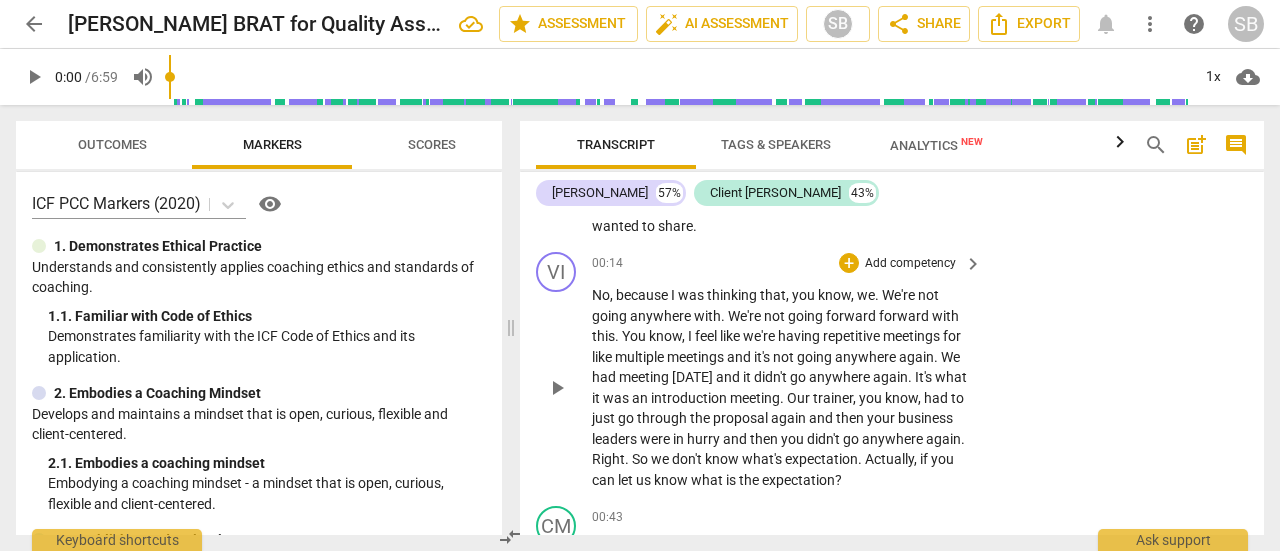 click on "Add competency" at bounding box center [910, 264] 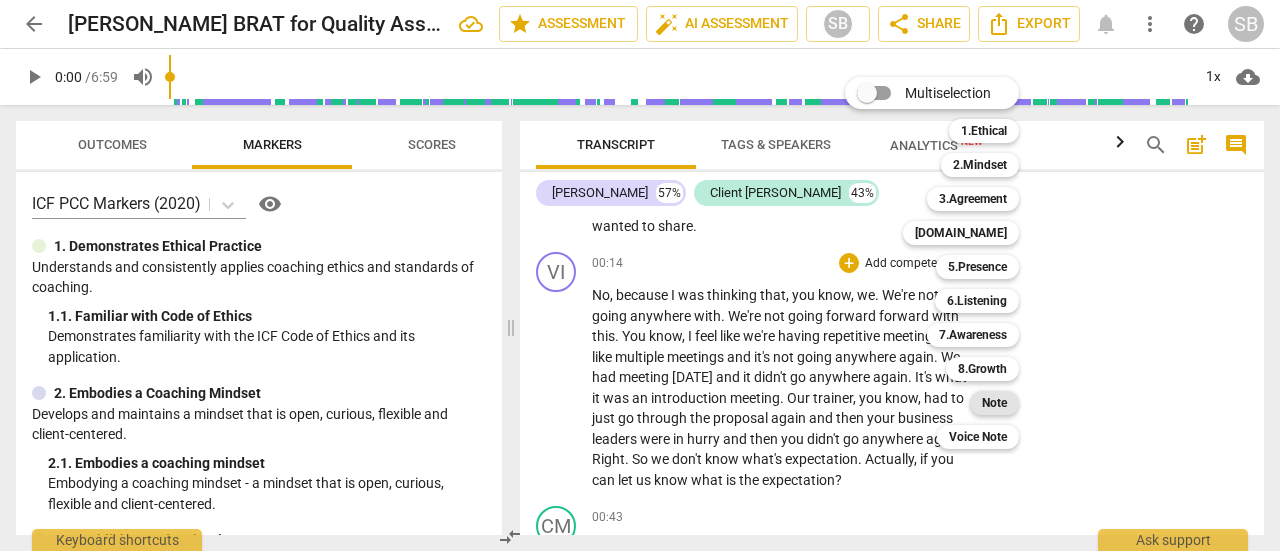 click on "Note" at bounding box center [994, 403] 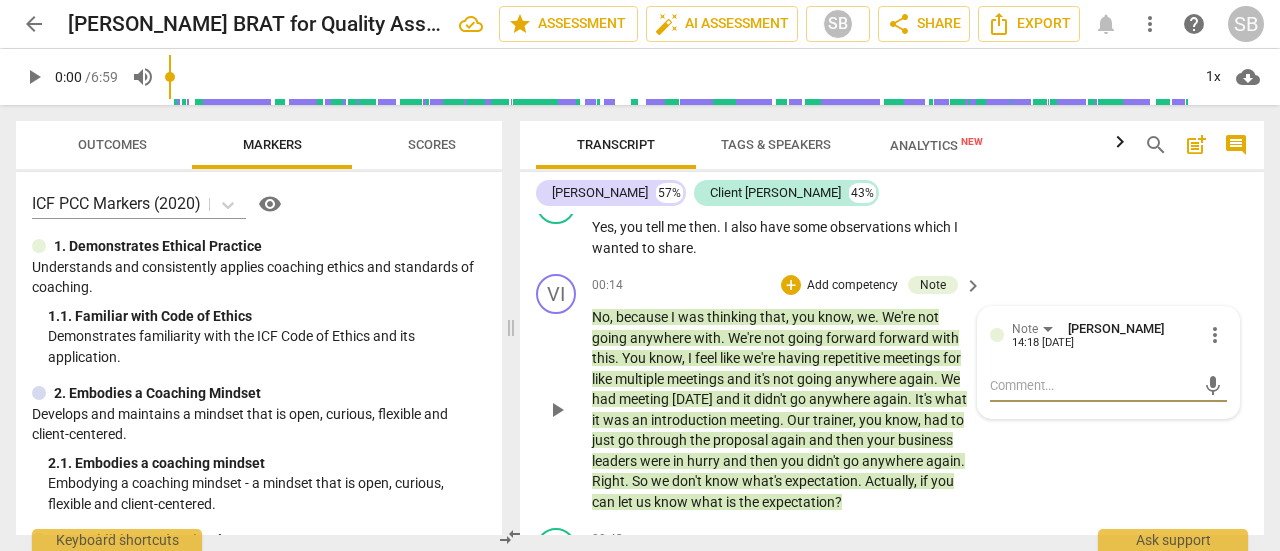 scroll, scrollTop: 500, scrollLeft: 0, axis: vertical 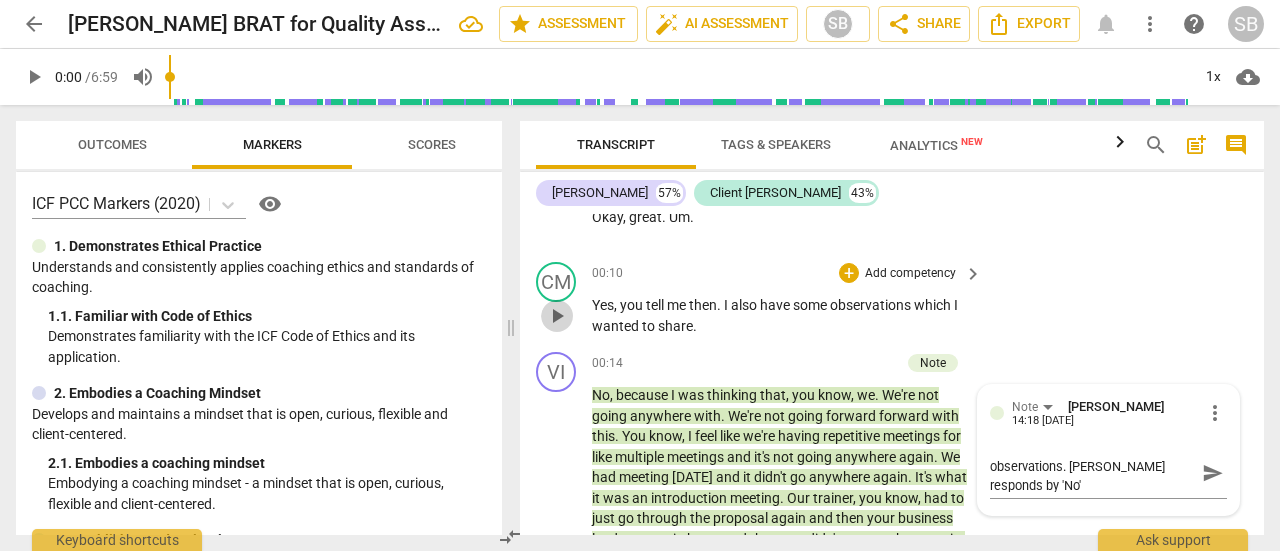 click on "play_arrow" at bounding box center [557, 316] 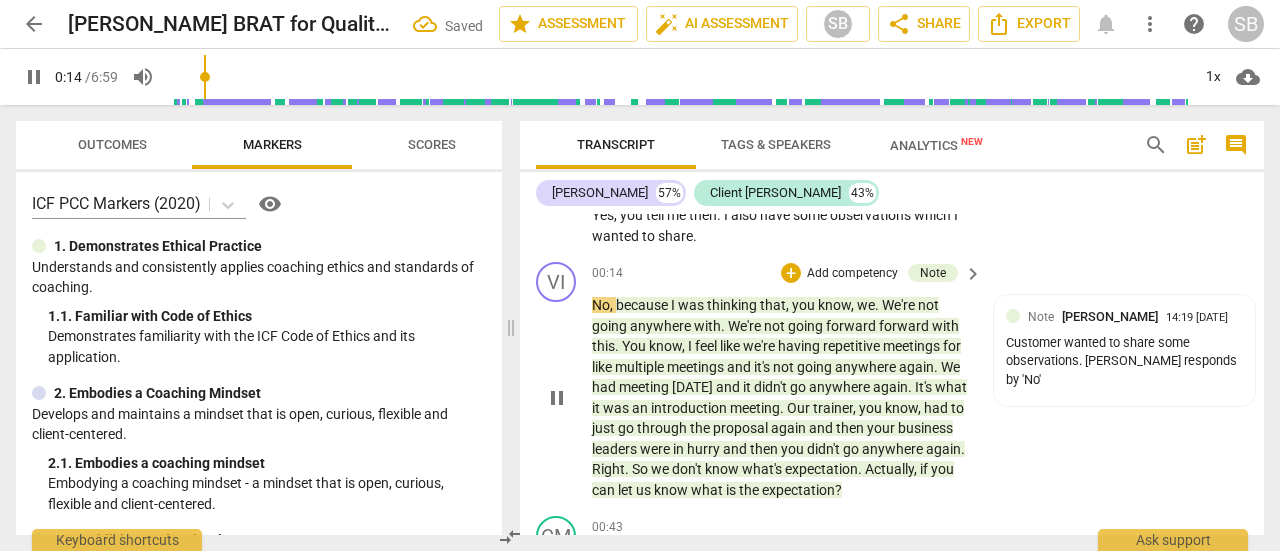 scroll, scrollTop: 500, scrollLeft: 0, axis: vertical 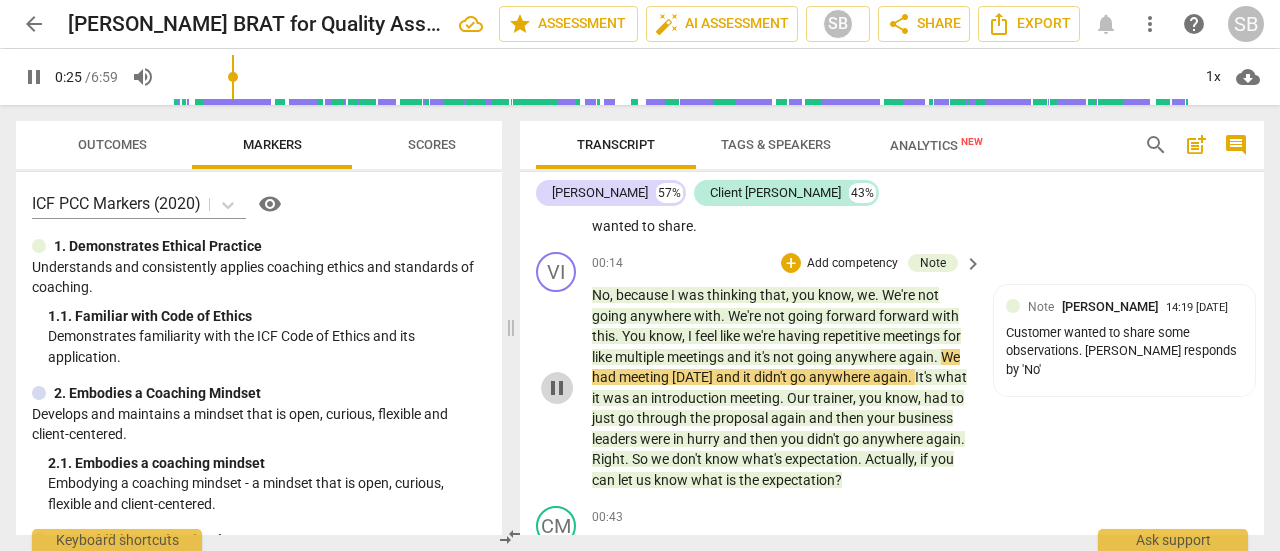 click on "pause" at bounding box center (557, 388) 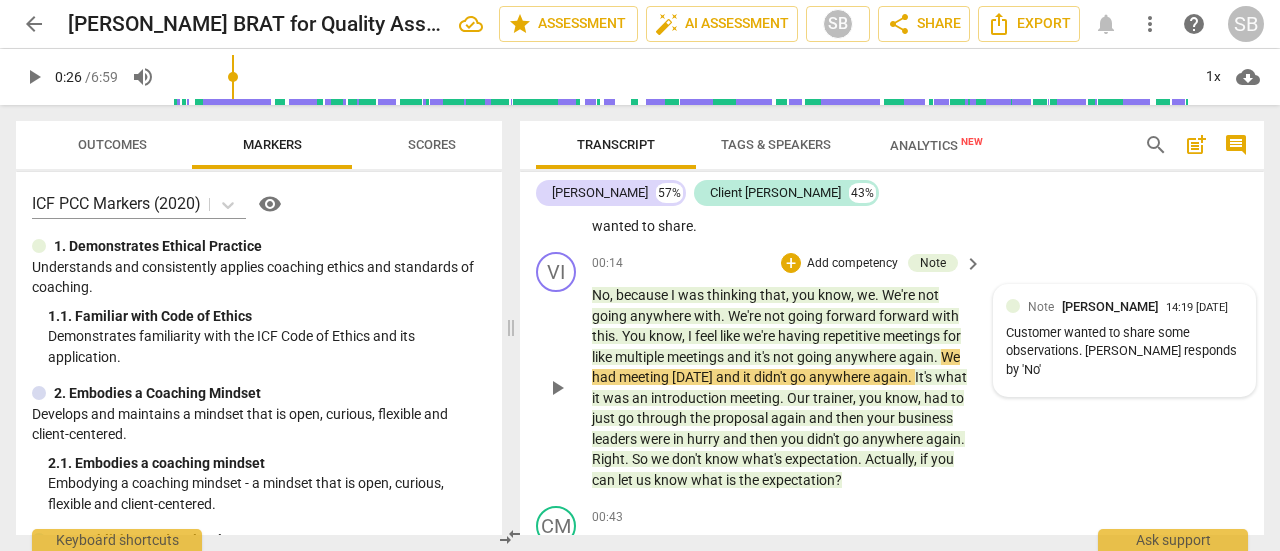click on "Customer wanted to share some observations. [PERSON_NAME] responds by 'No'" at bounding box center [1124, 352] 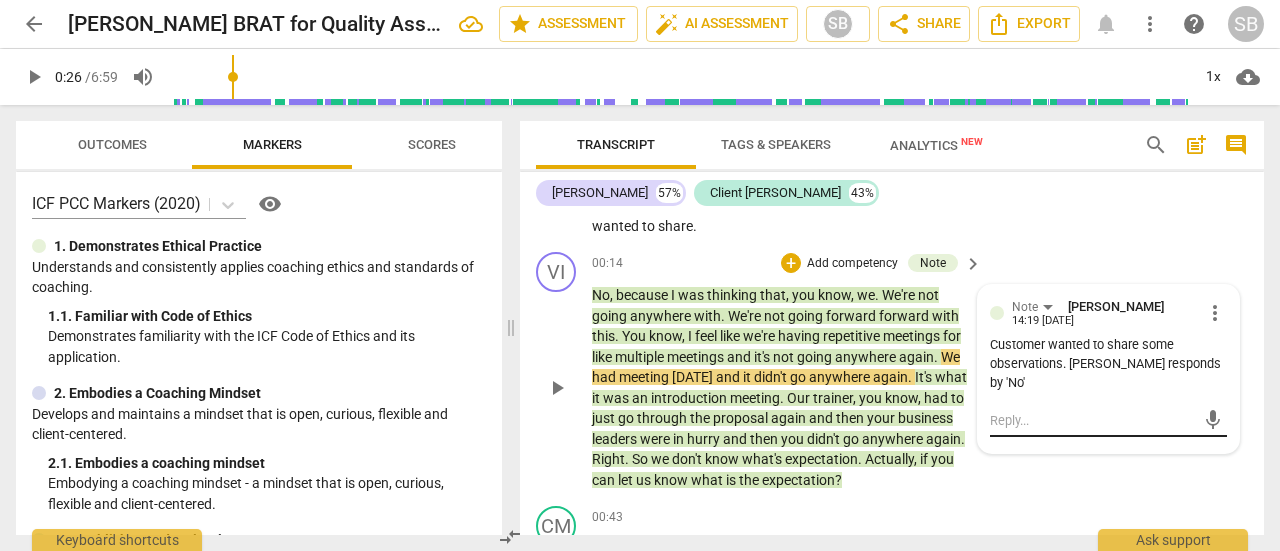 click at bounding box center (1092, 420) 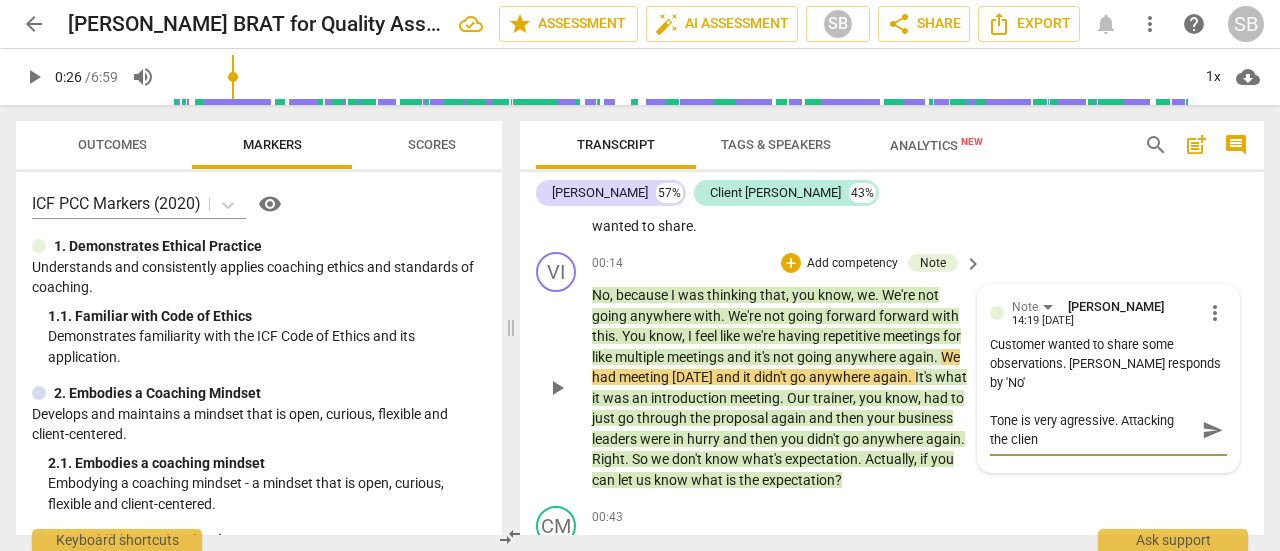 scroll, scrollTop: 0, scrollLeft: 0, axis: both 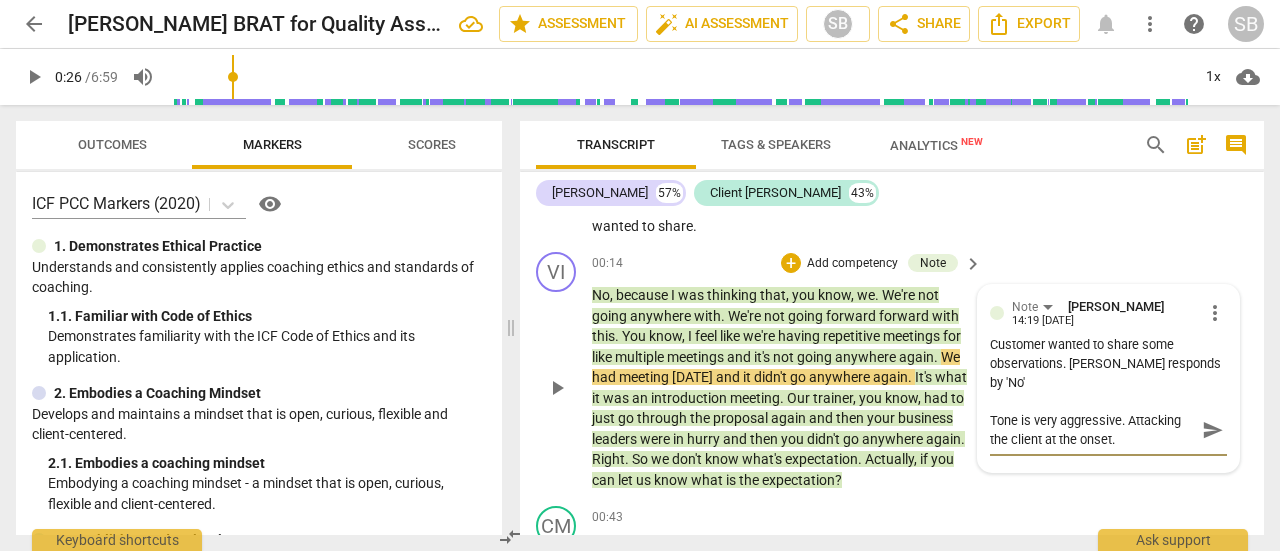 click on "Tone is very aggressive. Attacking the client at the onset." at bounding box center [1092, 430] 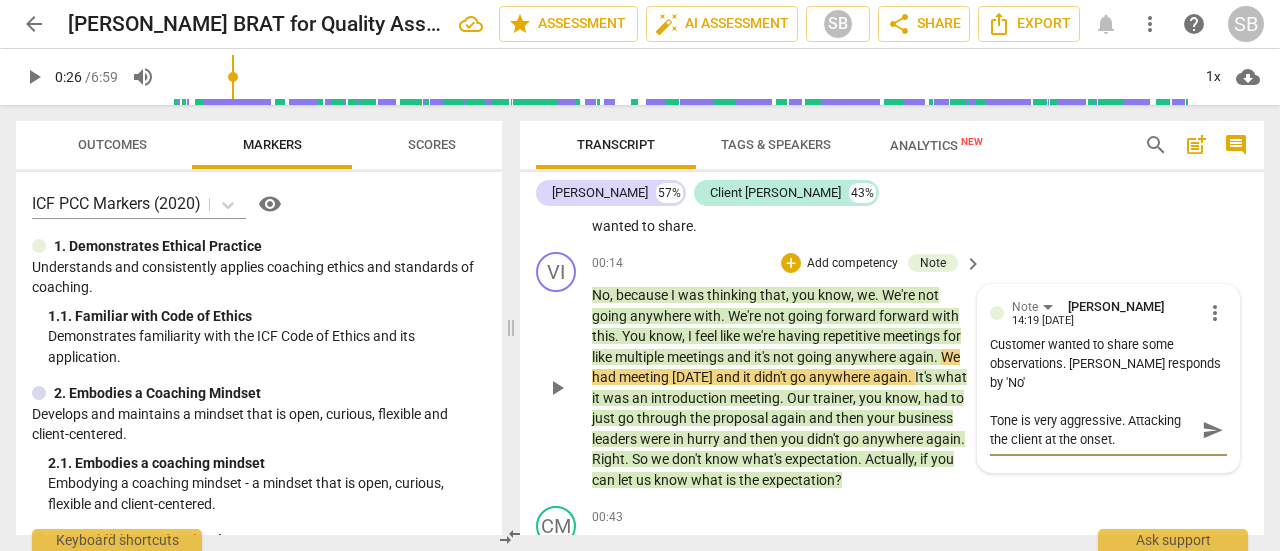 click on "Tone is very aggressive. Attacking the client at the onset." at bounding box center (1092, 430) 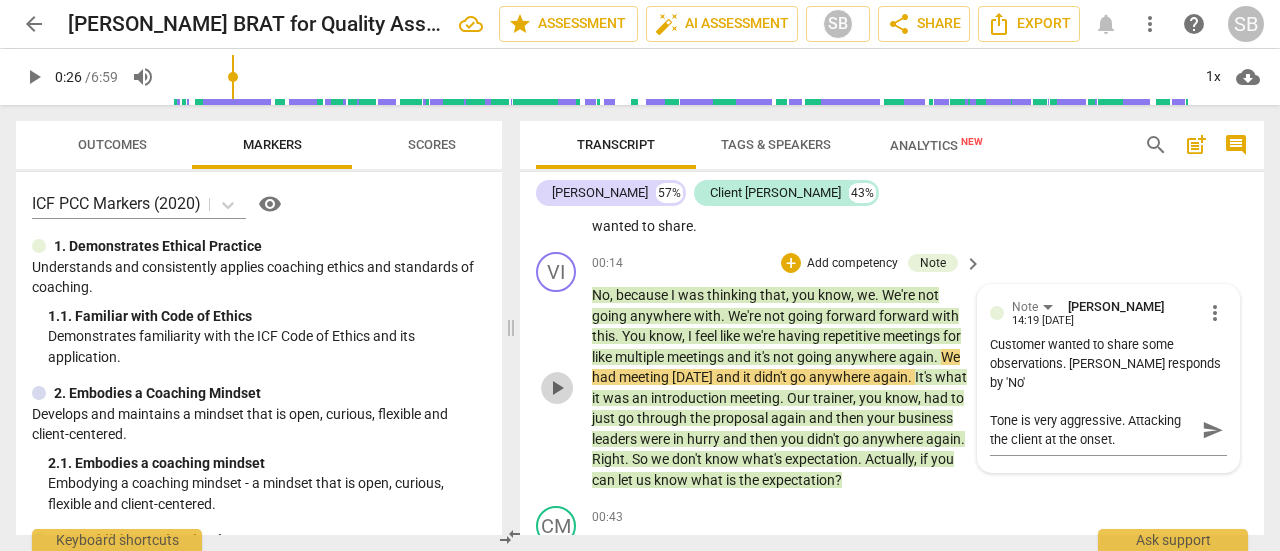 click on "play_arrow" at bounding box center [557, 388] 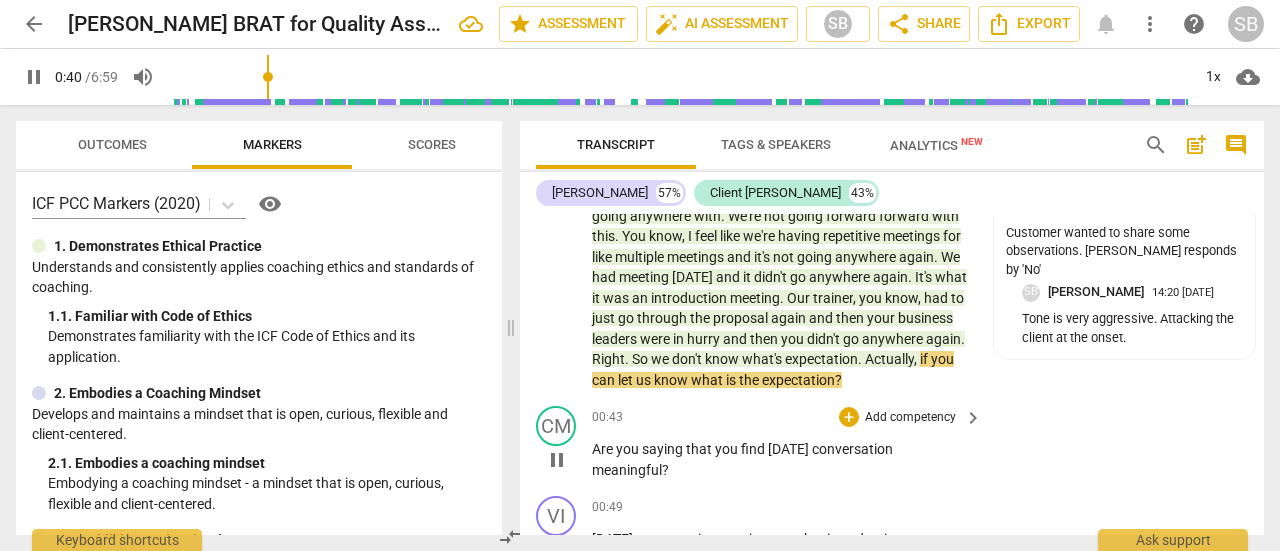 scroll, scrollTop: 500, scrollLeft: 0, axis: vertical 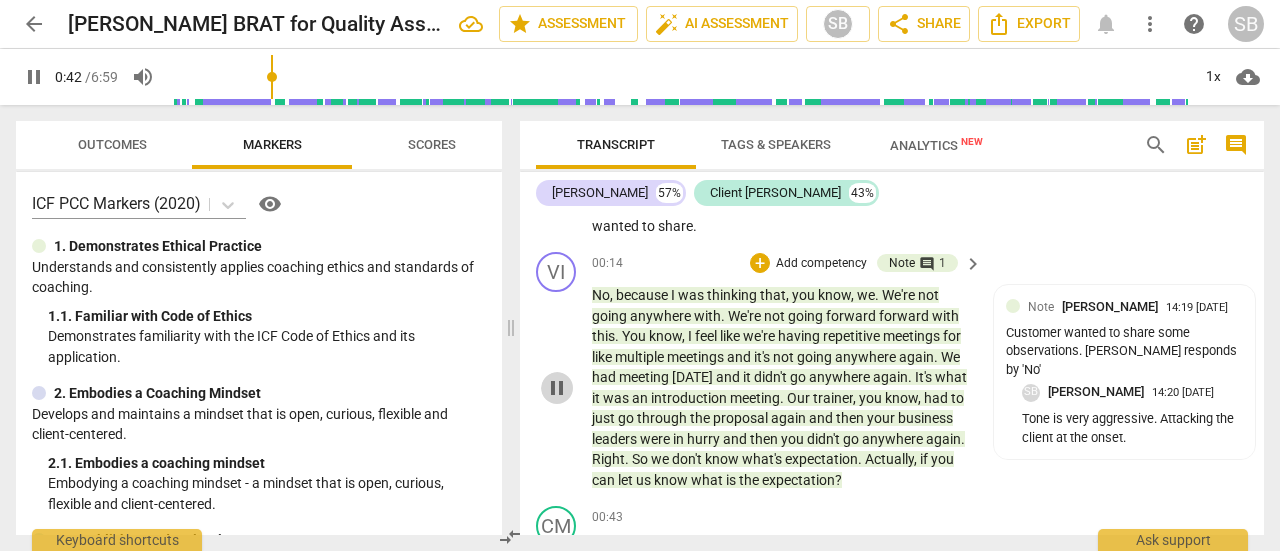 click on "pause" at bounding box center (557, 388) 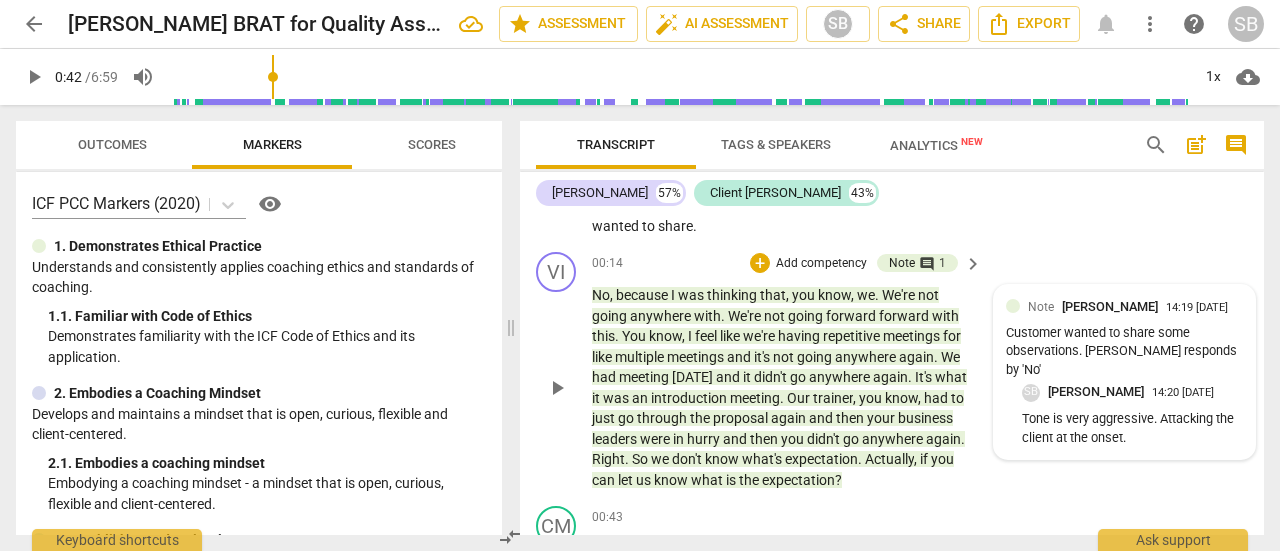 click on "Tone is very aggressive. Attacking the client at the onset." at bounding box center (1132, 429) 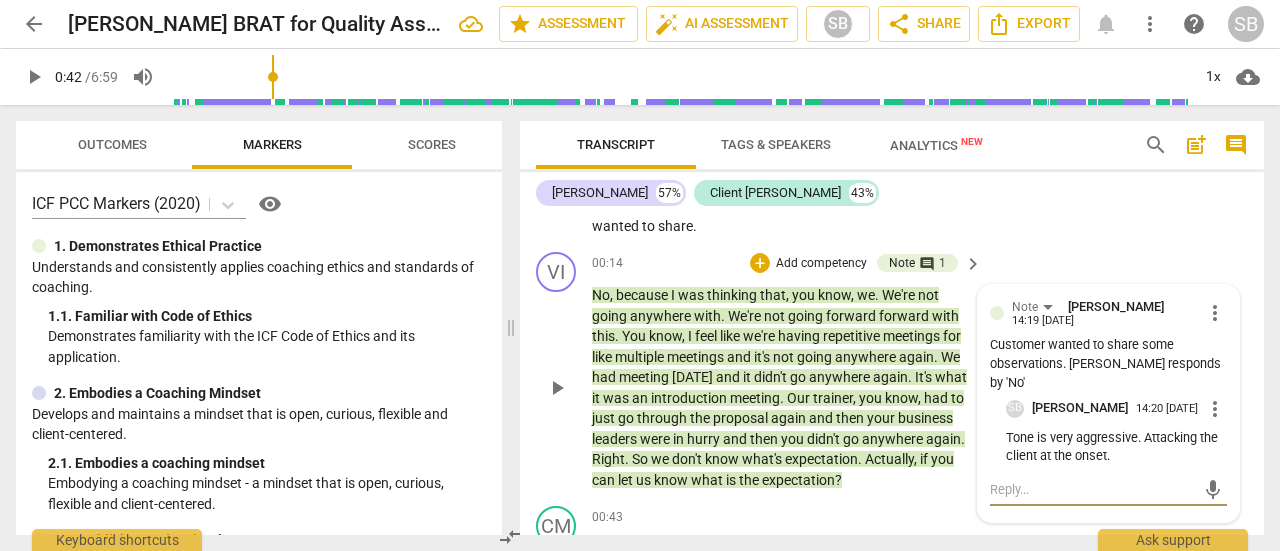 click at bounding box center (1092, 489) 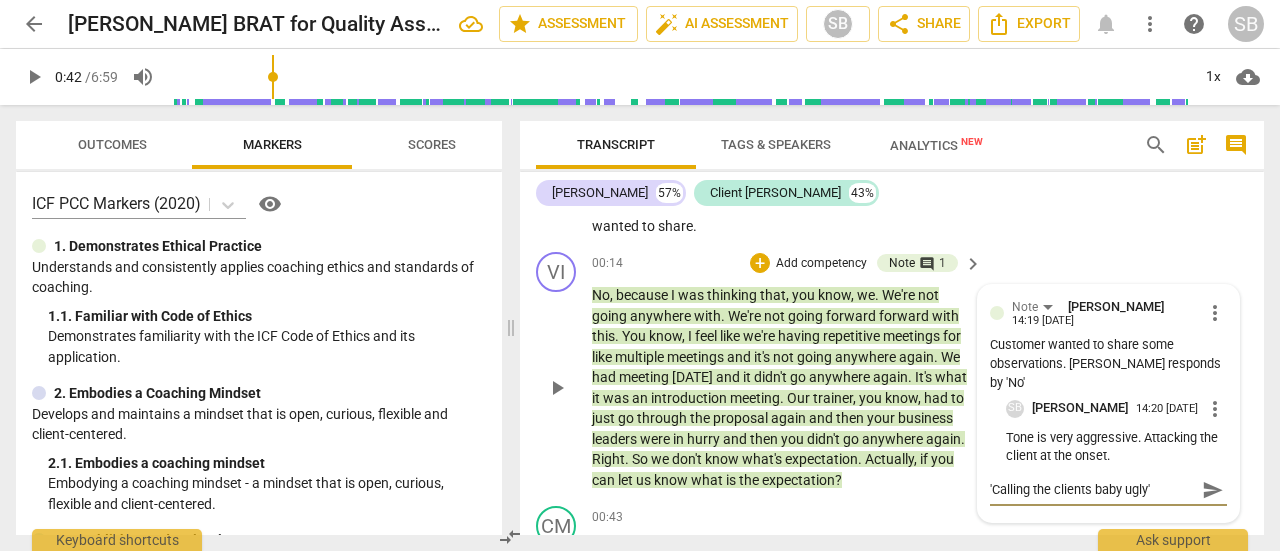 click on "'Calling the clients baby ugly'" at bounding box center [1092, 489] 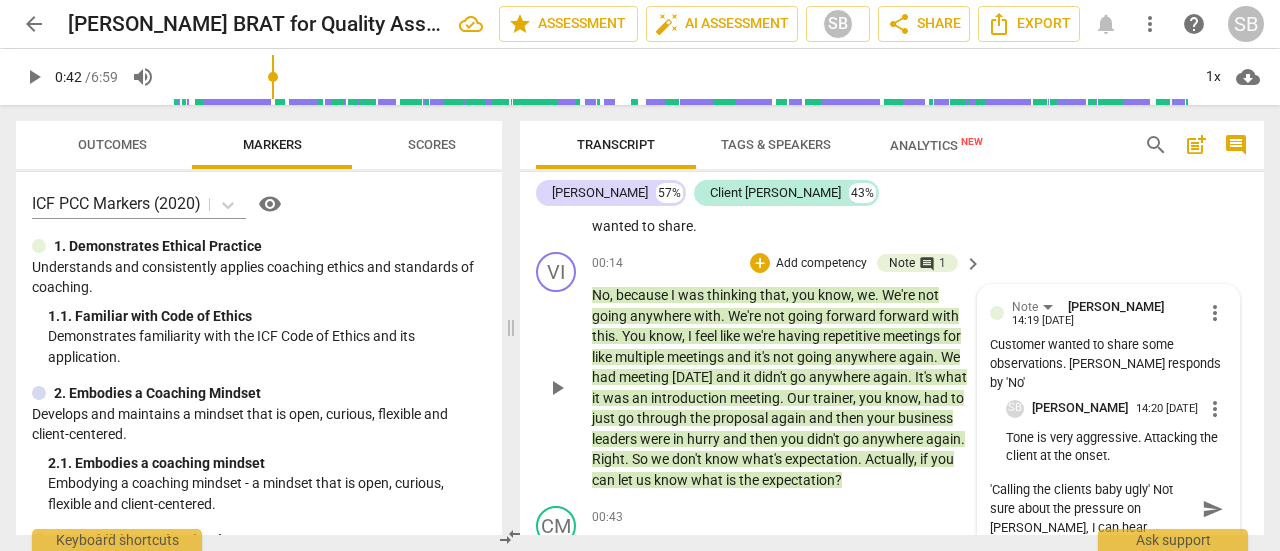 scroll, scrollTop: 17, scrollLeft: 0, axis: vertical 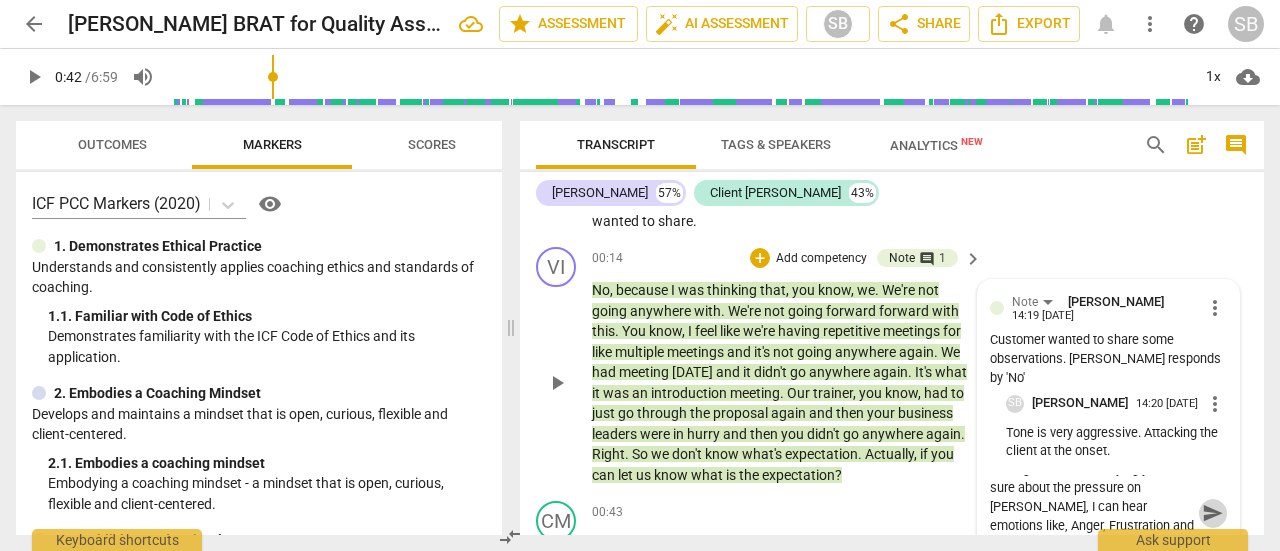 click on "send" at bounding box center (1213, 513) 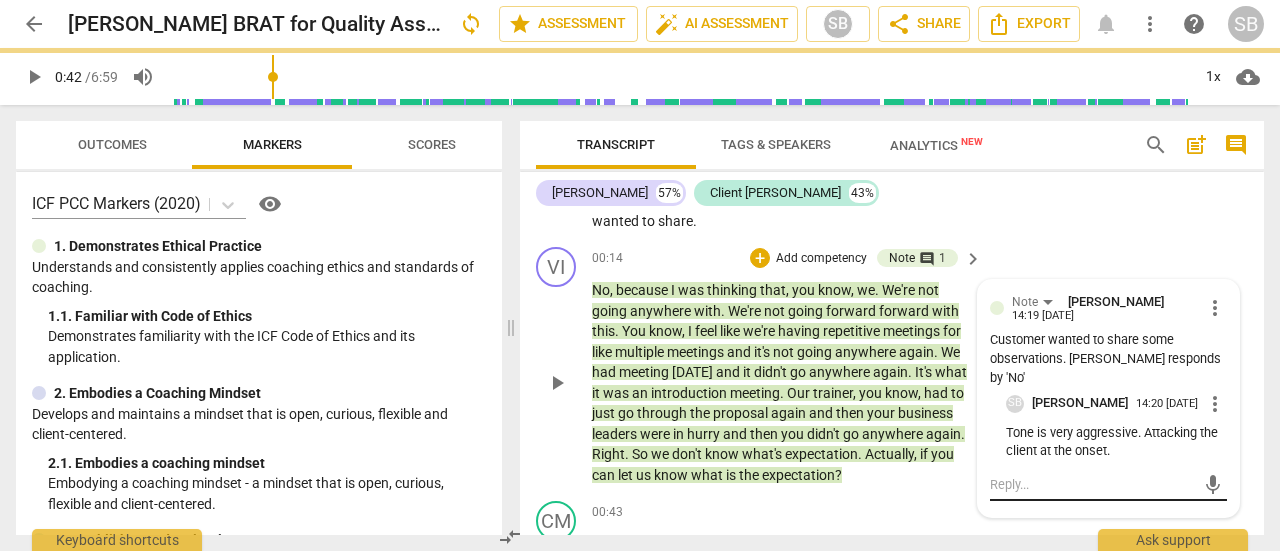 scroll, scrollTop: 0, scrollLeft: 0, axis: both 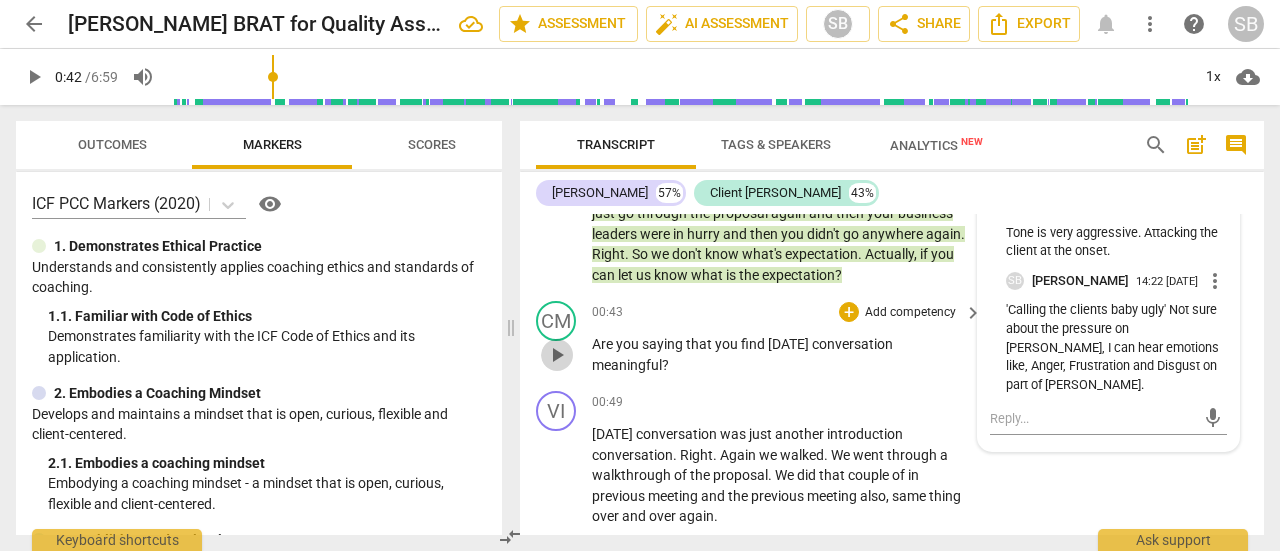click on "play_arrow" at bounding box center [557, 355] 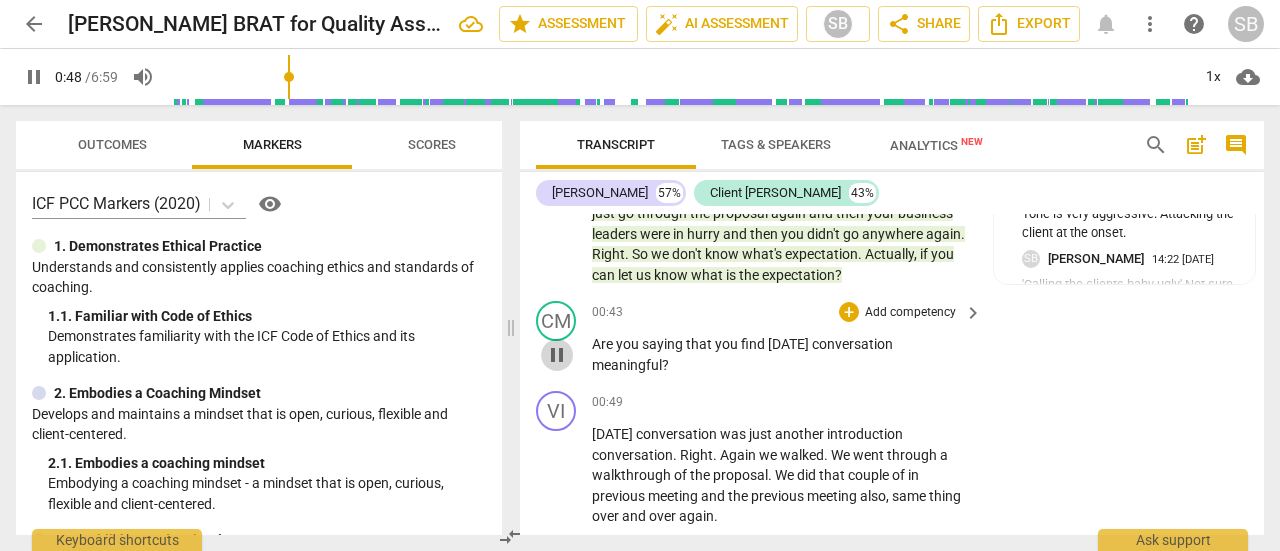 click on "pause" at bounding box center (557, 355) 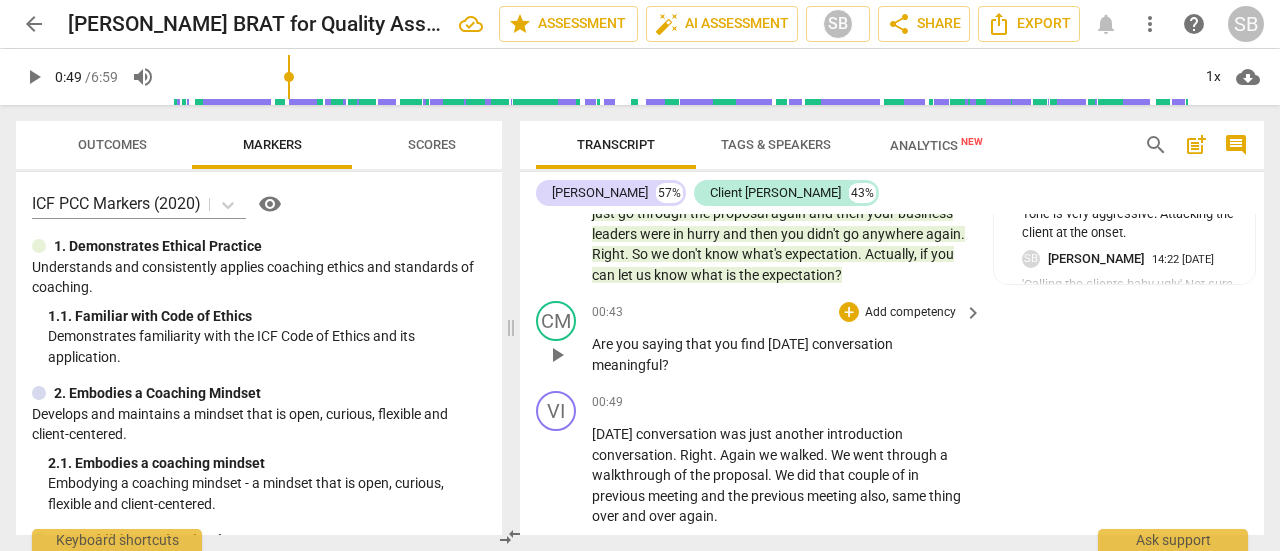 click on "play_arrow" at bounding box center (557, 355) 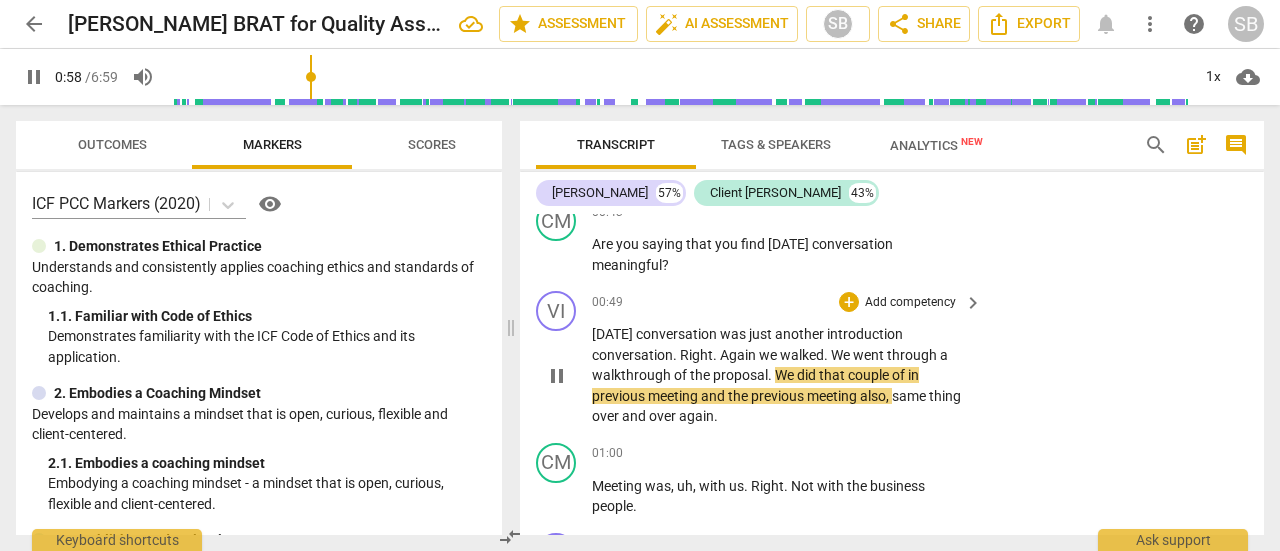 scroll, scrollTop: 905, scrollLeft: 0, axis: vertical 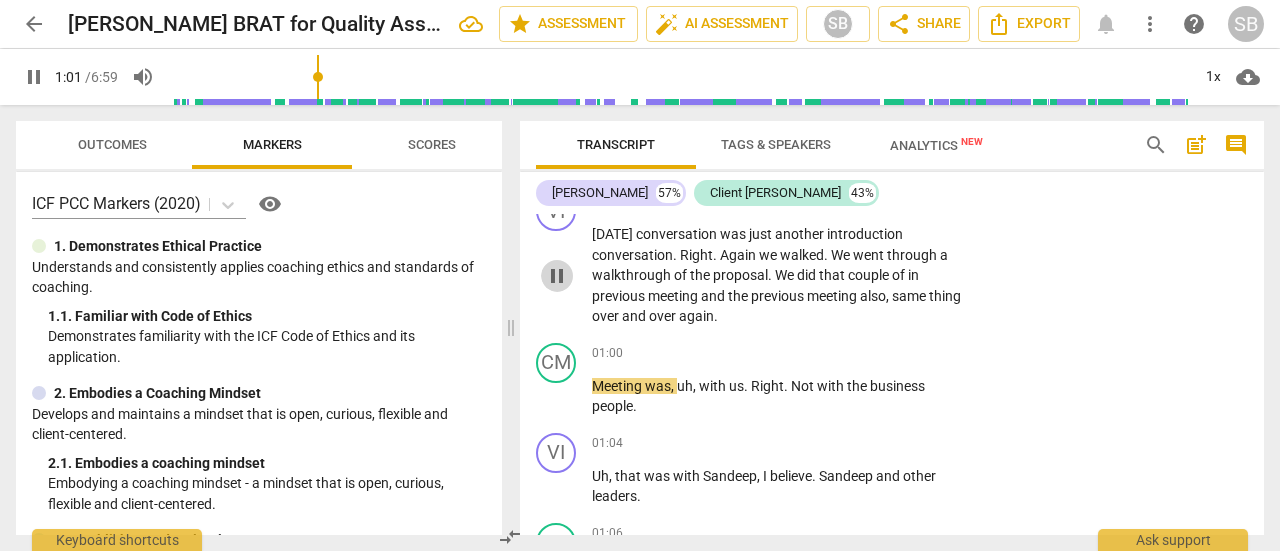 click on "pause" at bounding box center [557, 276] 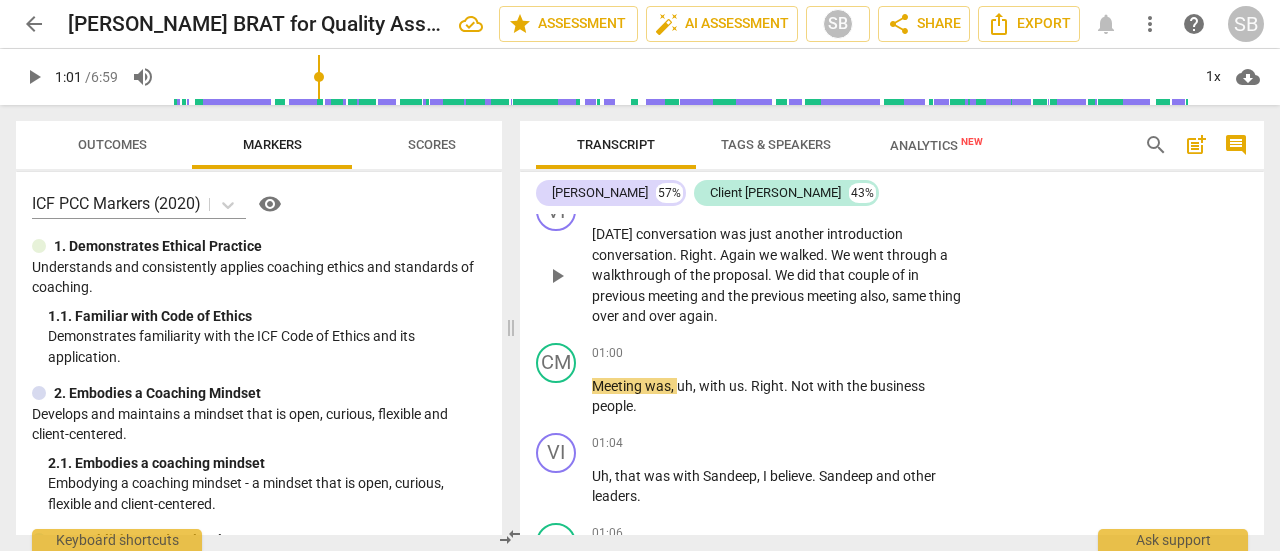 scroll, scrollTop: 805, scrollLeft: 0, axis: vertical 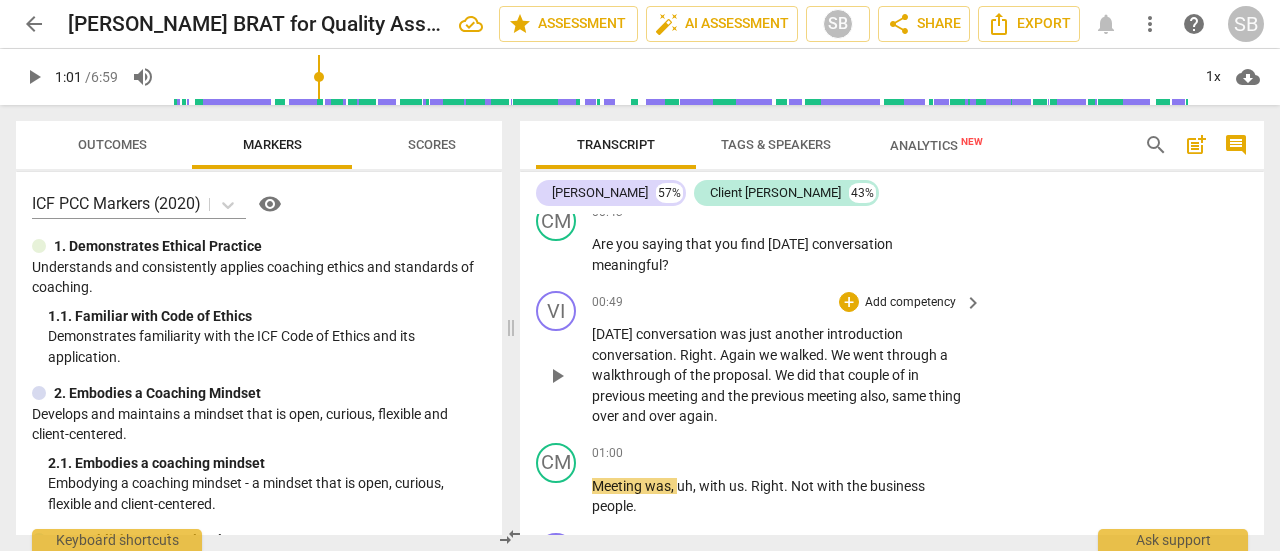 click on "keyboard_arrow_right" at bounding box center (973, 303) 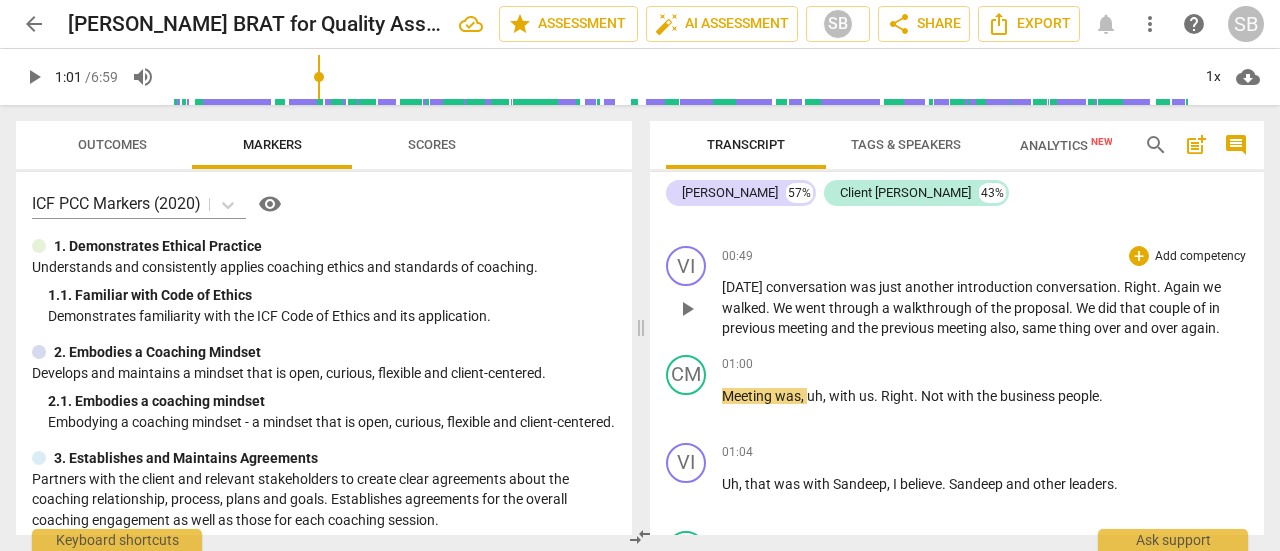 scroll, scrollTop: 762, scrollLeft: 0, axis: vertical 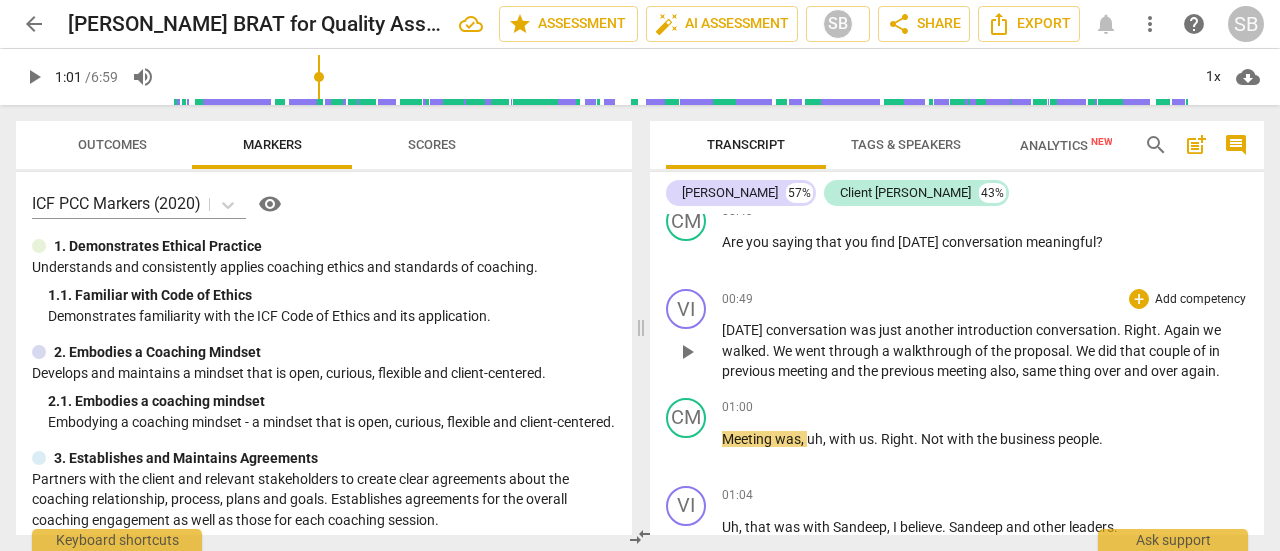 click on "Add competency" at bounding box center (1200, 300) 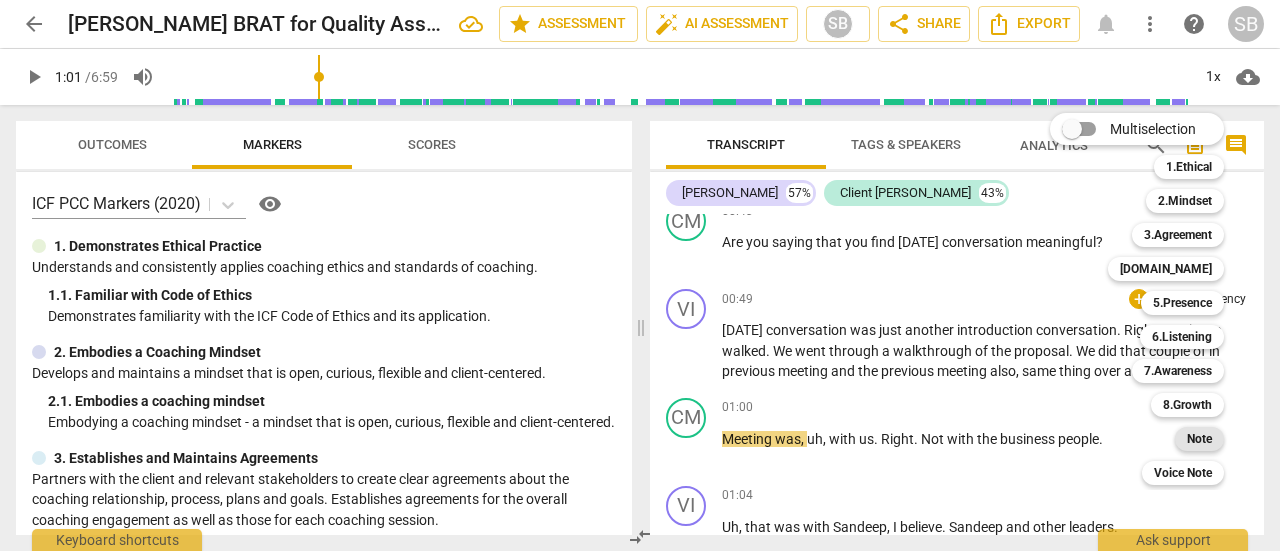 click on "Note" at bounding box center (1199, 439) 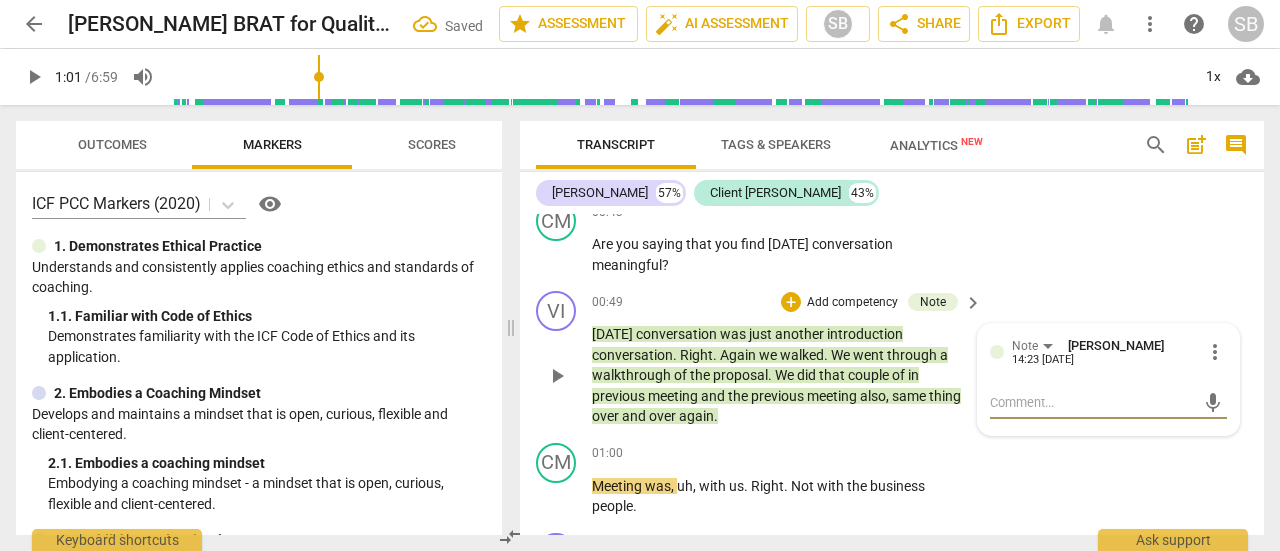 click at bounding box center [1092, 402] 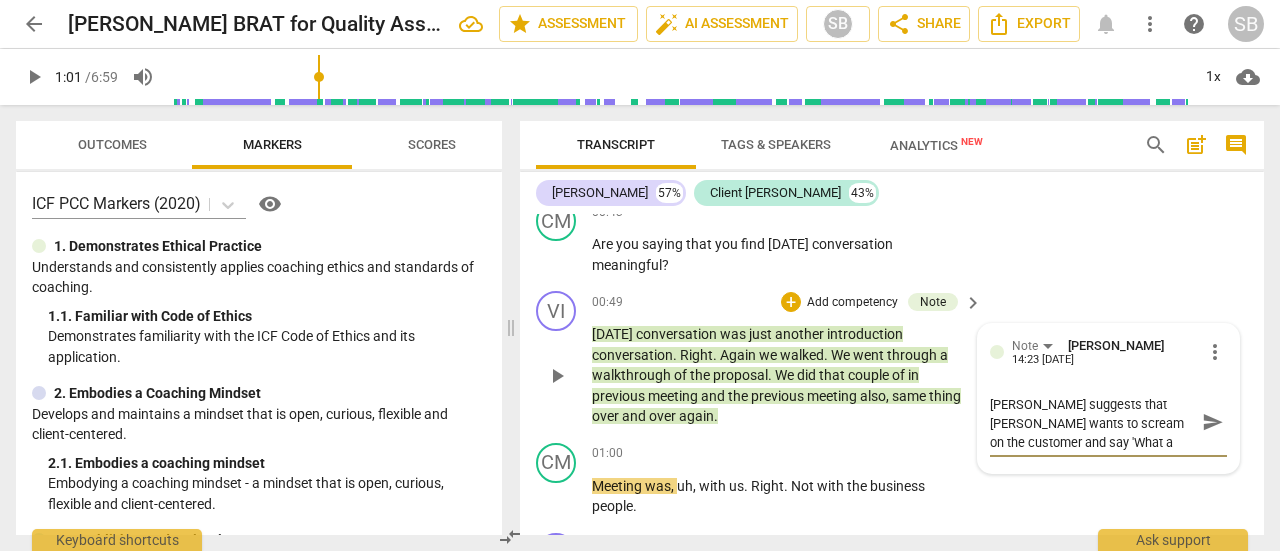 scroll, scrollTop: 0, scrollLeft: 0, axis: both 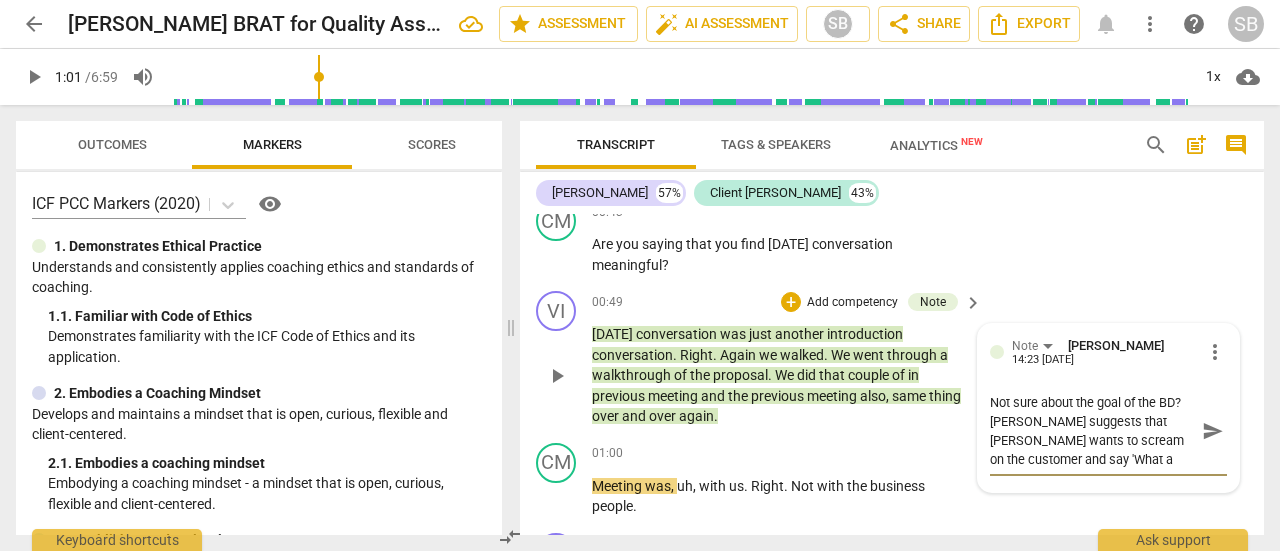 click on "send" at bounding box center (1213, 431) 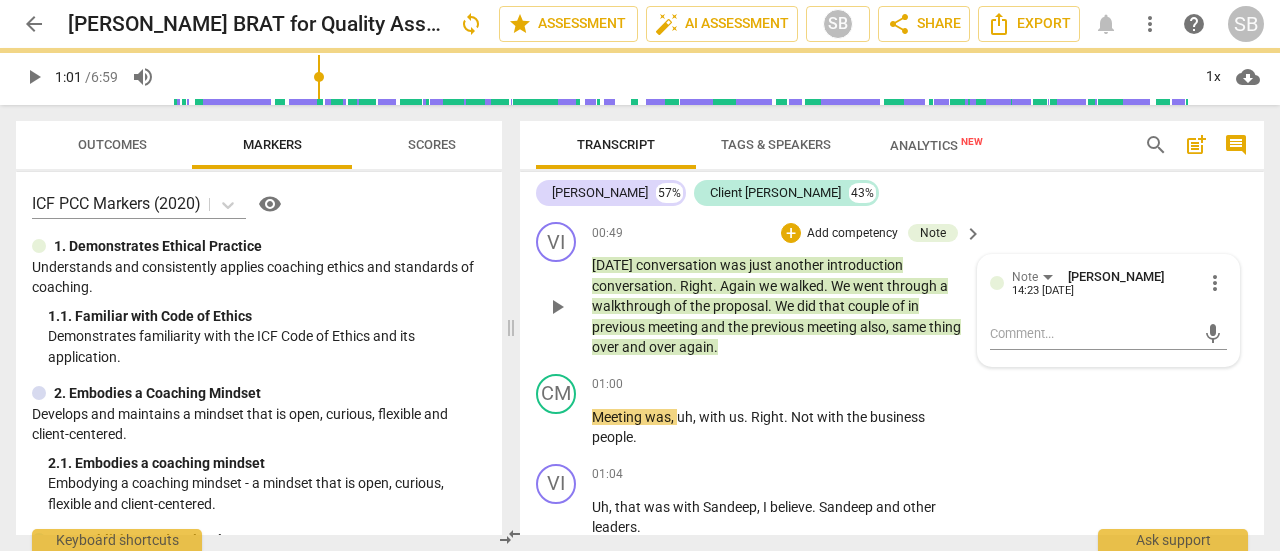 scroll, scrollTop: 905, scrollLeft: 0, axis: vertical 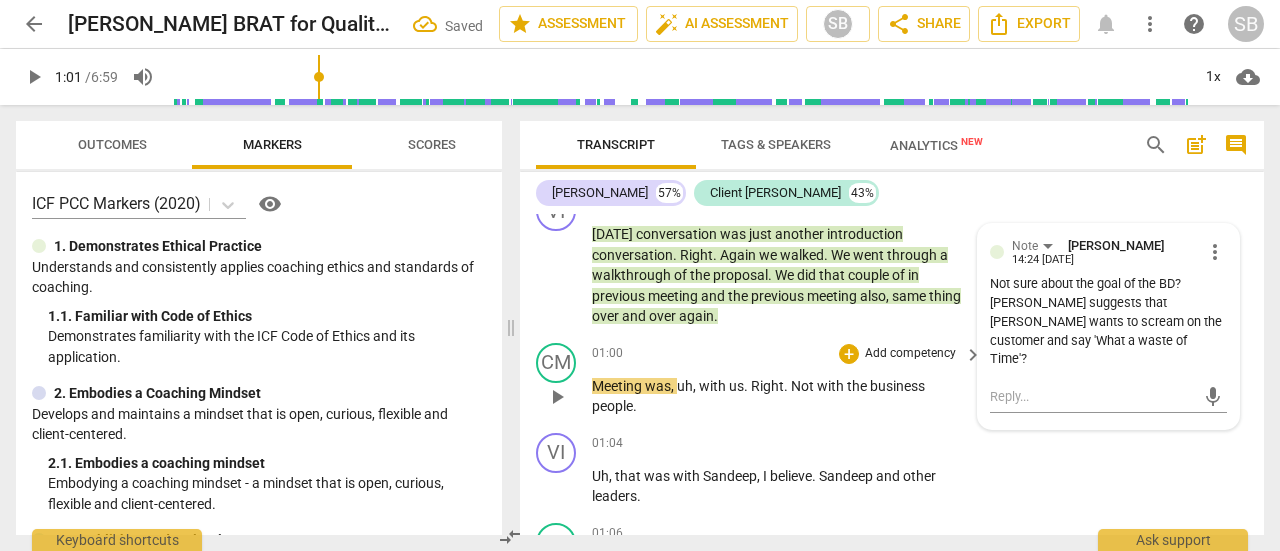 click on "play_arrow" at bounding box center (557, 397) 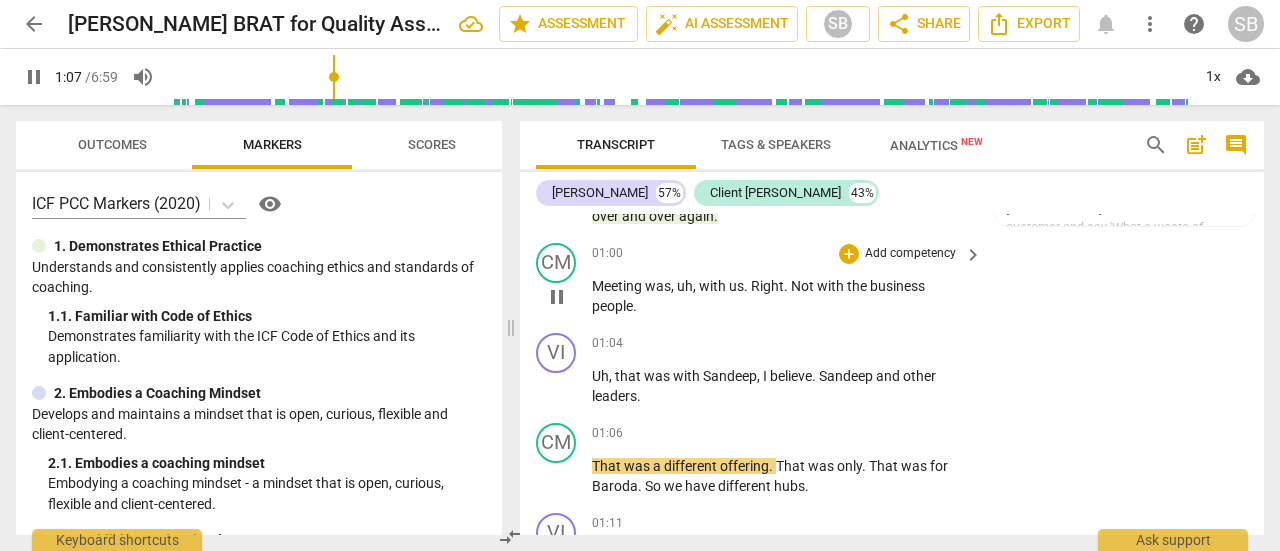 scroll, scrollTop: 1105, scrollLeft: 0, axis: vertical 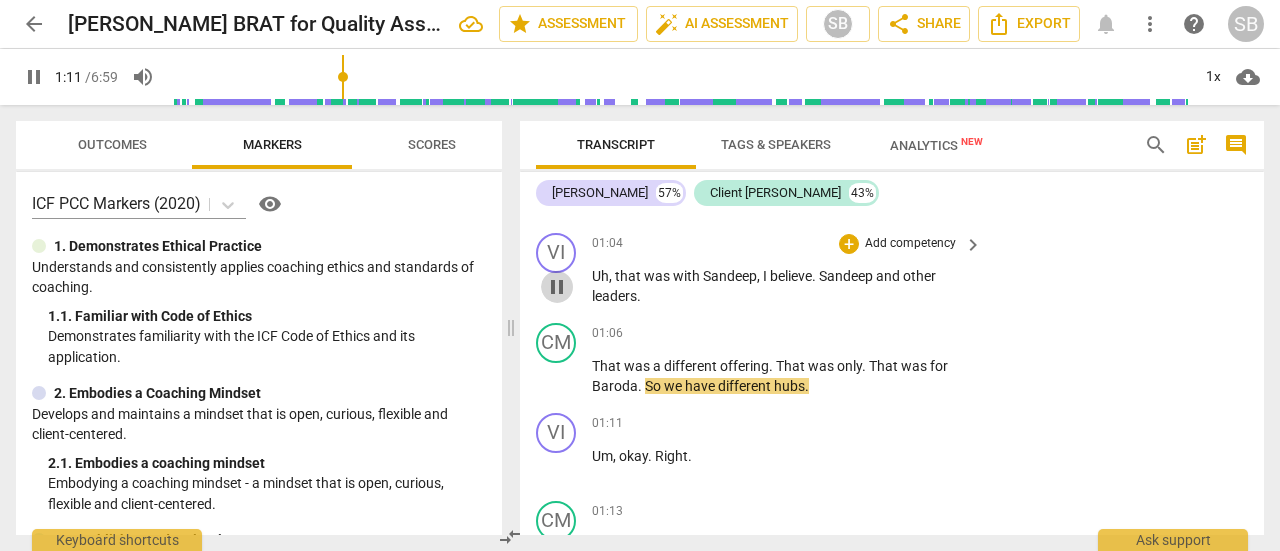 click on "pause" at bounding box center [557, 287] 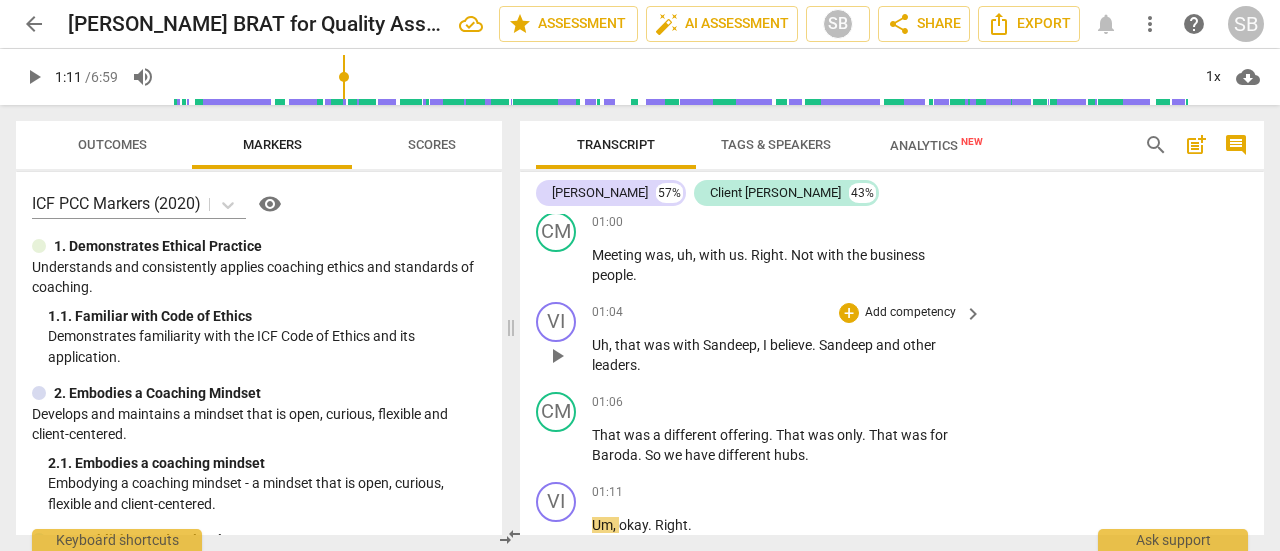 scroll, scrollTop: 1005, scrollLeft: 0, axis: vertical 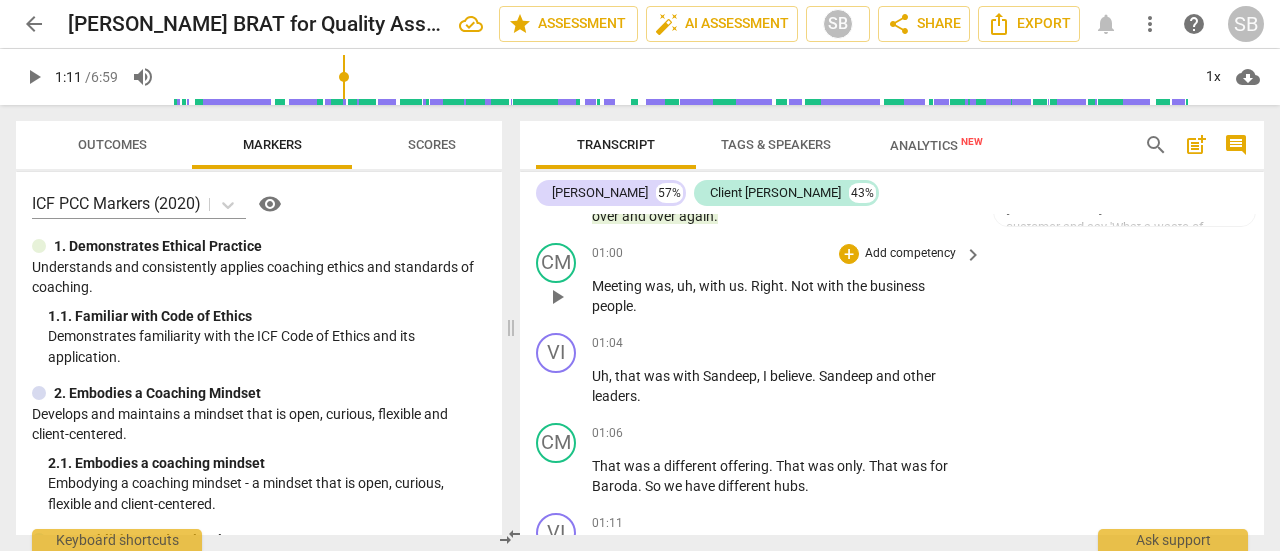 click on "play_arrow" at bounding box center [557, 297] 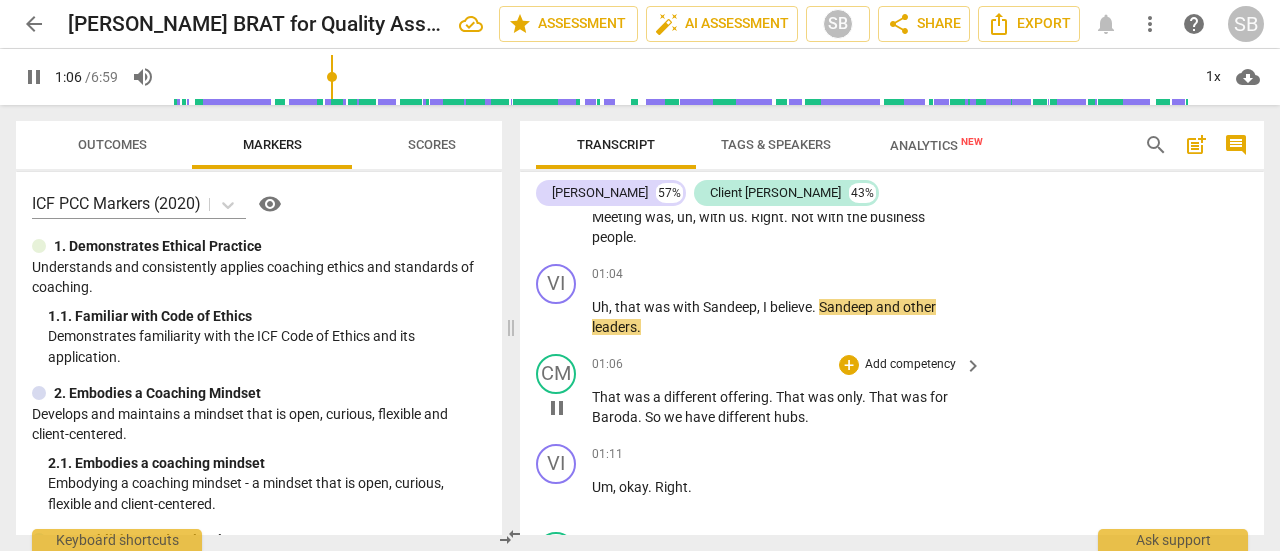 scroll, scrollTop: 1105, scrollLeft: 0, axis: vertical 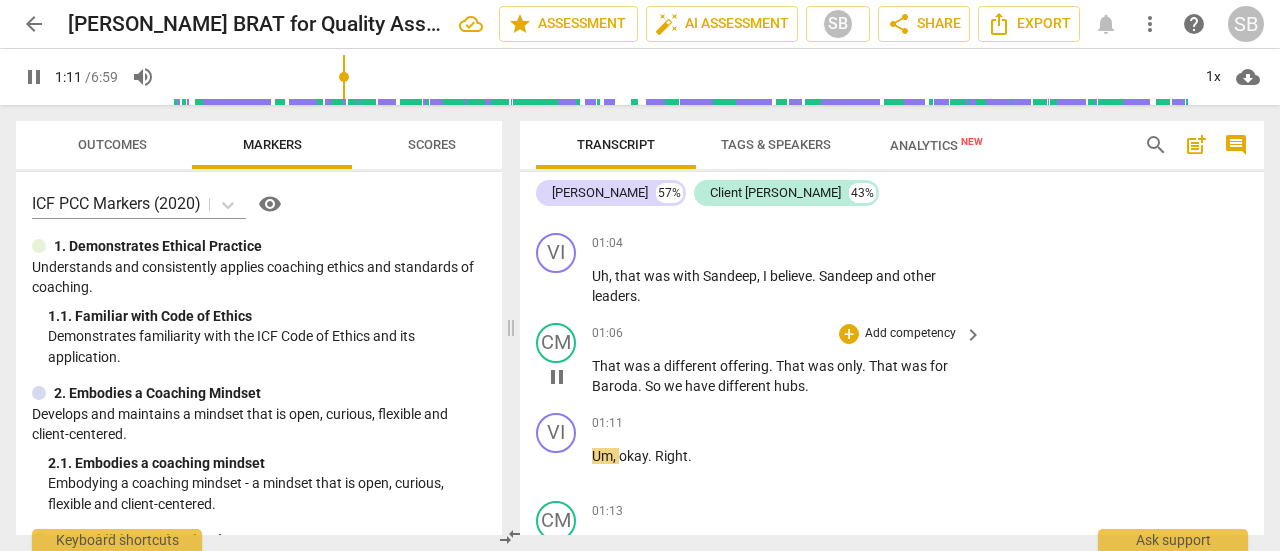 click on "pause" at bounding box center [557, 377] 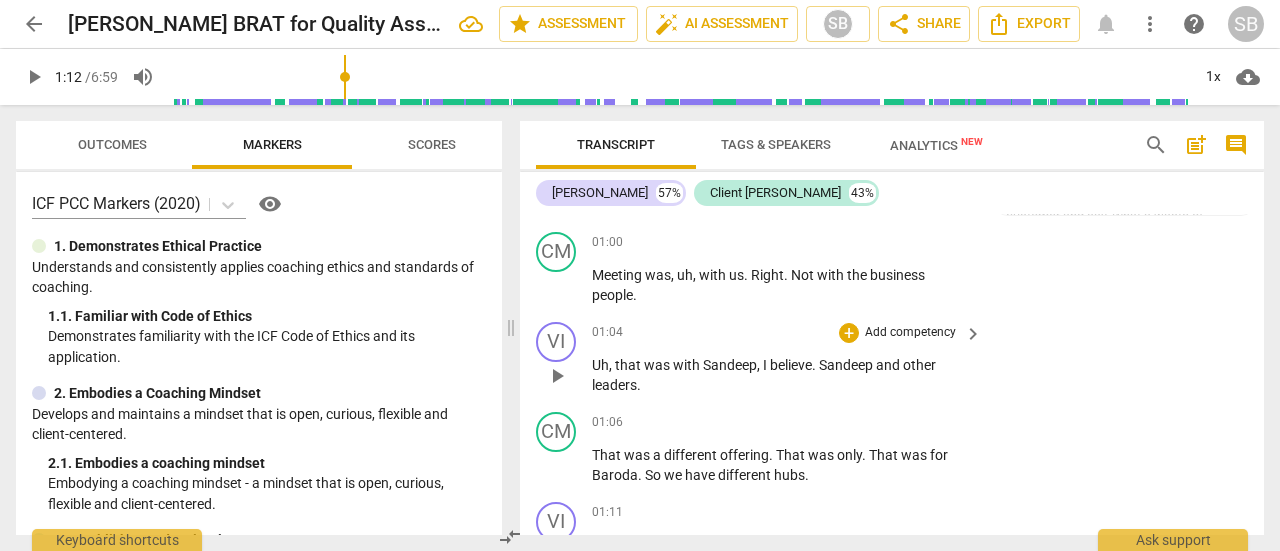 scroll, scrollTop: 1005, scrollLeft: 0, axis: vertical 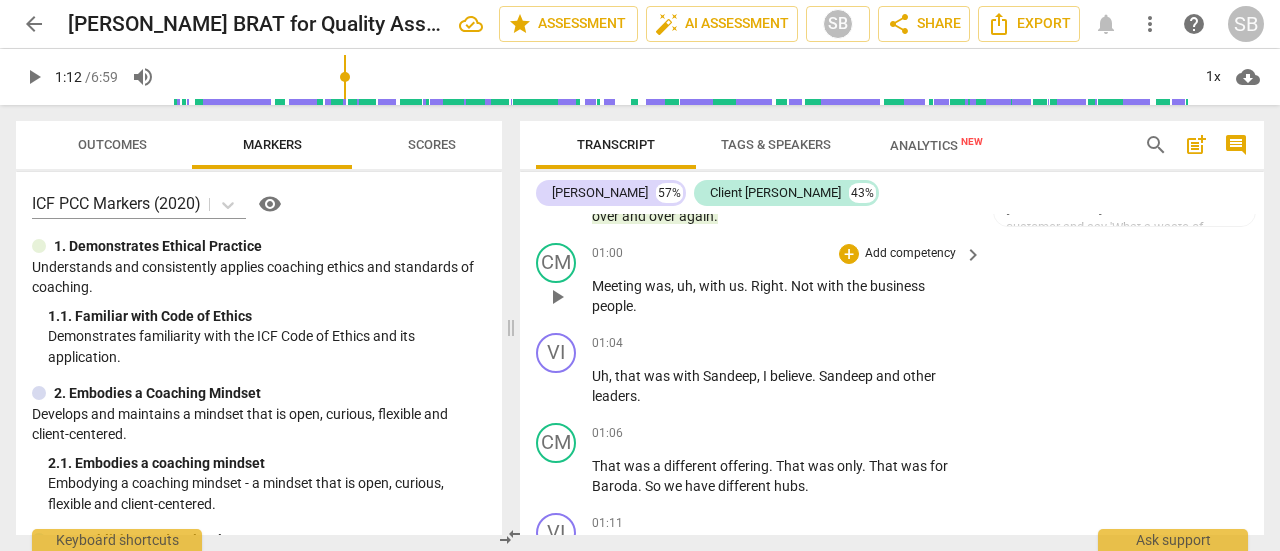 click on "Meeting" at bounding box center [618, 286] 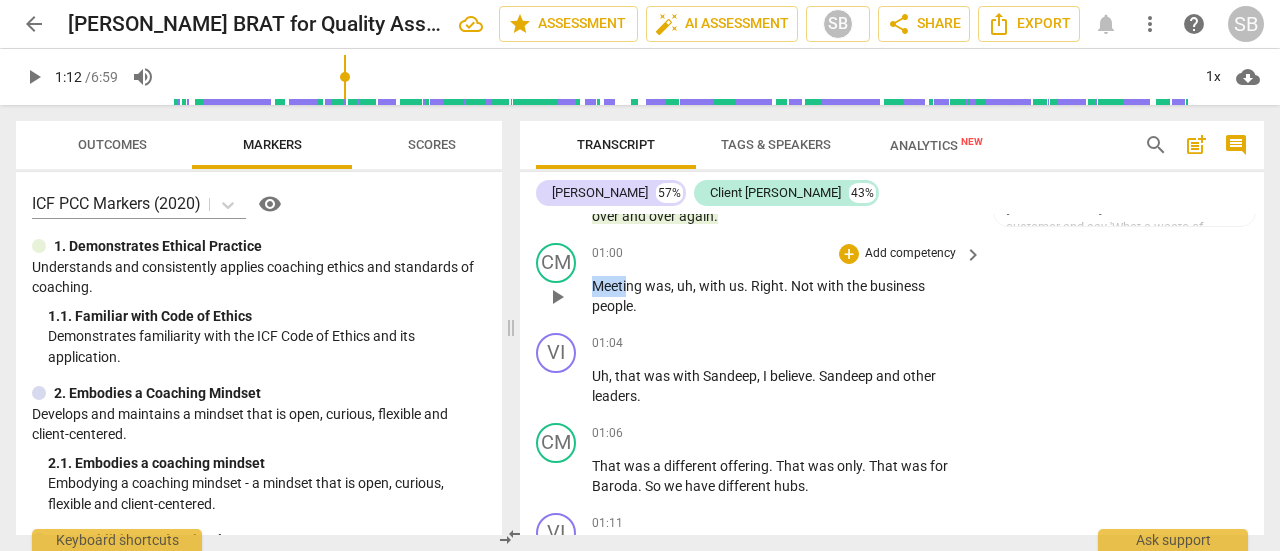 drag, startPoint x: 592, startPoint y: 287, endPoint x: 628, endPoint y: 286, distance: 36.013885 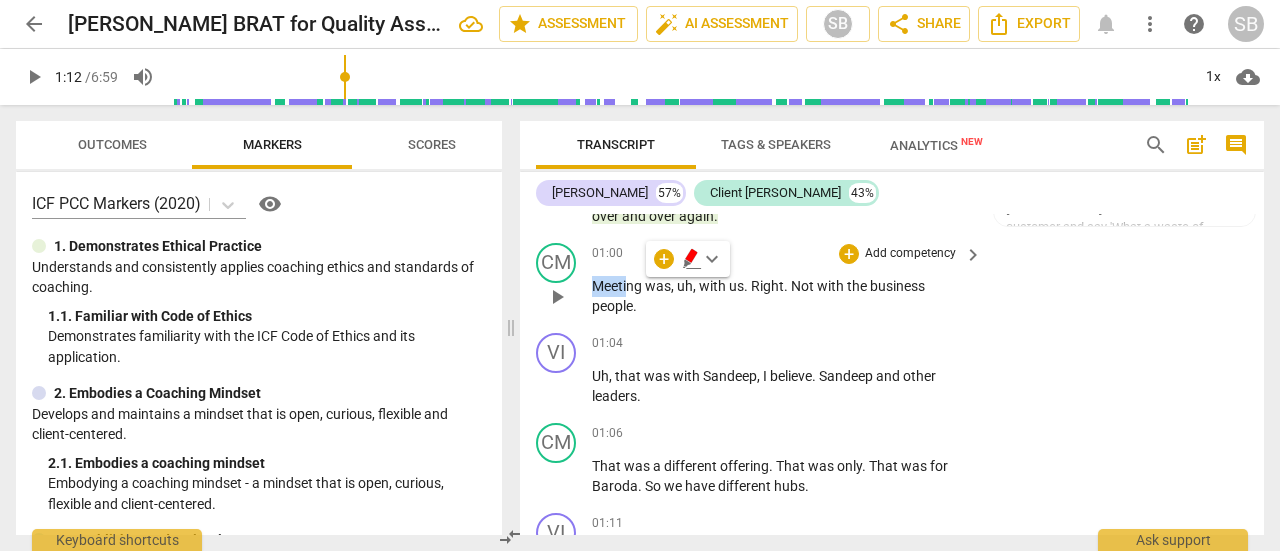 click on "Add competency" at bounding box center [910, 254] 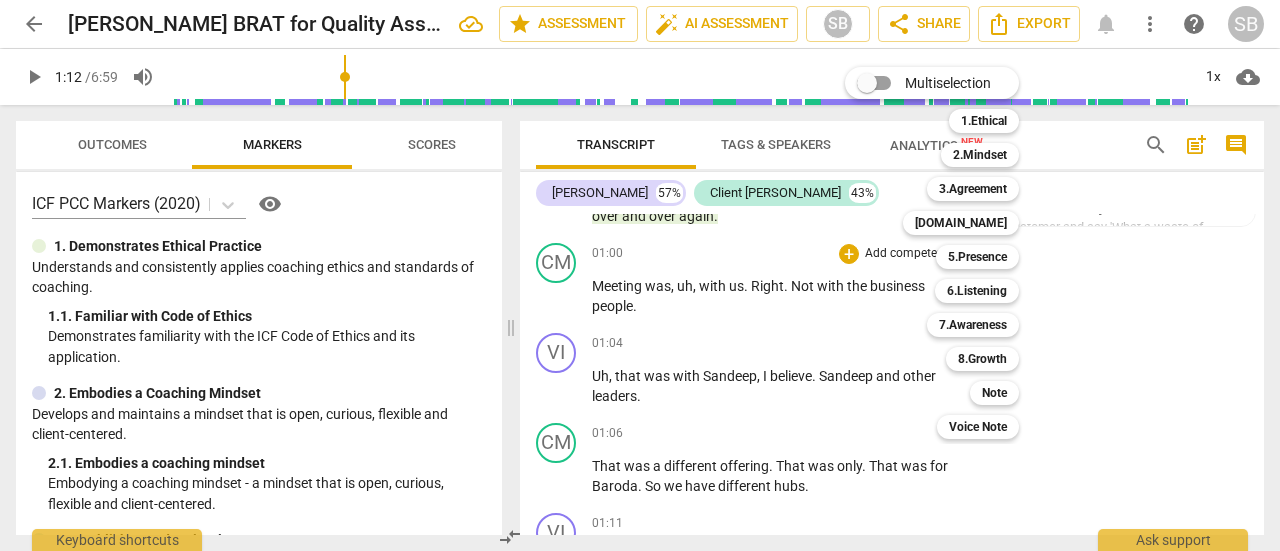 click on "Multiselection m 1.Ethical 1 2.Mindset 2 3.Agreement 3 [DOMAIN_NAME] 4 5.Presence 5 6.Listening 6 7.Awareness 7 8.Growth 8 Note 9 Voice Note 0" at bounding box center (947, 253) 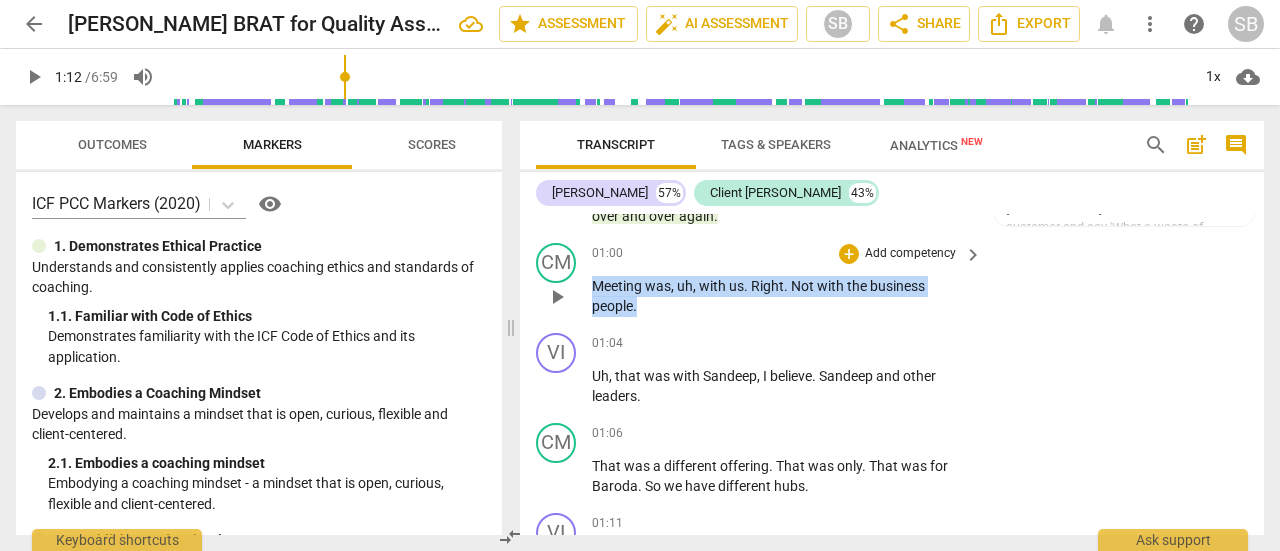 drag, startPoint x: 592, startPoint y: 283, endPoint x: 646, endPoint y: 310, distance: 60.373837 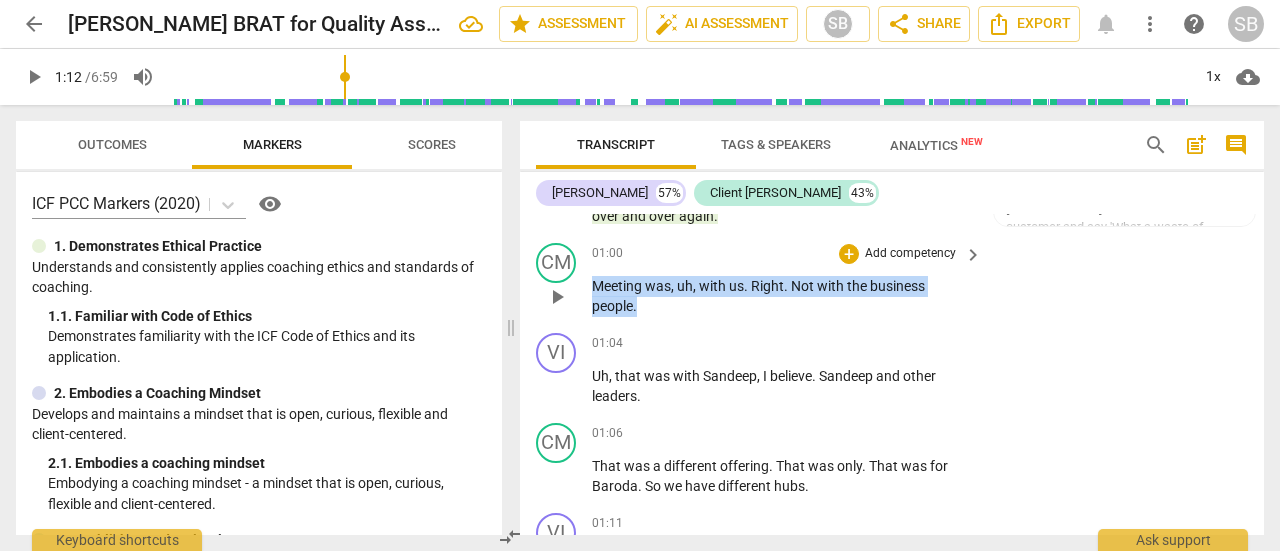 click on "Meeting   was ,   uh ,   with   us .   Right .   Not   with   the   business   people ." at bounding box center [782, 296] 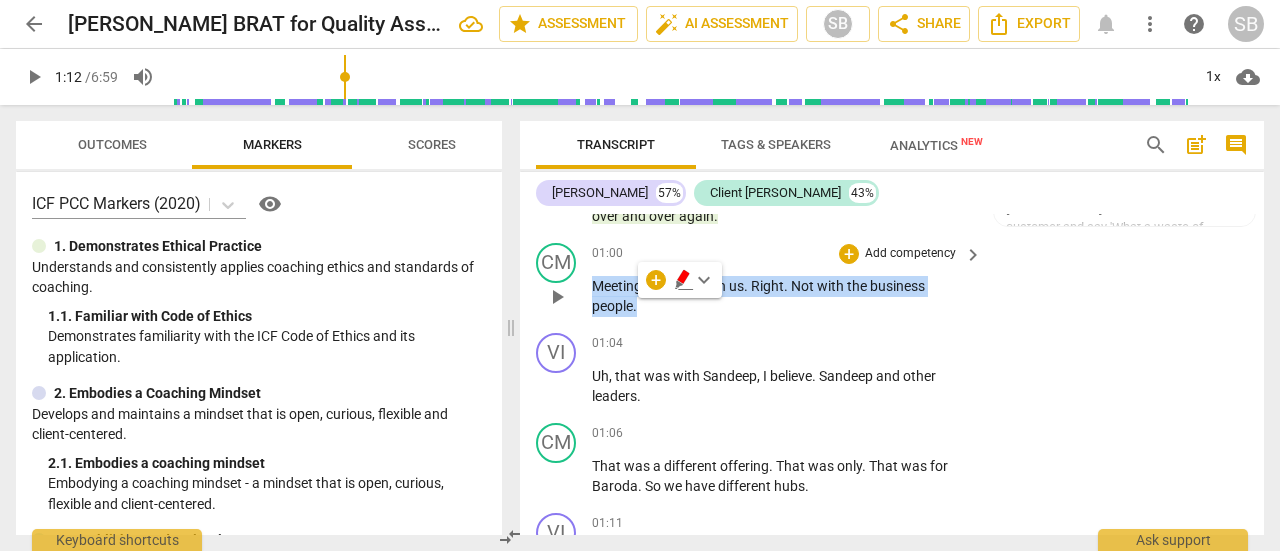 click on "Add competency" at bounding box center (910, 254) 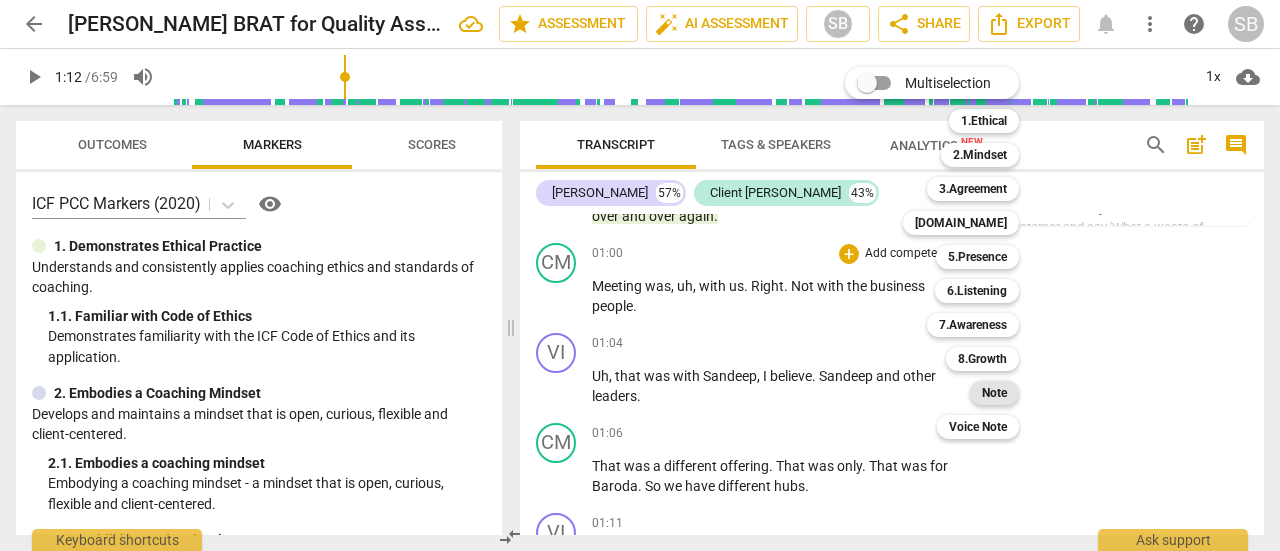 click on "Note" at bounding box center (994, 393) 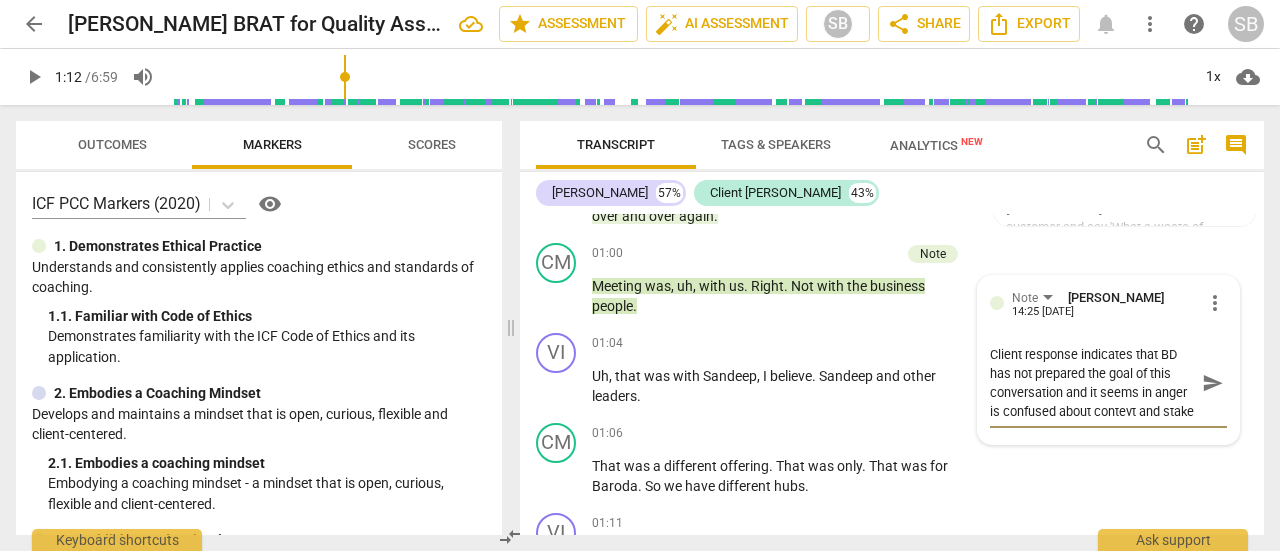 scroll, scrollTop: 17, scrollLeft: 0, axis: vertical 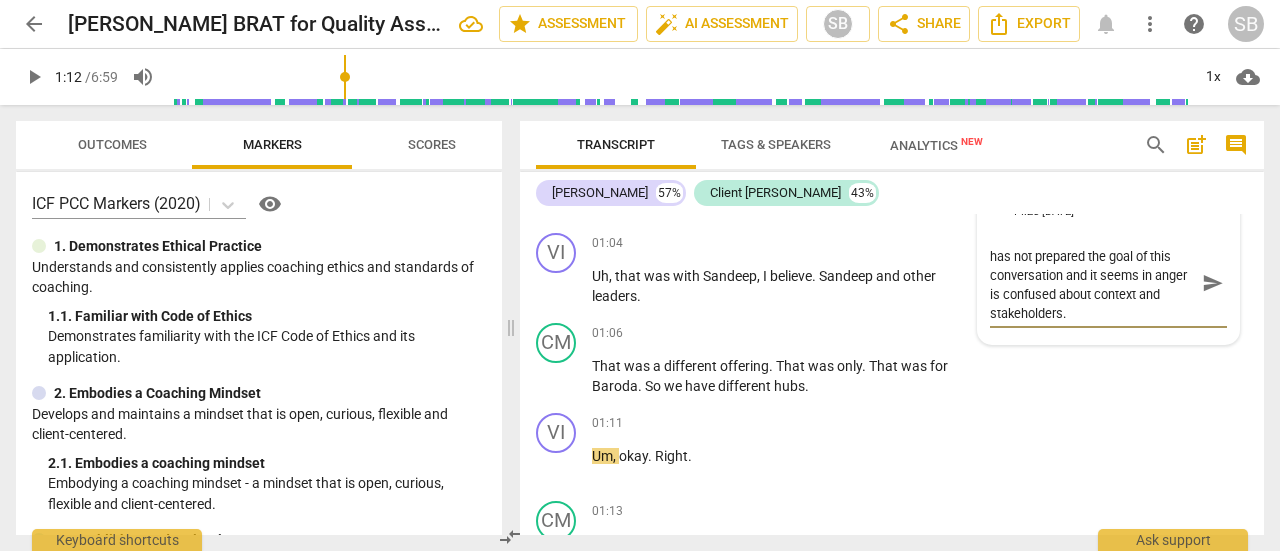 click on "send" at bounding box center (1213, 283) 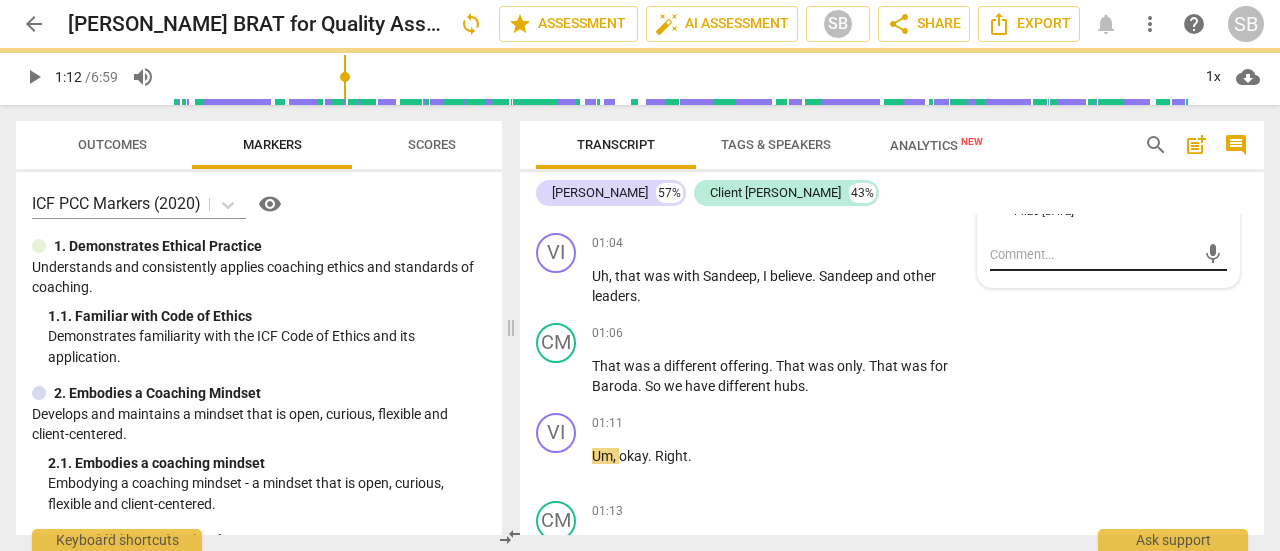 scroll, scrollTop: 0, scrollLeft: 0, axis: both 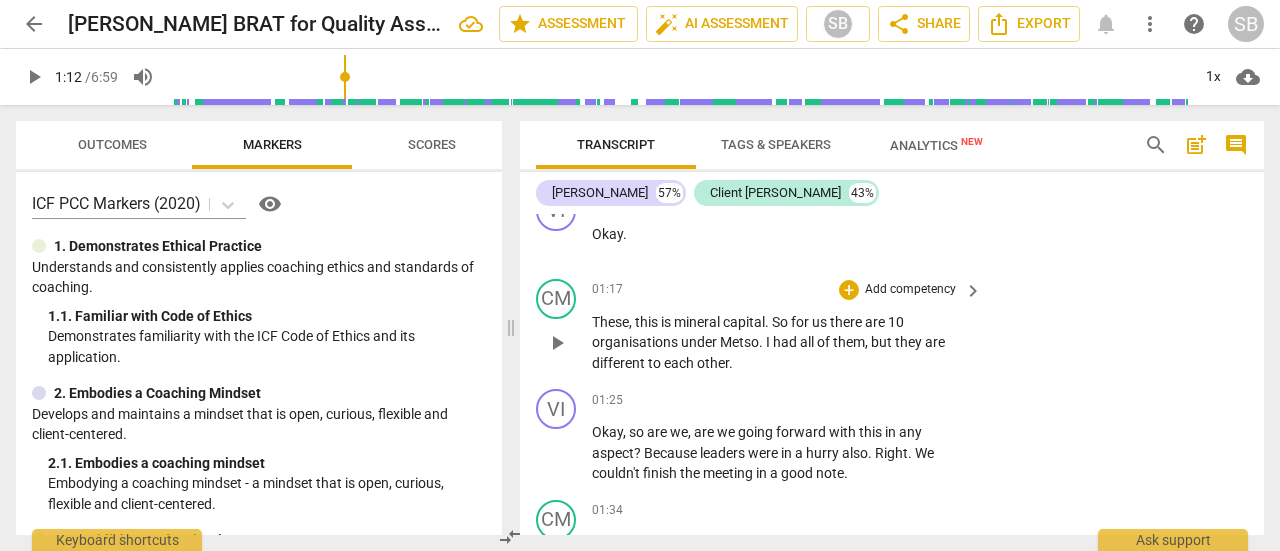 click on "play_arrow" at bounding box center [557, 343] 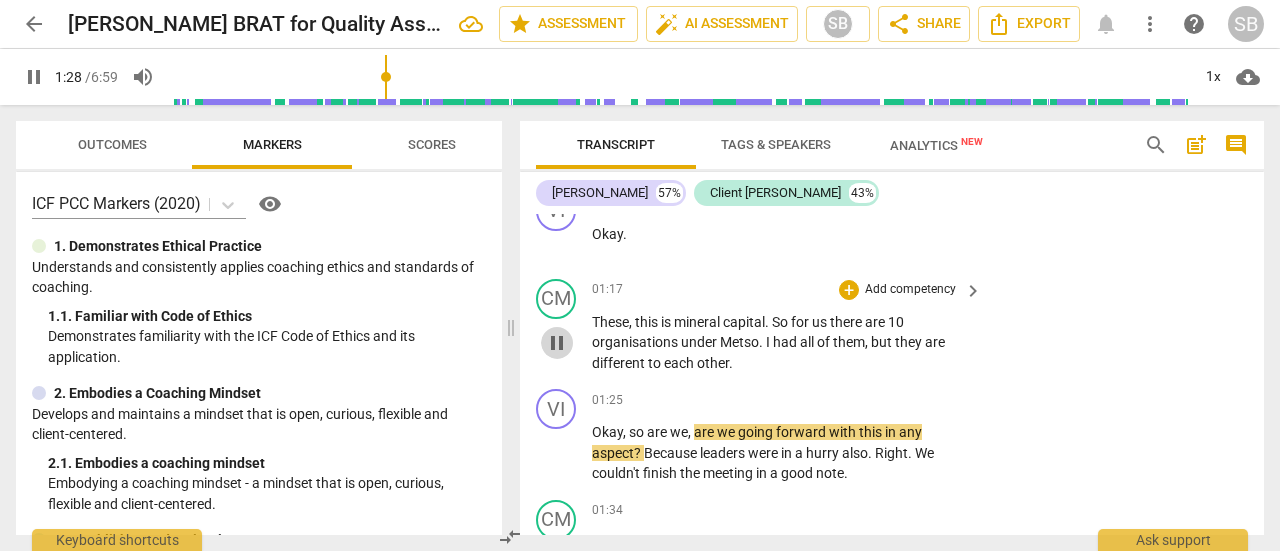 click on "pause" at bounding box center (557, 343) 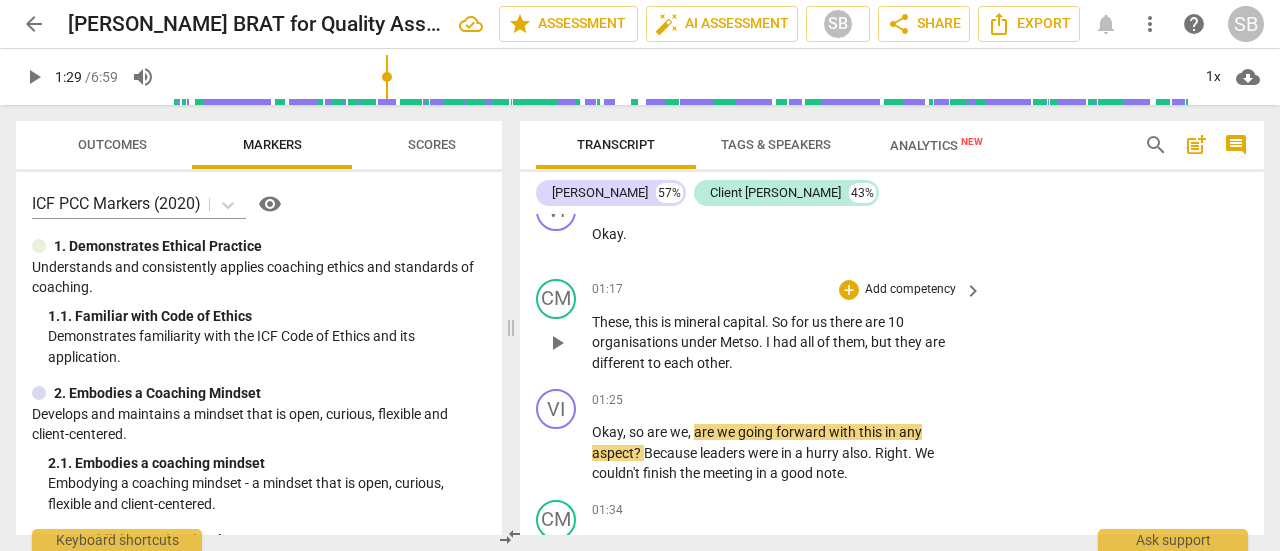 click on "Add competency" at bounding box center (910, 290) 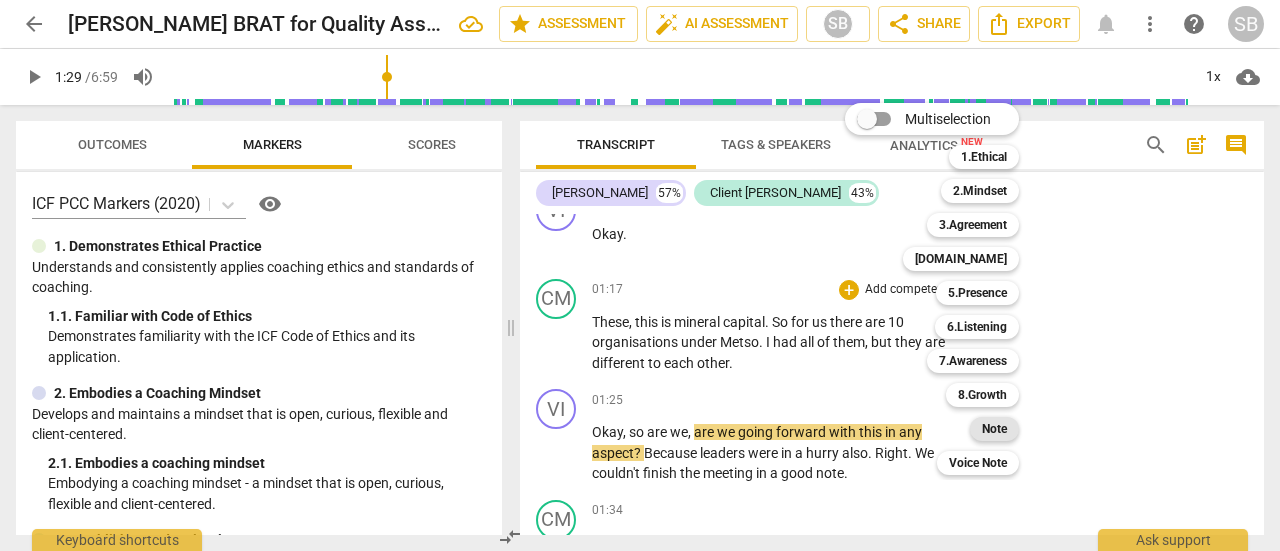 click on "Note" at bounding box center [994, 429] 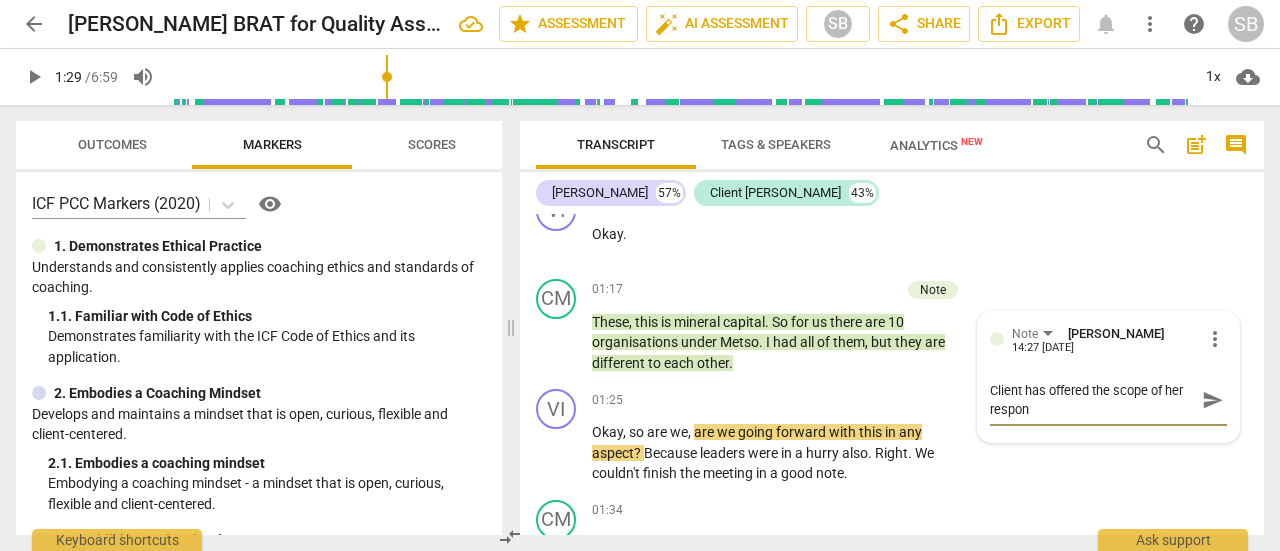 scroll, scrollTop: 0, scrollLeft: 0, axis: both 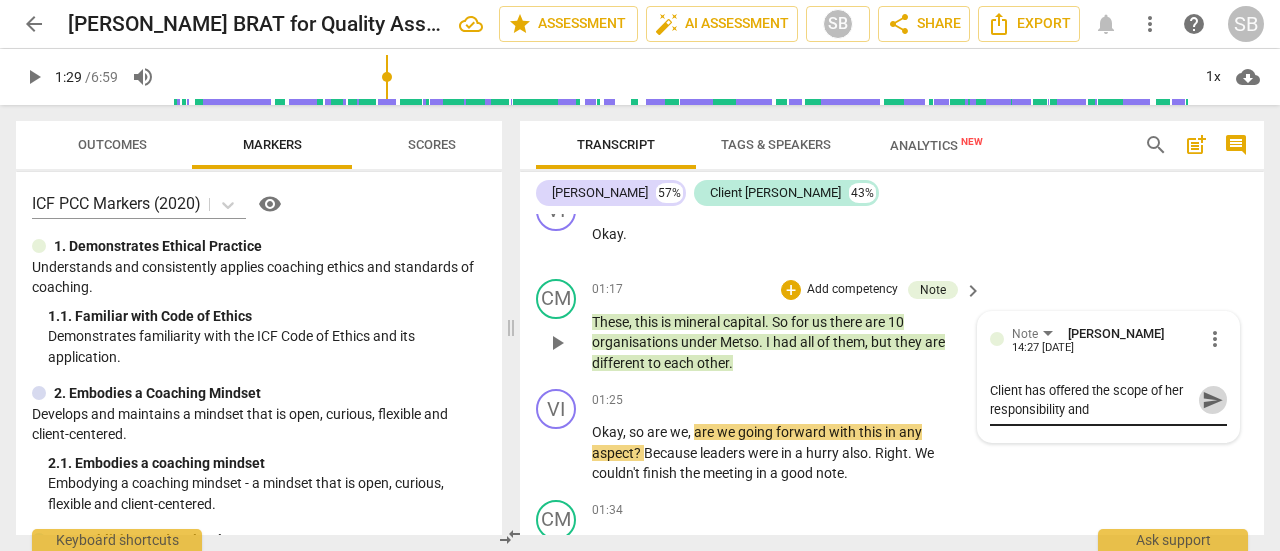 click on "send" at bounding box center (1213, 400) 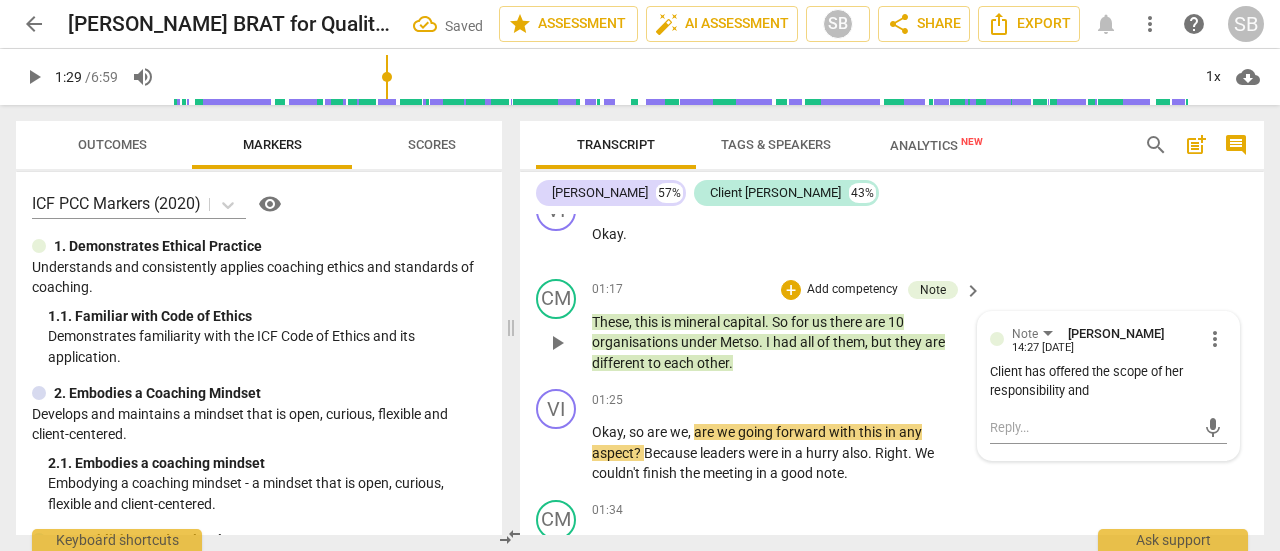 scroll, scrollTop: 1605, scrollLeft: 0, axis: vertical 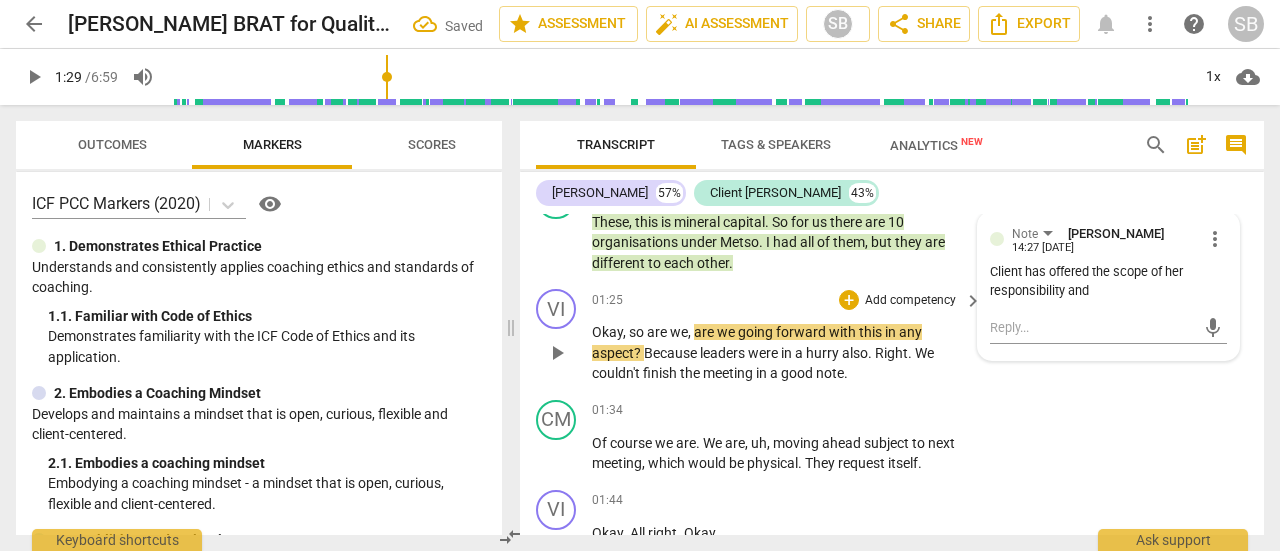 click on "Add competency" at bounding box center [910, 301] 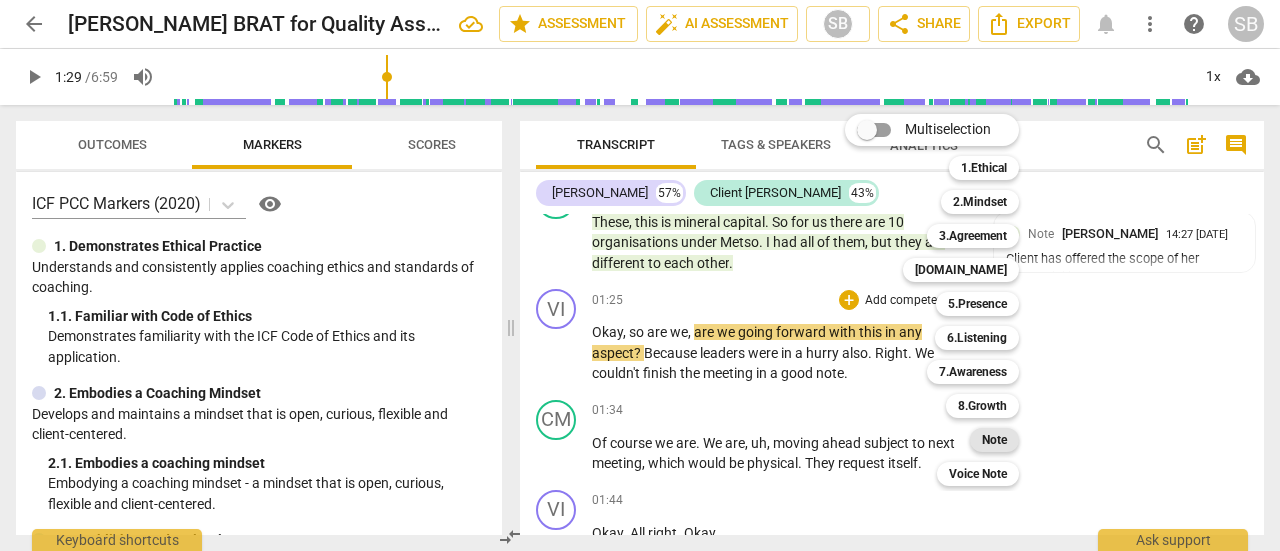 click on "Note" at bounding box center (994, 440) 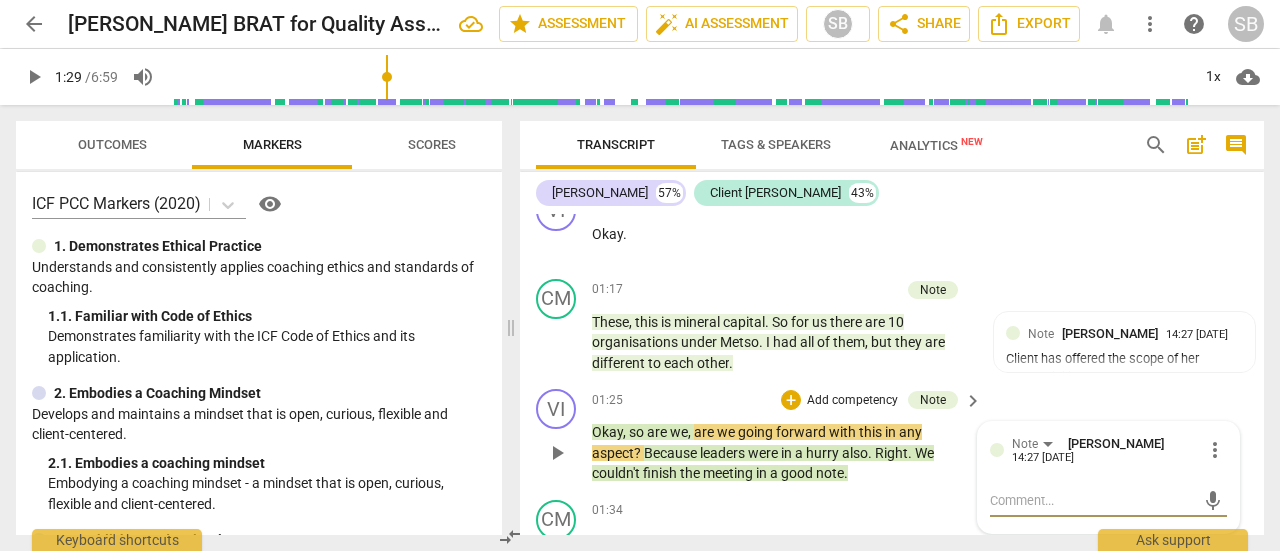 scroll, scrollTop: 1605, scrollLeft: 0, axis: vertical 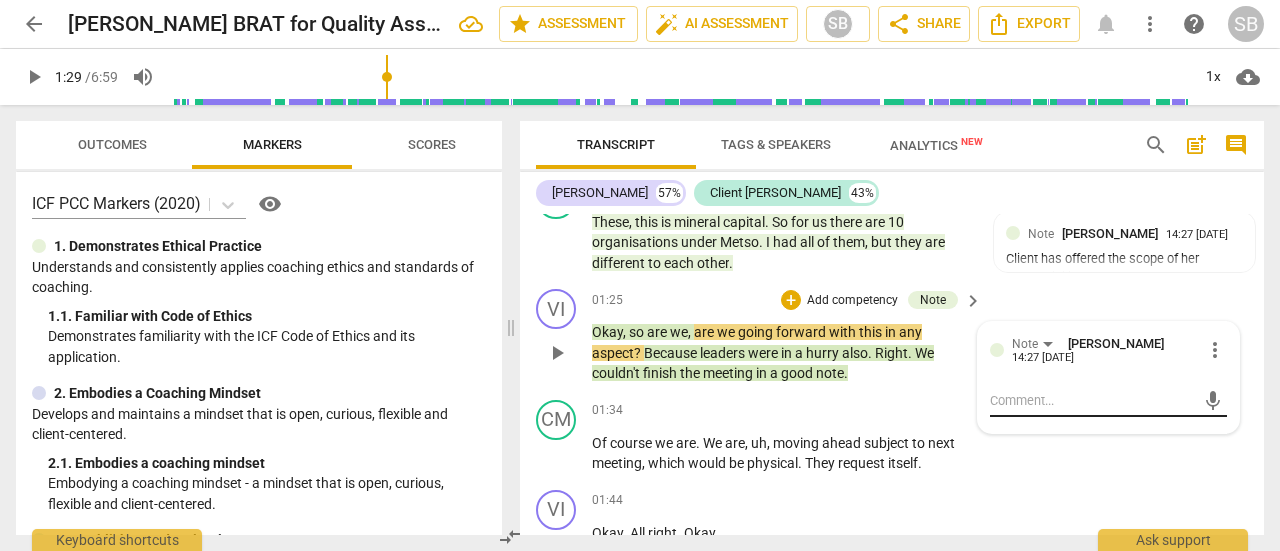 click on "mic" at bounding box center [1108, 401] 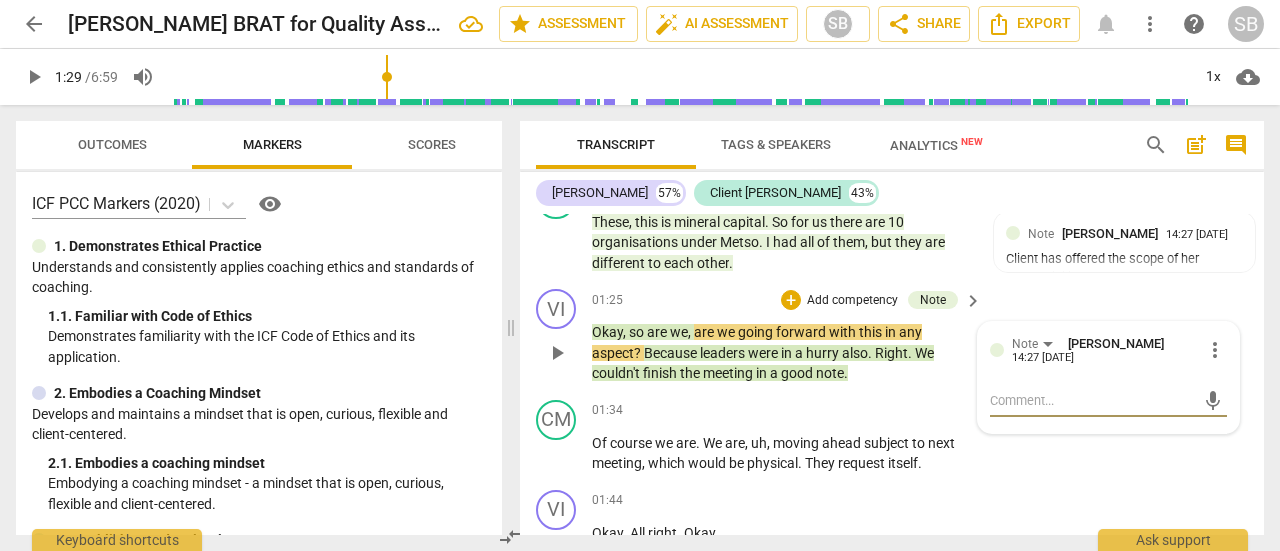 click at bounding box center [1092, 400] 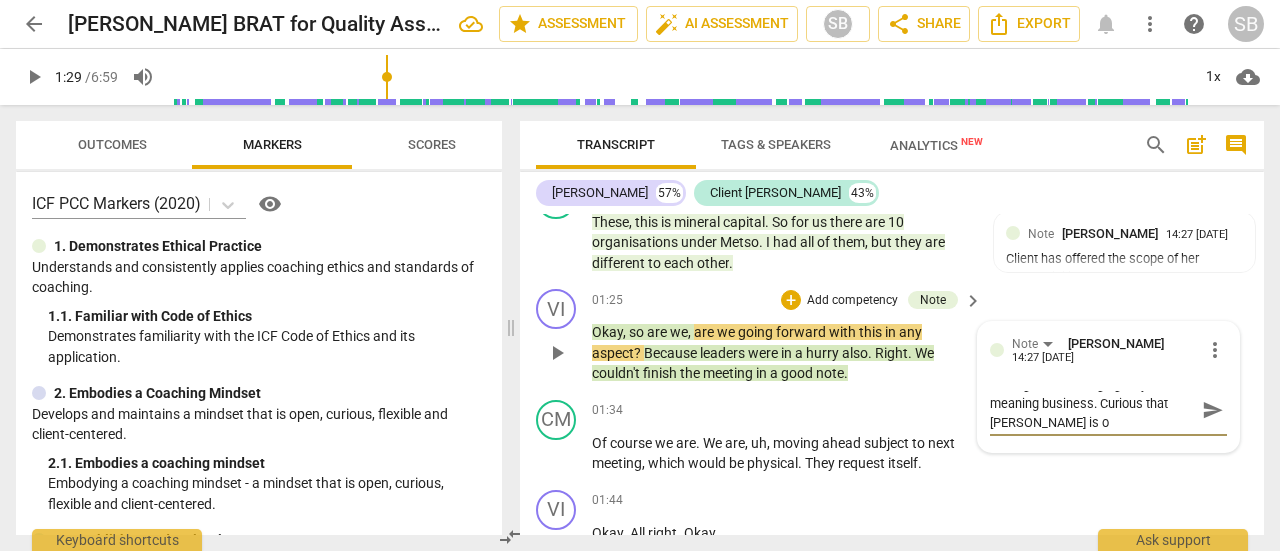 scroll, scrollTop: 0, scrollLeft: 0, axis: both 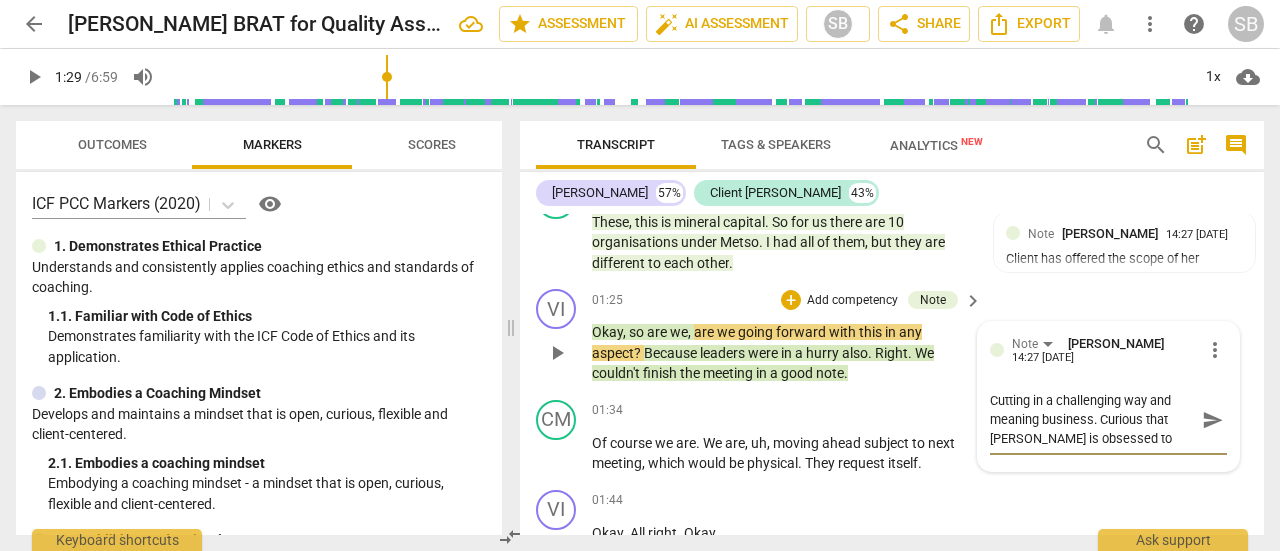 click on "Cutting in a challenging way and meaning business. Curious that [PERSON_NAME] is obsessed to close." at bounding box center (1092, 419) 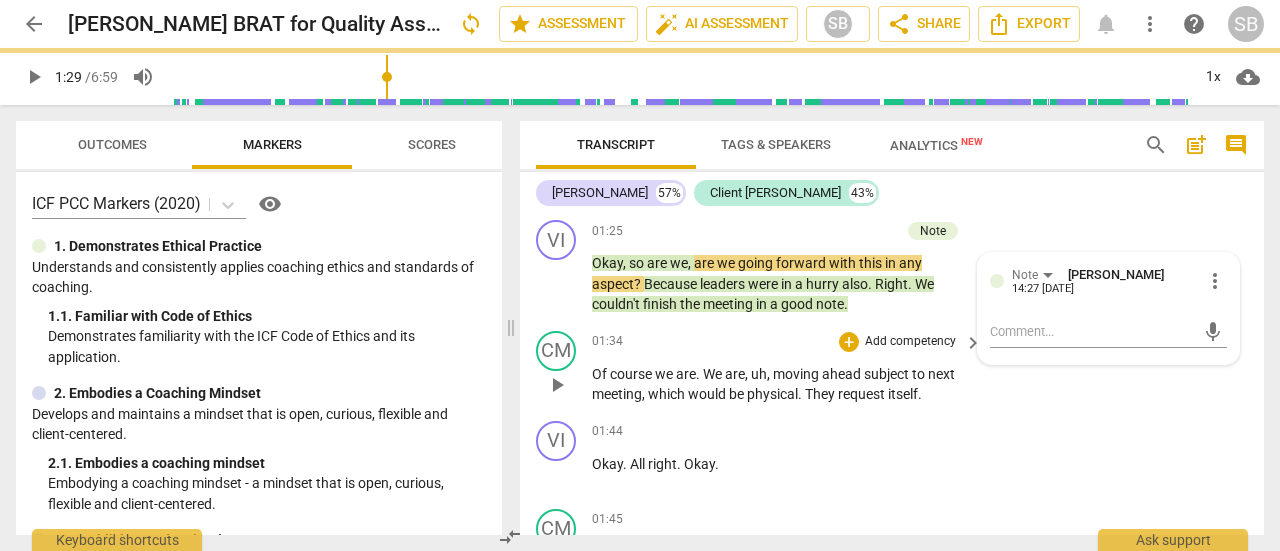scroll, scrollTop: 1705, scrollLeft: 0, axis: vertical 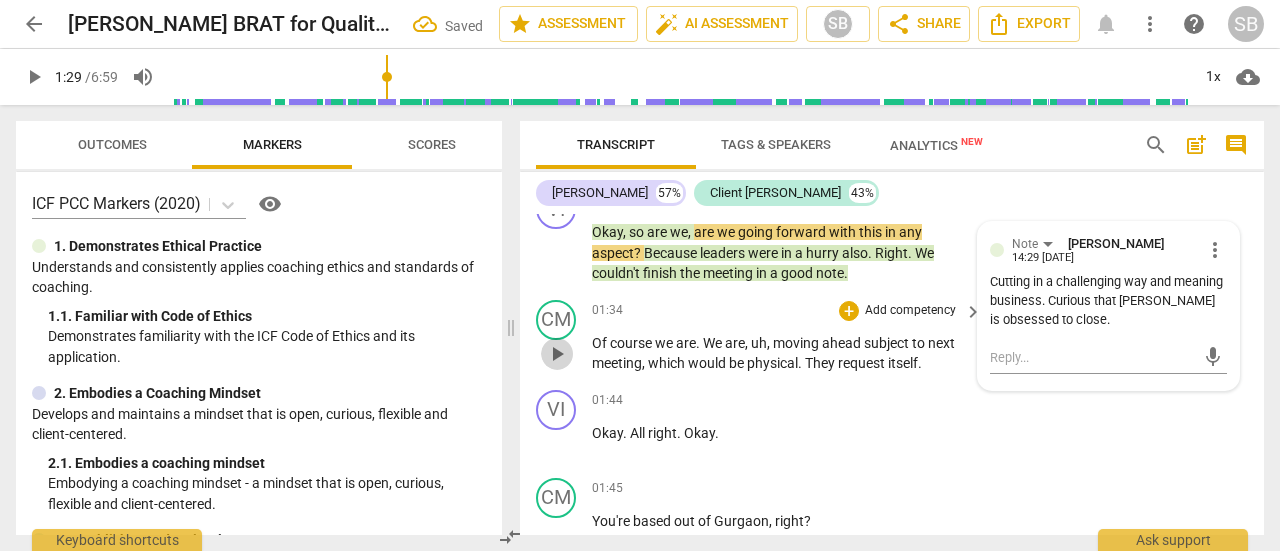 click on "play_arrow" at bounding box center (557, 354) 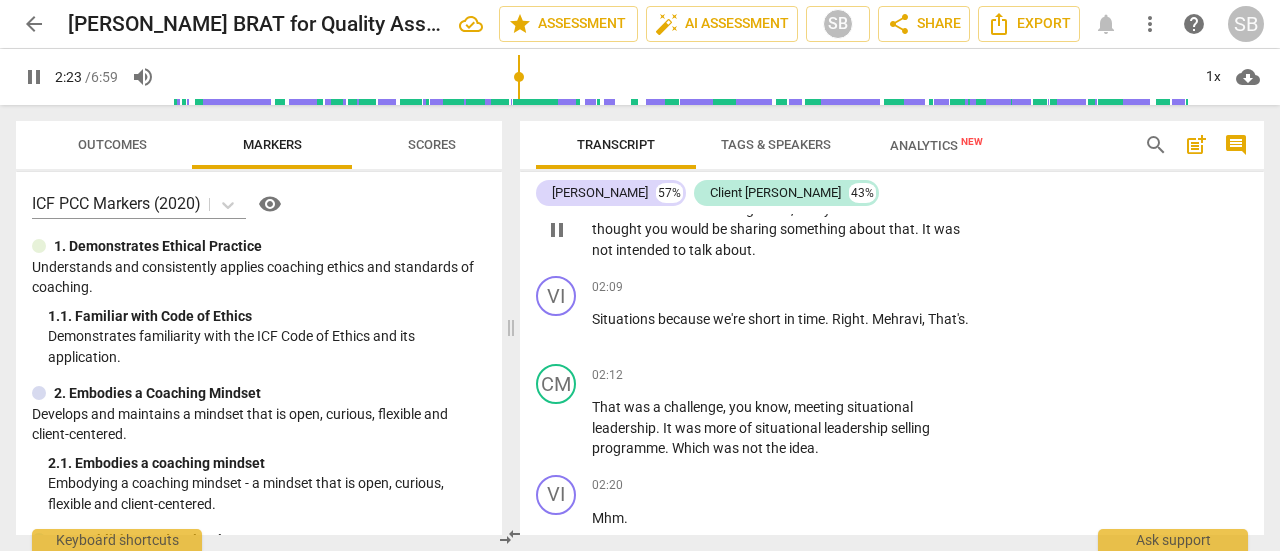 scroll, scrollTop: 2405, scrollLeft: 0, axis: vertical 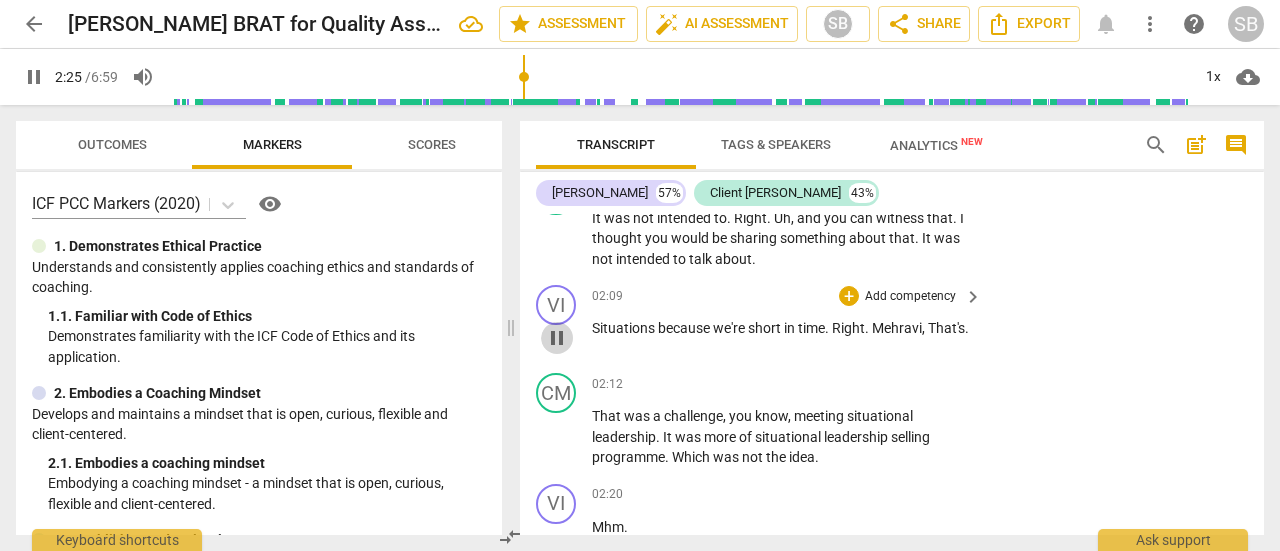 click on "pause" at bounding box center [557, 338] 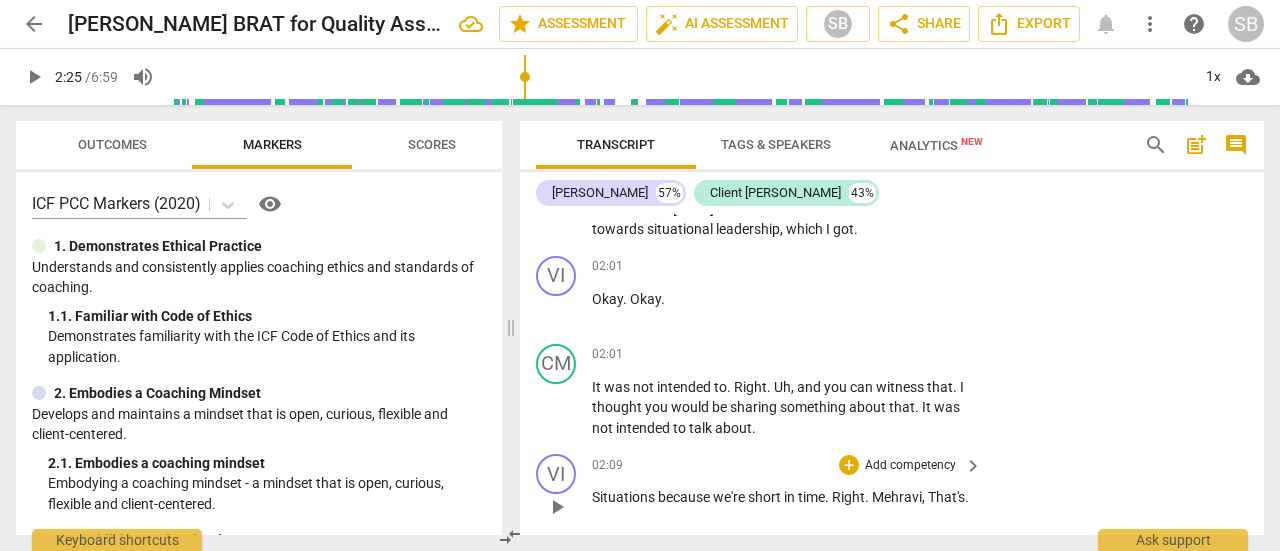 scroll, scrollTop: 2205, scrollLeft: 0, axis: vertical 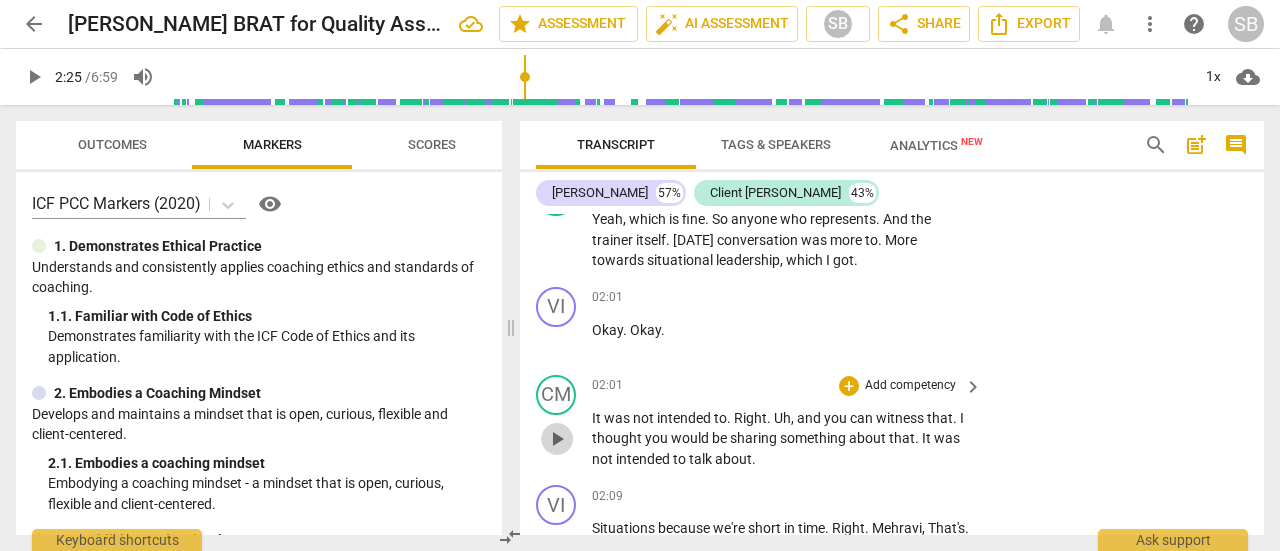 click on "play_arrow" at bounding box center (557, 439) 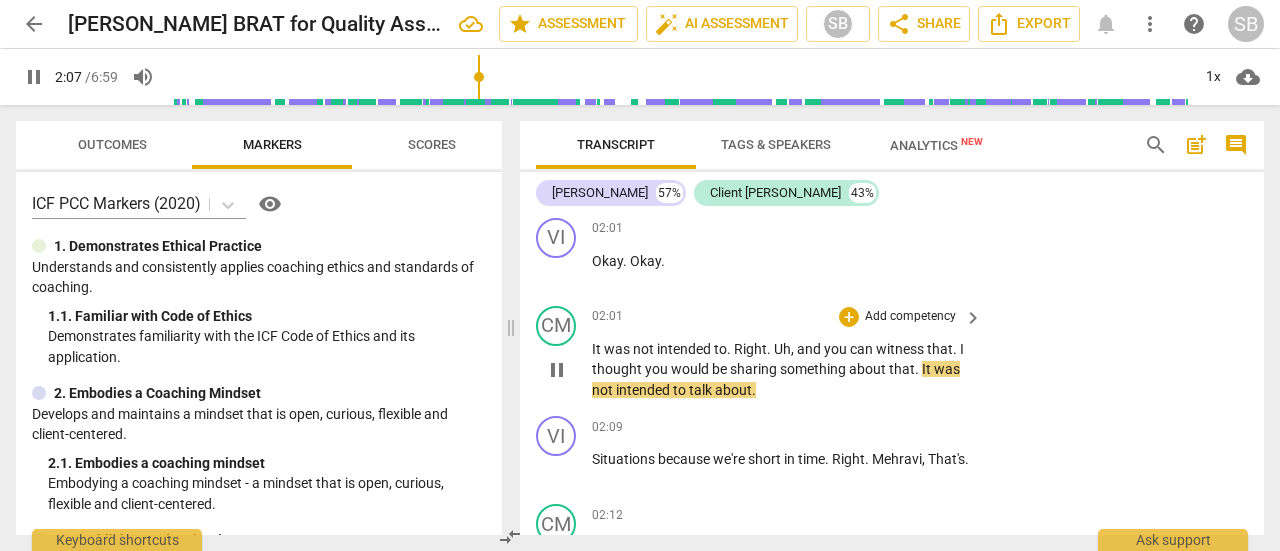 scroll, scrollTop: 2305, scrollLeft: 0, axis: vertical 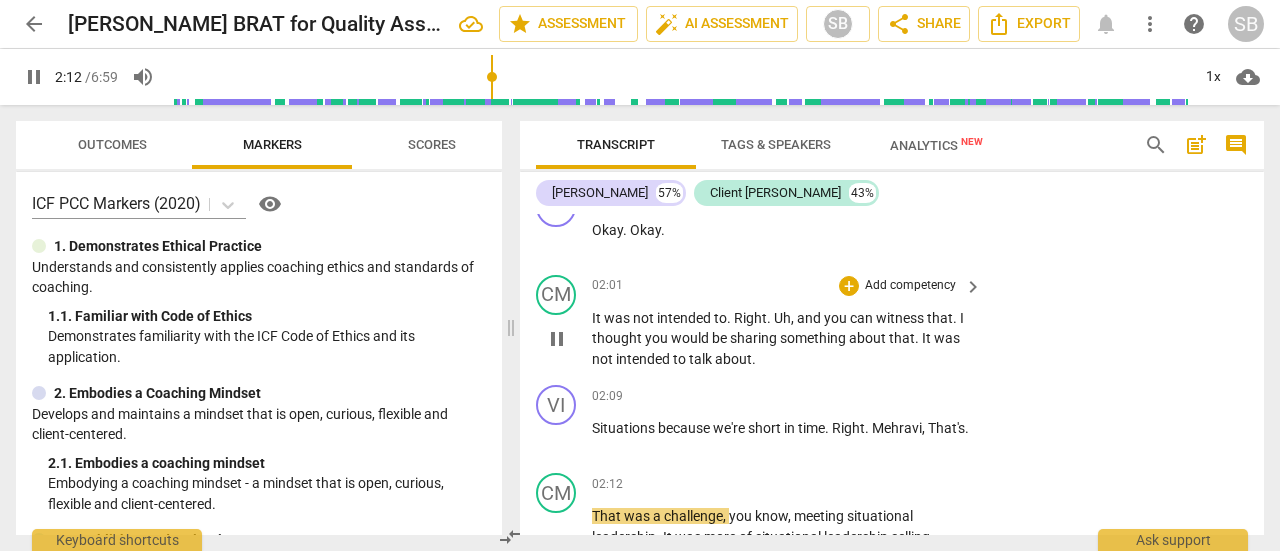click on "pause" at bounding box center [557, 339] 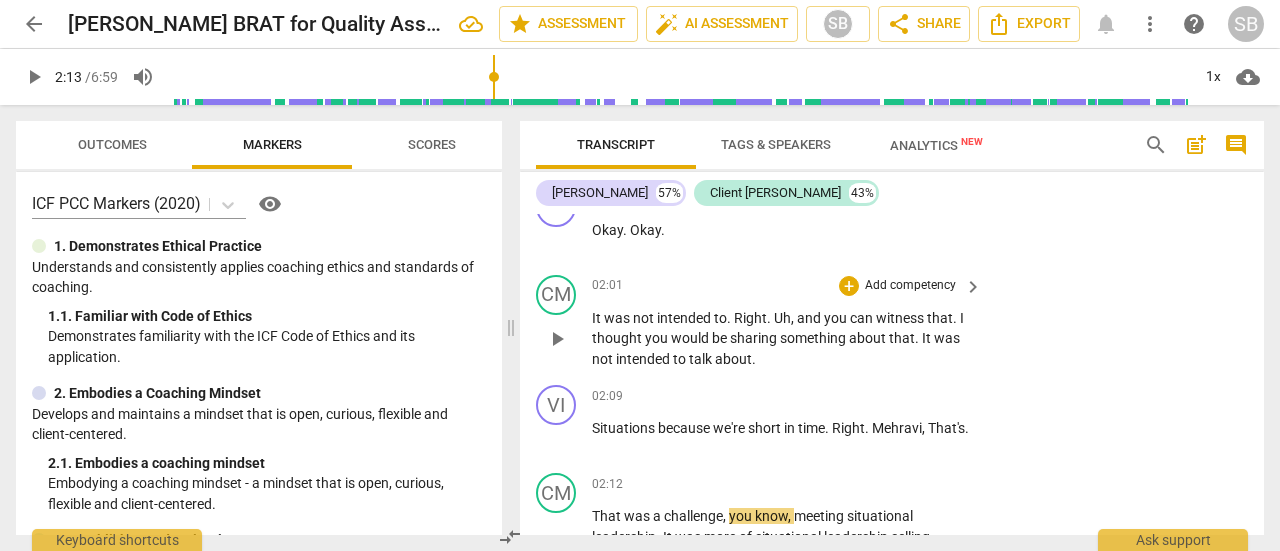 click on "Add competency" at bounding box center [910, 286] 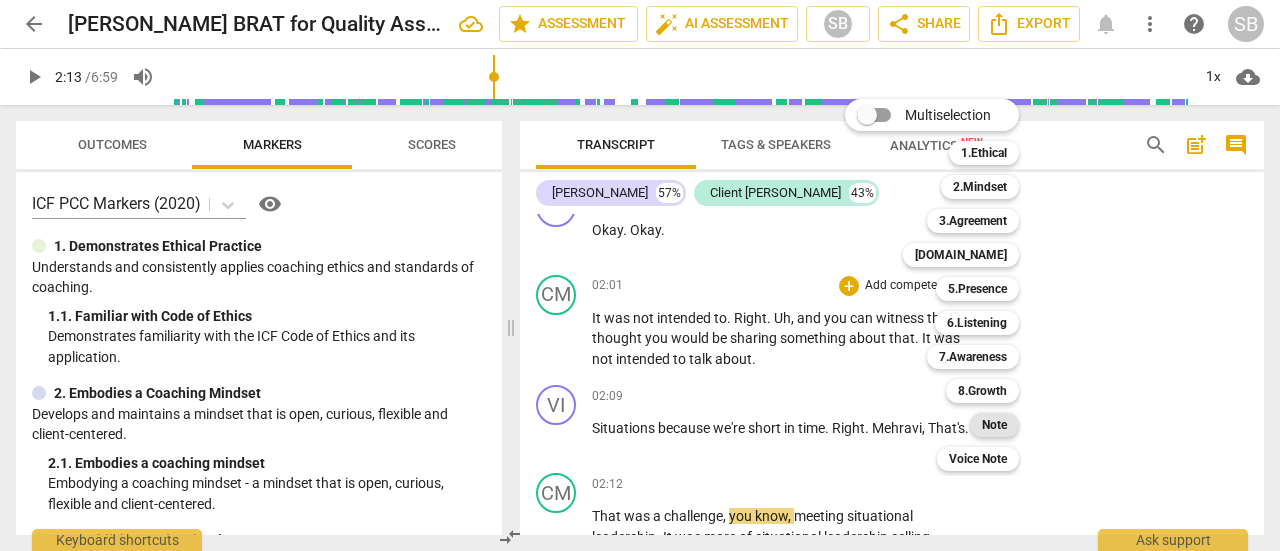click on "Note" at bounding box center (994, 425) 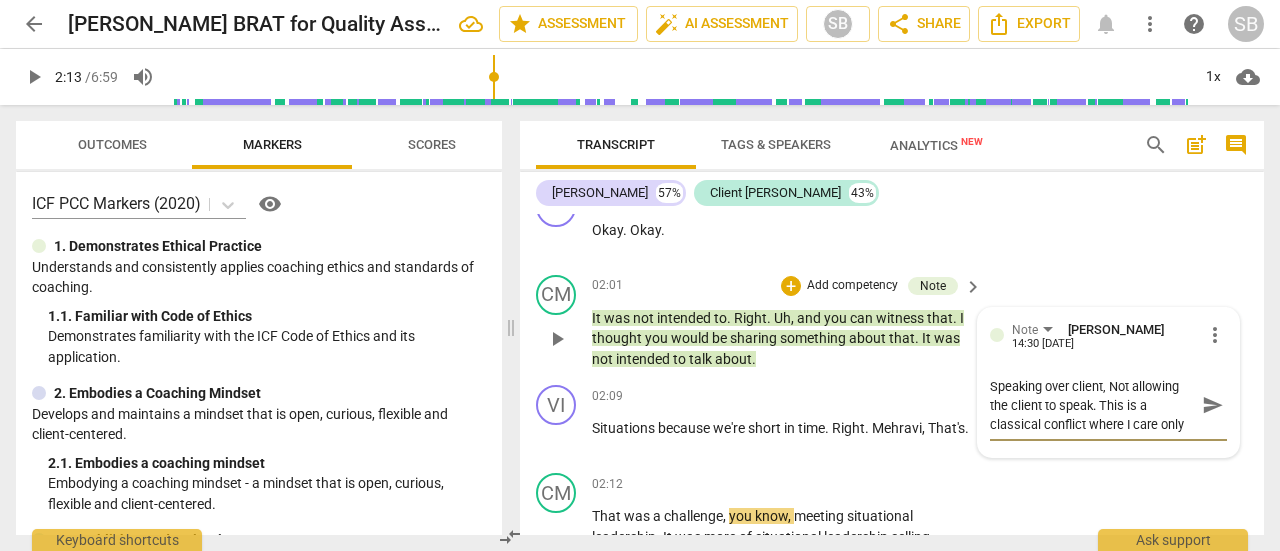 scroll, scrollTop: 16, scrollLeft: 0, axis: vertical 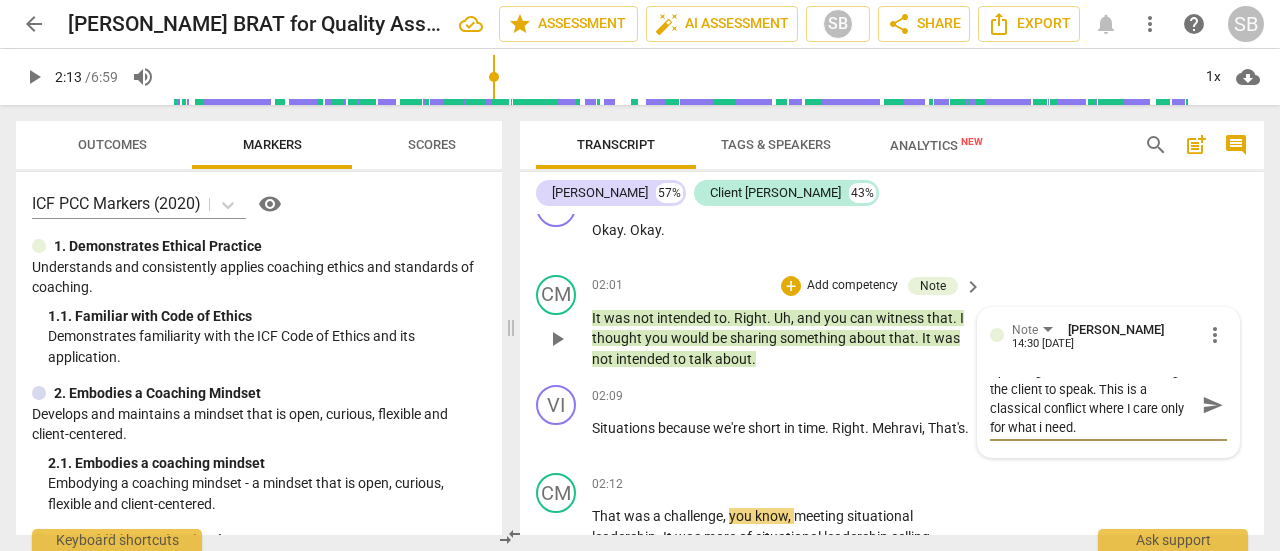 drag, startPoint x: 1098, startPoint y: 387, endPoint x: 1097, endPoint y: 419, distance: 32.01562 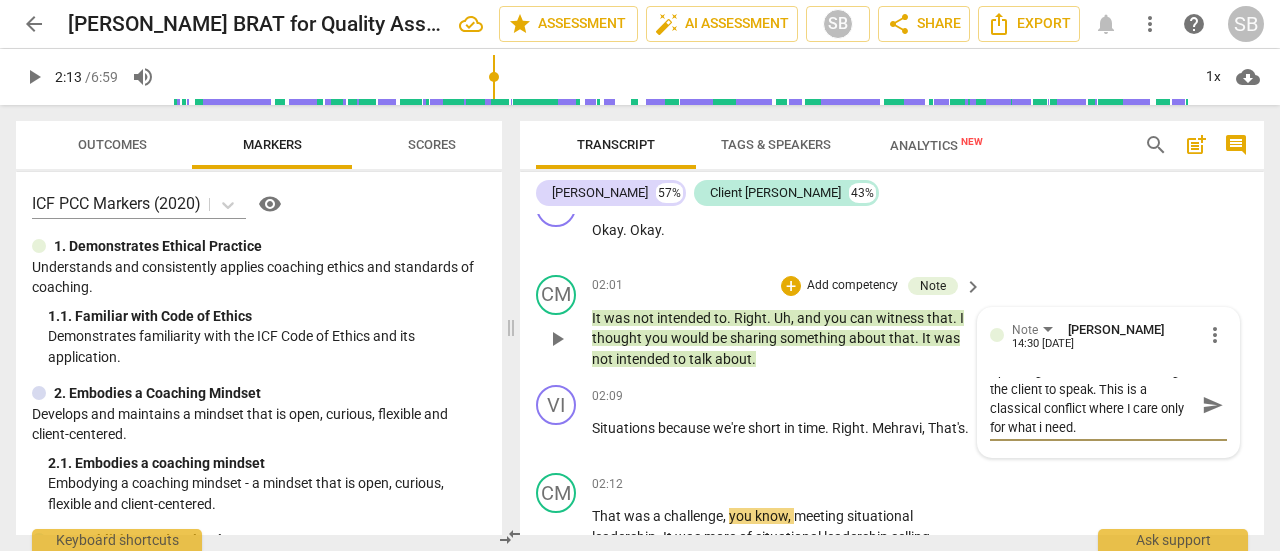 click on "Speaking over client, Not allowing the client to speak. This is a classical conflict where I care only for what i need." at bounding box center [1092, 405] 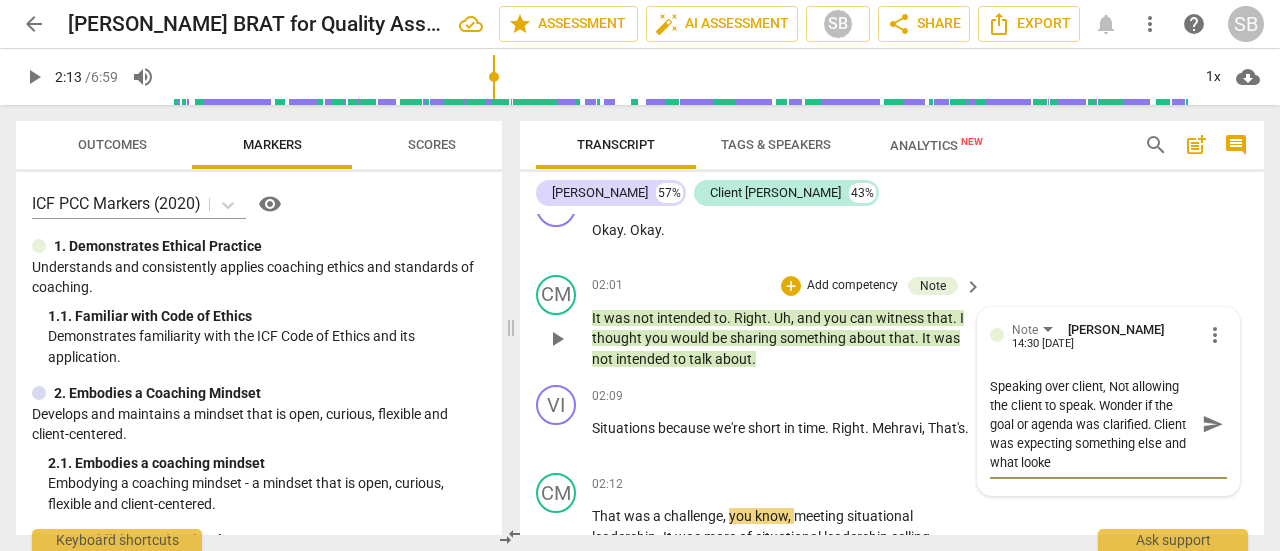 scroll, scrollTop: 0, scrollLeft: 0, axis: both 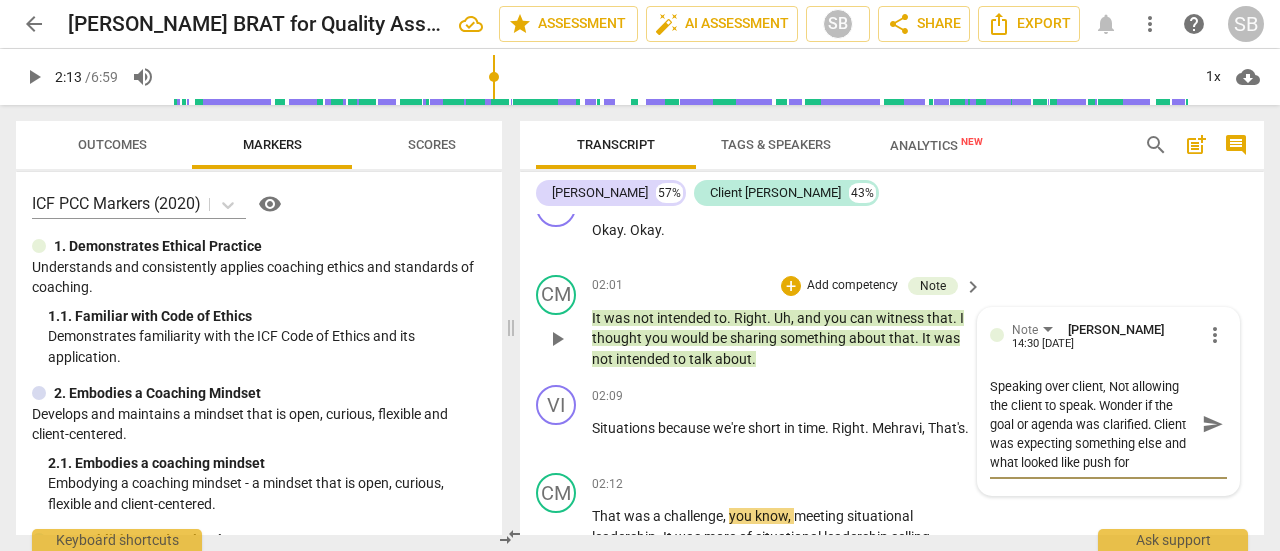 click on "send" at bounding box center (1213, 424) 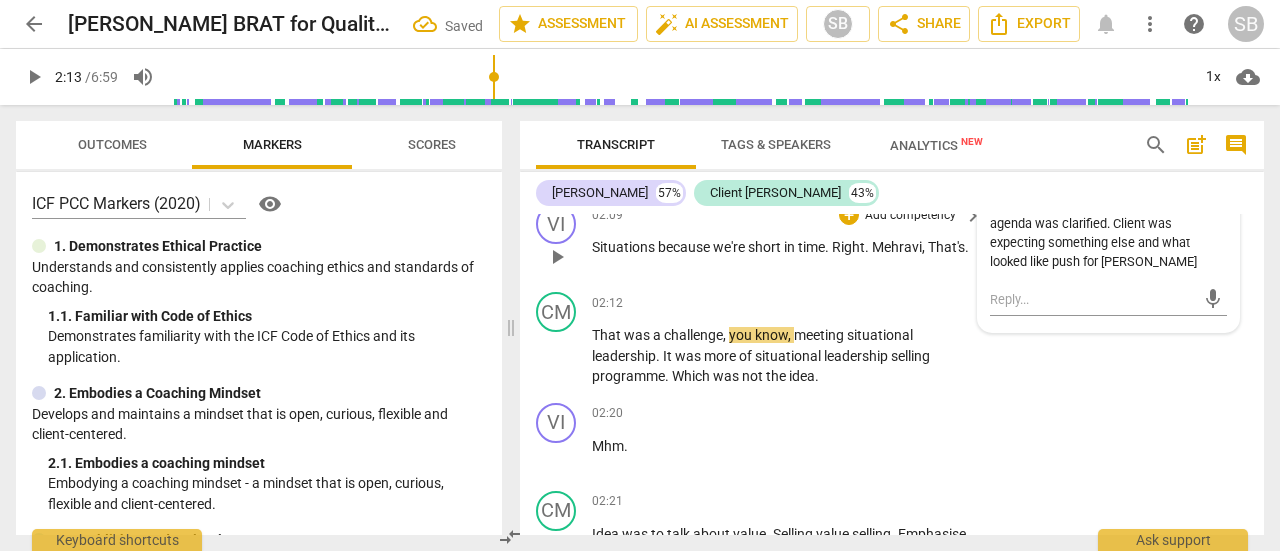 scroll, scrollTop: 2505, scrollLeft: 0, axis: vertical 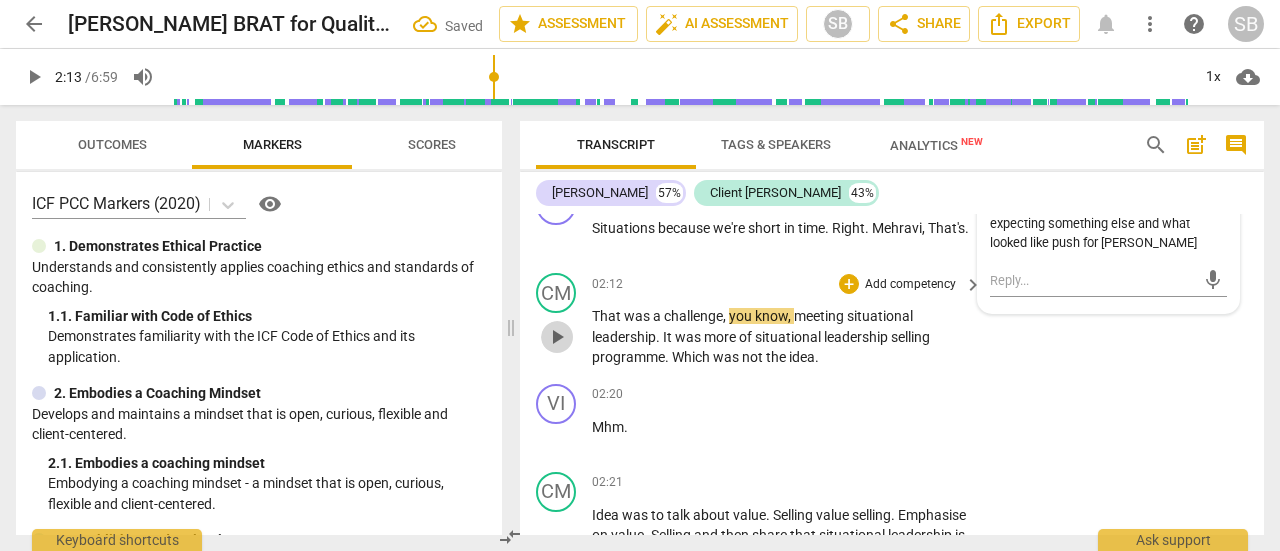 click on "play_arrow" at bounding box center (557, 337) 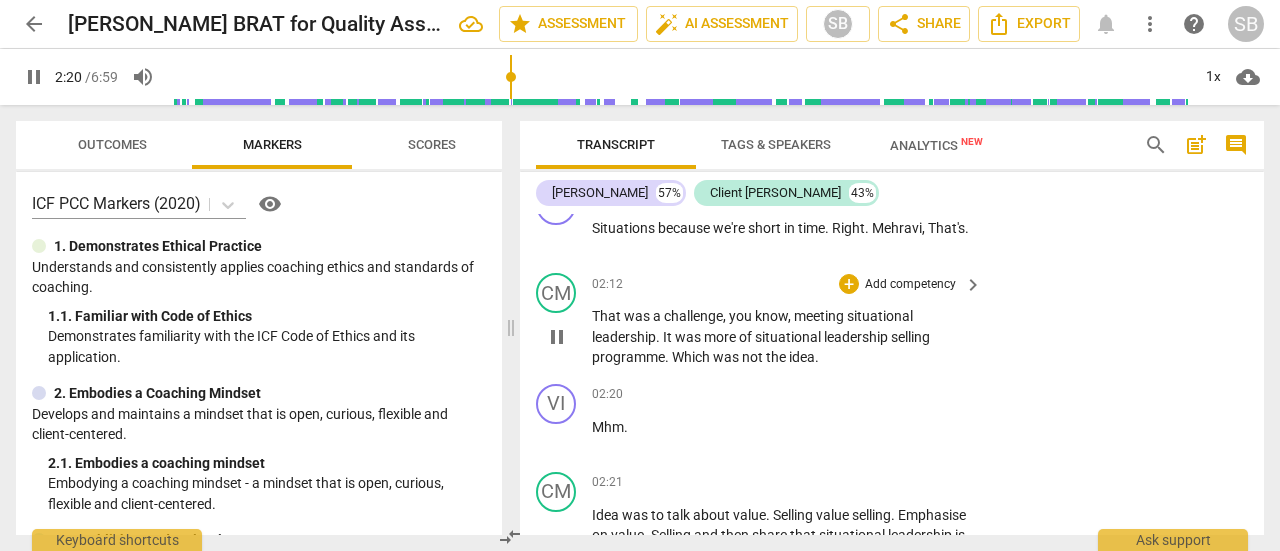 click on "pause" at bounding box center (557, 337) 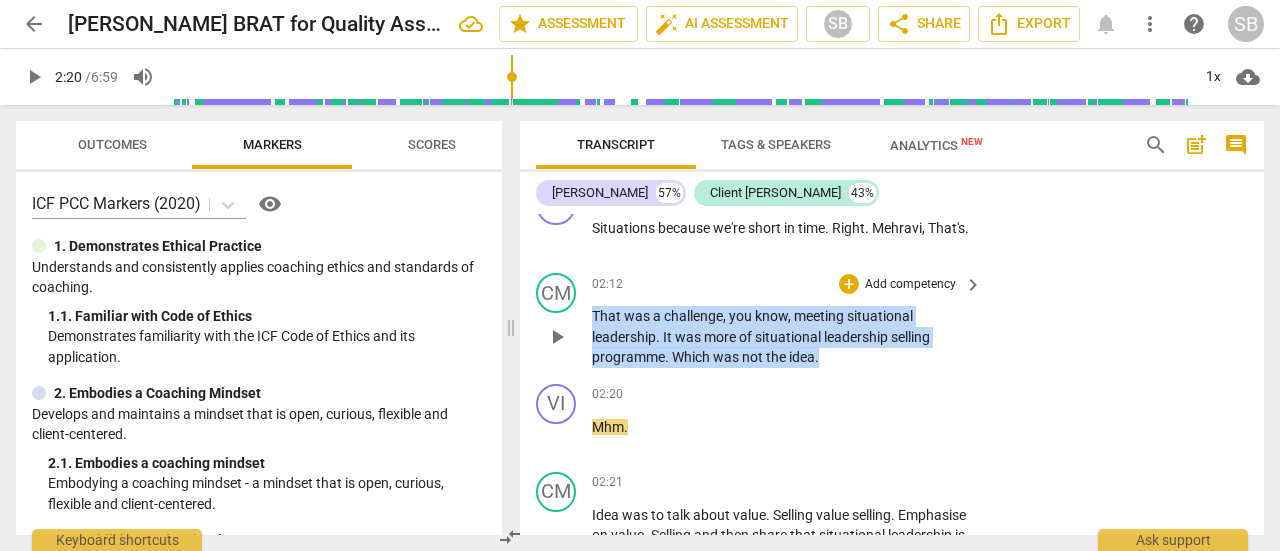 drag, startPoint x: 593, startPoint y: 314, endPoint x: 822, endPoint y: 364, distance: 234.39496 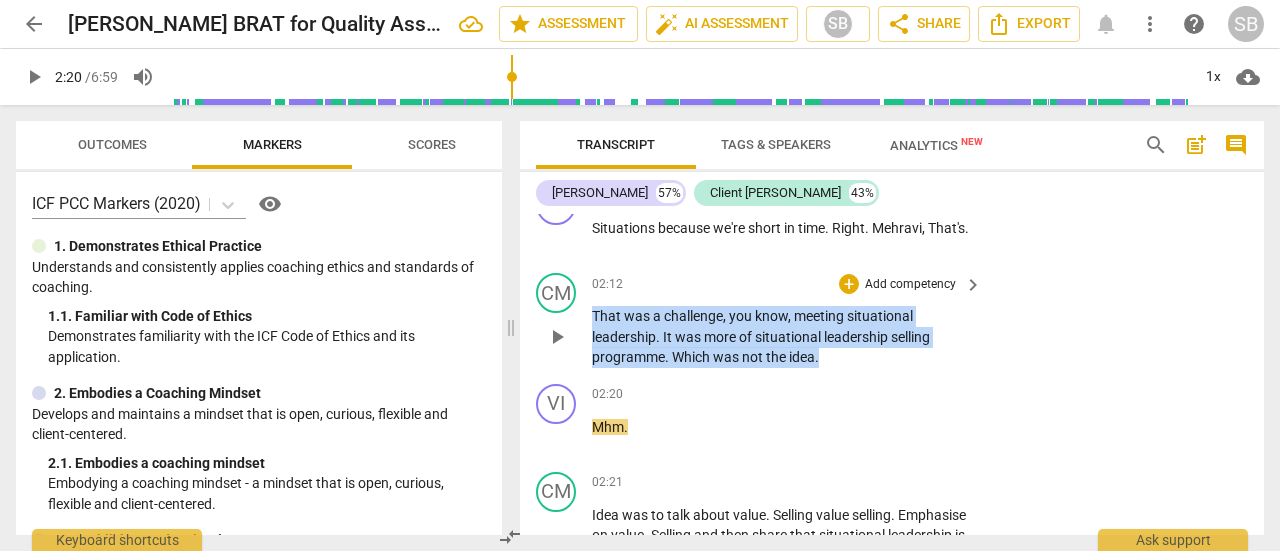 click on "That   was   a   challenge ,   you   know ,   meeting   situational   leadership .   It   was   more   of   situational   leadership   selling   programme .   Which   was   not   the   idea ." at bounding box center [782, 337] 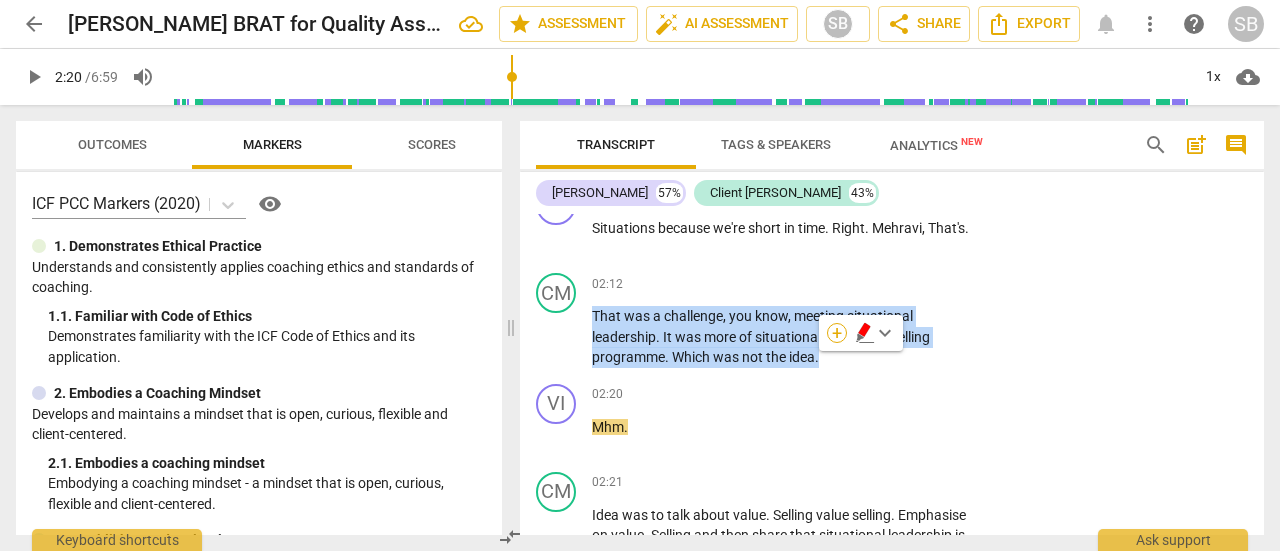 click on "+" at bounding box center [837, 333] 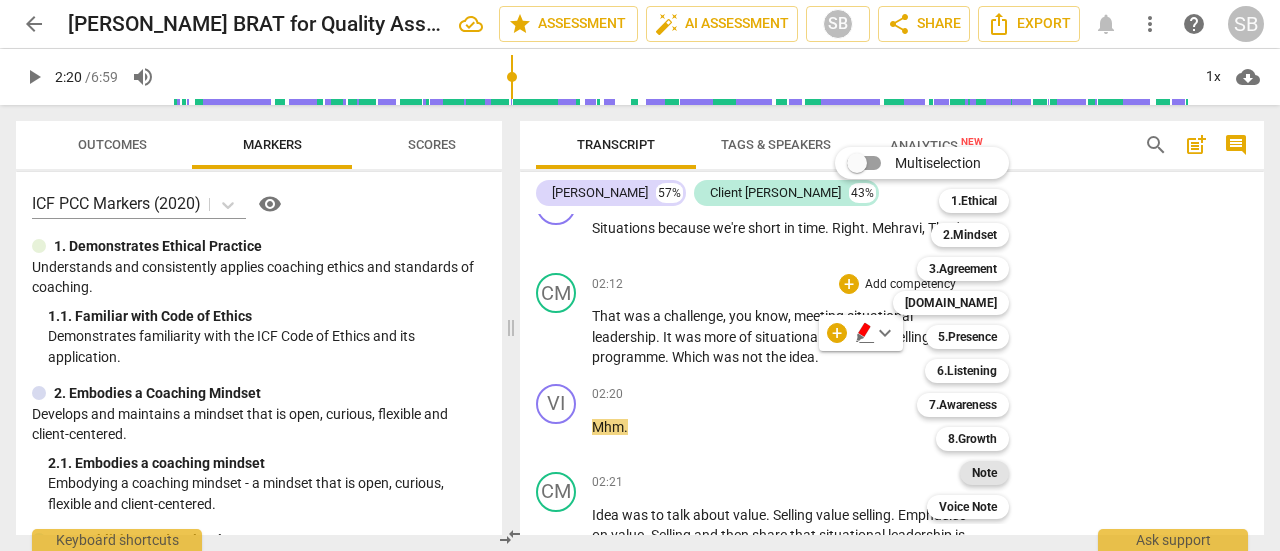 click on "Note" at bounding box center [984, 473] 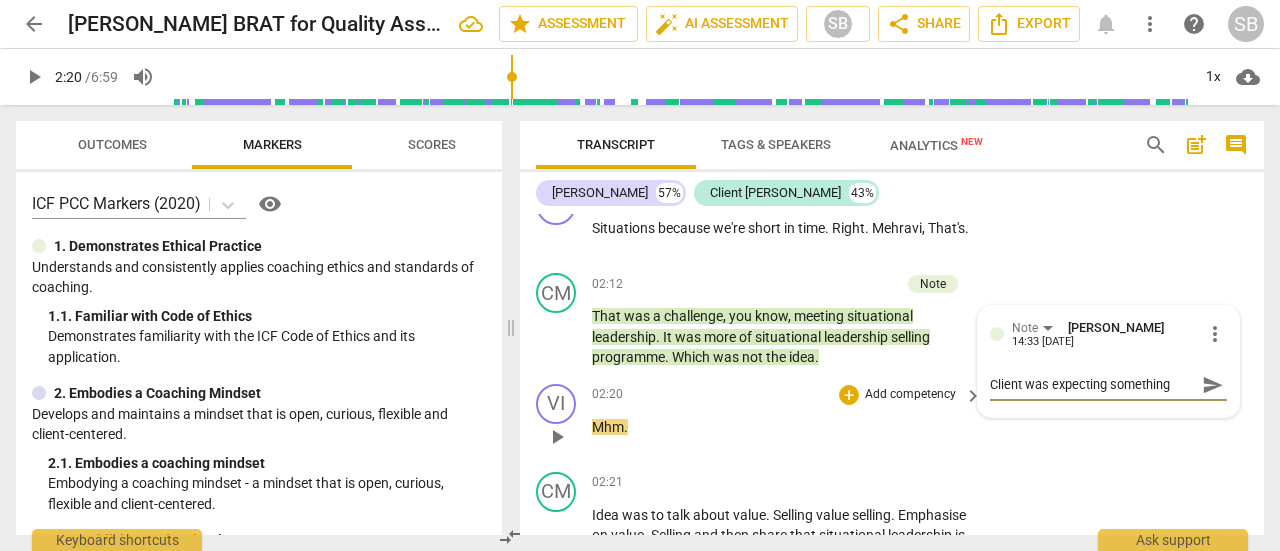 scroll, scrollTop: 17, scrollLeft: 0, axis: vertical 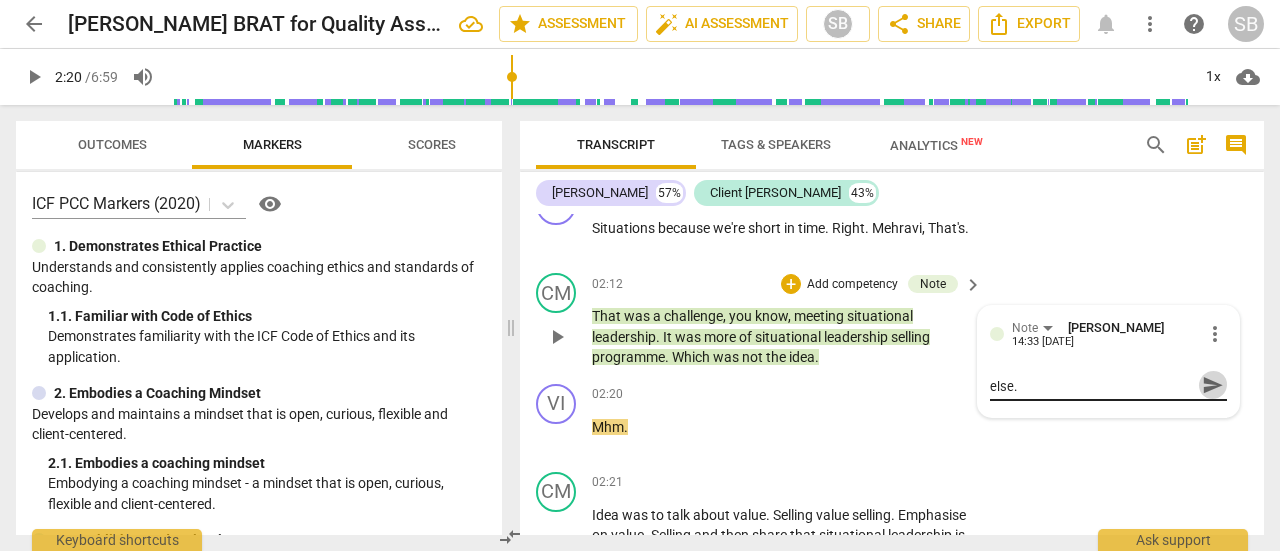 click on "send" at bounding box center (1213, 385) 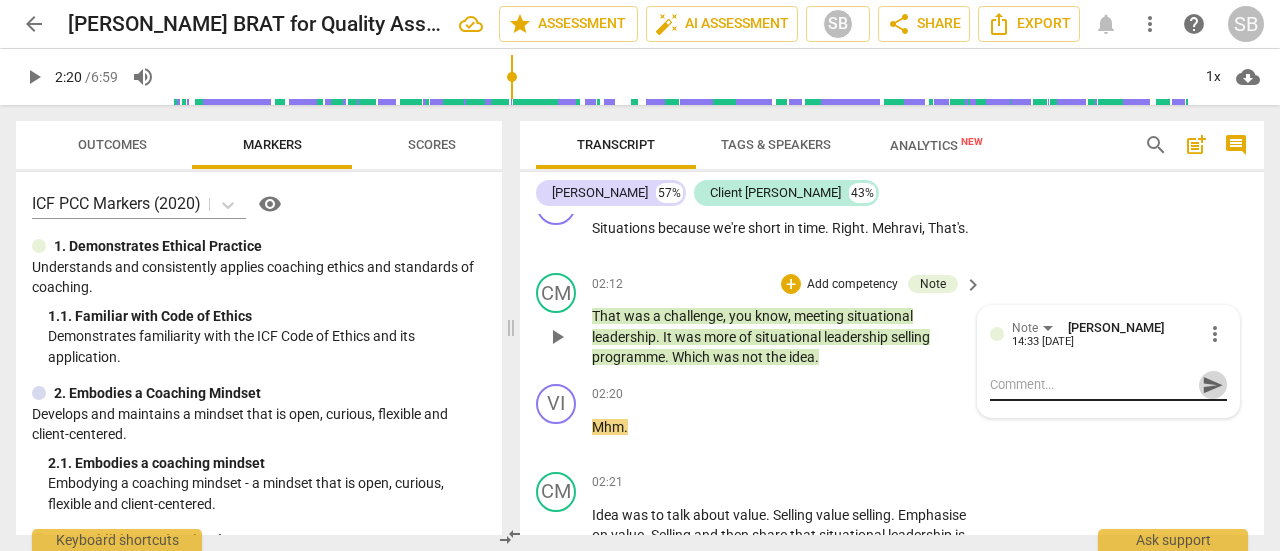 scroll, scrollTop: 0, scrollLeft: 0, axis: both 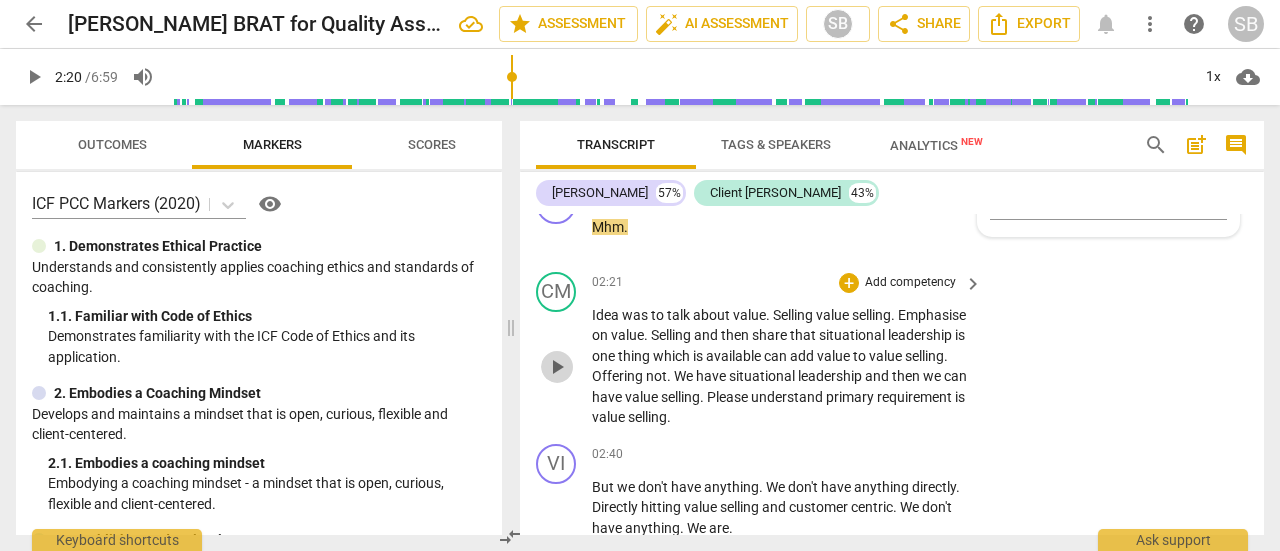 click on "play_arrow" at bounding box center (557, 367) 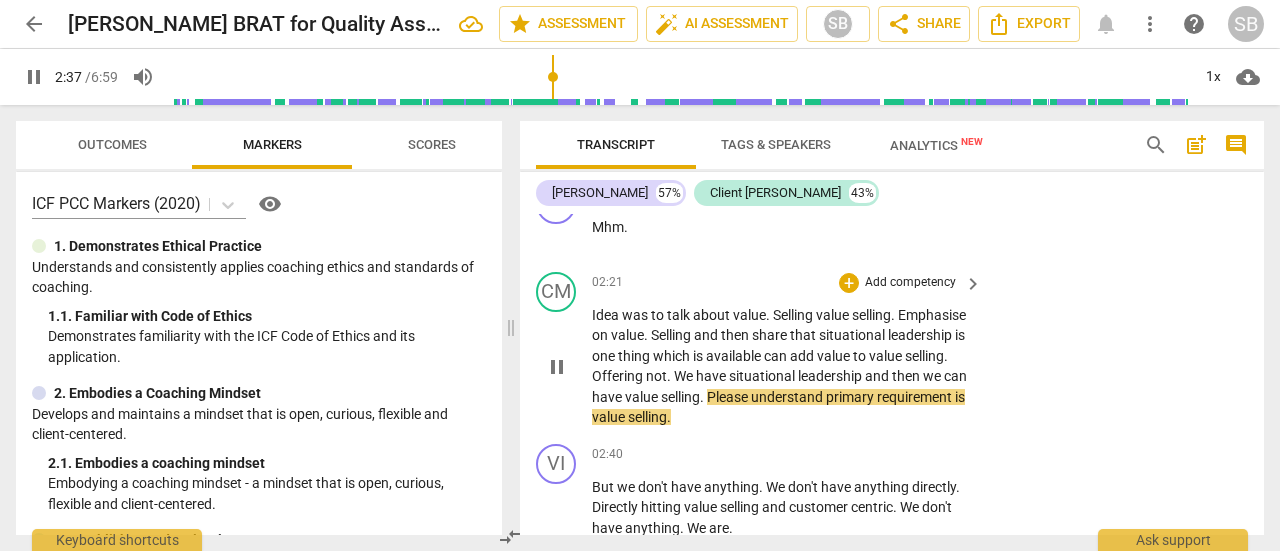 click on "pause" at bounding box center (557, 367) 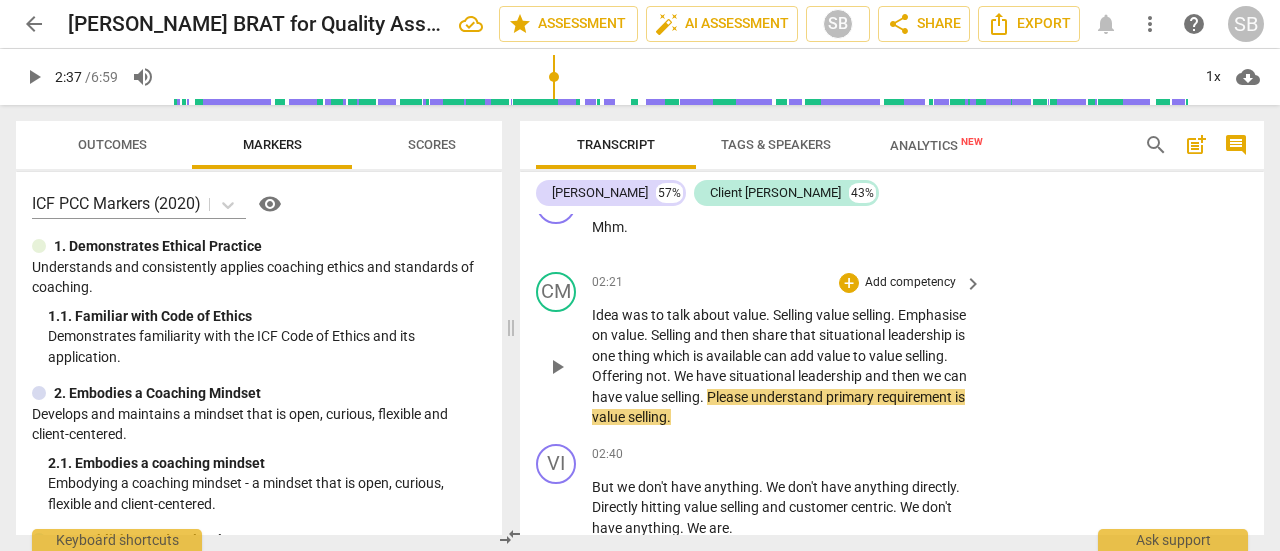 click on "Add competency" at bounding box center (910, 283) 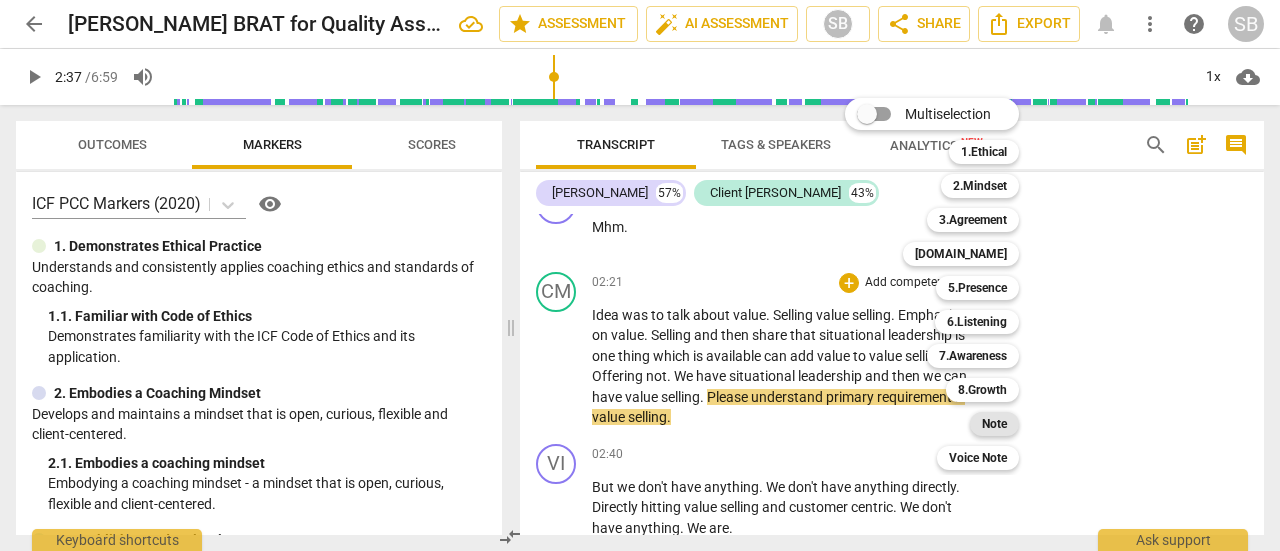 click on "Note" at bounding box center (994, 424) 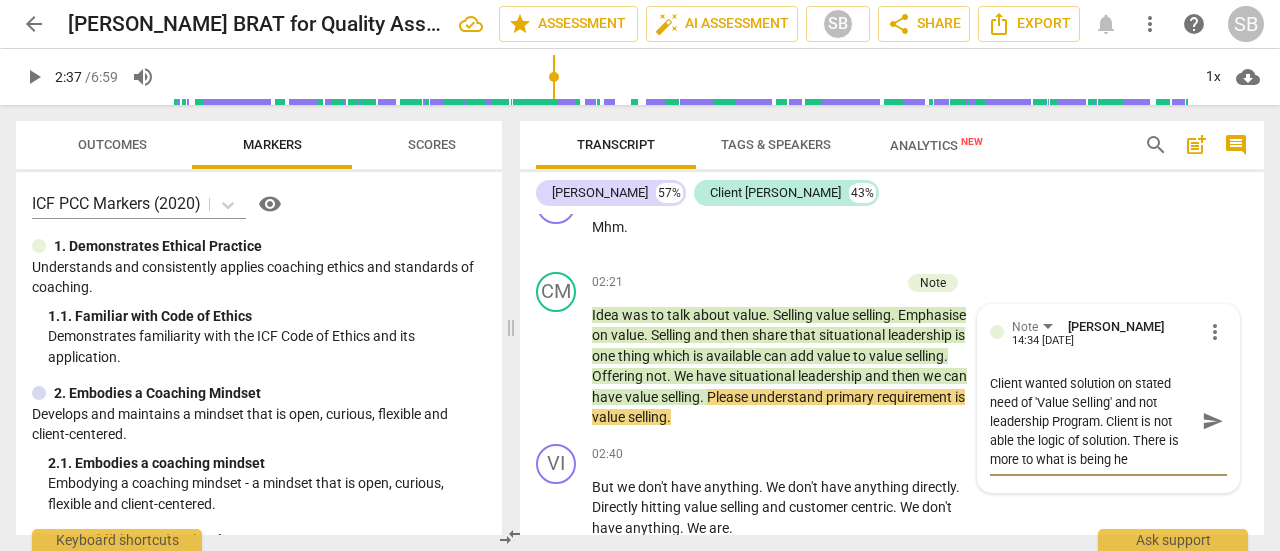 scroll, scrollTop: 0, scrollLeft: 0, axis: both 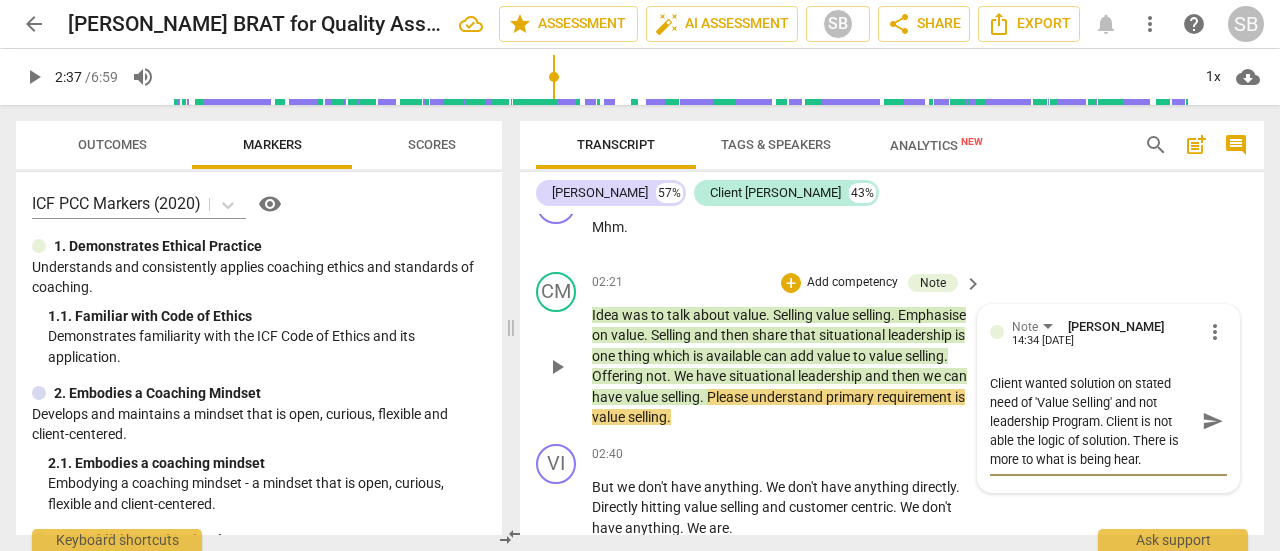 click on "send" at bounding box center (1213, 421) 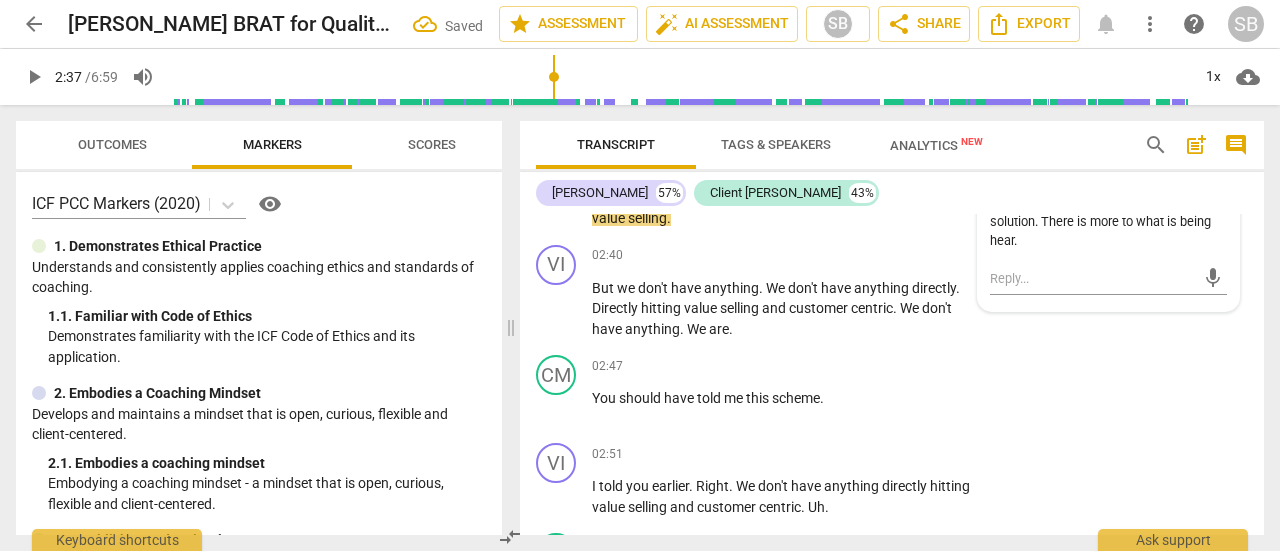 scroll, scrollTop: 2905, scrollLeft: 0, axis: vertical 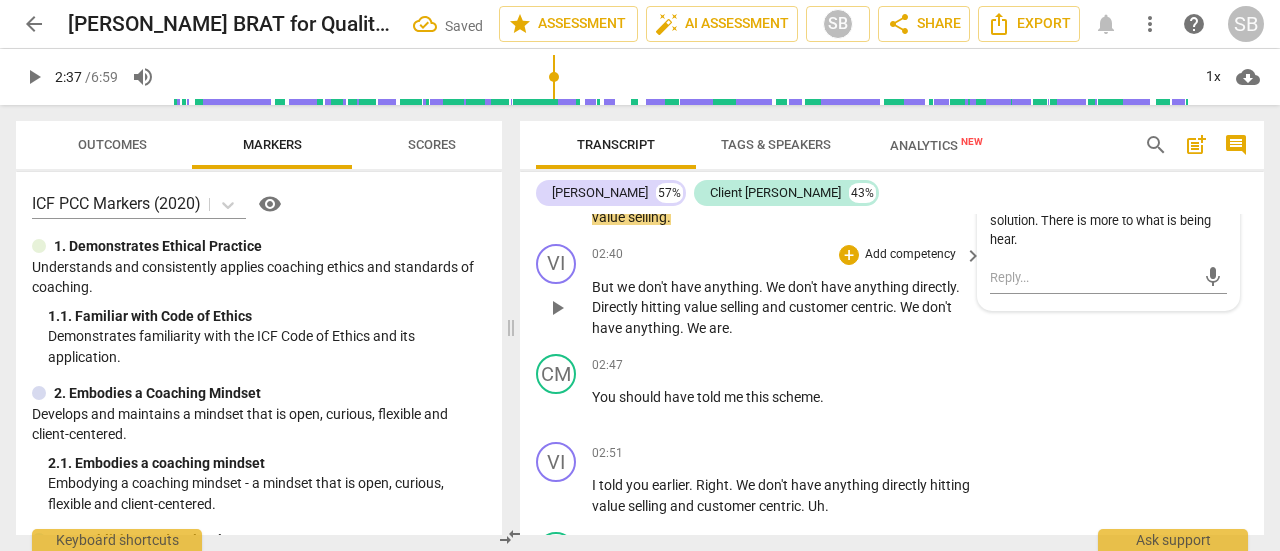 click on "play_arrow" at bounding box center [557, 308] 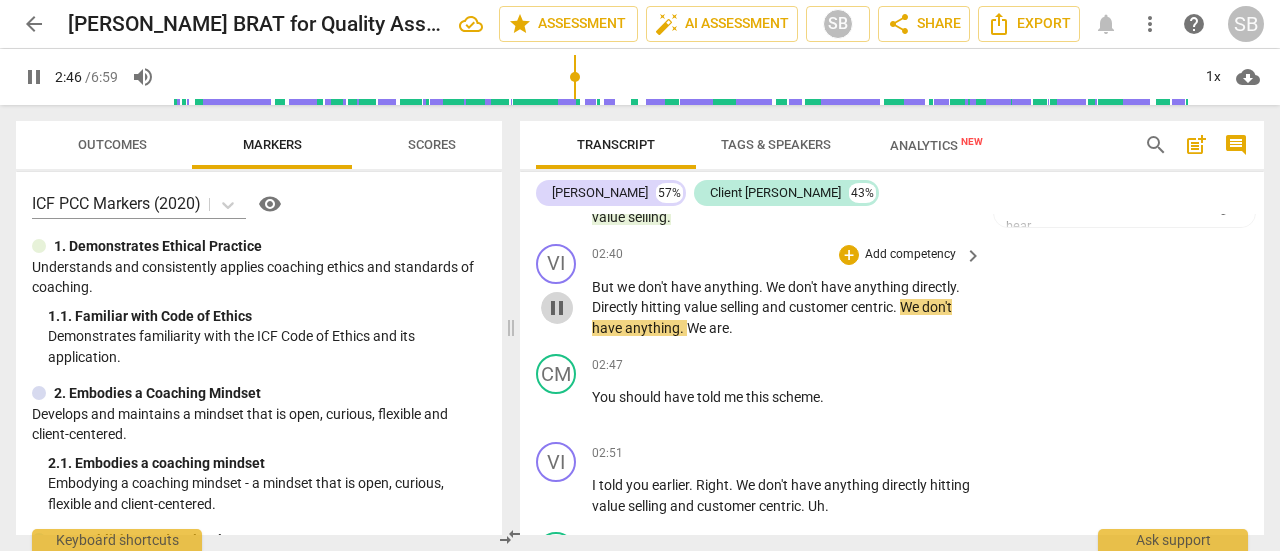 click on "pause" at bounding box center (557, 308) 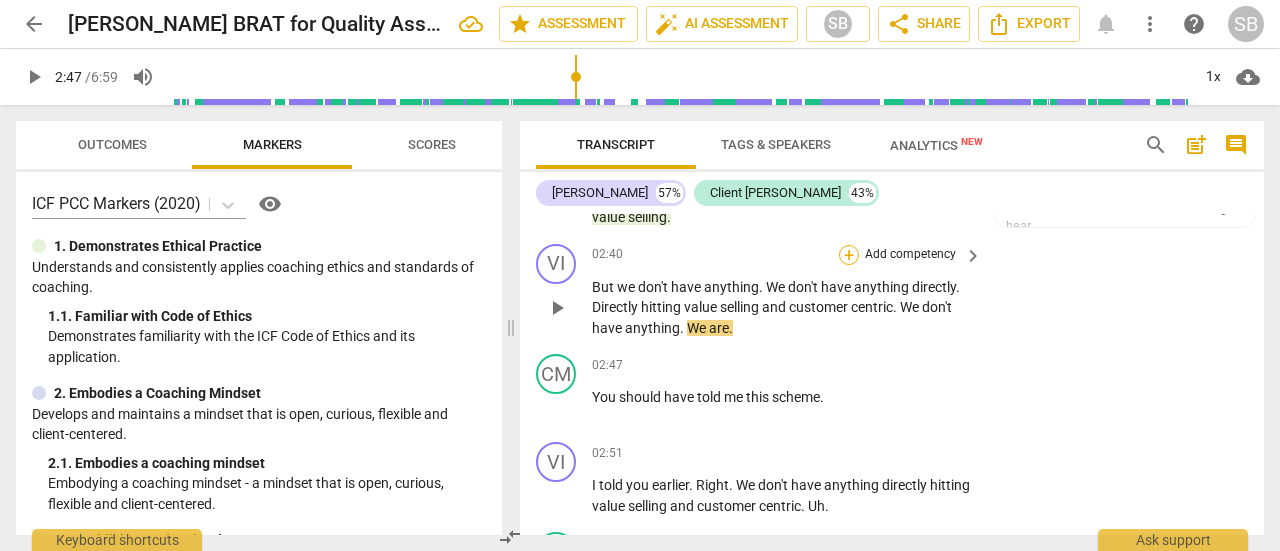click on "+" at bounding box center [849, 255] 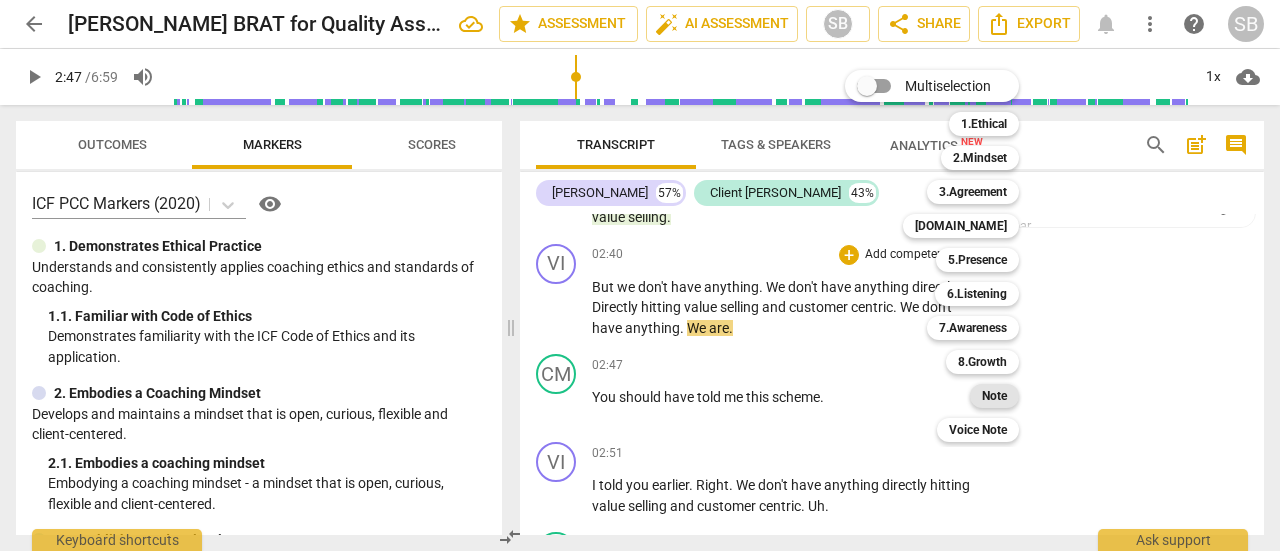 click on "Note" at bounding box center (994, 396) 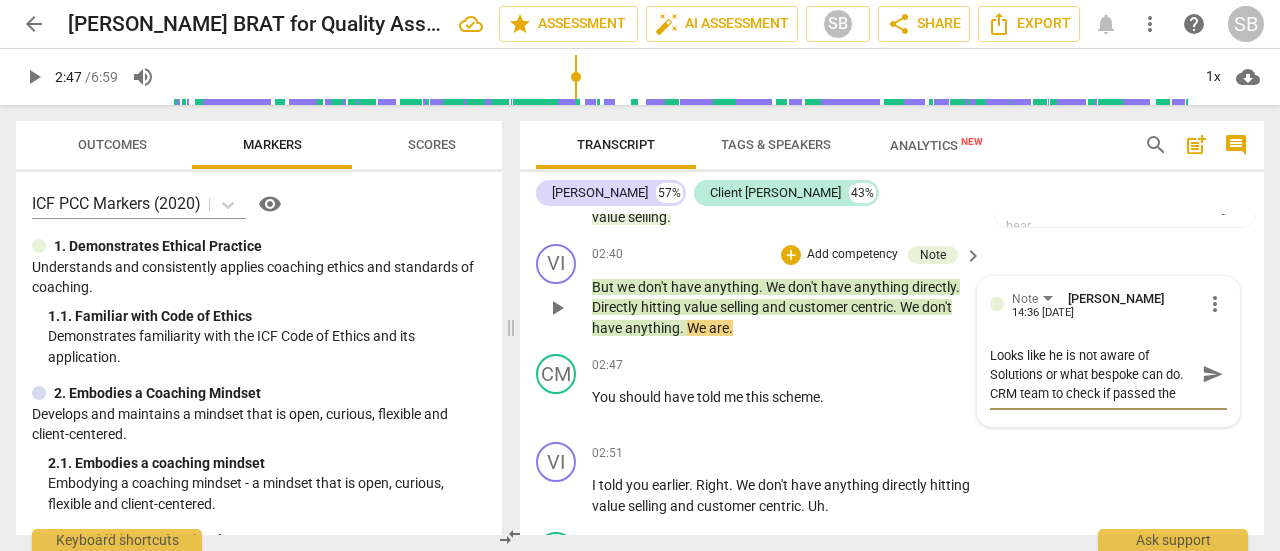 scroll, scrollTop: 17, scrollLeft: 0, axis: vertical 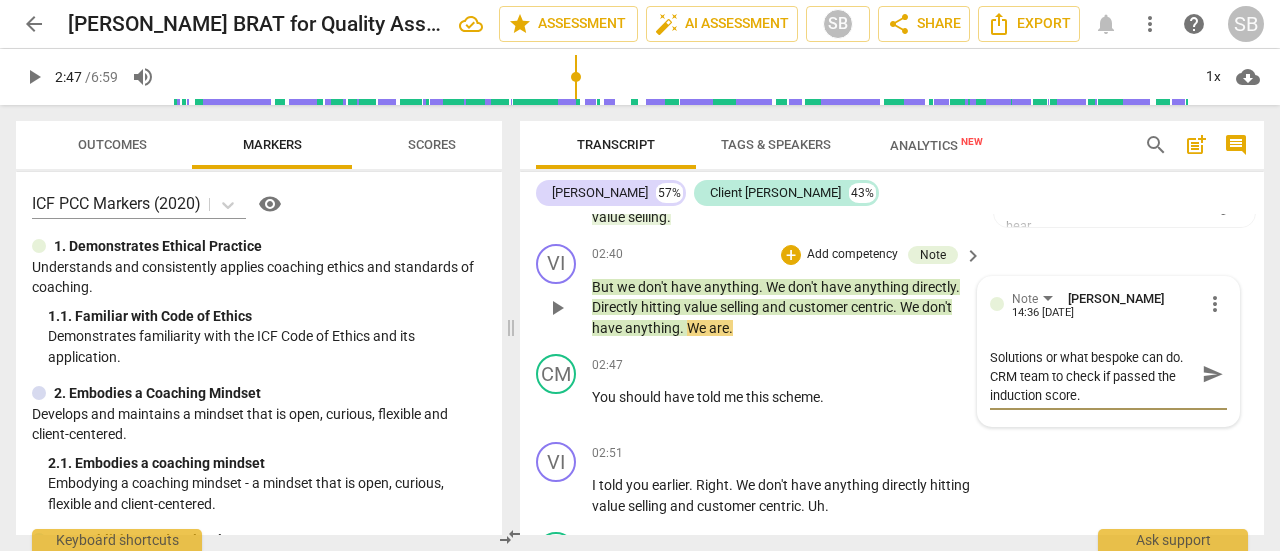click on "Looks like he is not aware of Solutions or what bespoke can do. CRM team to check if passed the induction score." at bounding box center (1092, 374) 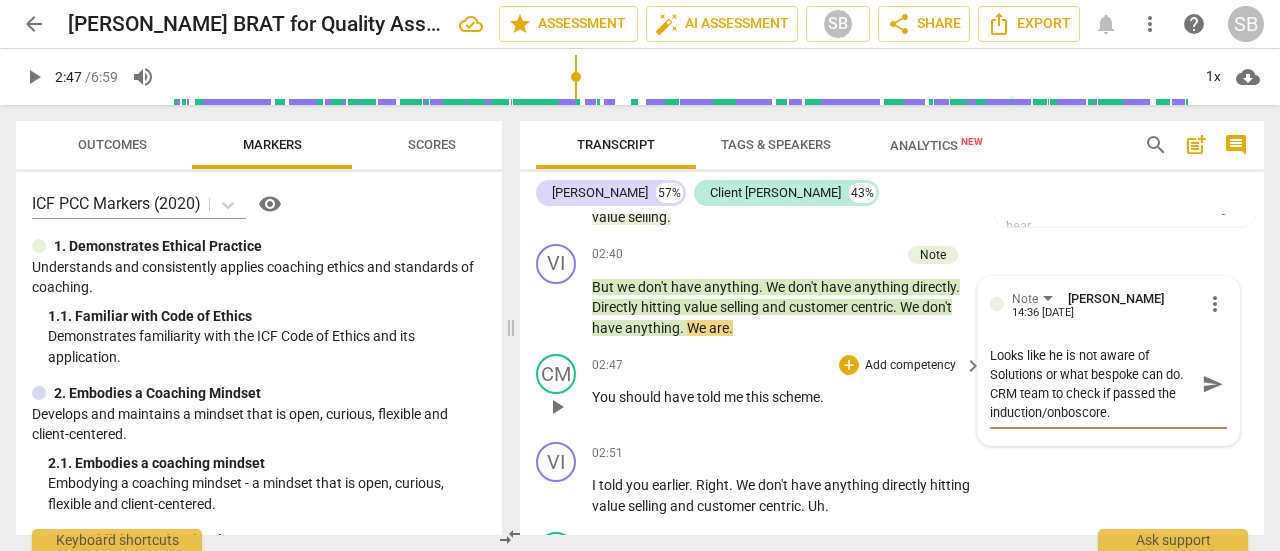 scroll, scrollTop: 0, scrollLeft: 0, axis: both 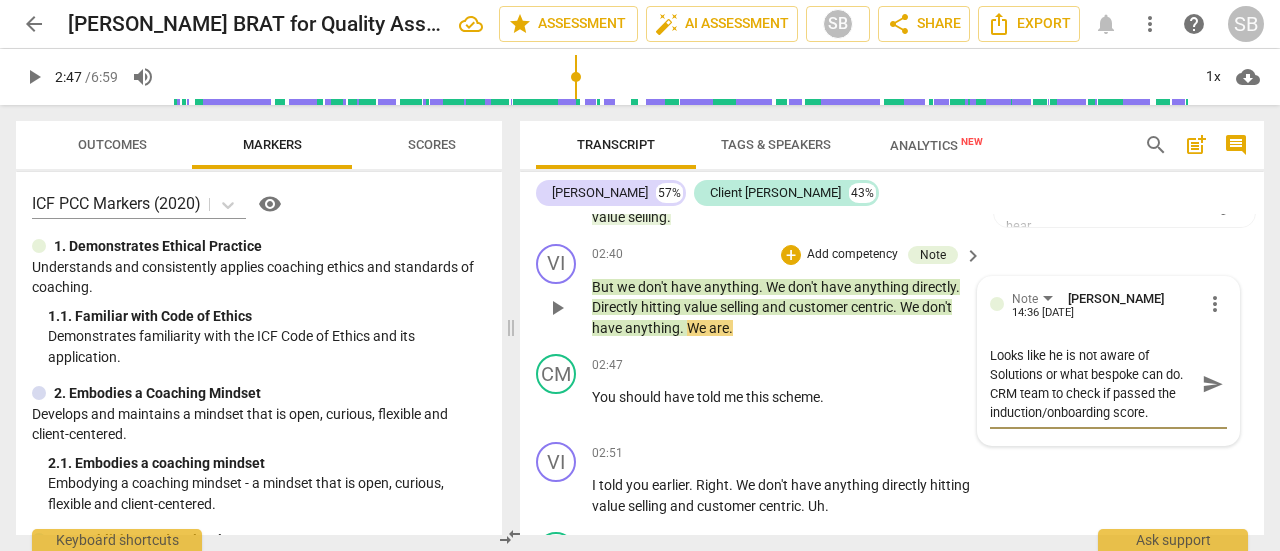 click on "Looks like he is not aware of Solutions or what bespoke can do. CRM team to check if passed the induction/onboarding score." at bounding box center (1092, 384) 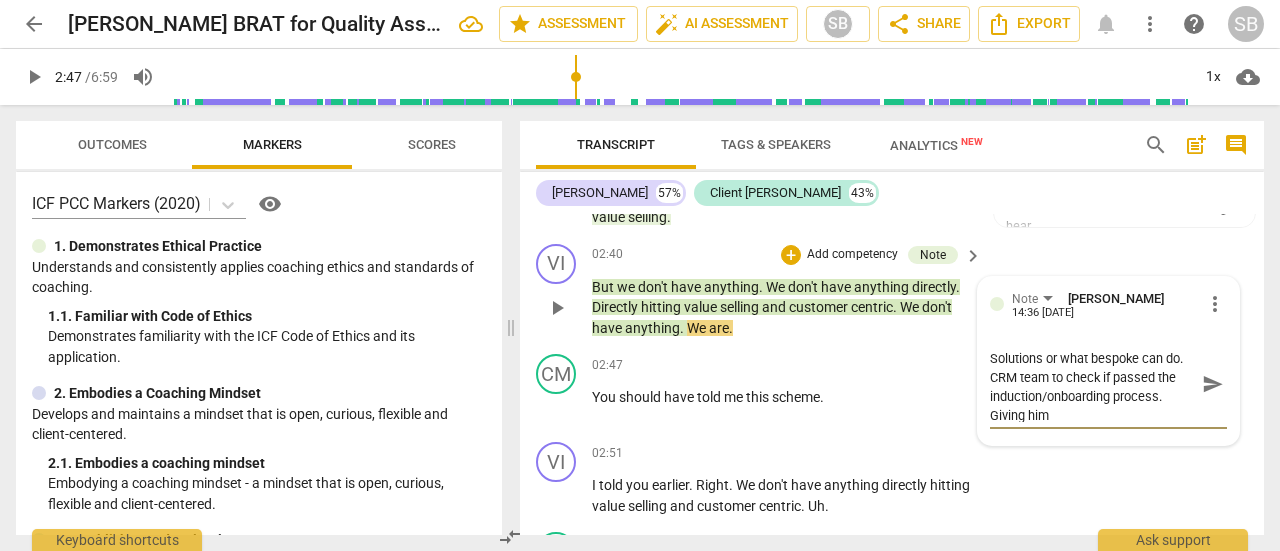 scroll, scrollTop: 0, scrollLeft: 0, axis: both 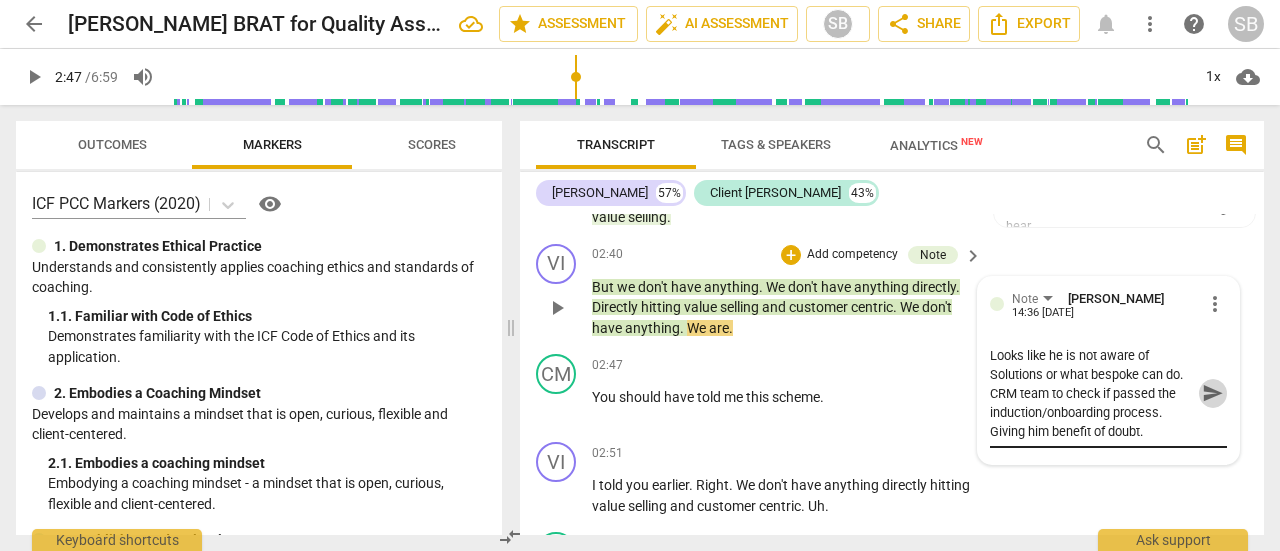 click on "send" at bounding box center (1213, 393) 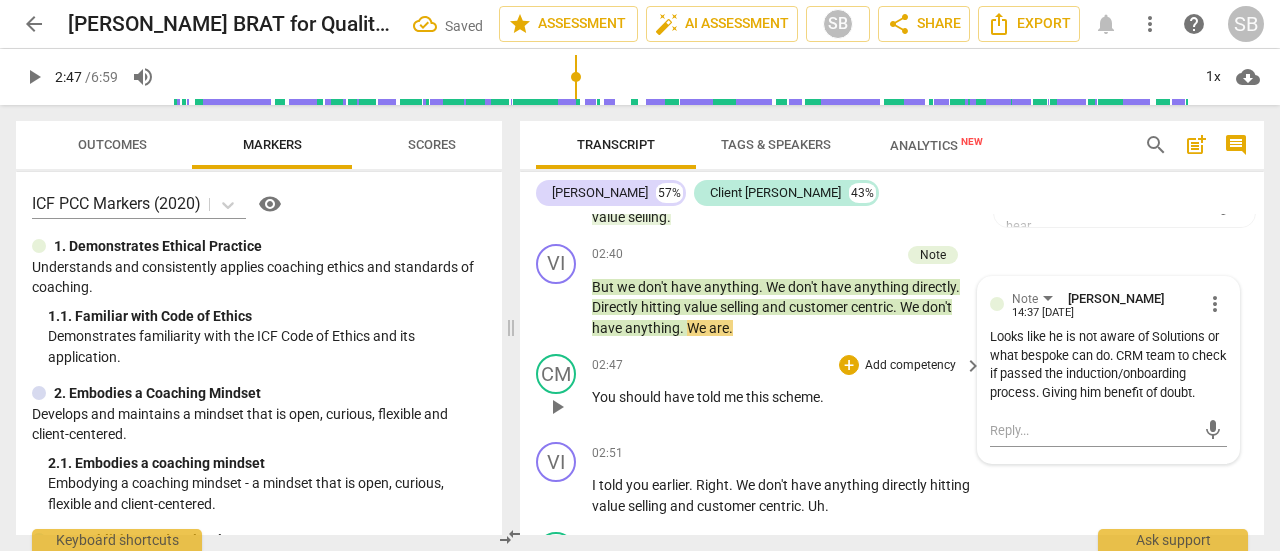 scroll, scrollTop: 3005, scrollLeft: 0, axis: vertical 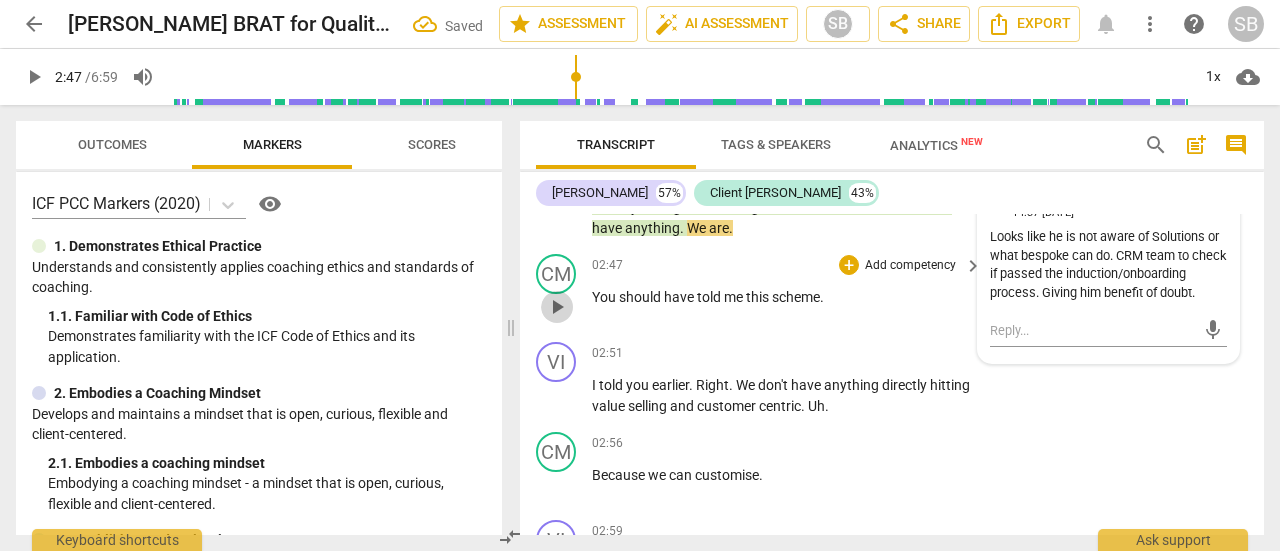 click on "play_arrow" at bounding box center [557, 307] 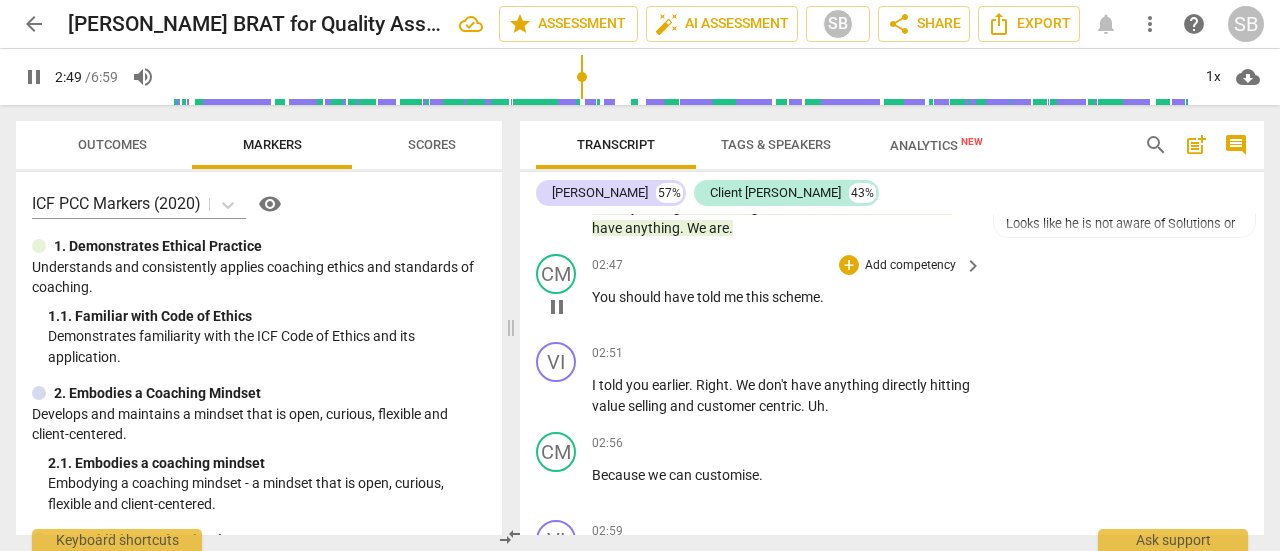 click on "pause" at bounding box center [557, 307] 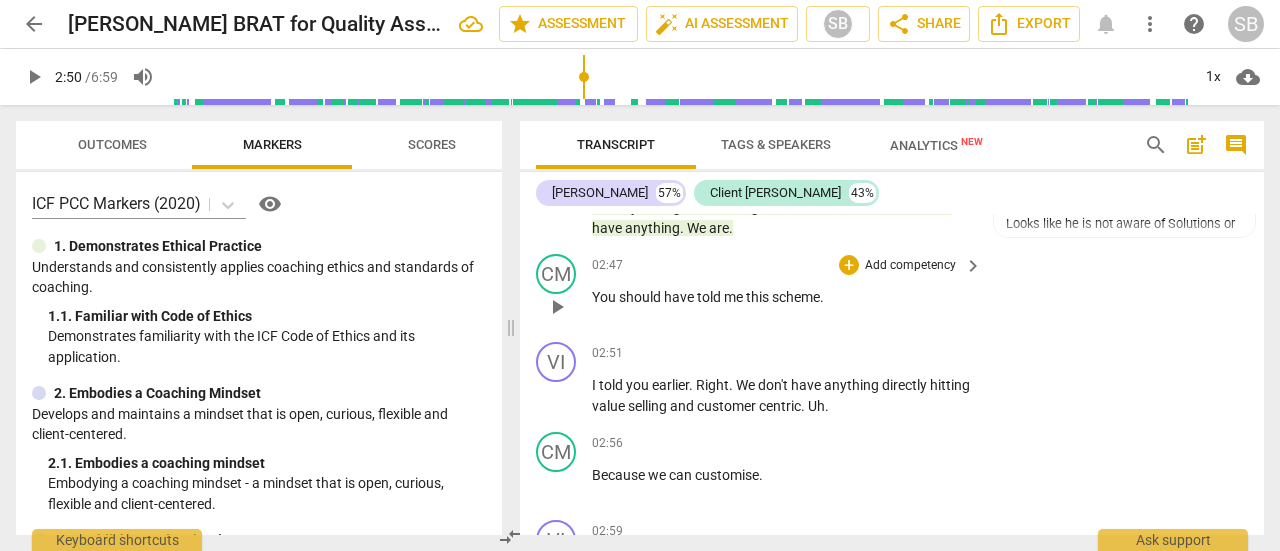 click on "scheme" at bounding box center (796, 297) 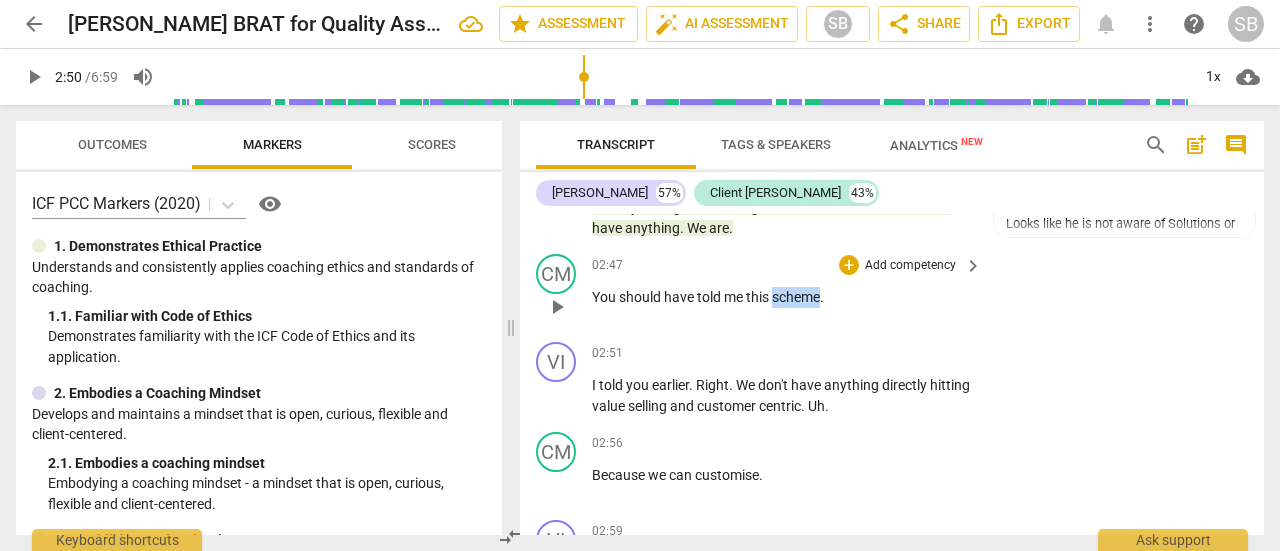 click on "scheme" at bounding box center (796, 297) 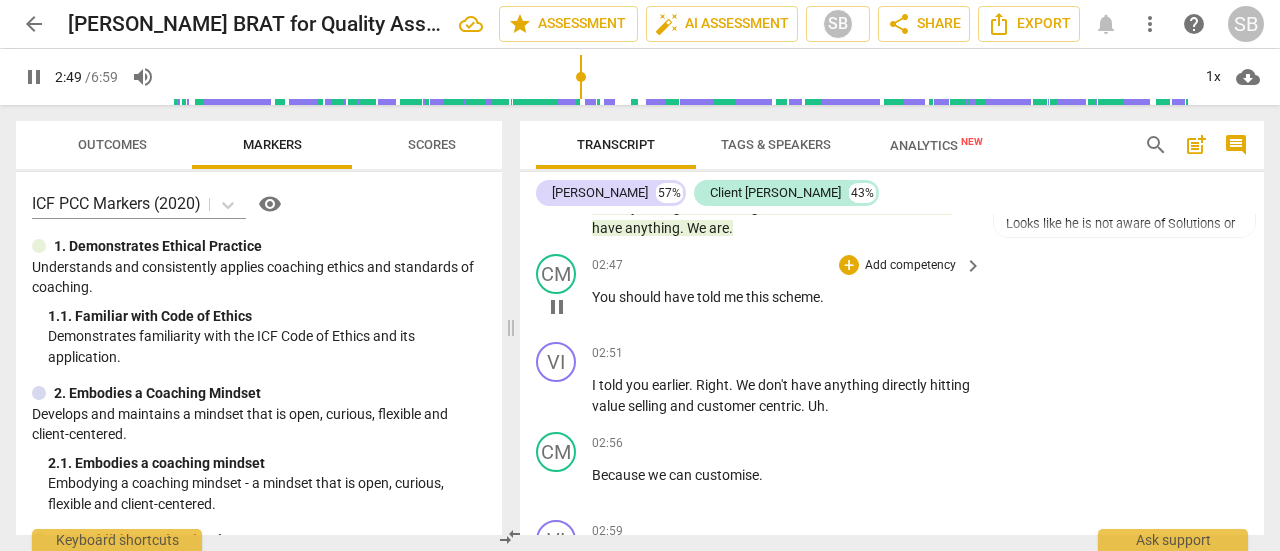 click on "scheme" at bounding box center (796, 297) 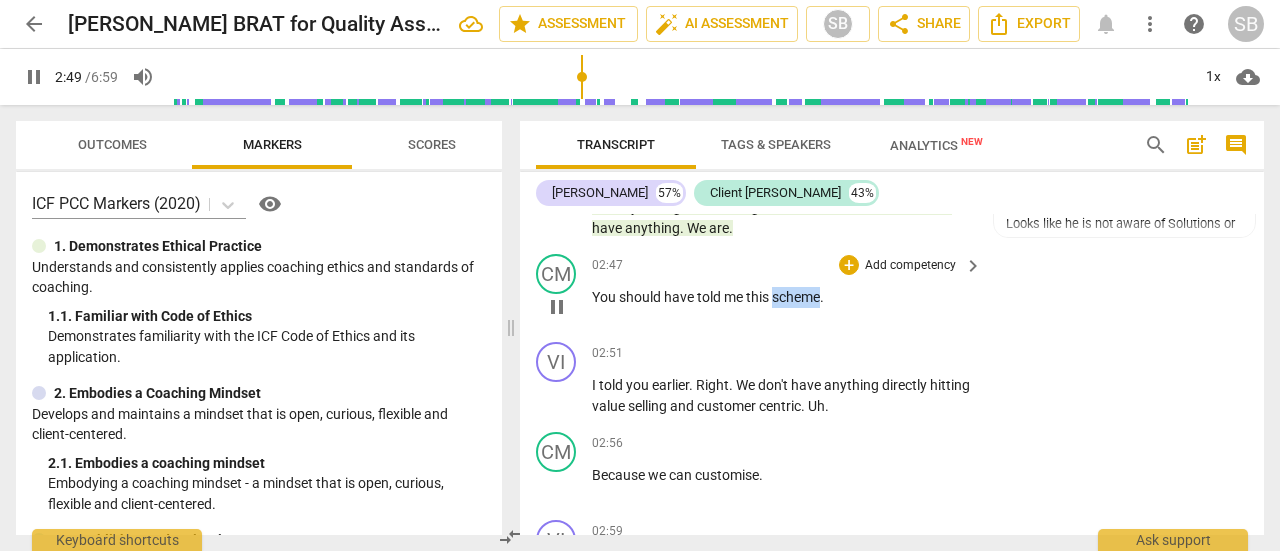 click on "scheme" at bounding box center (796, 297) 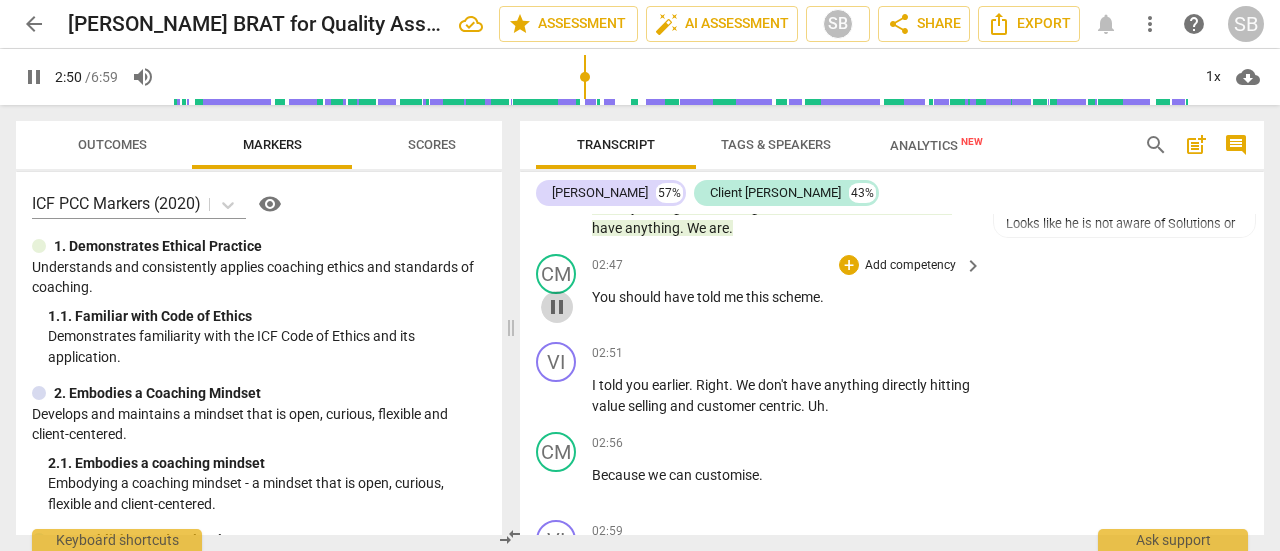click on "pause" at bounding box center (557, 307) 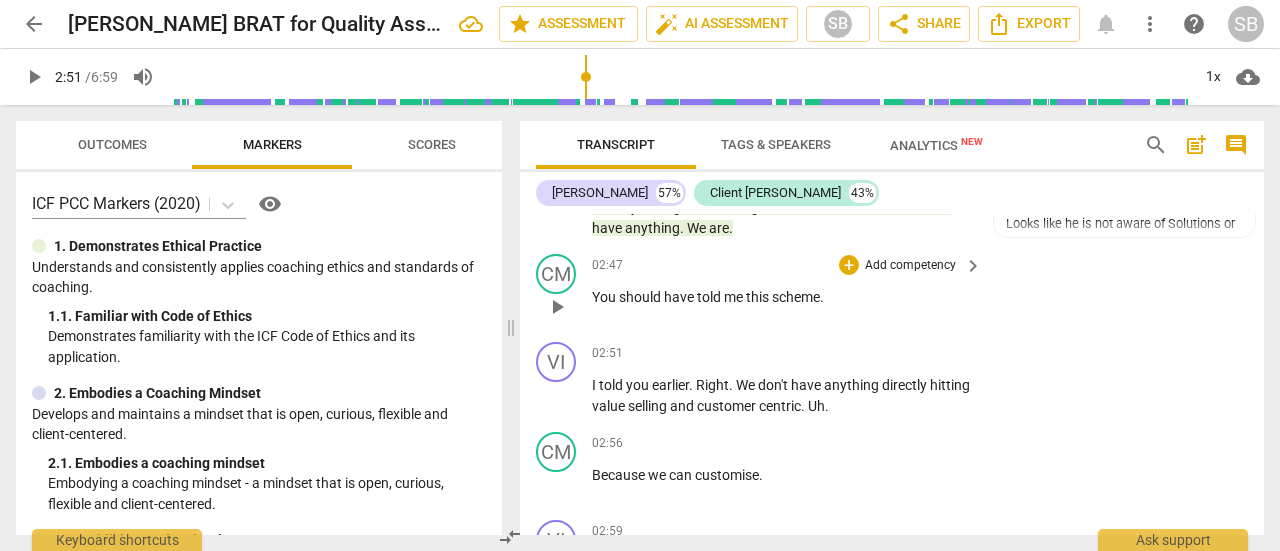 click on "scheme" at bounding box center [796, 297] 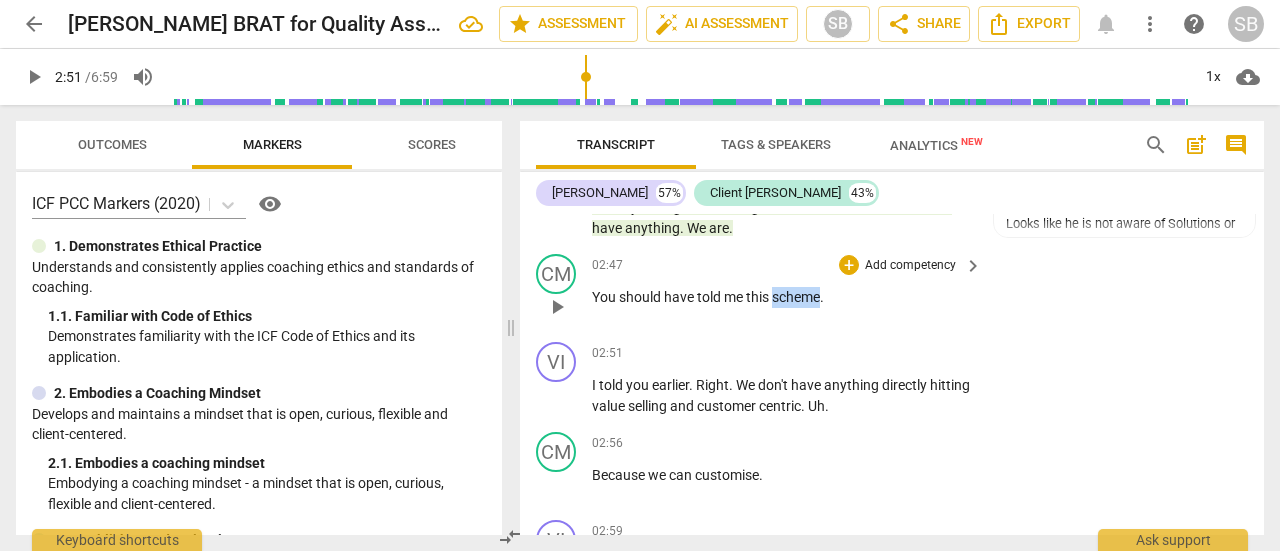 drag, startPoint x: 822, startPoint y: 297, endPoint x: 777, endPoint y: 306, distance: 45.891174 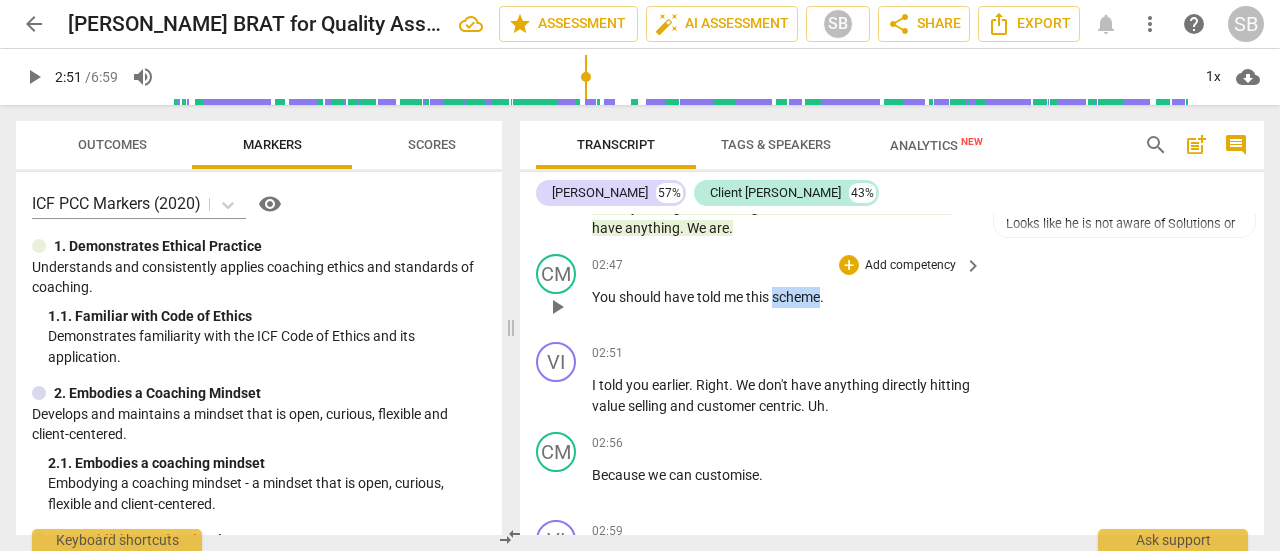 click on "scheme" at bounding box center [796, 297] 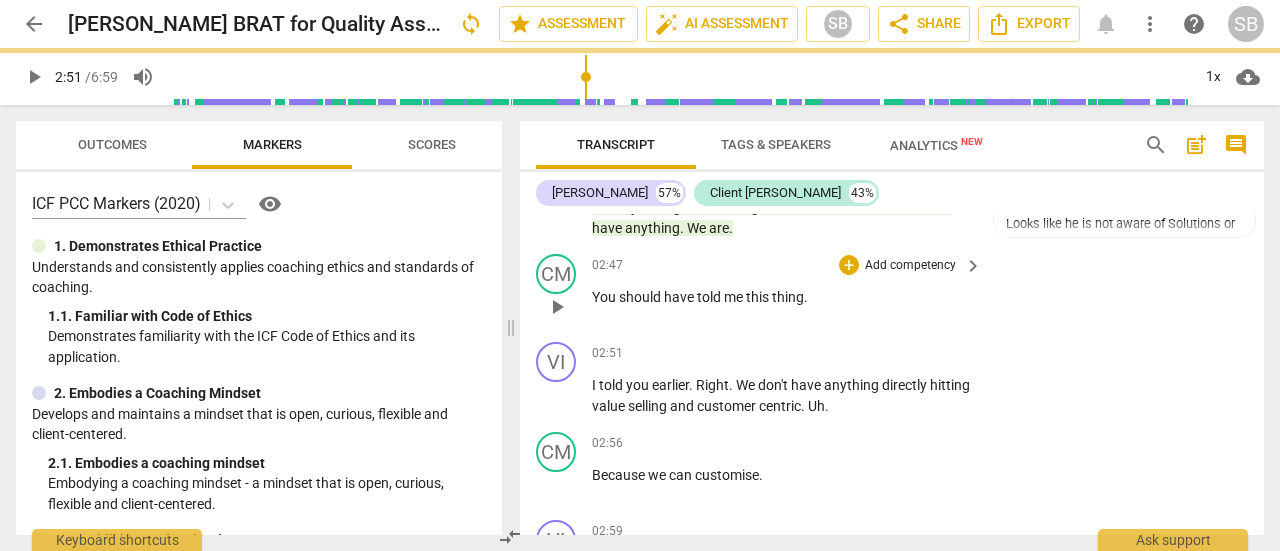click on "play_arrow" at bounding box center (557, 307) 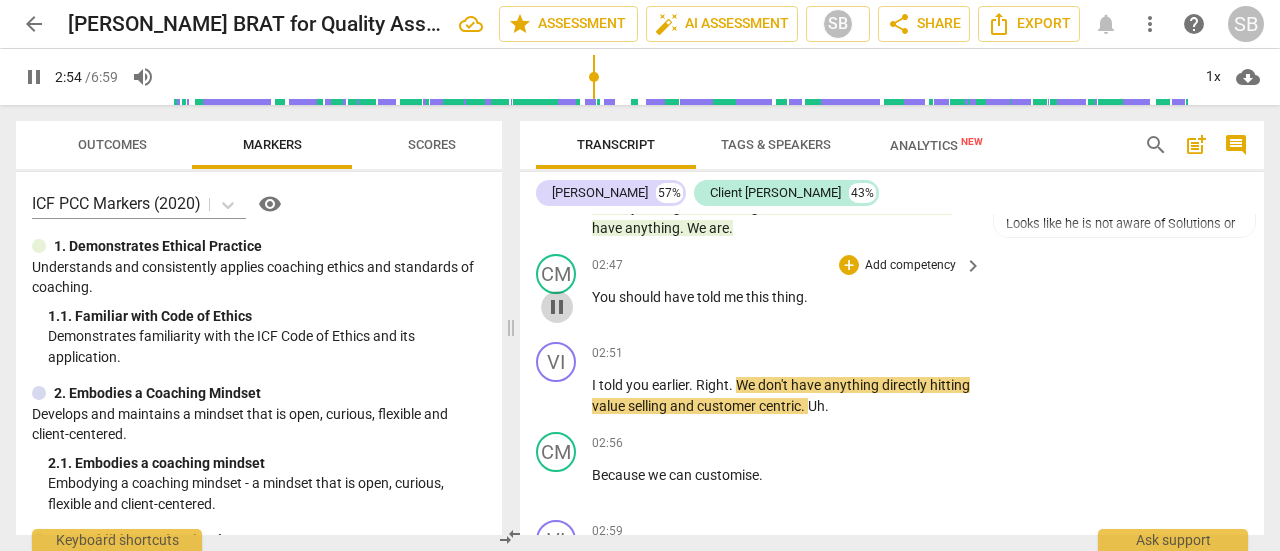 click on "pause" at bounding box center (557, 307) 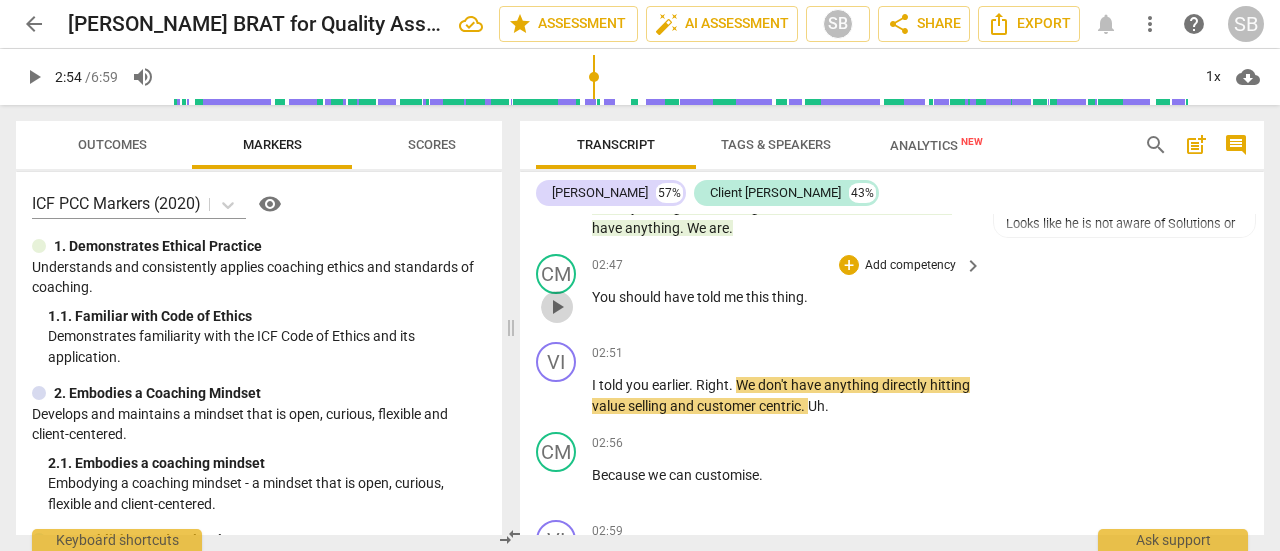 click on "play_arrow" at bounding box center (557, 307) 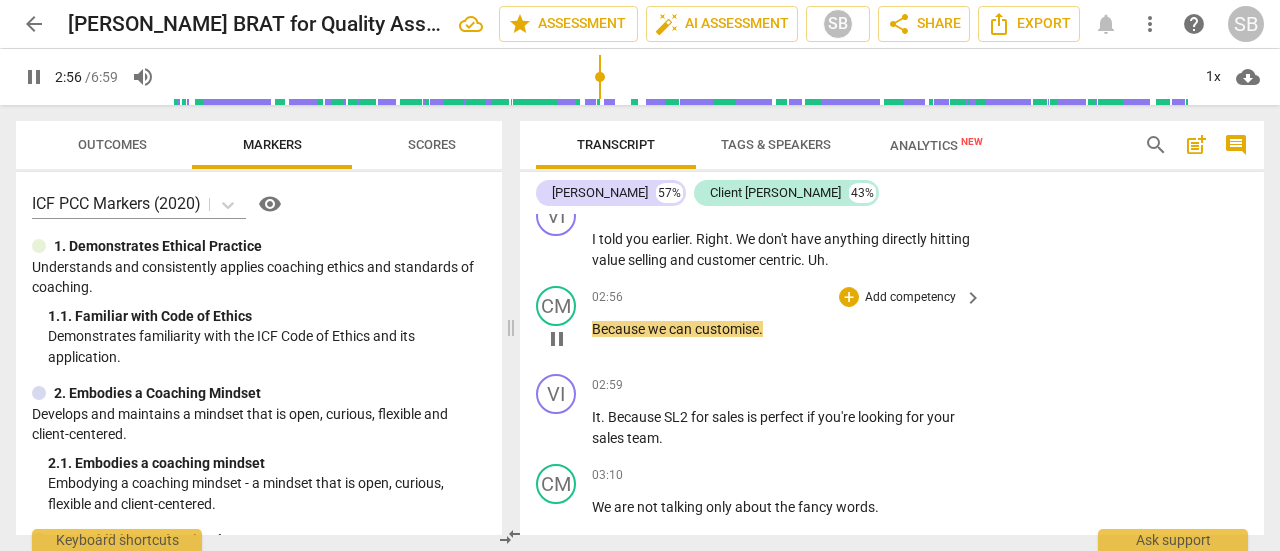 scroll, scrollTop: 3105, scrollLeft: 0, axis: vertical 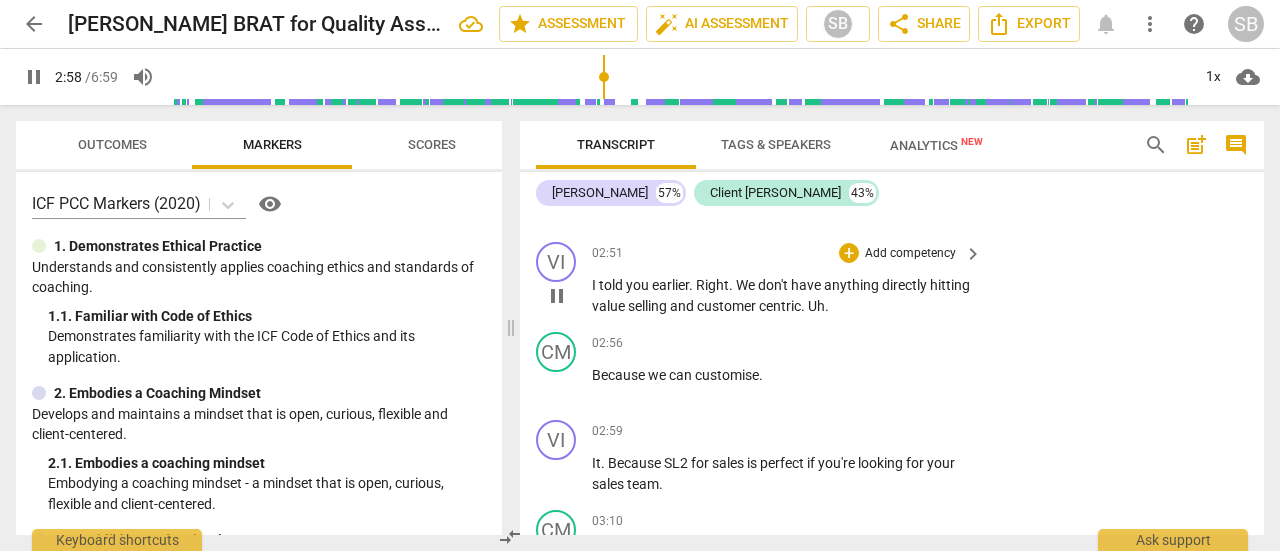 click on "Add competency" at bounding box center (910, 254) 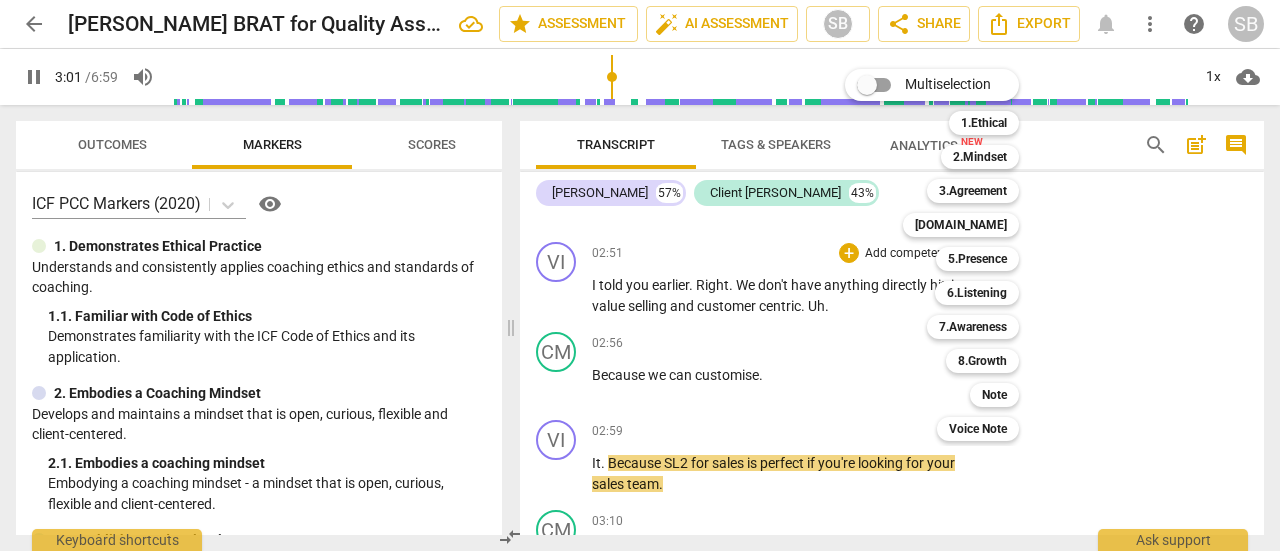 click at bounding box center [640, 275] 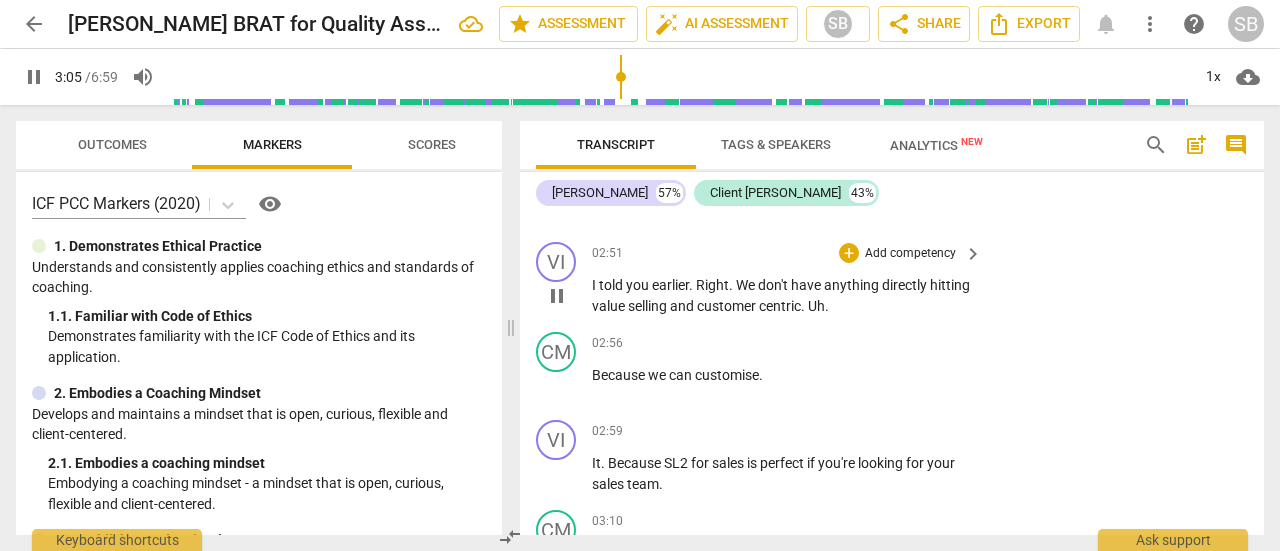 click on "pause" at bounding box center [557, 296] 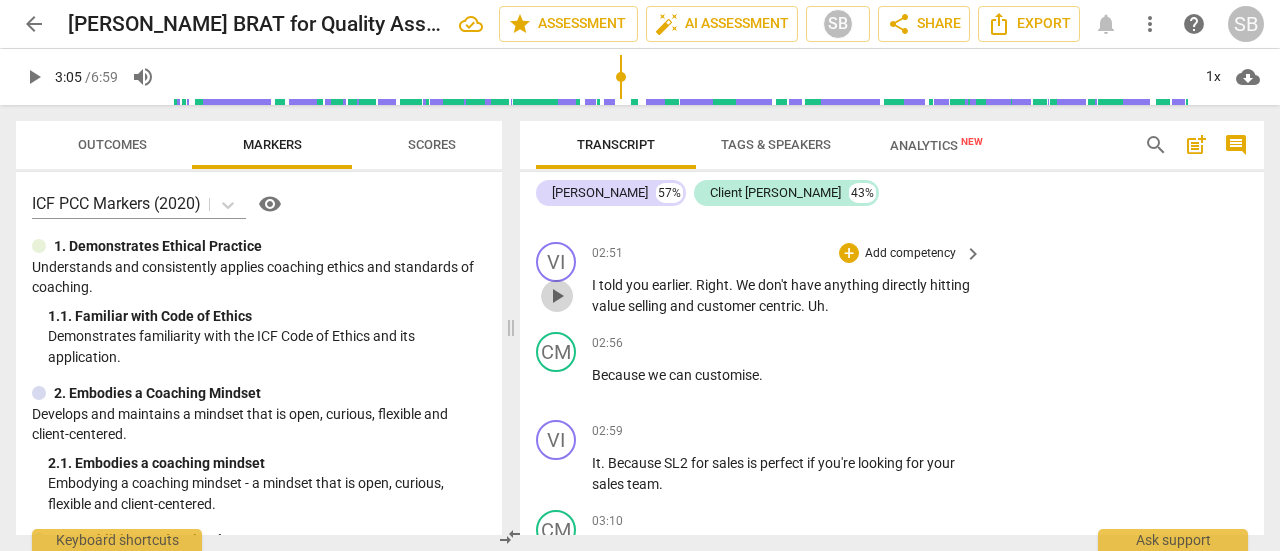 click on "play_arrow" at bounding box center (557, 296) 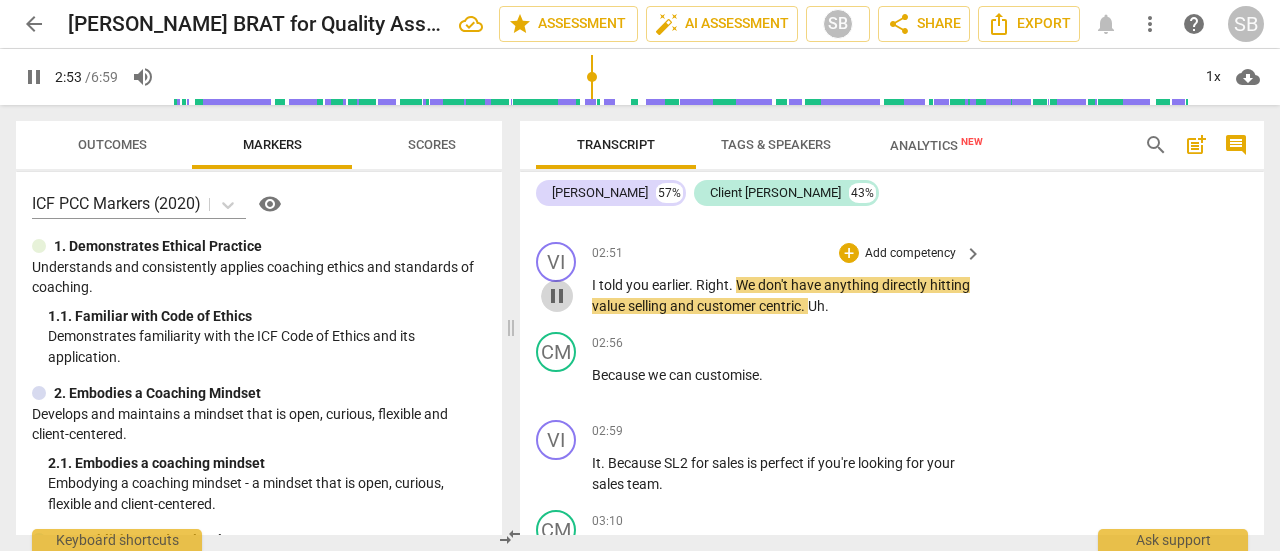 click on "pause" at bounding box center [557, 296] 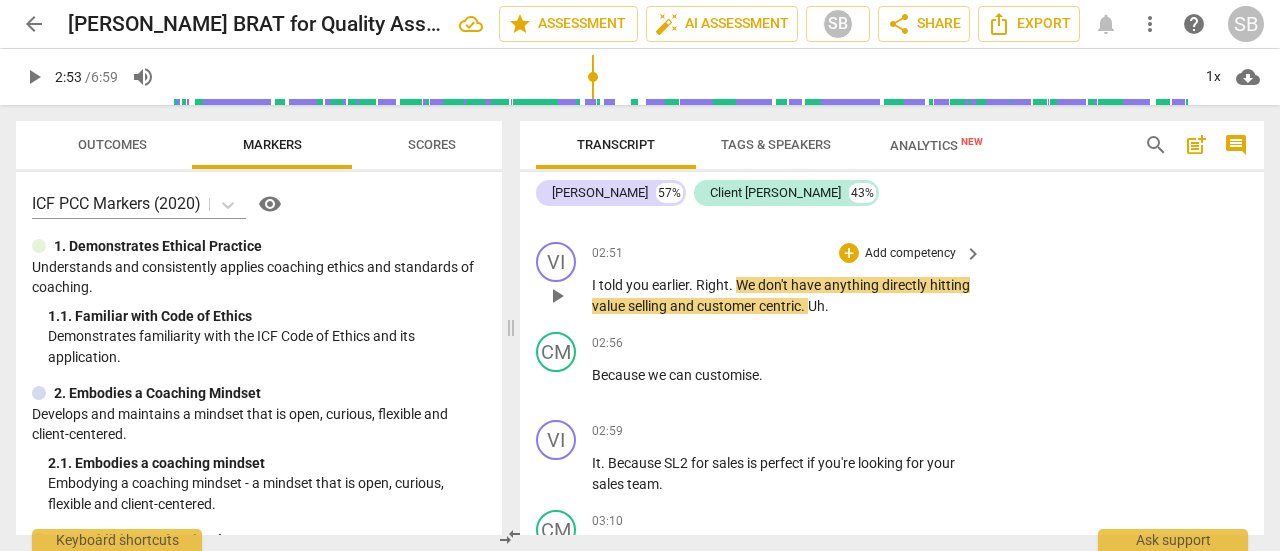 click on "Add competency" at bounding box center [910, 254] 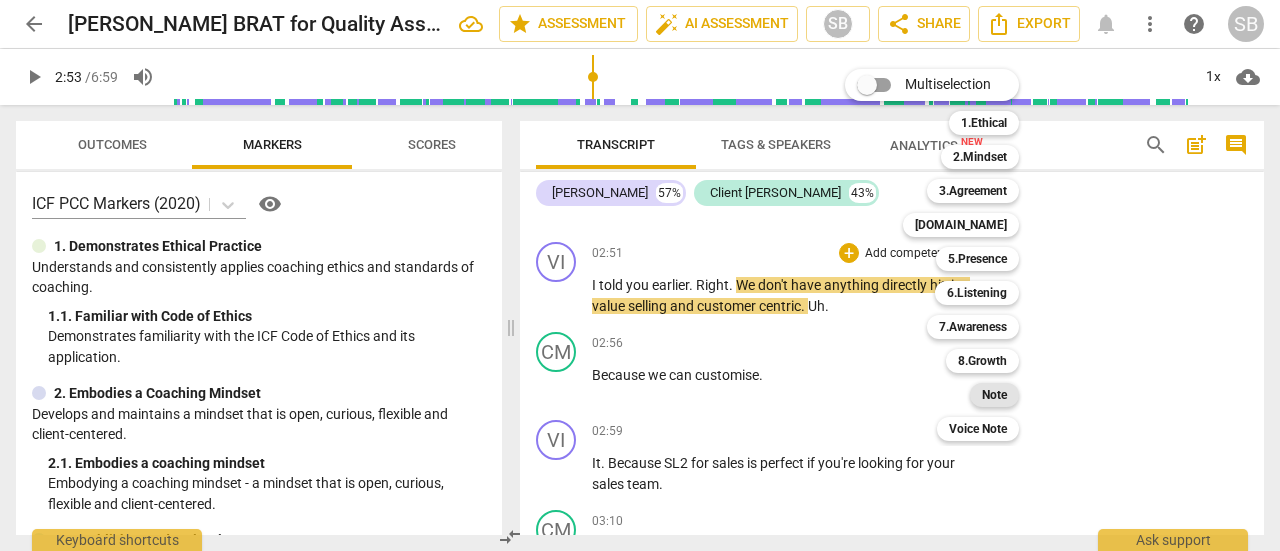 click on "Note" at bounding box center (994, 395) 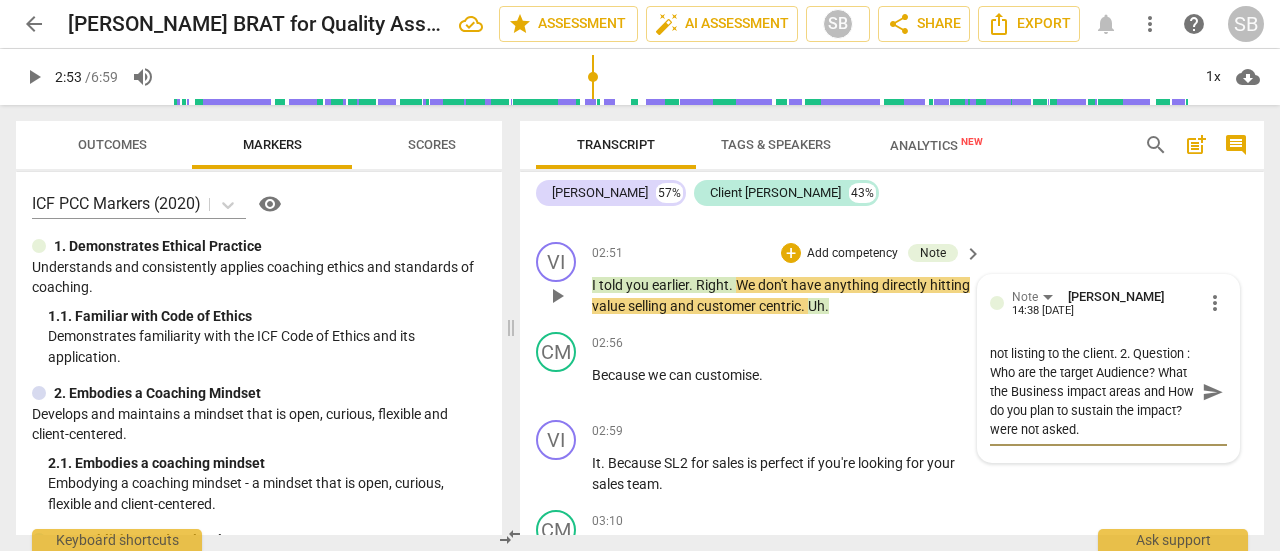 scroll, scrollTop: 38, scrollLeft: 0, axis: vertical 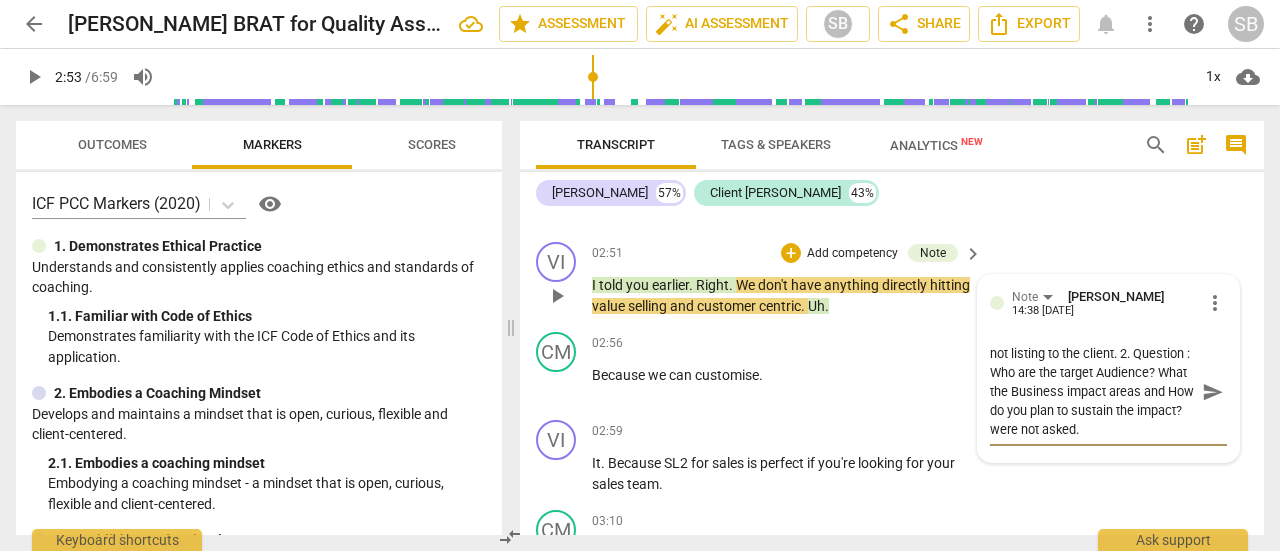 click on "Tone is suggesting 1. That you are not listing to the client. 2. Question : Who are the target Audience? What the Business impact areas and How do you plan to sustain the impact? were not asked." at bounding box center (1092, 391) 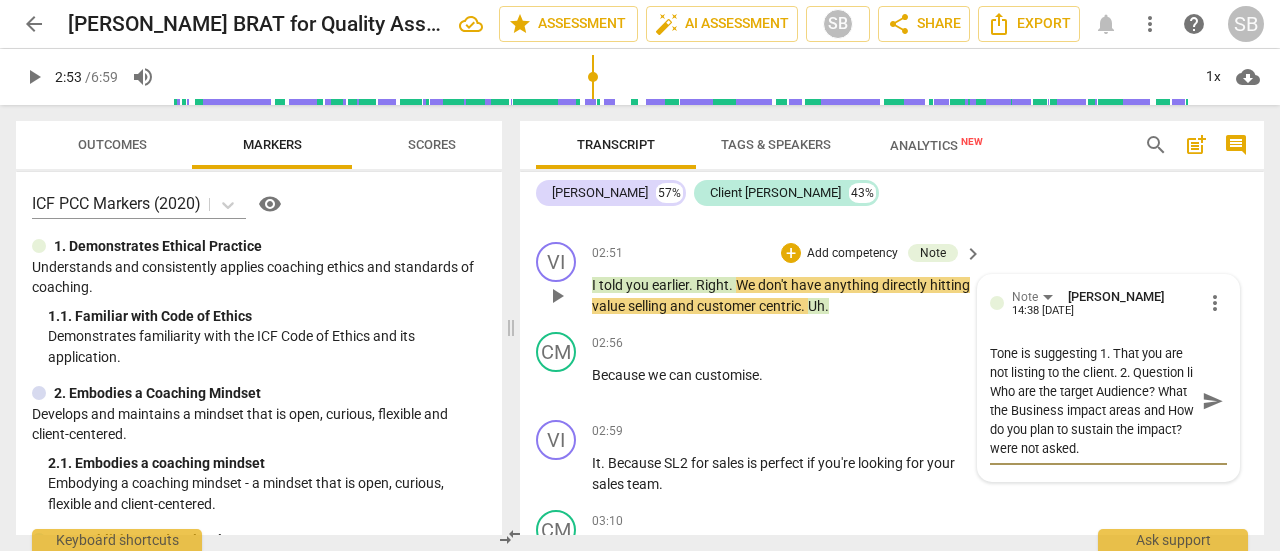 scroll, scrollTop: 19, scrollLeft: 0, axis: vertical 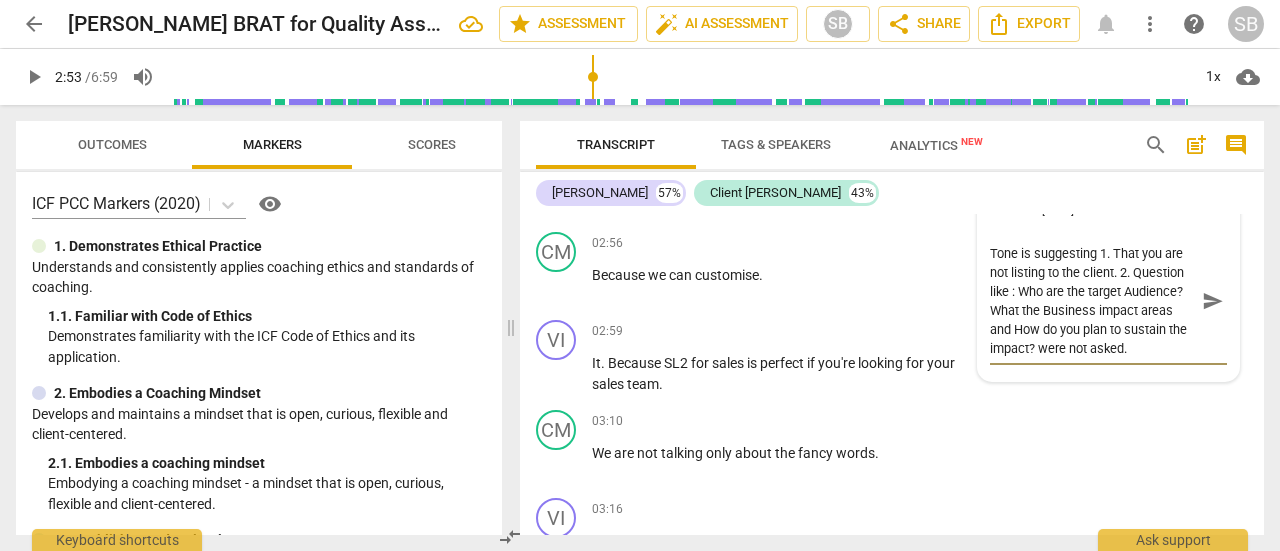 click on "Tone is suggesting 1. That you are not listing to the client. 2. Question like : Who are the target Audience? What the Business impact areas and How do you plan to sustain the impact? were not asked." at bounding box center (1092, 301) 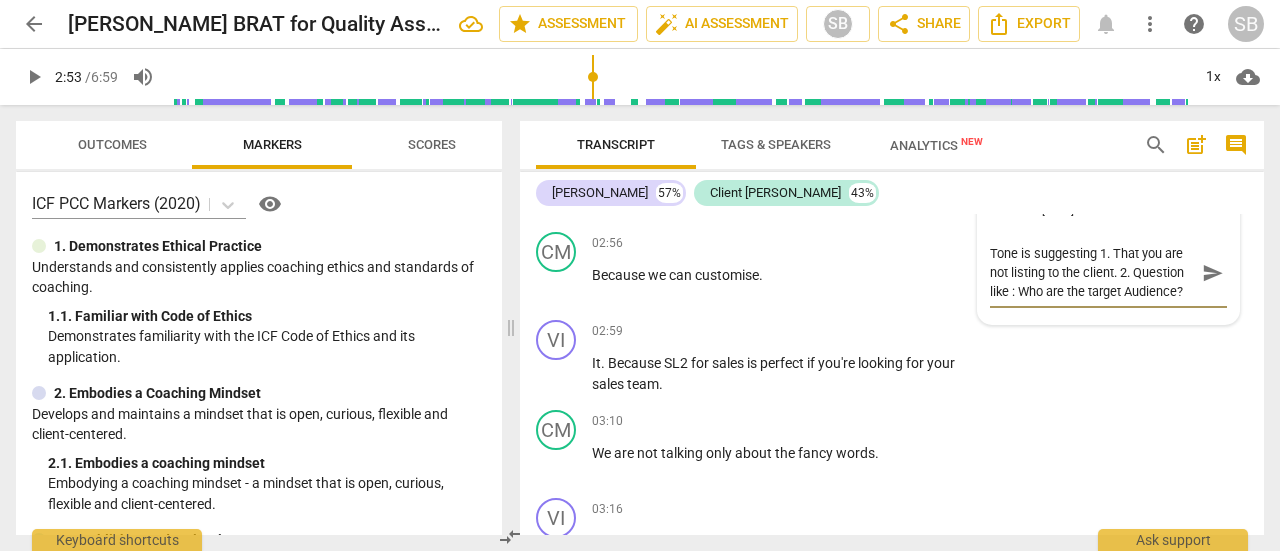 scroll, scrollTop: 16, scrollLeft: 0, axis: vertical 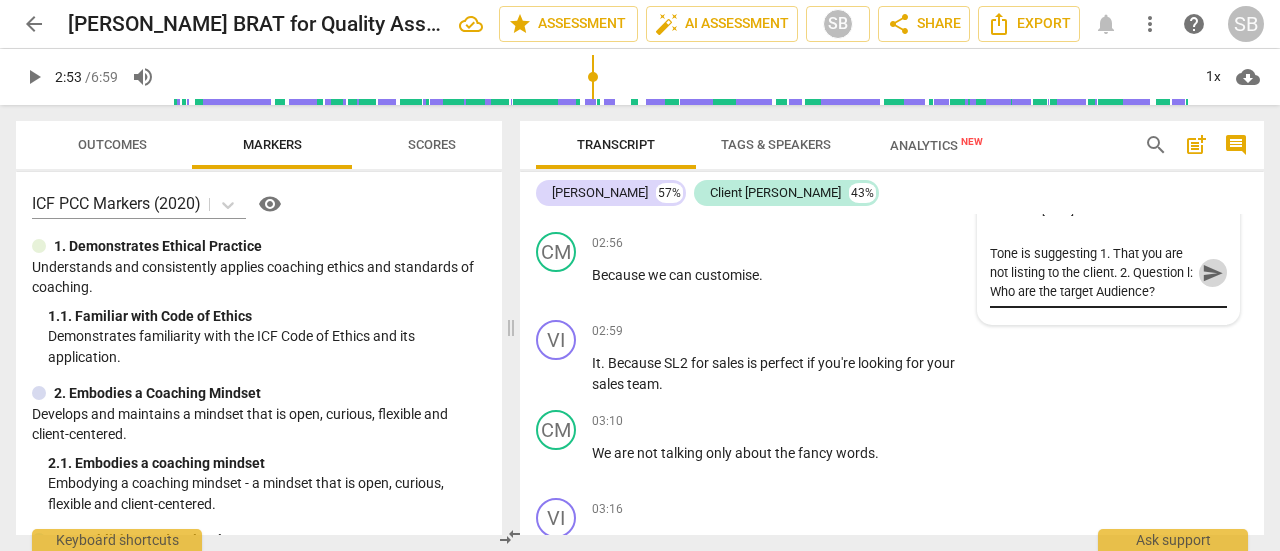 click on "send" at bounding box center [1213, 273] 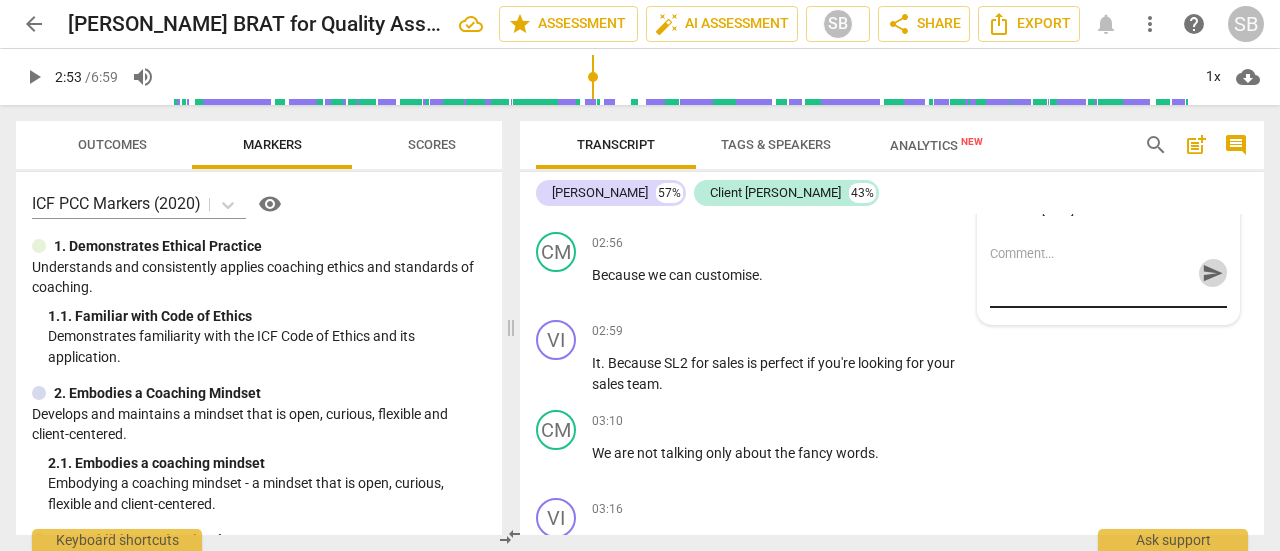scroll, scrollTop: 0, scrollLeft: 0, axis: both 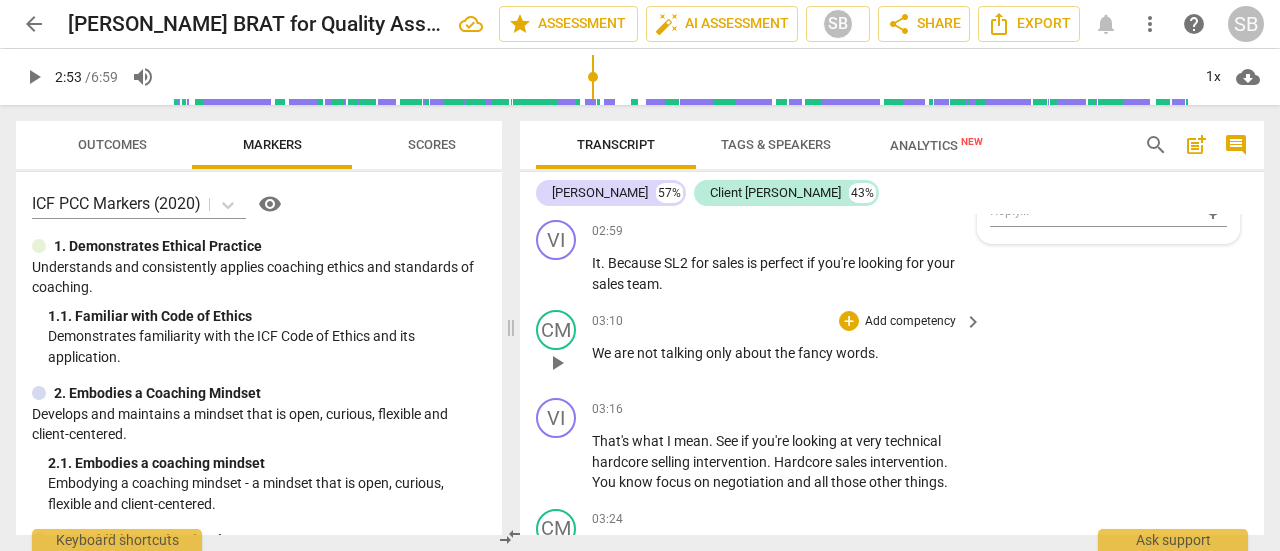 click on "Add competency" at bounding box center [910, 322] 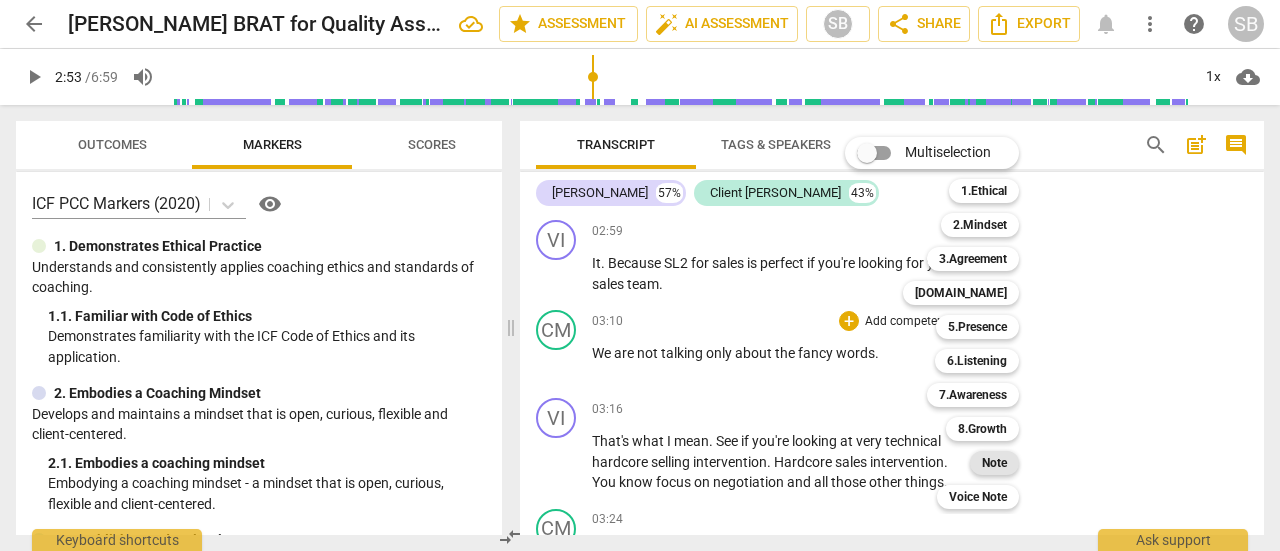 click on "Note" at bounding box center (994, 463) 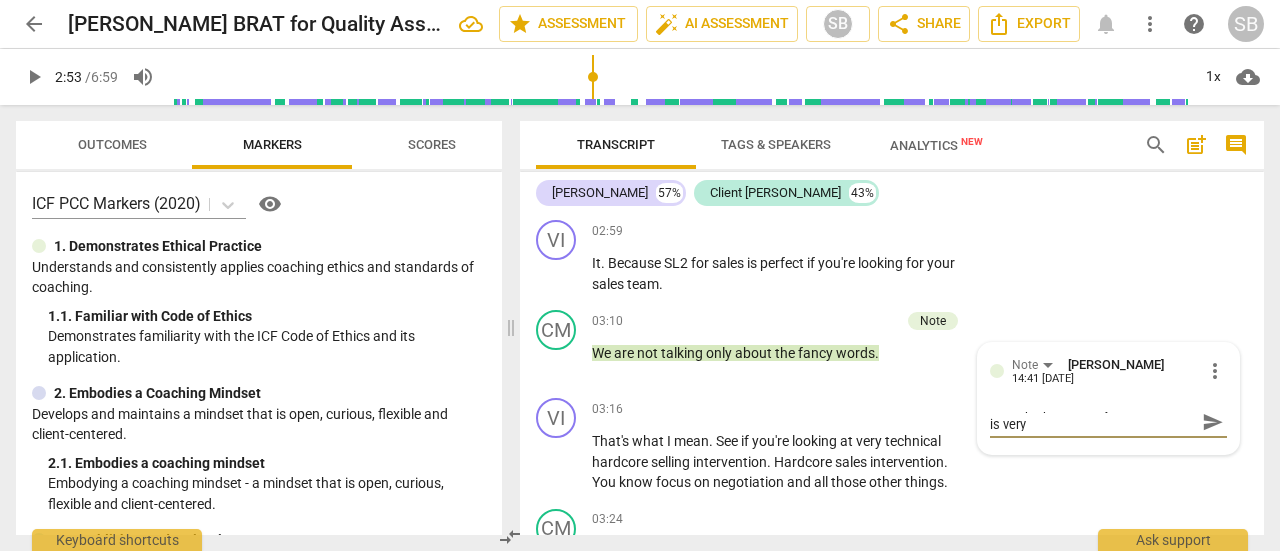 scroll, scrollTop: 0, scrollLeft: 0, axis: both 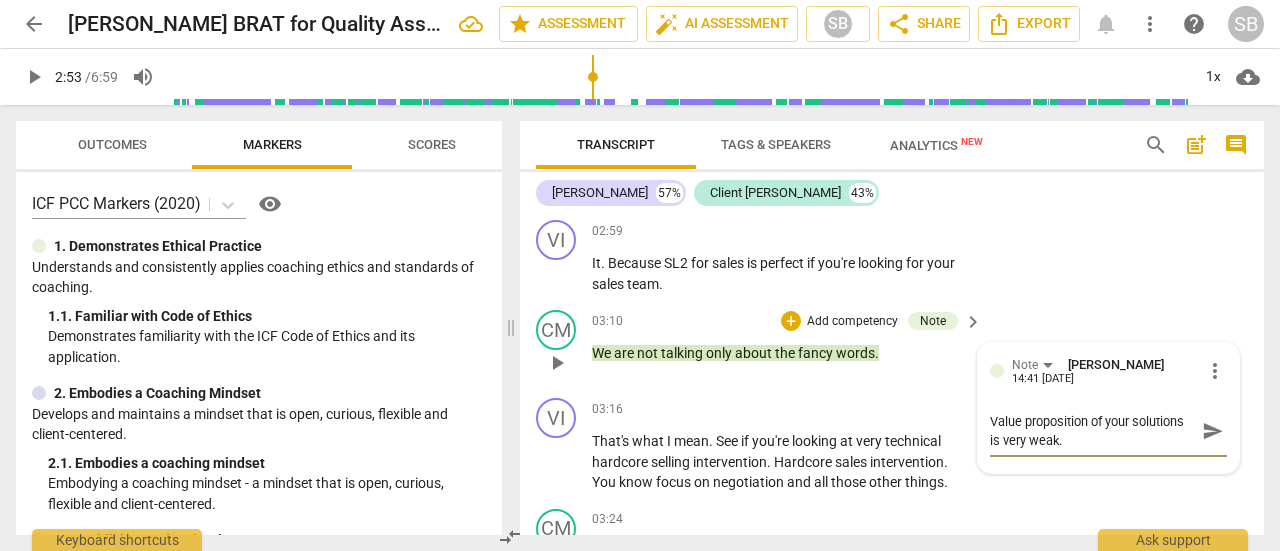 click on "Value proposition of your solutions is very weak." at bounding box center (1092, 431) 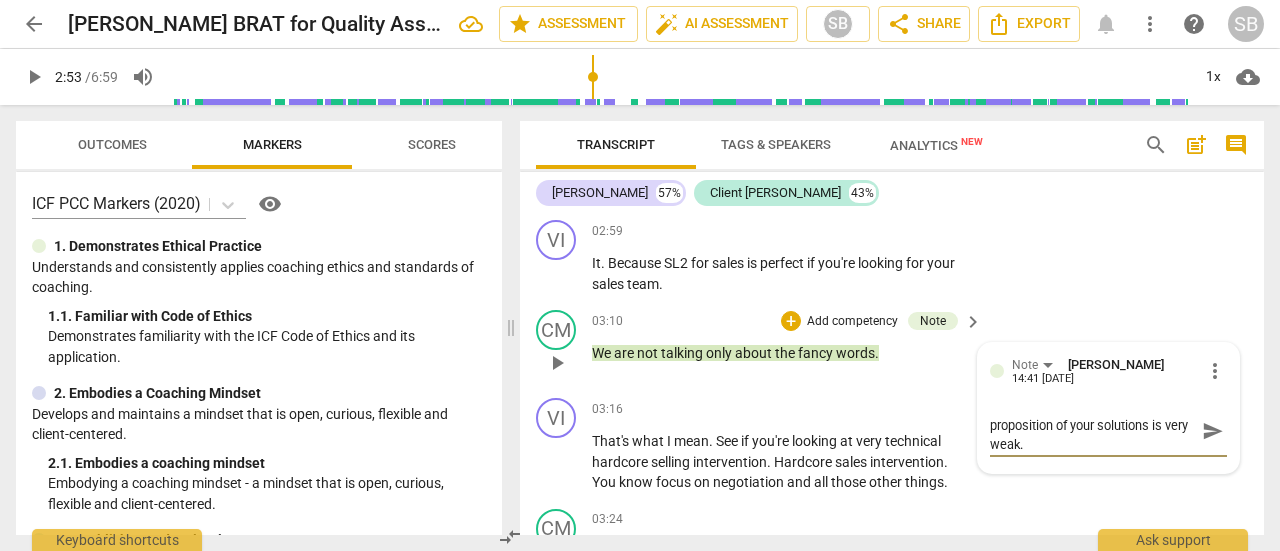 scroll, scrollTop: 19, scrollLeft: 0, axis: vertical 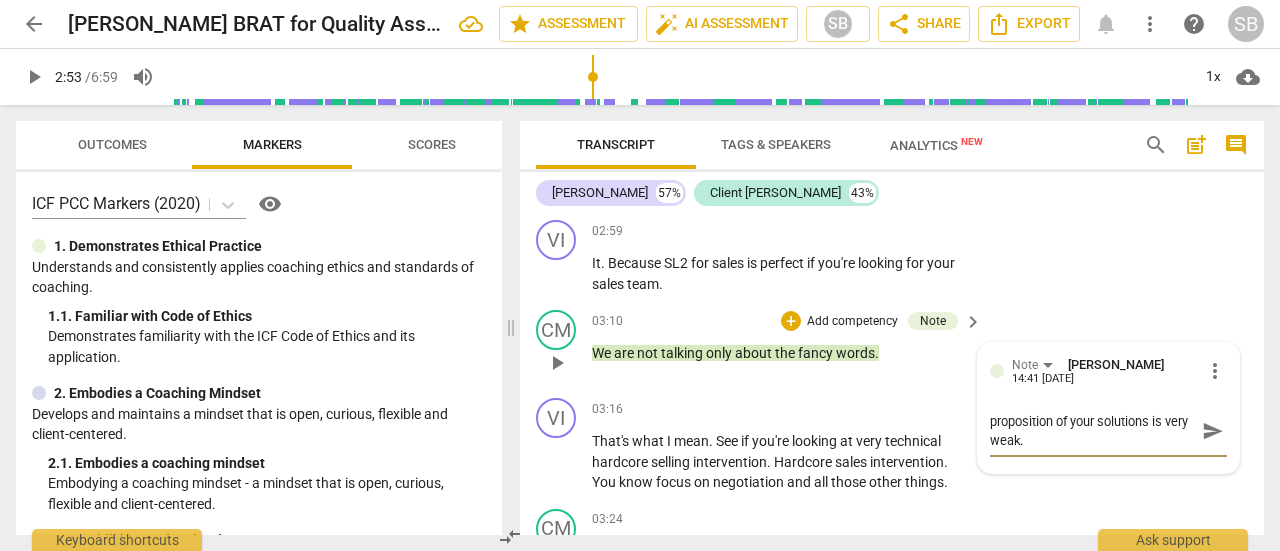click on "Customer Feedback : Value proposition of your solutions is very weak." at bounding box center [1092, 431] 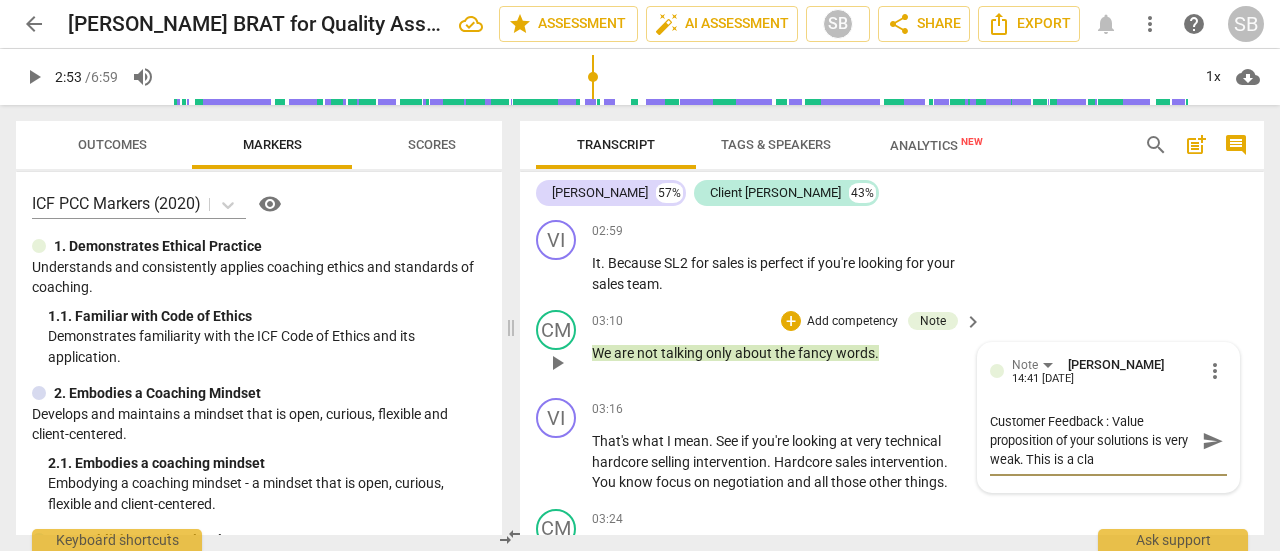 scroll, scrollTop: 0, scrollLeft: 0, axis: both 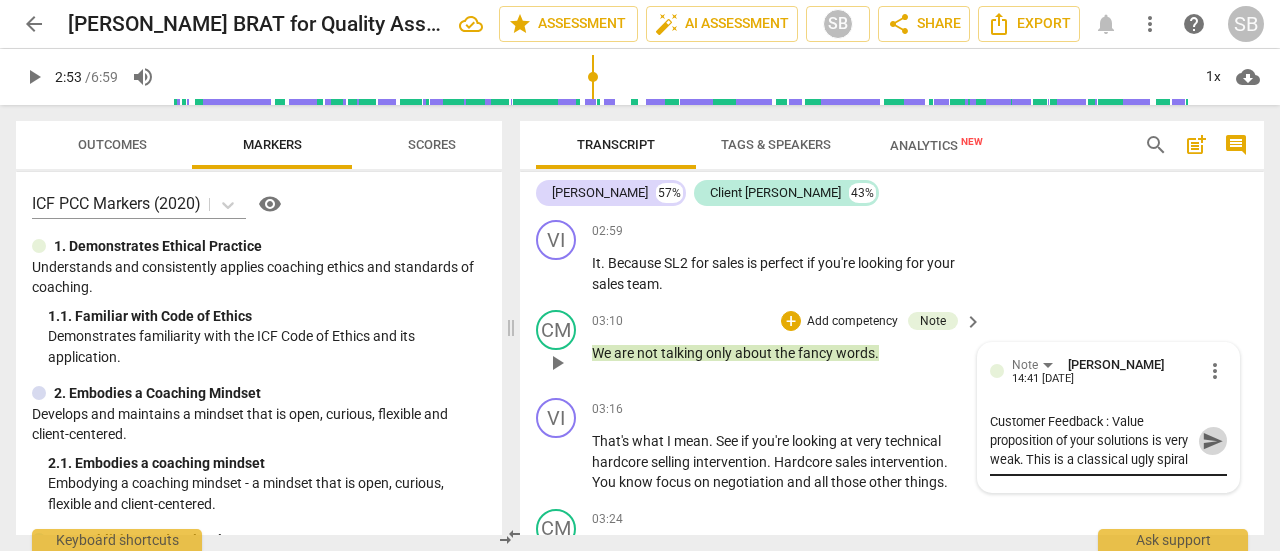 click on "send" at bounding box center (1213, 441) 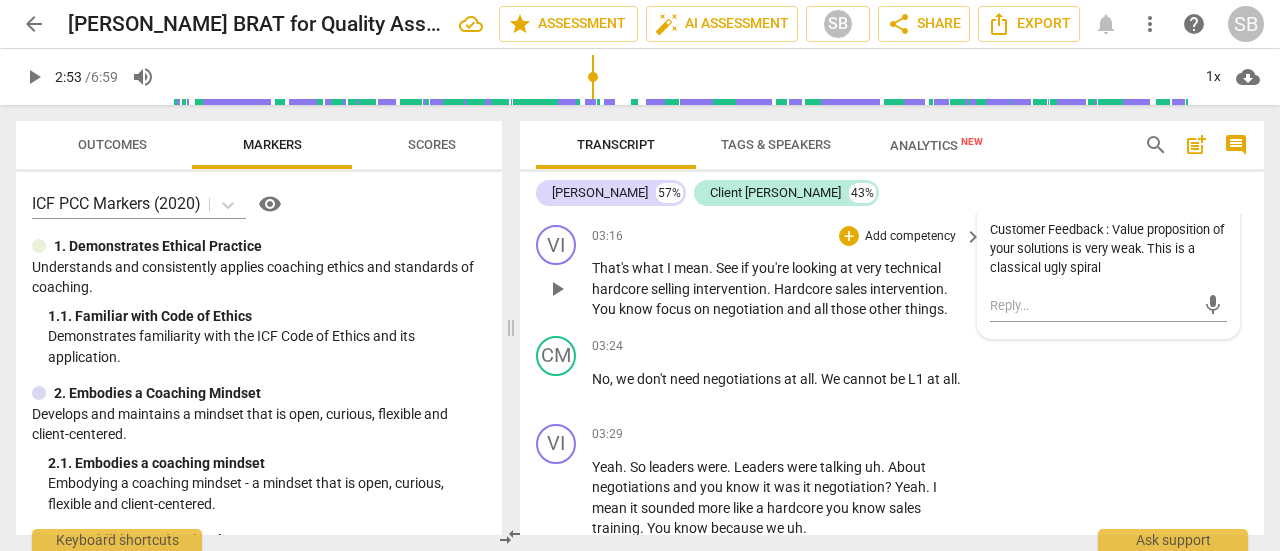 scroll, scrollTop: 3505, scrollLeft: 0, axis: vertical 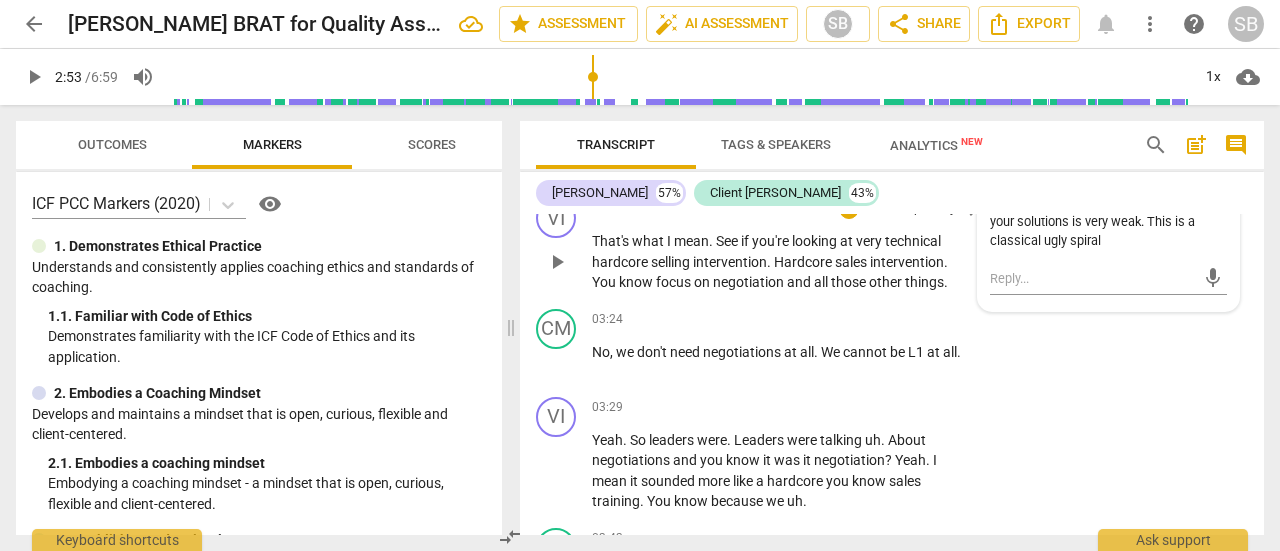 click on "play_arrow" at bounding box center [557, 262] 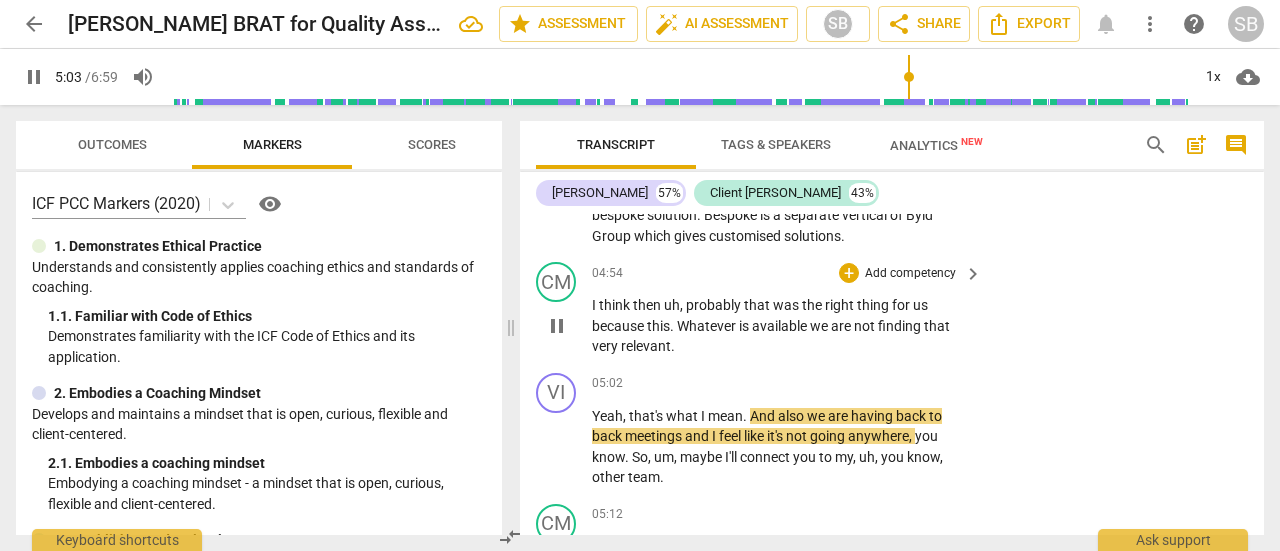 scroll, scrollTop: 4505, scrollLeft: 0, axis: vertical 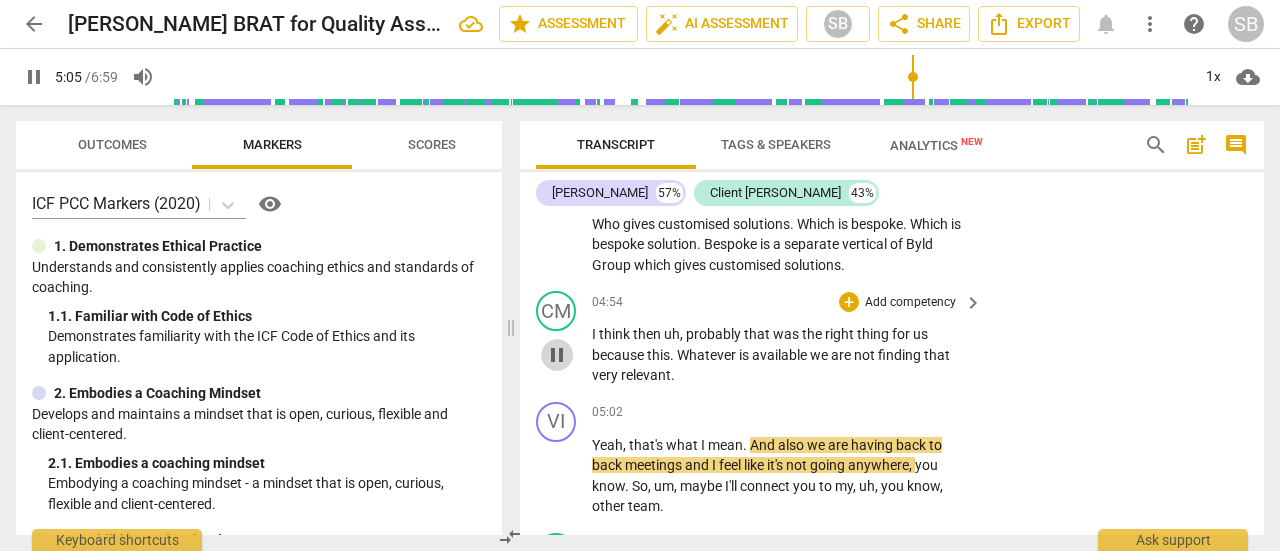 click on "pause" at bounding box center (557, 355) 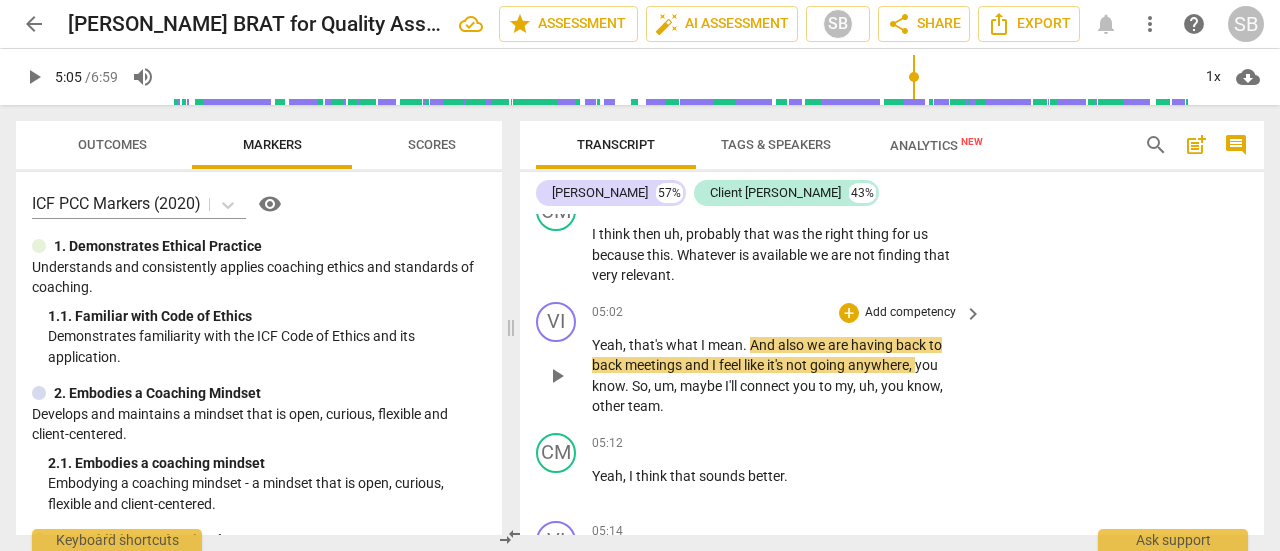 scroll, scrollTop: 4505, scrollLeft: 0, axis: vertical 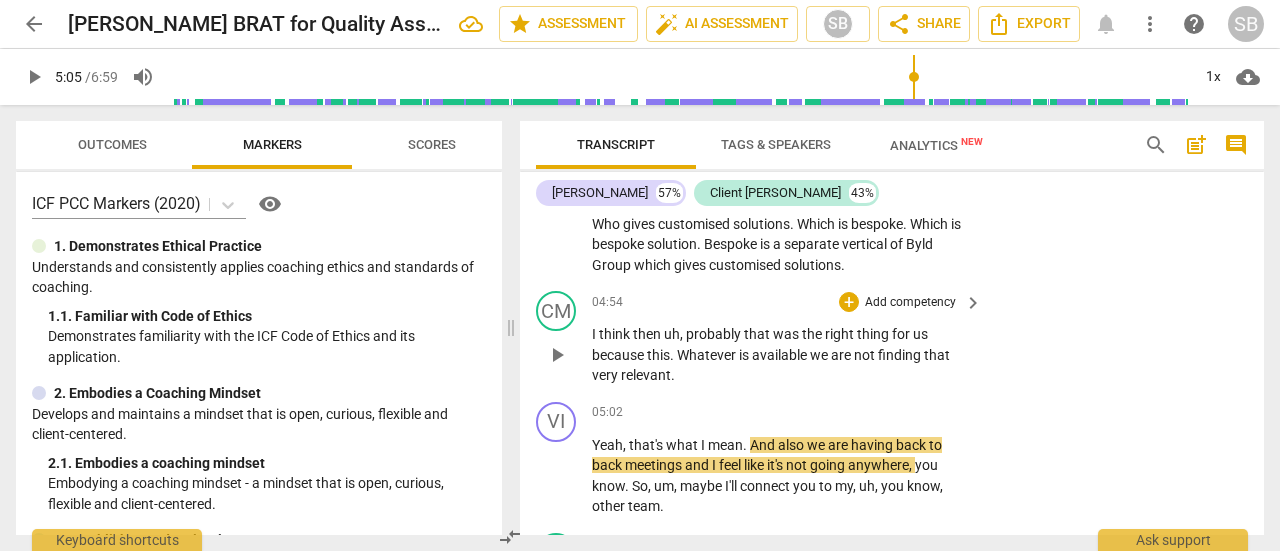 click on "Add competency" at bounding box center [910, 303] 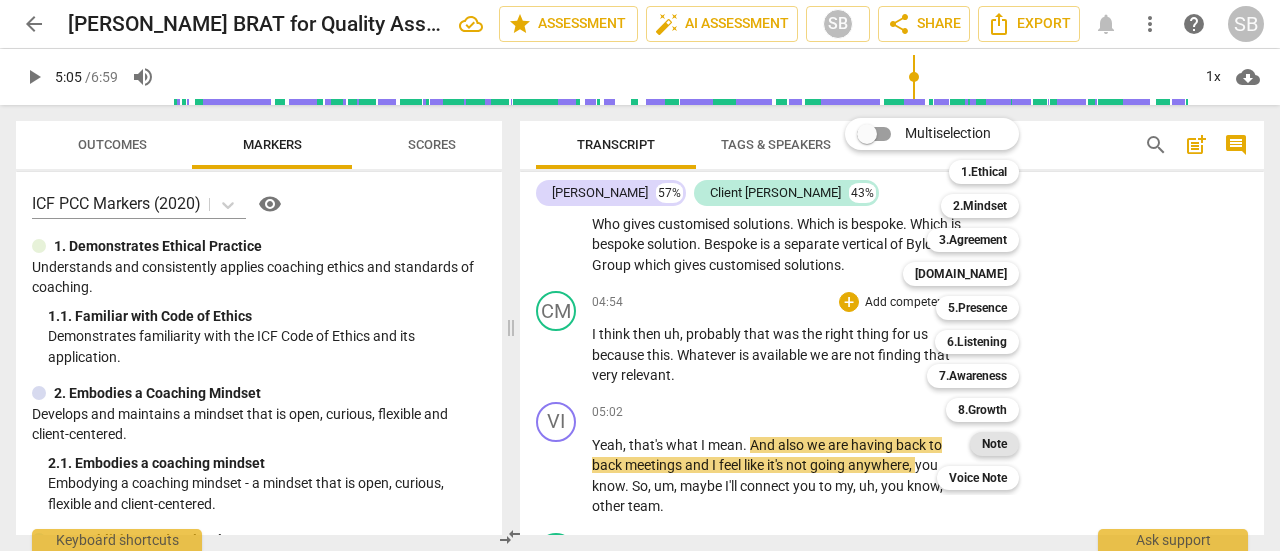 click on "Note" at bounding box center (994, 444) 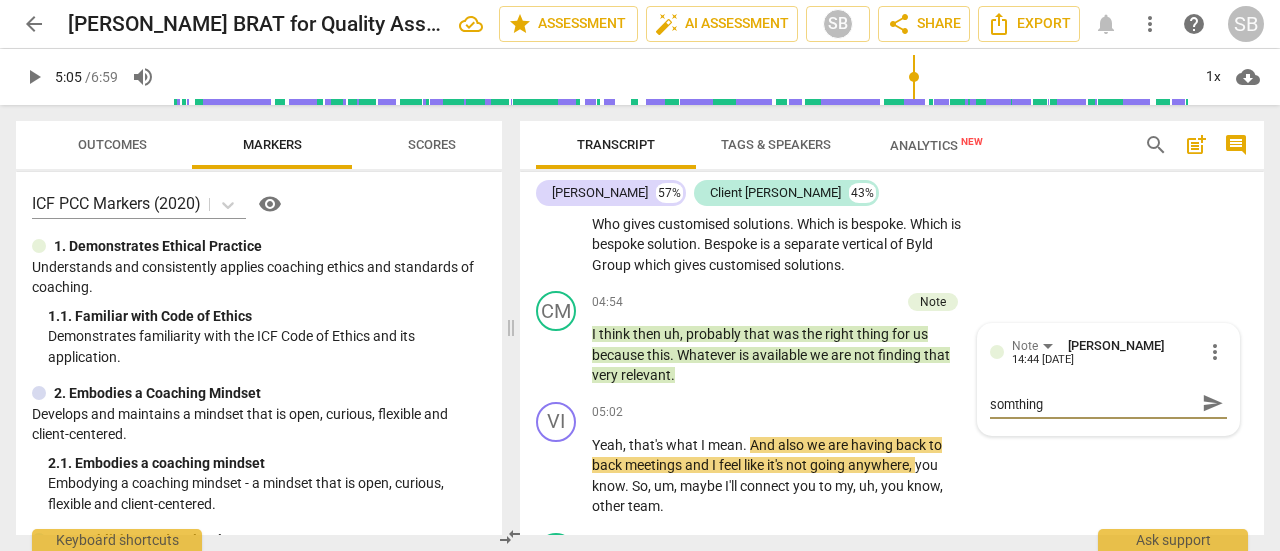 scroll, scrollTop: 0, scrollLeft: 0, axis: both 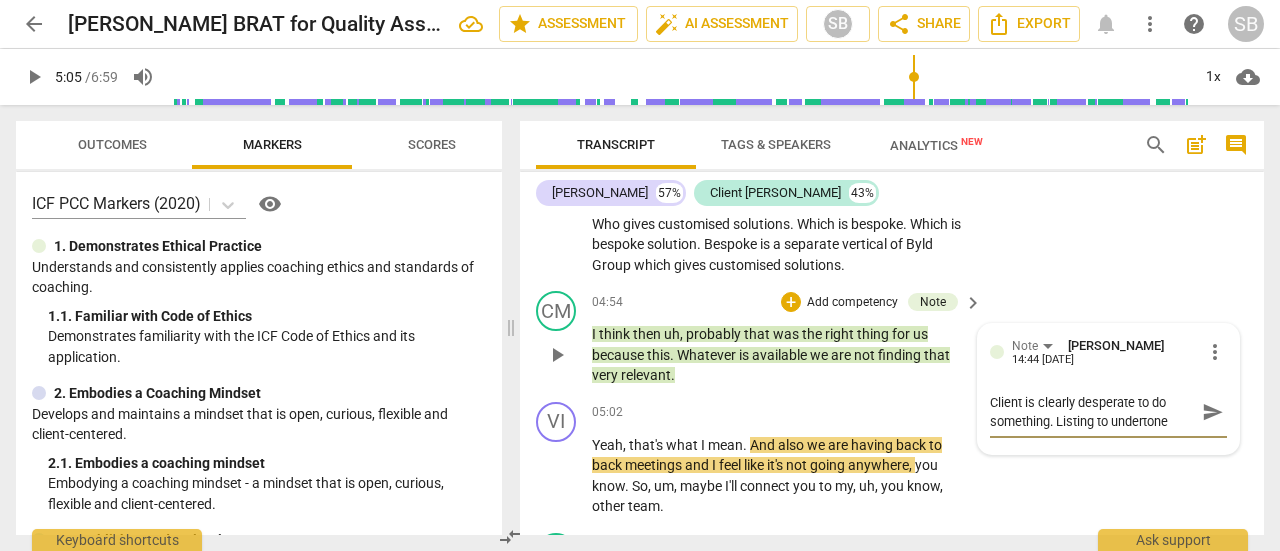click on "Client is clearly desperate to do something. Listing to undertone" at bounding box center (1092, 412) 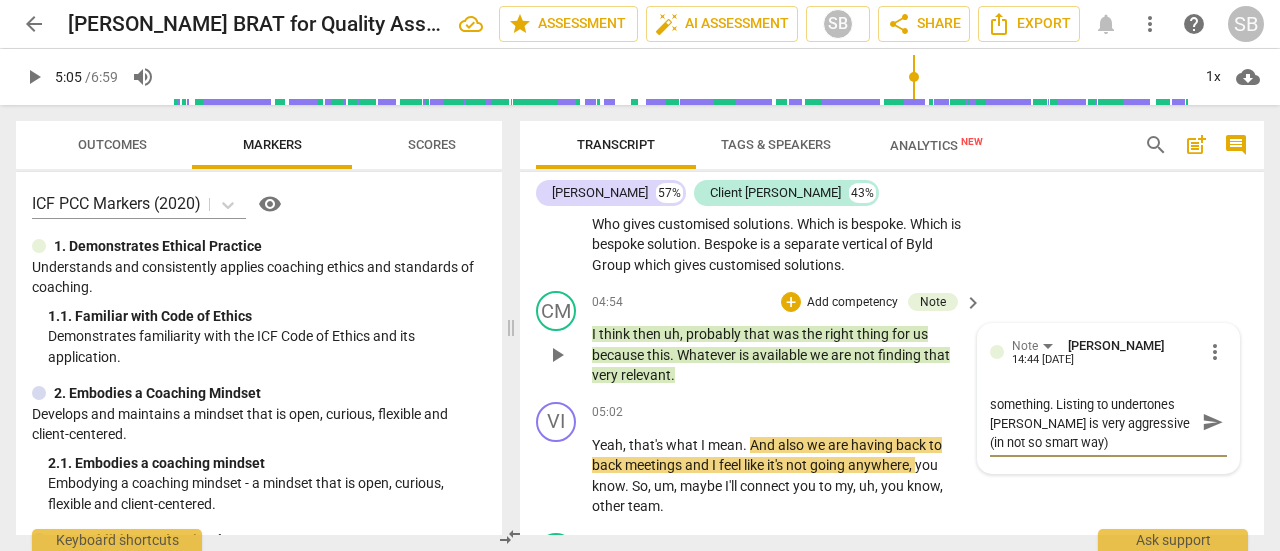 scroll, scrollTop: 18, scrollLeft: 0, axis: vertical 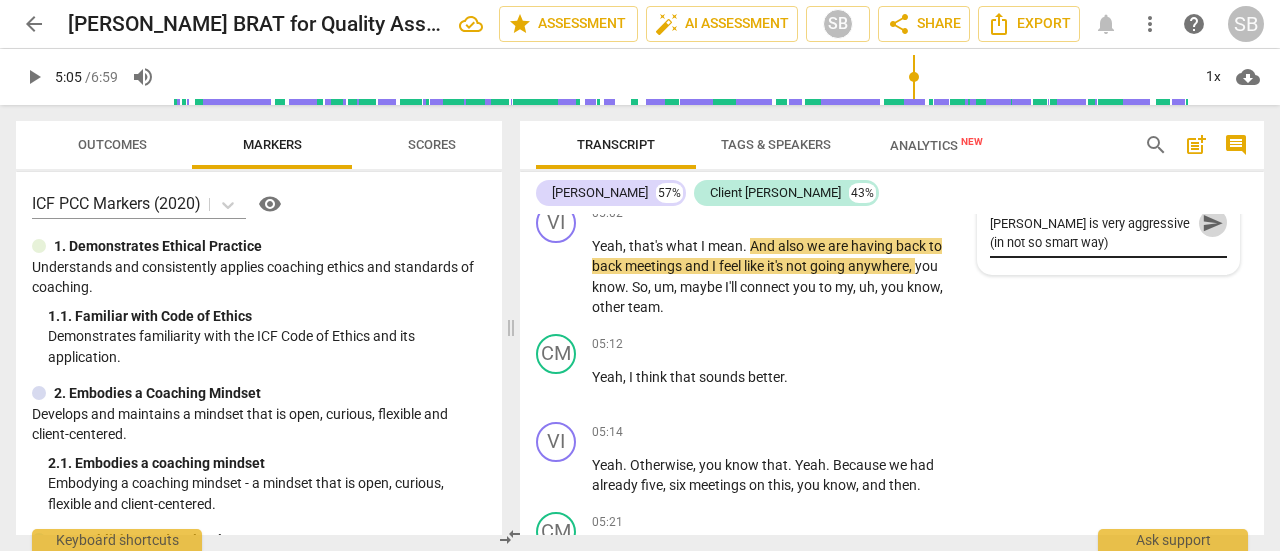 click on "send" at bounding box center [1213, 223] 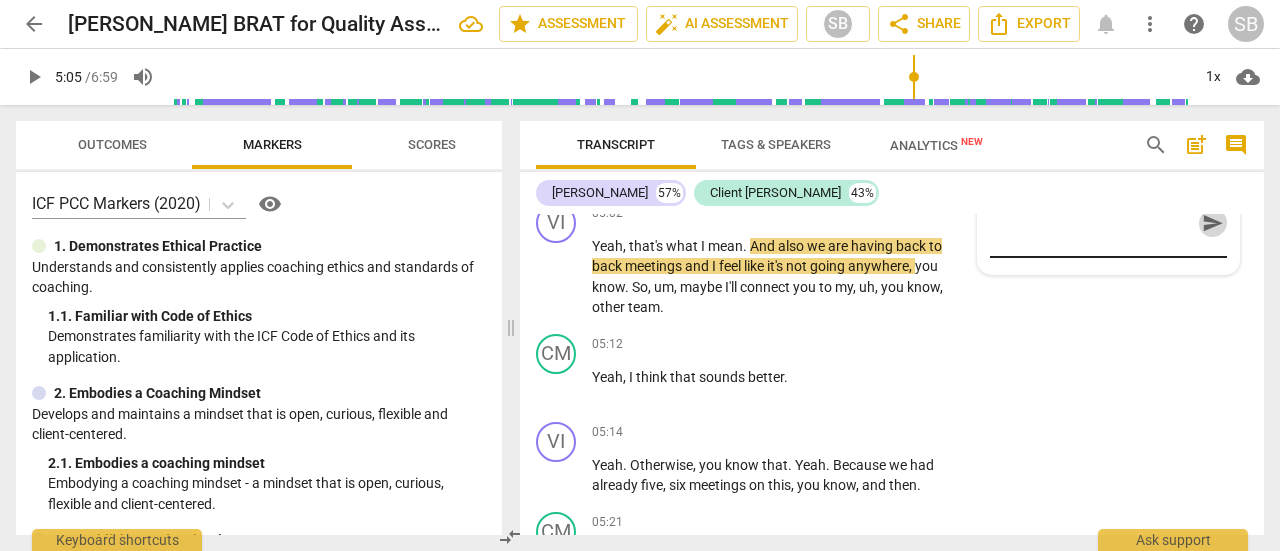 scroll, scrollTop: 0, scrollLeft: 0, axis: both 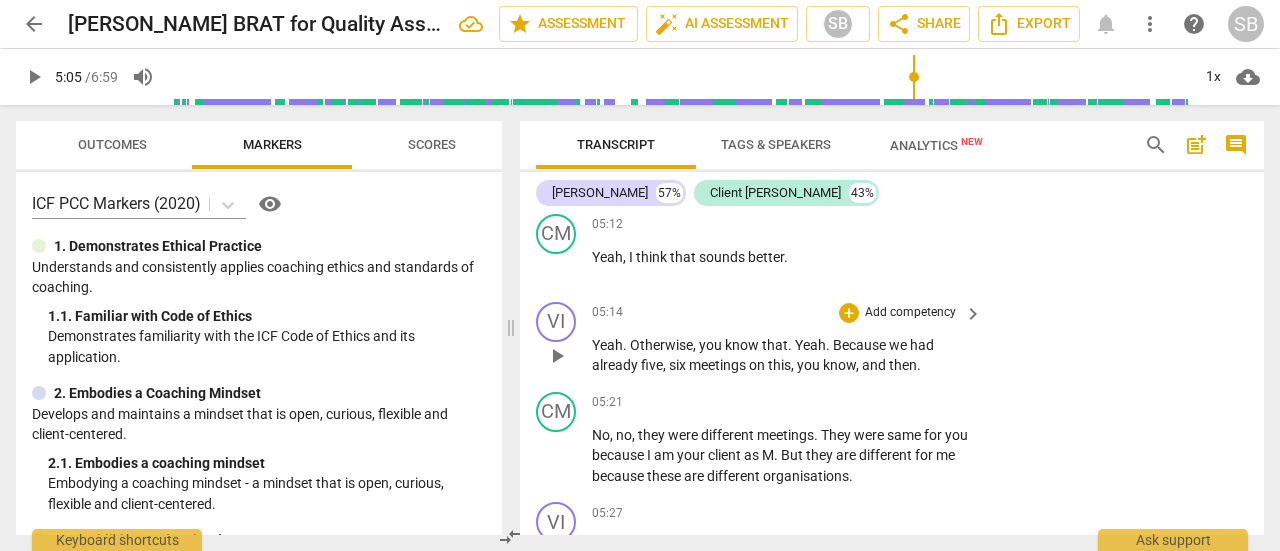 click on "play_arrow" at bounding box center [557, 356] 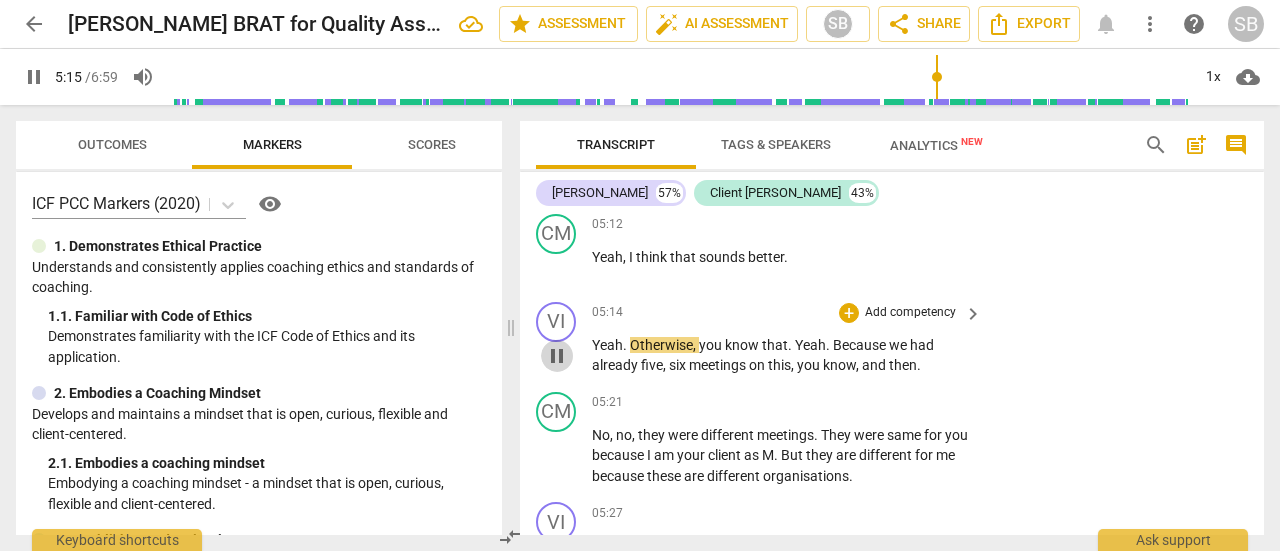 click on "pause" at bounding box center (557, 356) 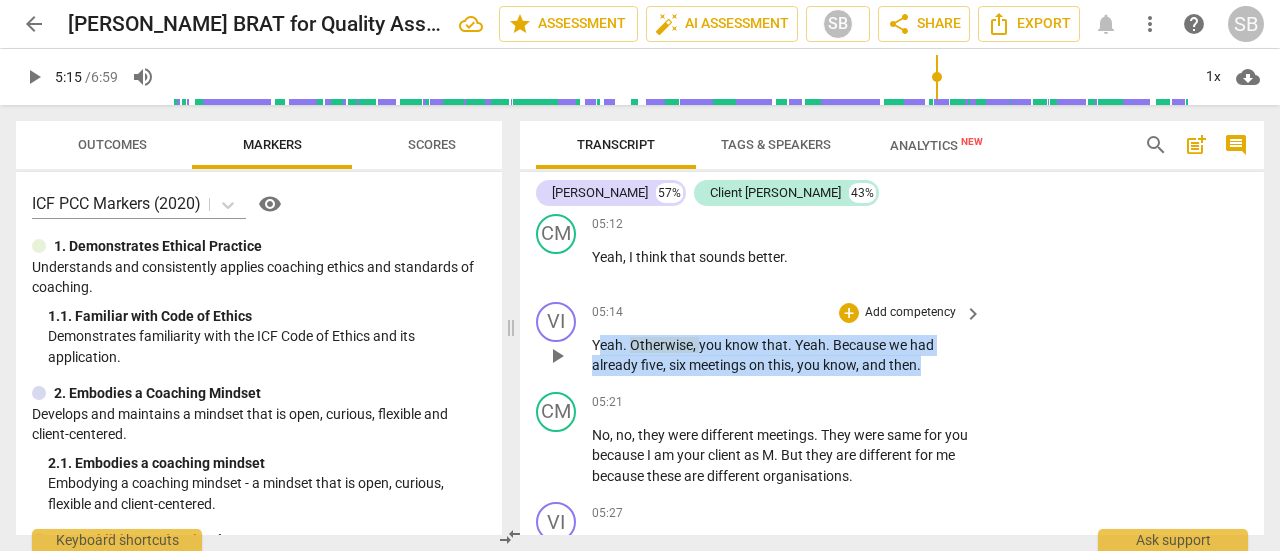 drag, startPoint x: 596, startPoint y: 344, endPoint x: 941, endPoint y: 380, distance: 346.87317 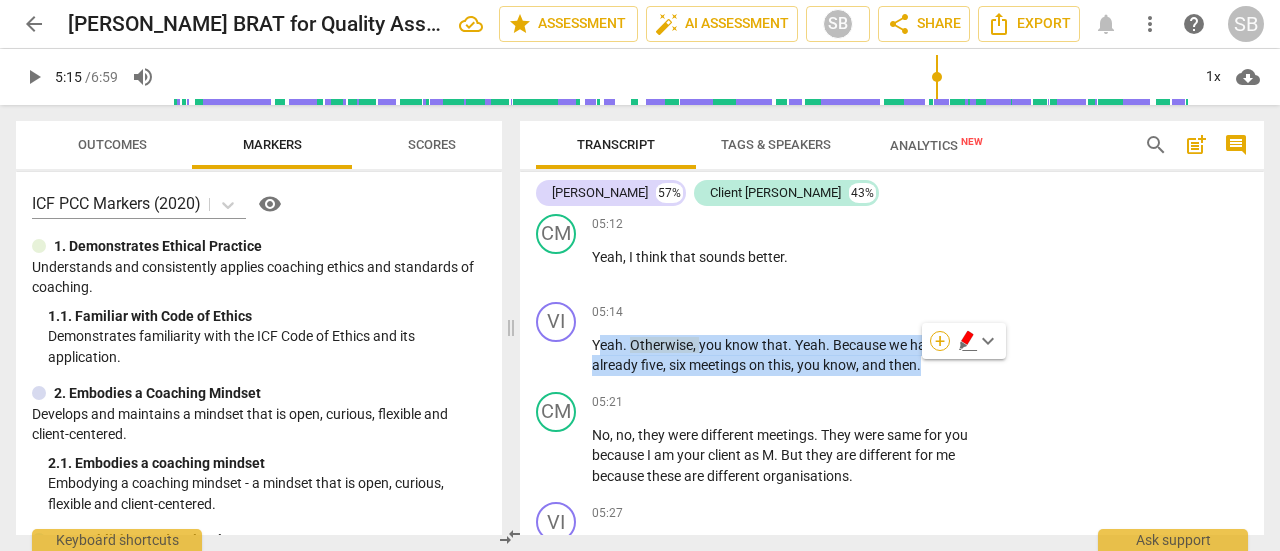 click on "+" at bounding box center (940, 341) 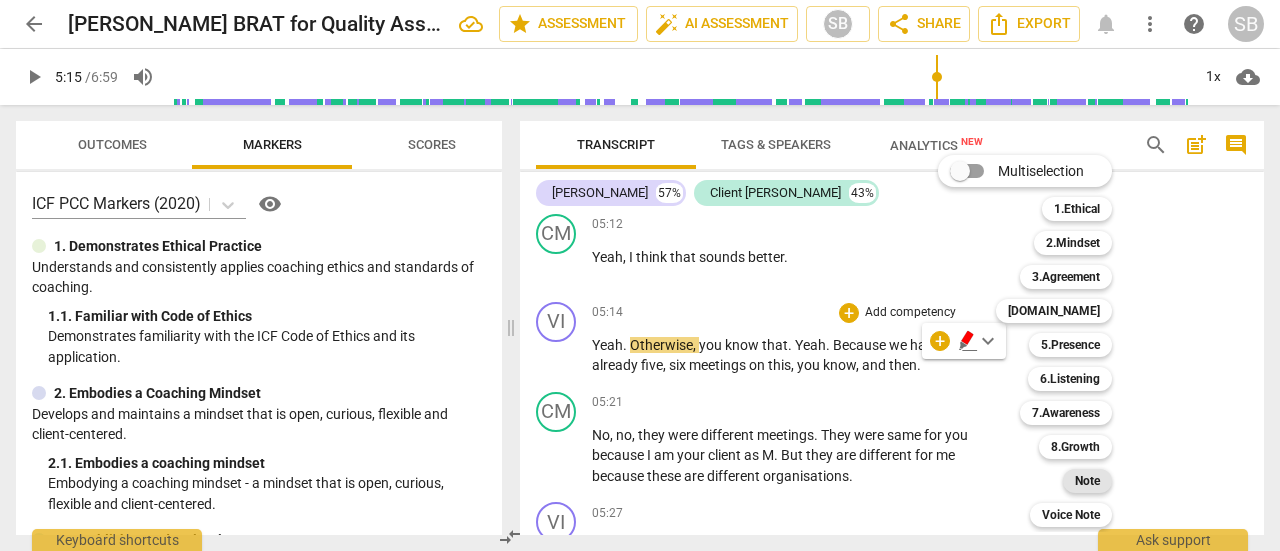 click on "Note" at bounding box center [1087, 481] 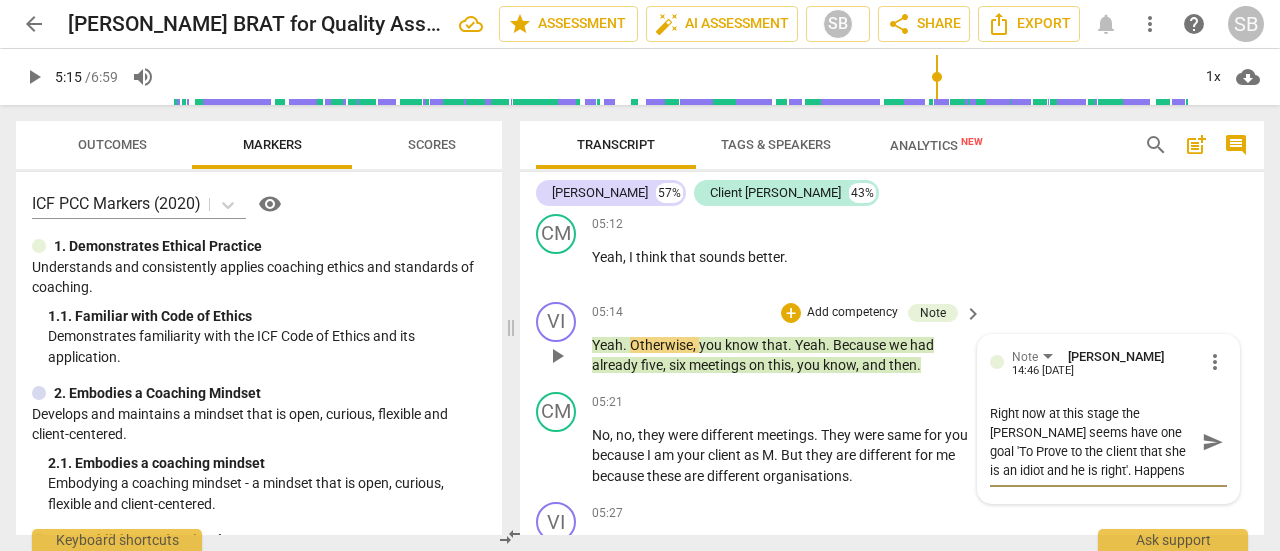 scroll, scrollTop: 17, scrollLeft: 0, axis: vertical 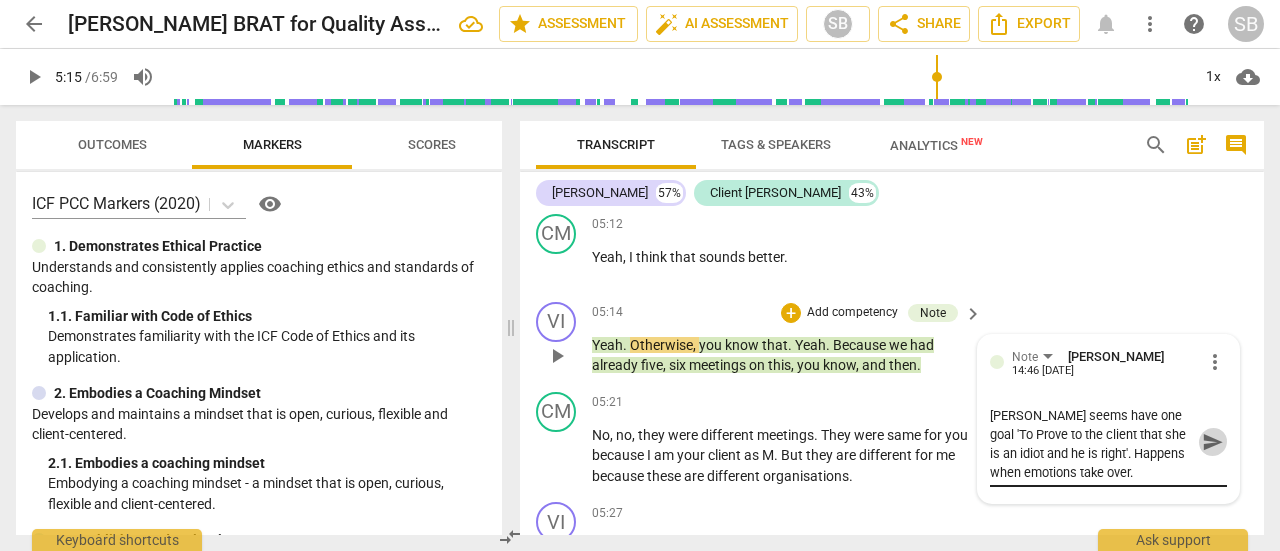 click on "send" at bounding box center [1213, 442] 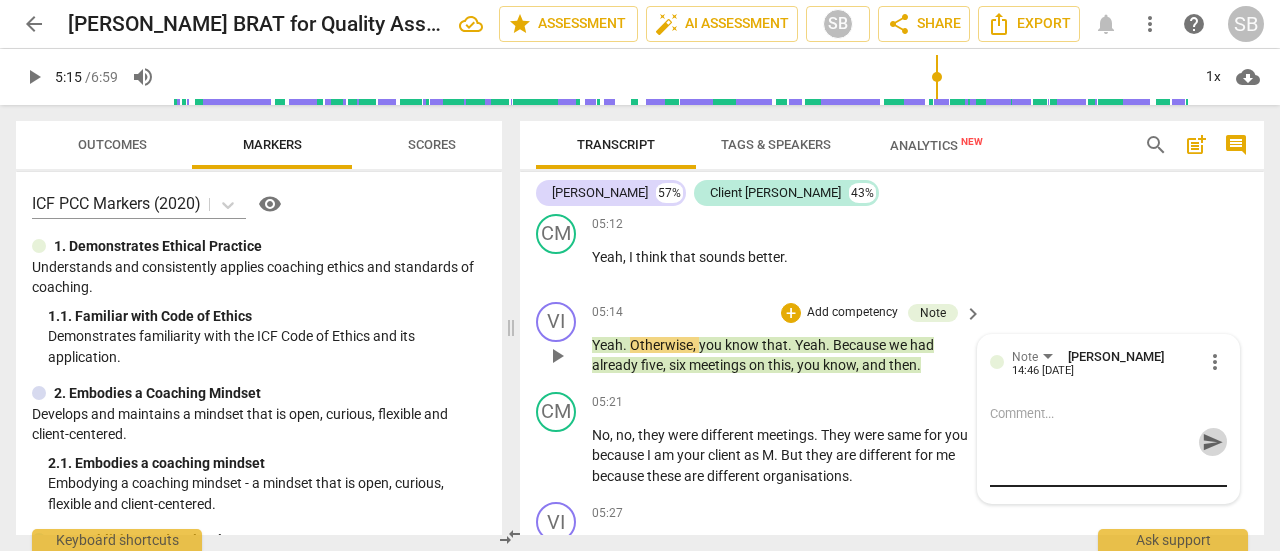 scroll, scrollTop: 0, scrollLeft: 0, axis: both 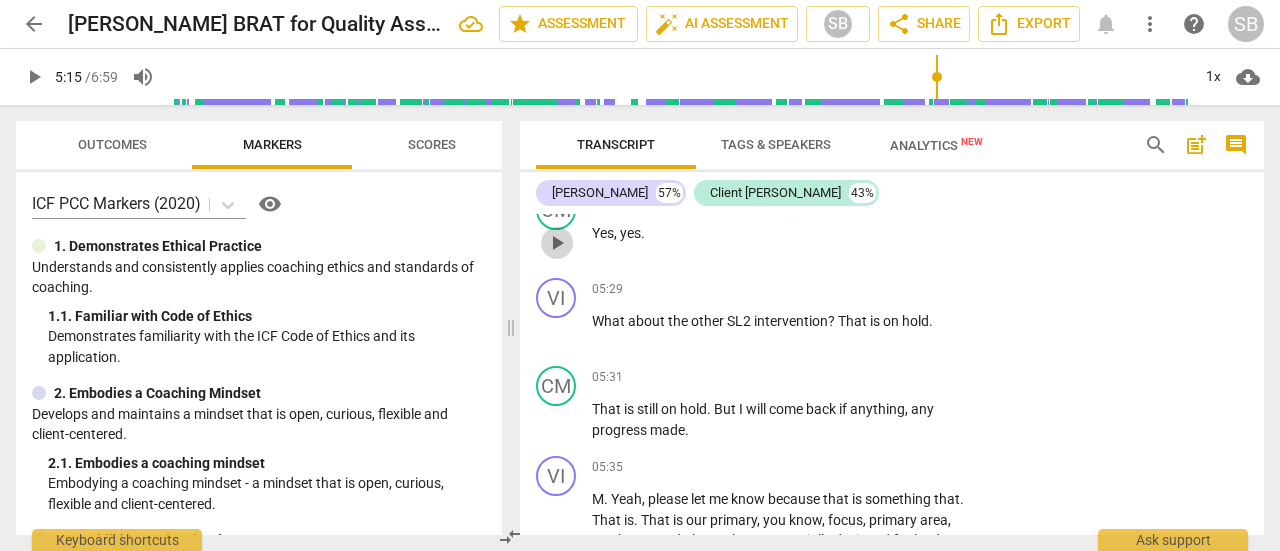 click on "play_arrow" at bounding box center (557, 243) 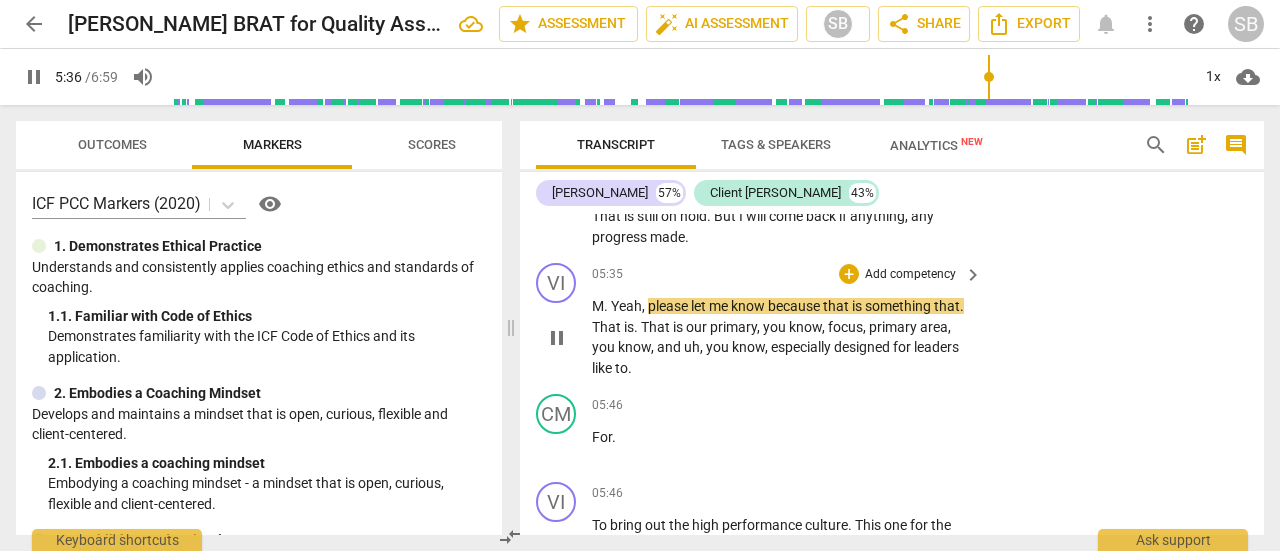 scroll, scrollTop: 5424, scrollLeft: 0, axis: vertical 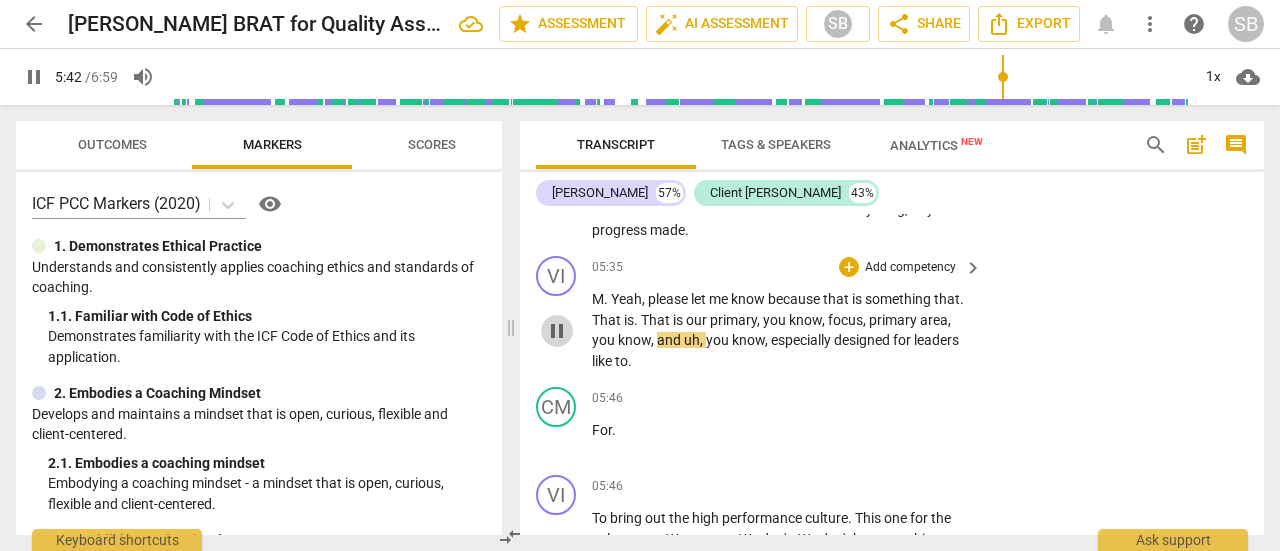 click on "pause" at bounding box center (557, 331) 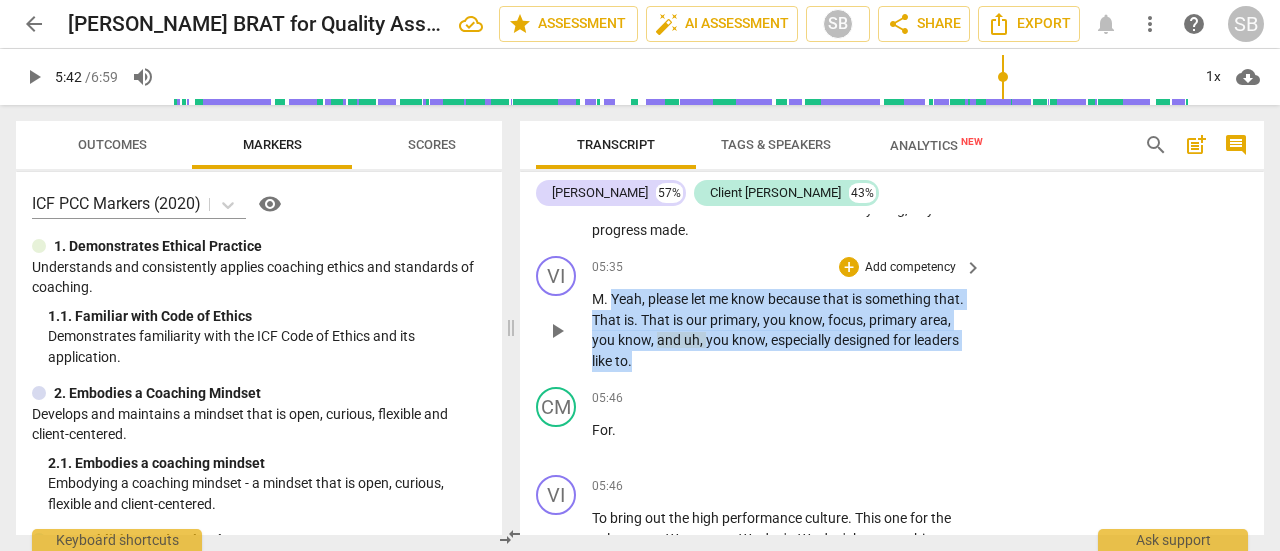 drag, startPoint x: 614, startPoint y: 294, endPoint x: 765, endPoint y: 354, distance: 162.48384 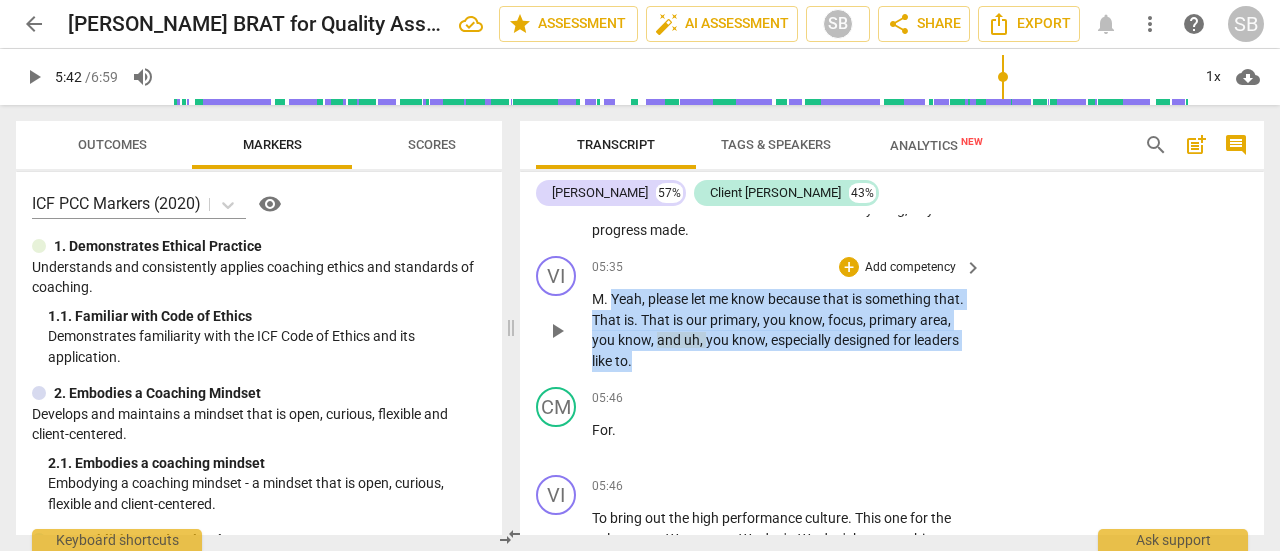 click on "M .   Yeah ,   please   let   me   know   because   that   is   something   that .   That   is .   That   is   our   primary ,   you   know ,   focus ,   primary   area ,   you   know ,   and   uh ,   you   know ,   especially   designed   for   leaders   like   to ." at bounding box center [782, 330] 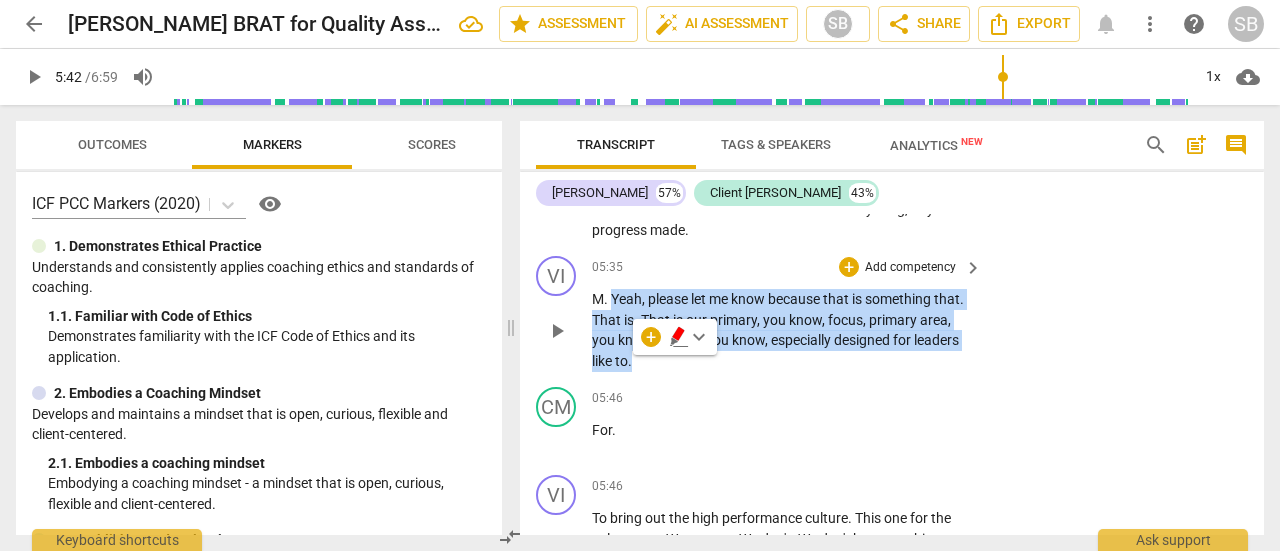 click on "Add competency" at bounding box center [910, 268] 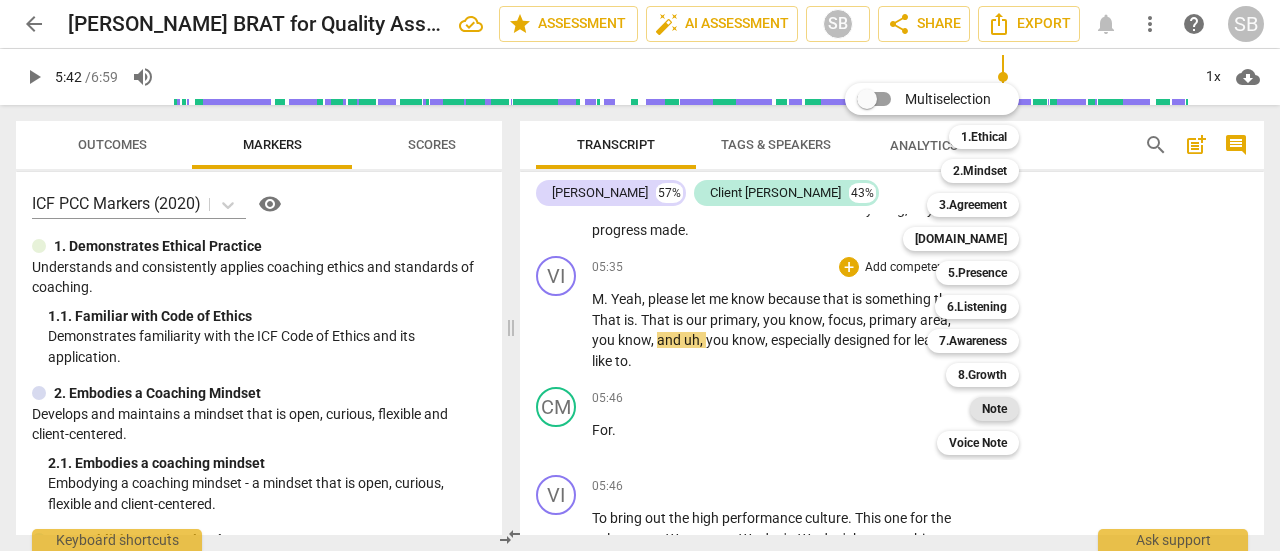 click on "Note" at bounding box center (994, 409) 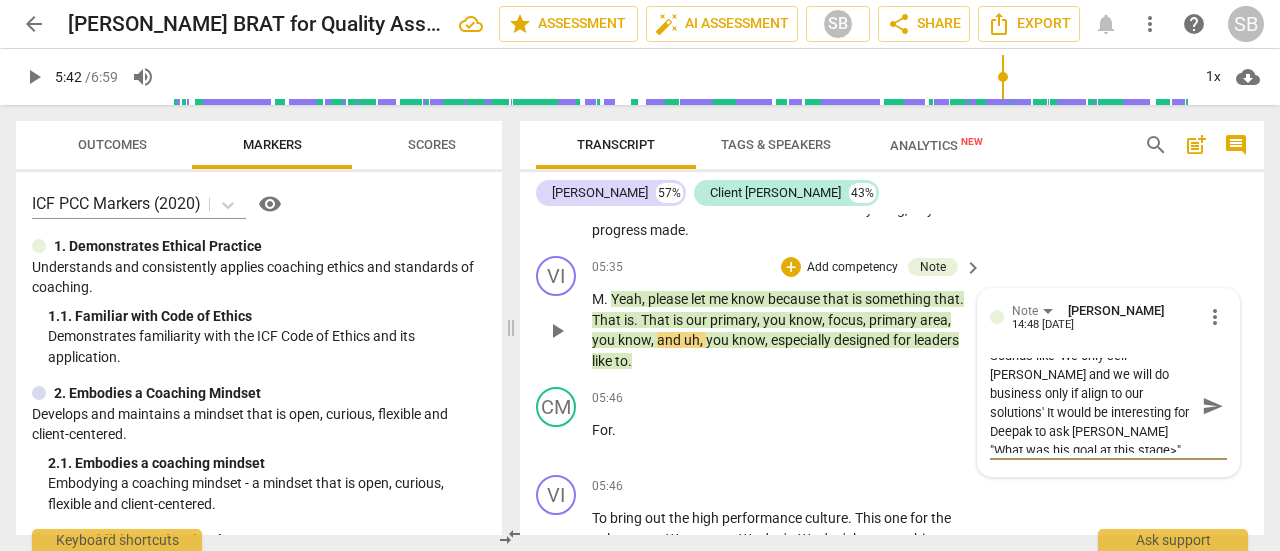 scroll, scrollTop: 0, scrollLeft: 0, axis: both 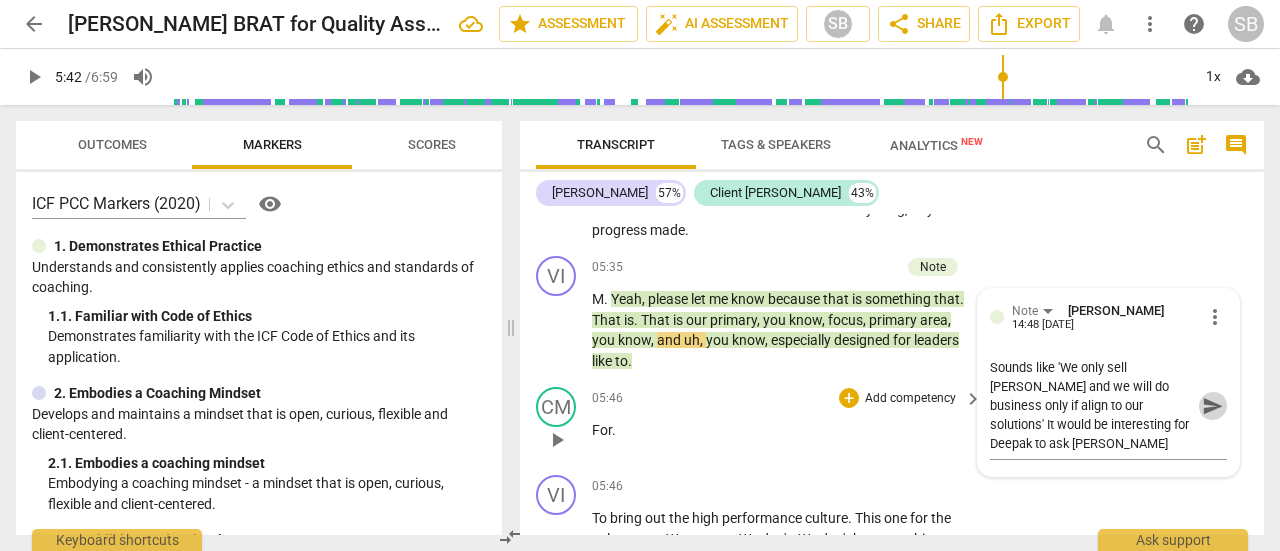 click on "send" at bounding box center (1212, 406) 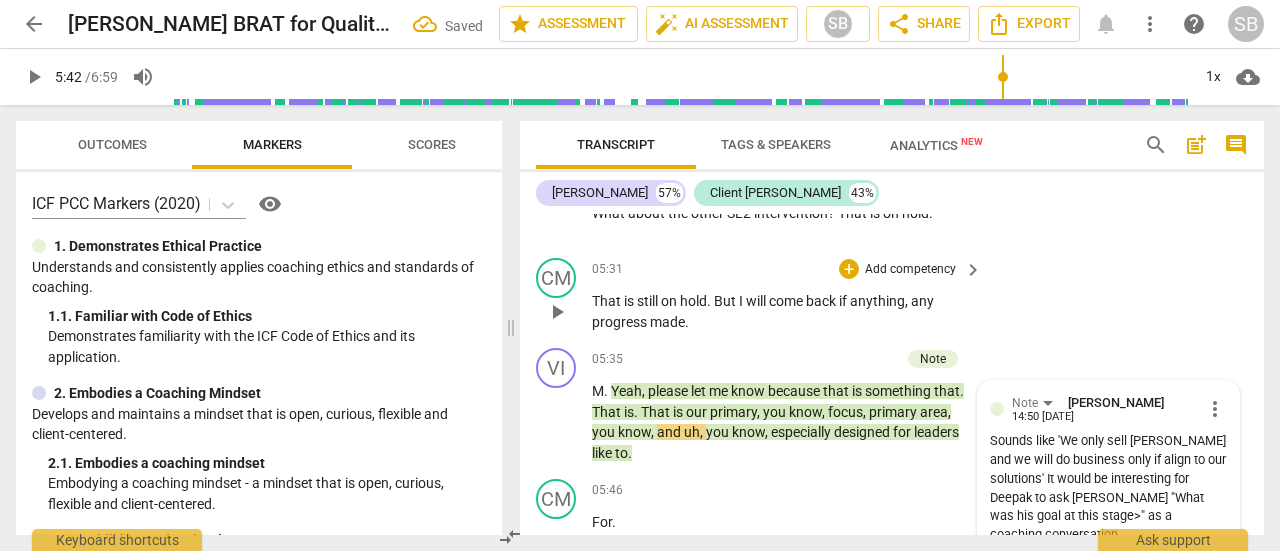 scroll, scrollTop: 5324, scrollLeft: 0, axis: vertical 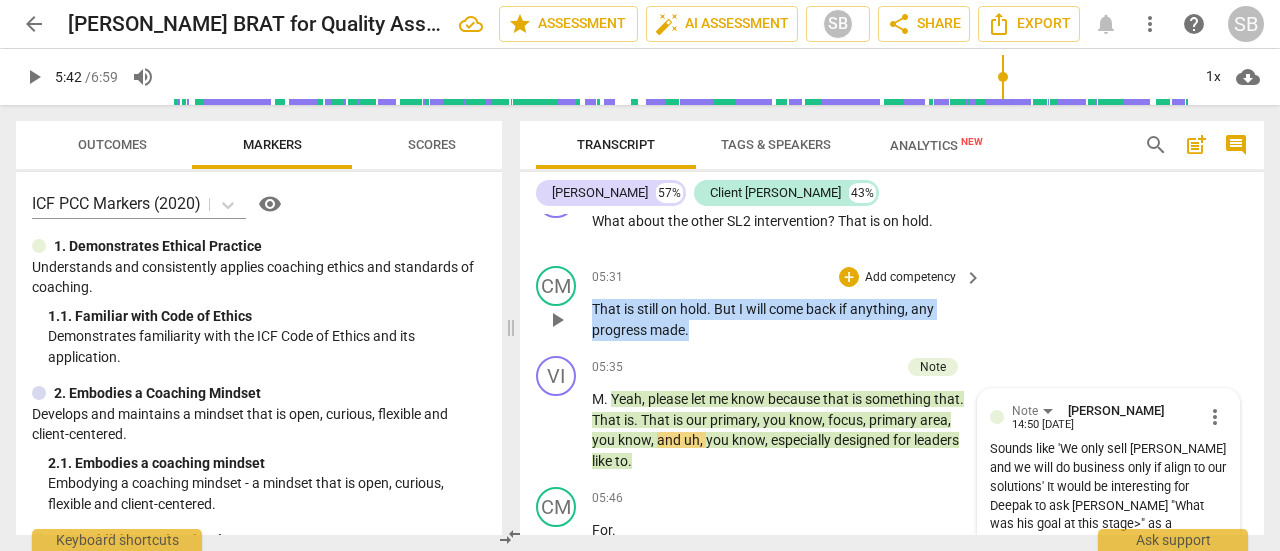 drag, startPoint x: 594, startPoint y: 310, endPoint x: 695, endPoint y: 344, distance: 106.56923 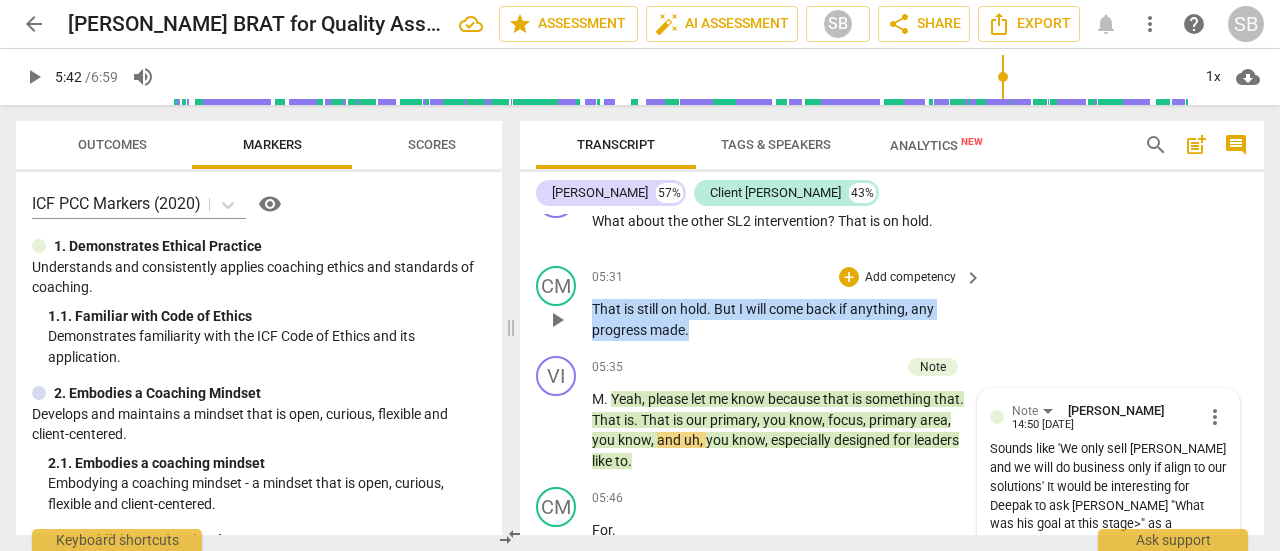 click on "CM play_arrow pause 05:31 + Add competency keyboard_arrow_right That   is   still   on   hold .   But   I   will   come   back   if   anything ,   any   progress   made ." at bounding box center (892, 303) 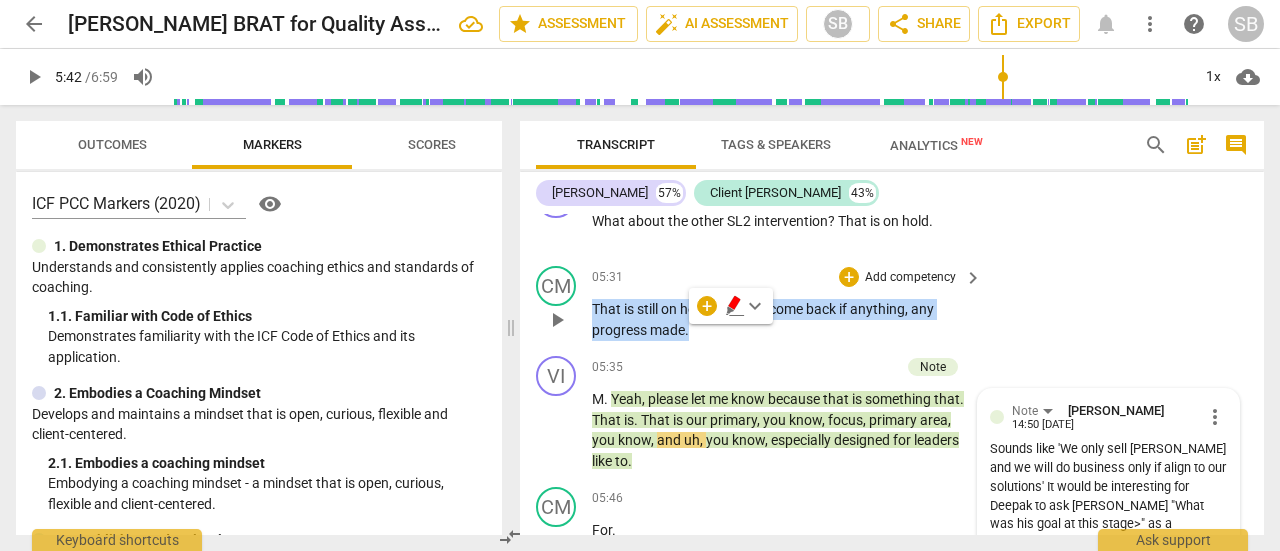 click on "Add competency" at bounding box center [910, 278] 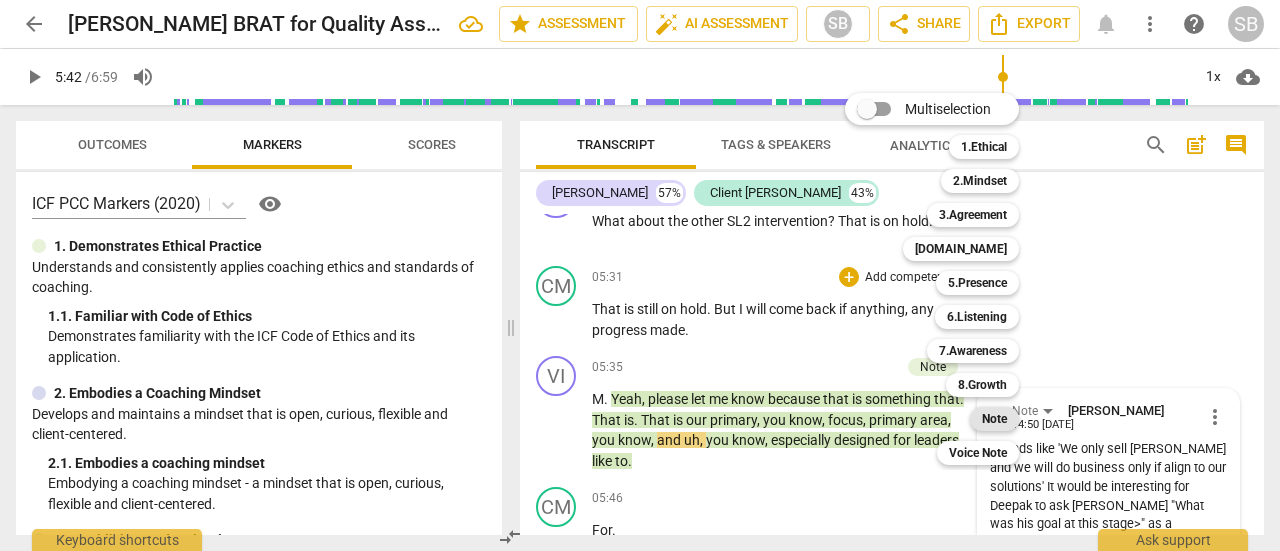 click on "Note" at bounding box center [994, 419] 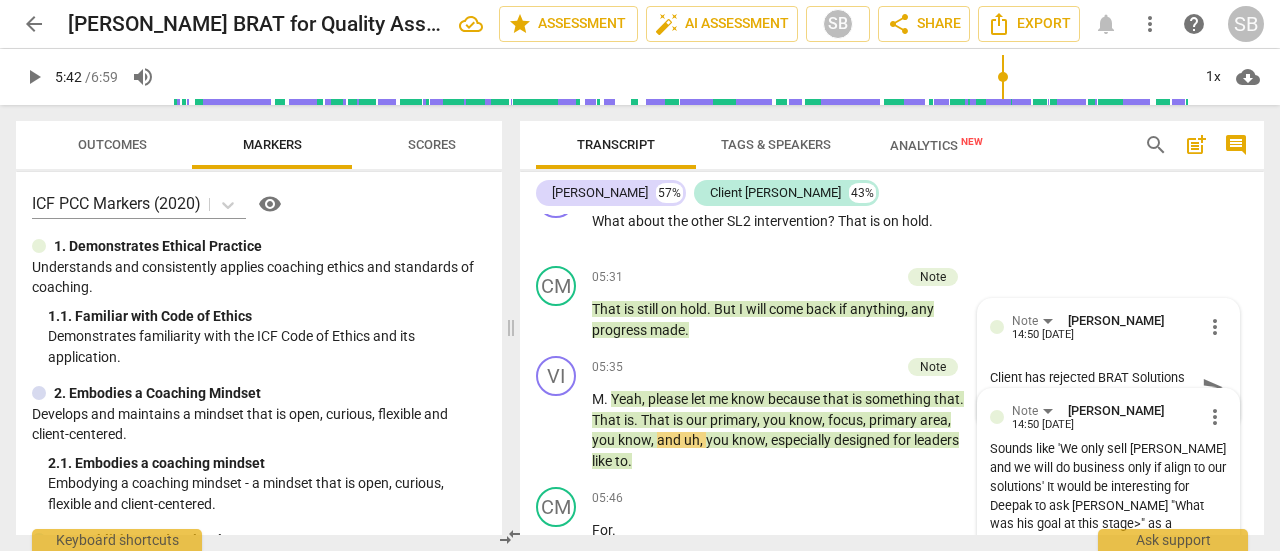 scroll, scrollTop: 16, scrollLeft: 0, axis: vertical 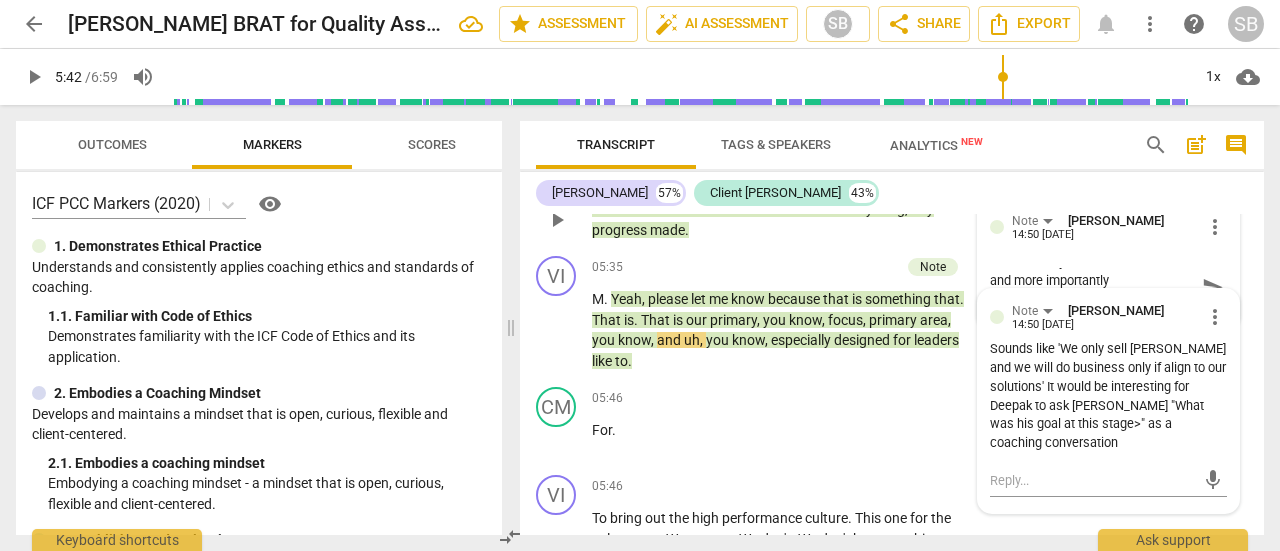 click on "Client has rejected BRAT Solutions and more importantly [PERSON_NAME] in this case." at bounding box center (1092, 287) 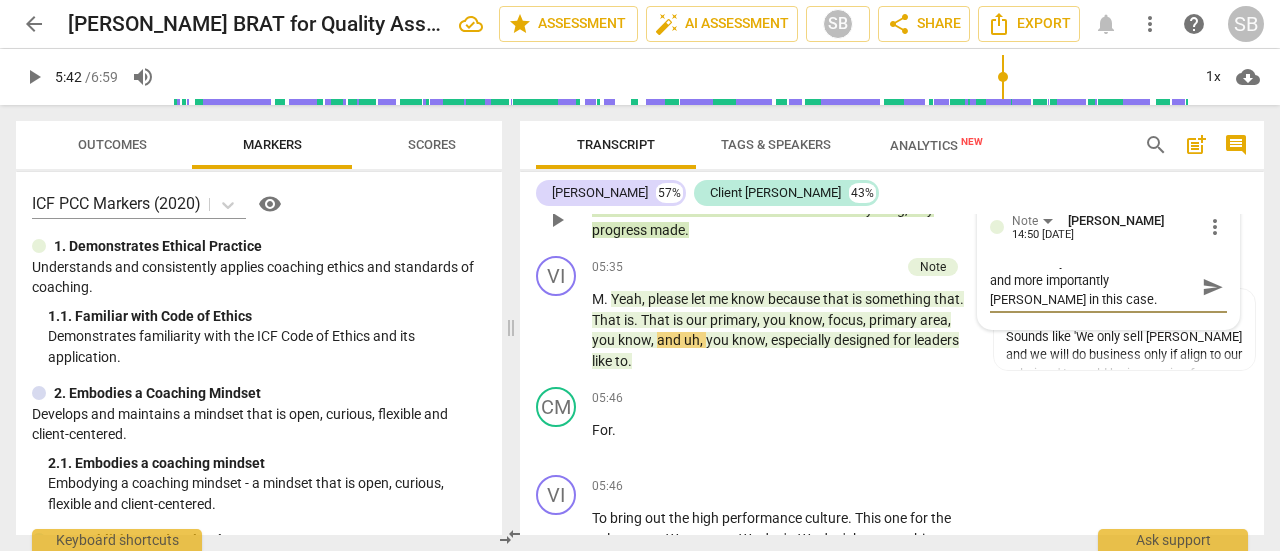 click on "Client has rejected BRAT Solutions and more importantly [PERSON_NAME] in this case." at bounding box center (1092, 287) 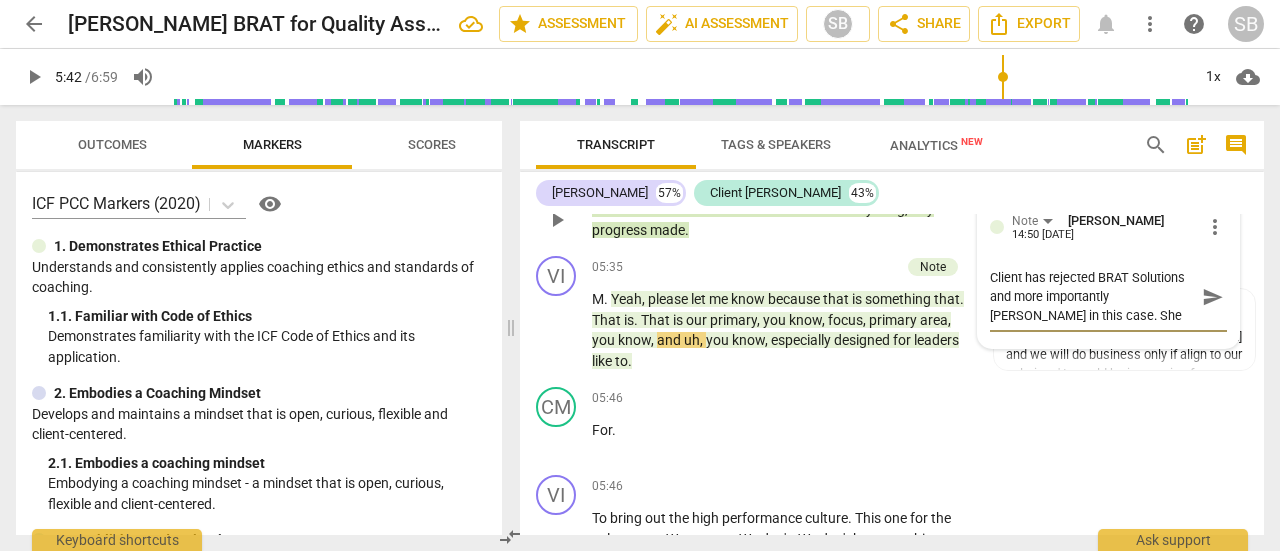 scroll, scrollTop: 17, scrollLeft: 0, axis: vertical 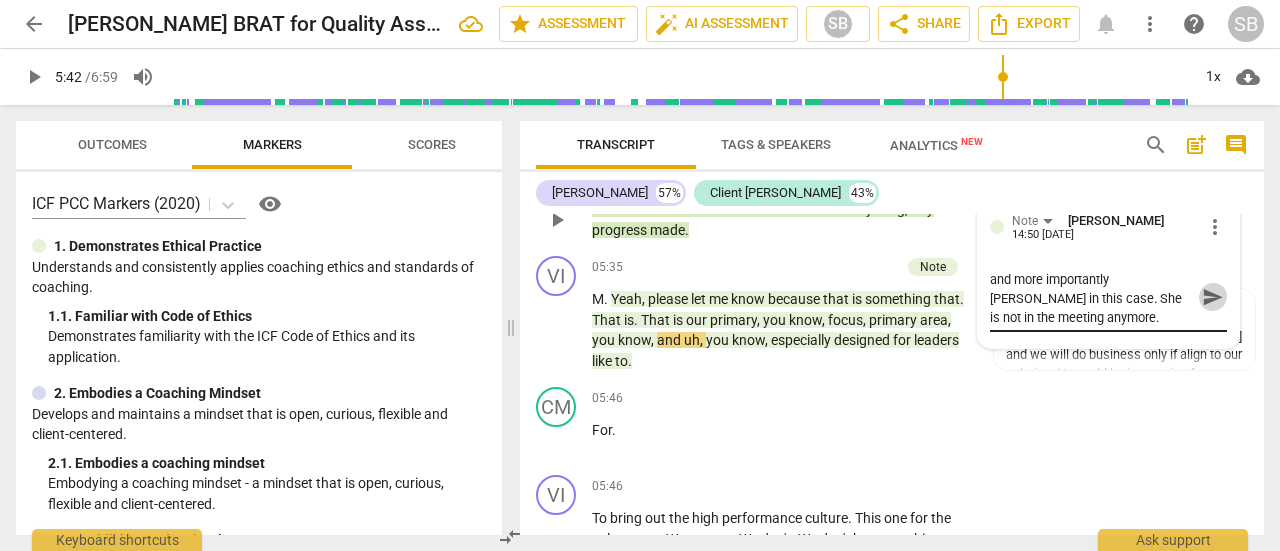 click on "send" at bounding box center [1213, 297] 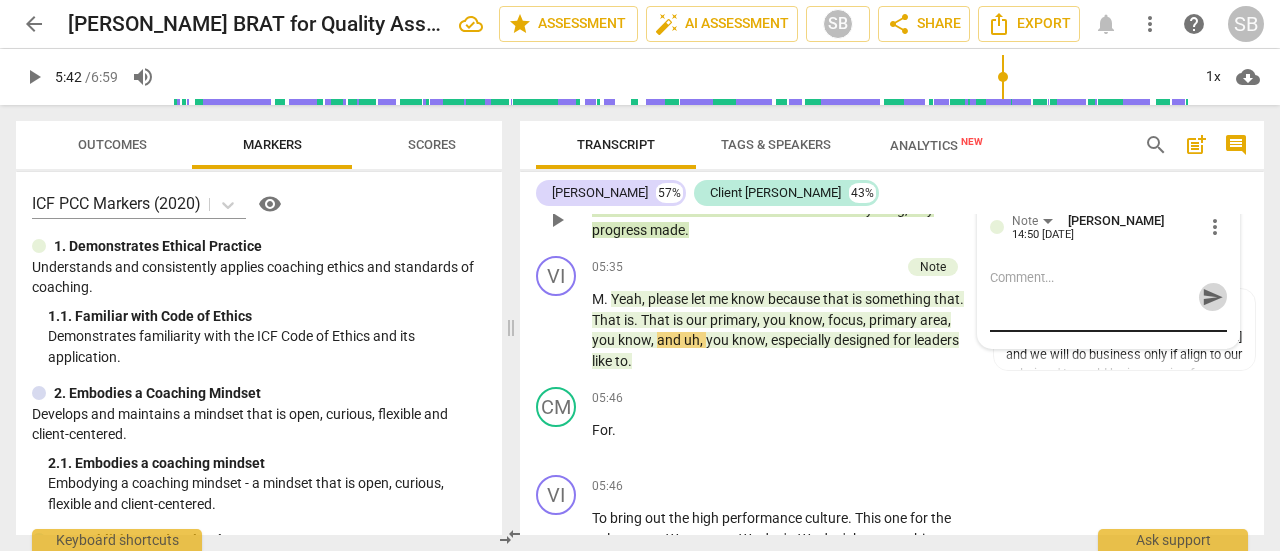 scroll, scrollTop: 0, scrollLeft: 0, axis: both 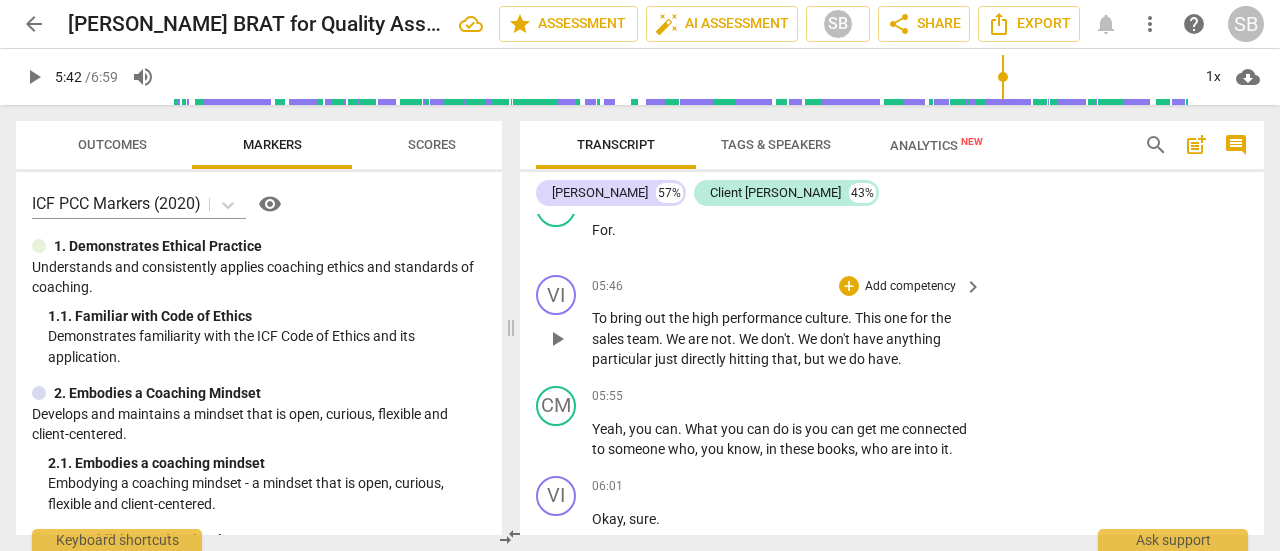 click on "play_arrow" at bounding box center (557, 339) 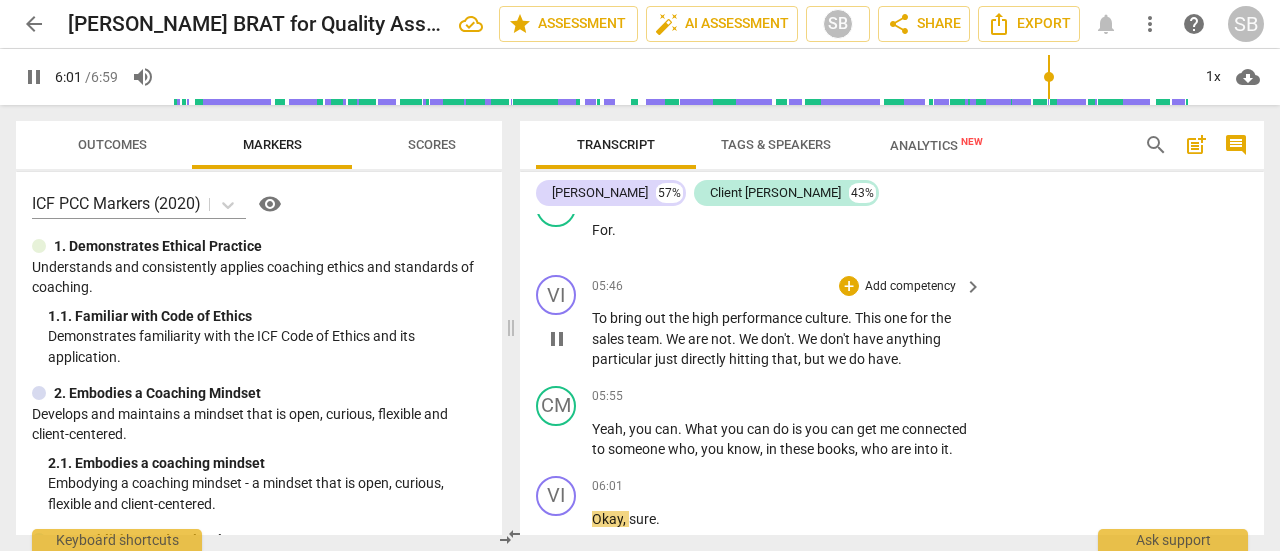 click on "pause" at bounding box center (557, 339) 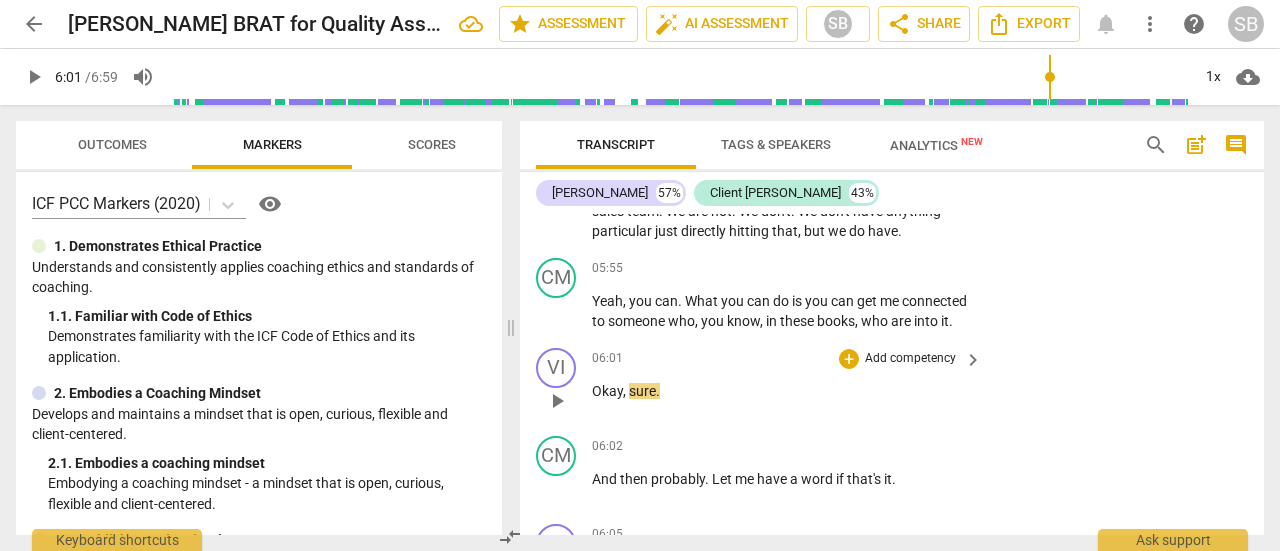 scroll, scrollTop: 5724, scrollLeft: 0, axis: vertical 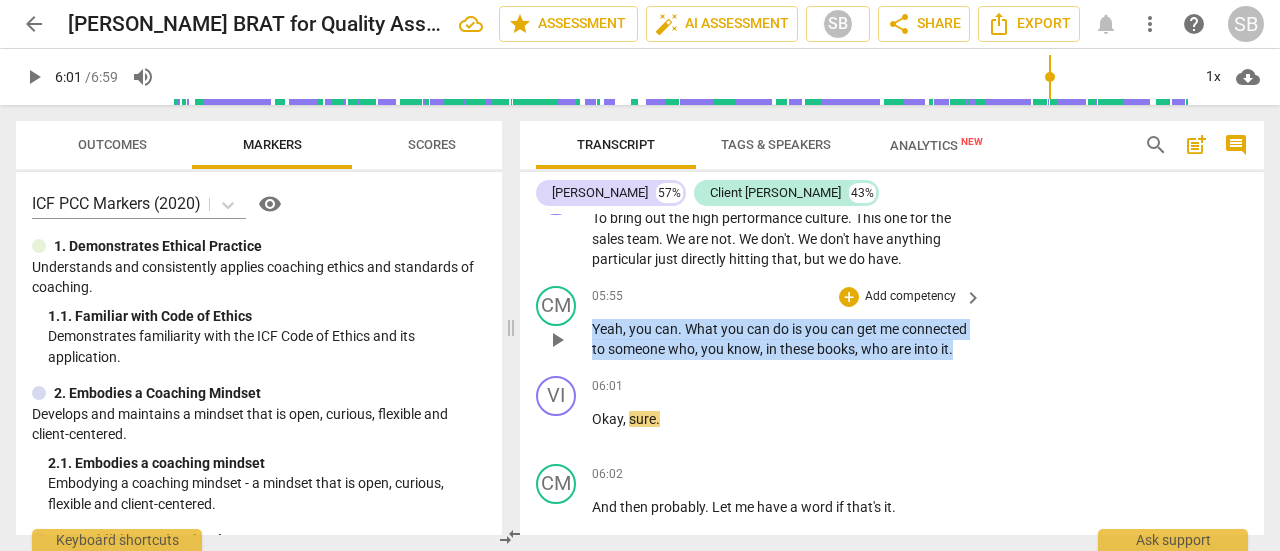 drag, startPoint x: 592, startPoint y: 335, endPoint x: 656, endPoint y: 376, distance: 76.00658 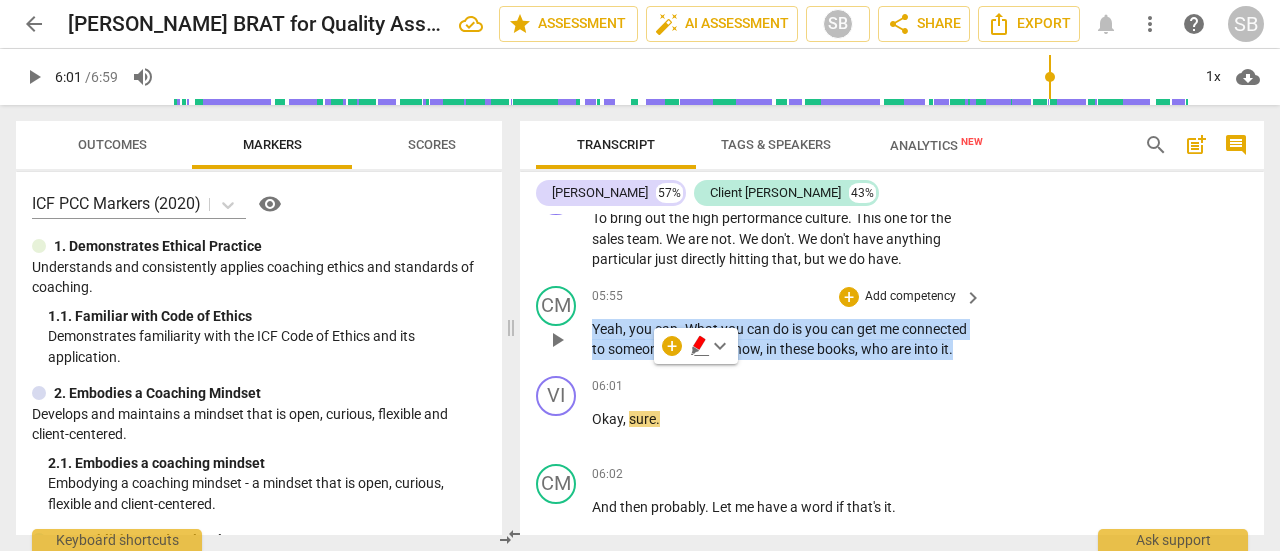 click on "Add competency" at bounding box center [910, 297] 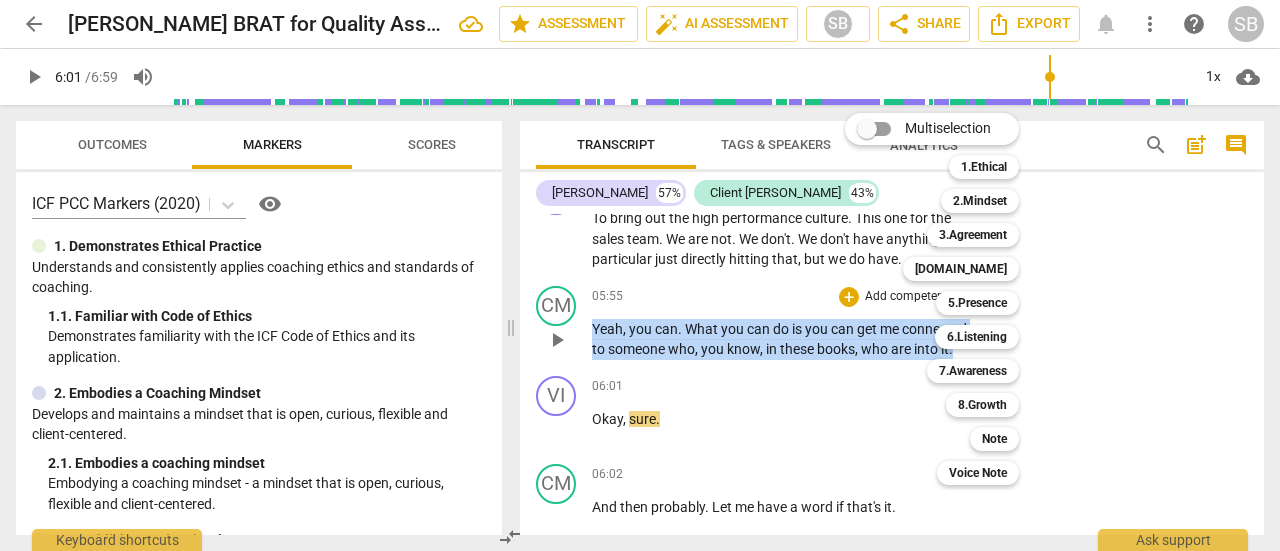 click on "Multiselection m 1.Ethical 1 2.Mindset 2 3.Agreement 3 [DOMAIN_NAME] 4 5.Presence 5 6.Listening 6 7.Awareness 7 8.Growth 8 Note 9 Voice Note 0" at bounding box center [947, 299] 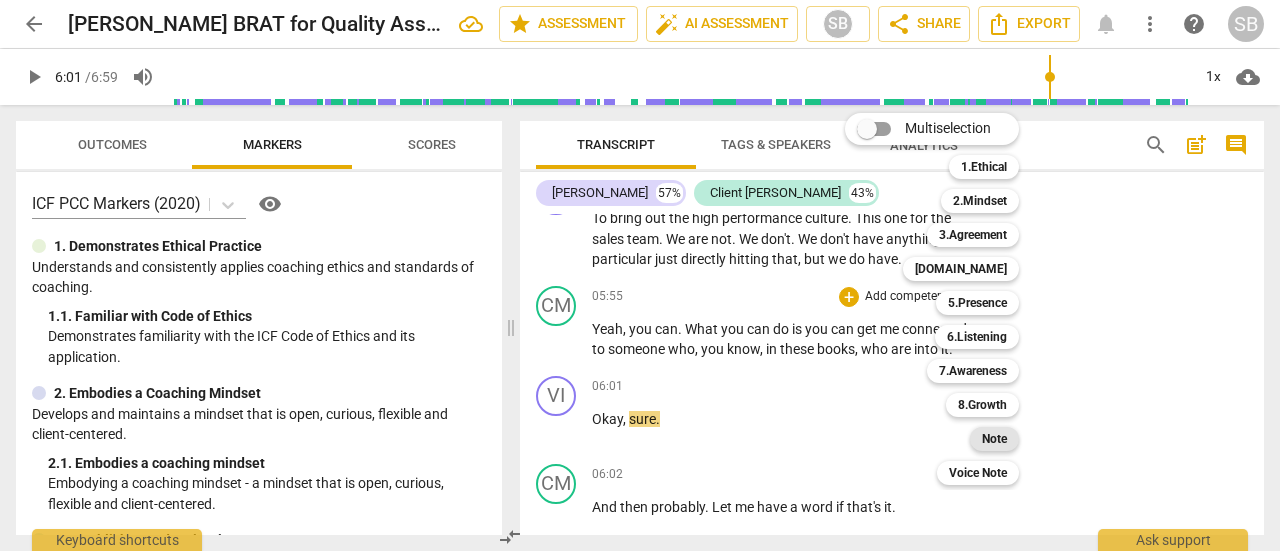 click on "Note" at bounding box center (994, 439) 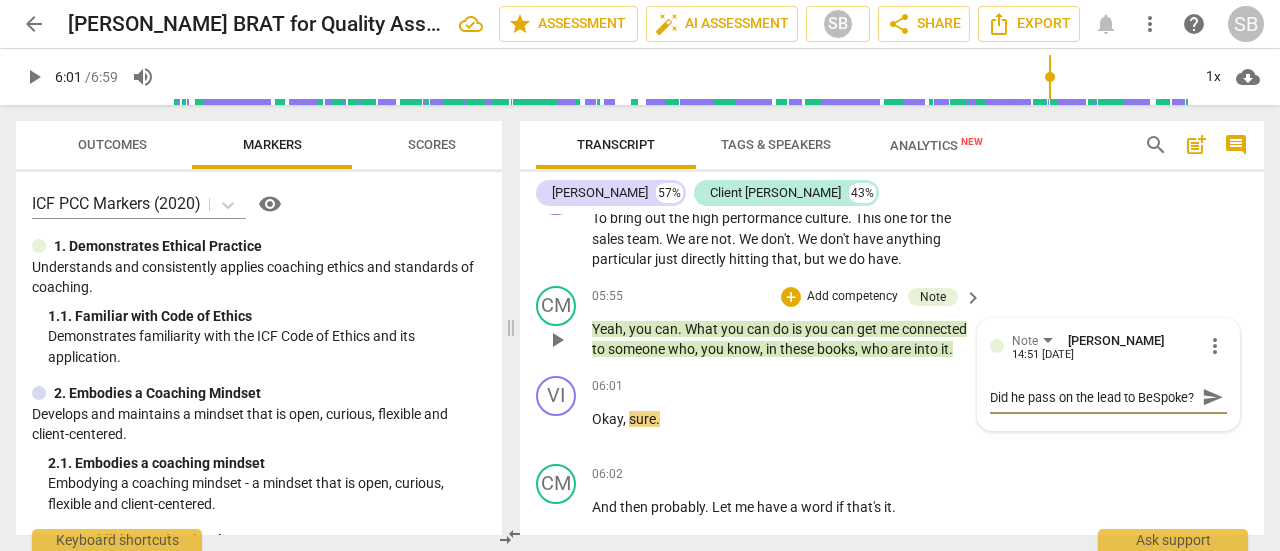 scroll, scrollTop: 16, scrollLeft: 0, axis: vertical 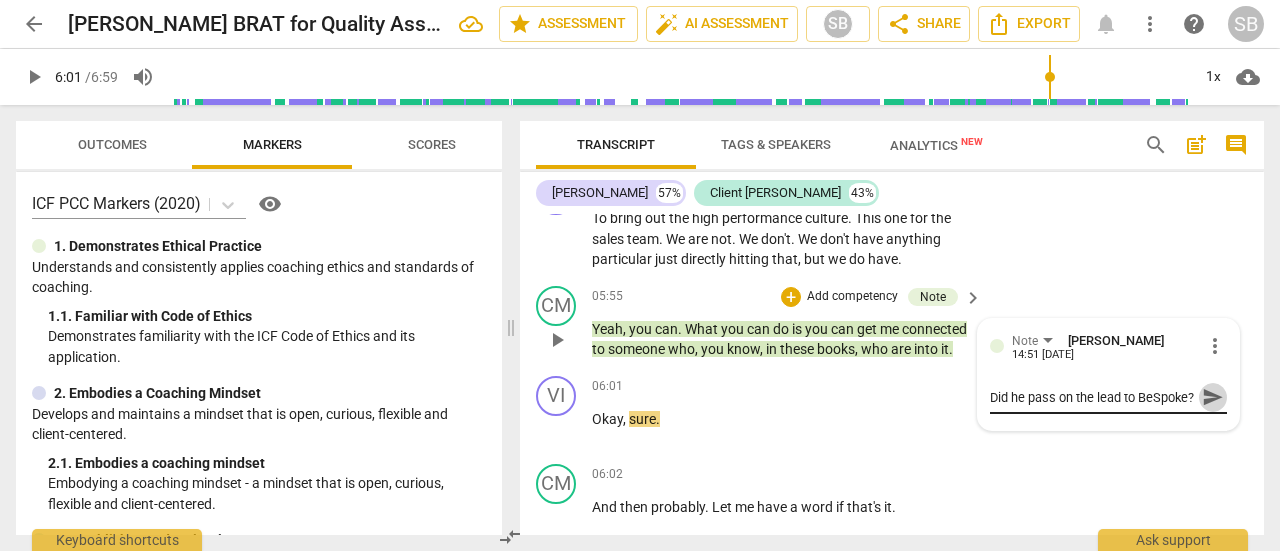 click on "send" at bounding box center [1213, 397] 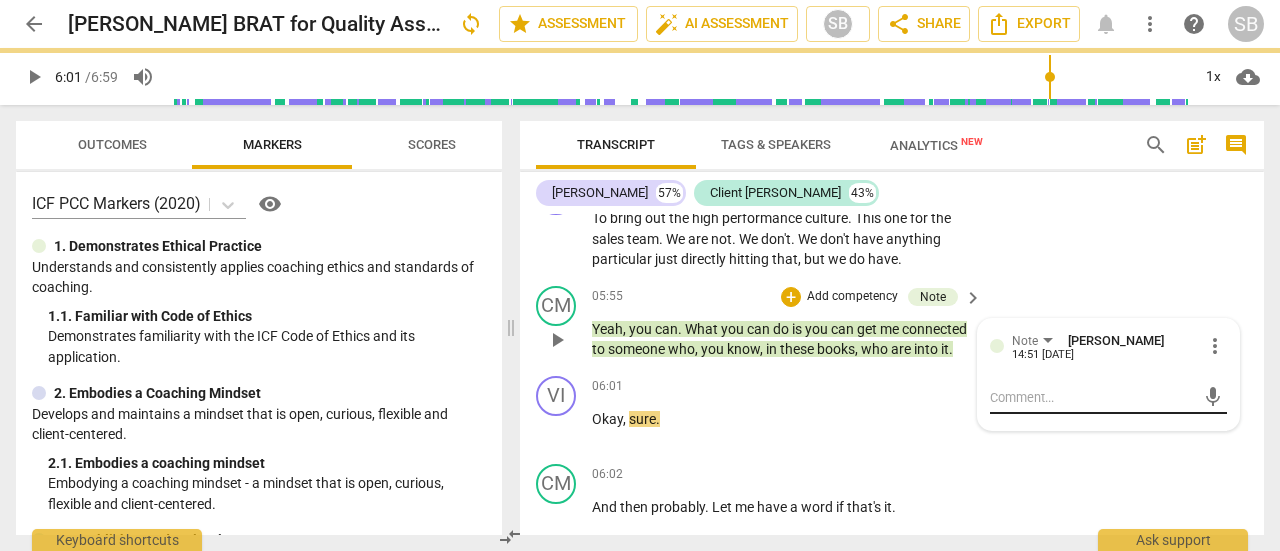 scroll, scrollTop: 0, scrollLeft: 0, axis: both 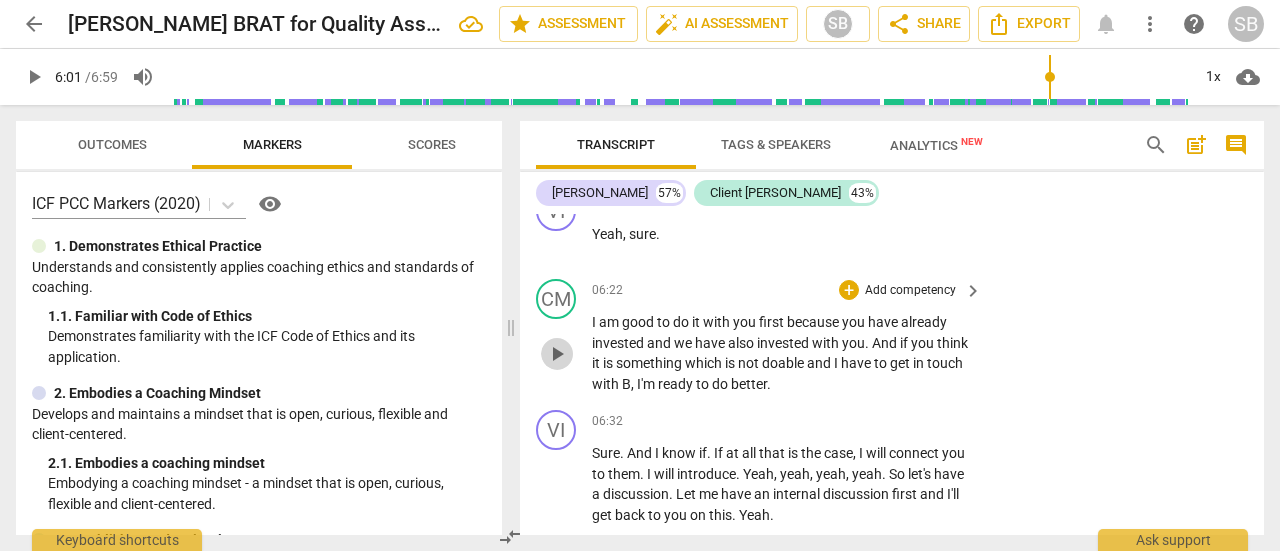 click on "play_arrow" at bounding box center [557, 354] 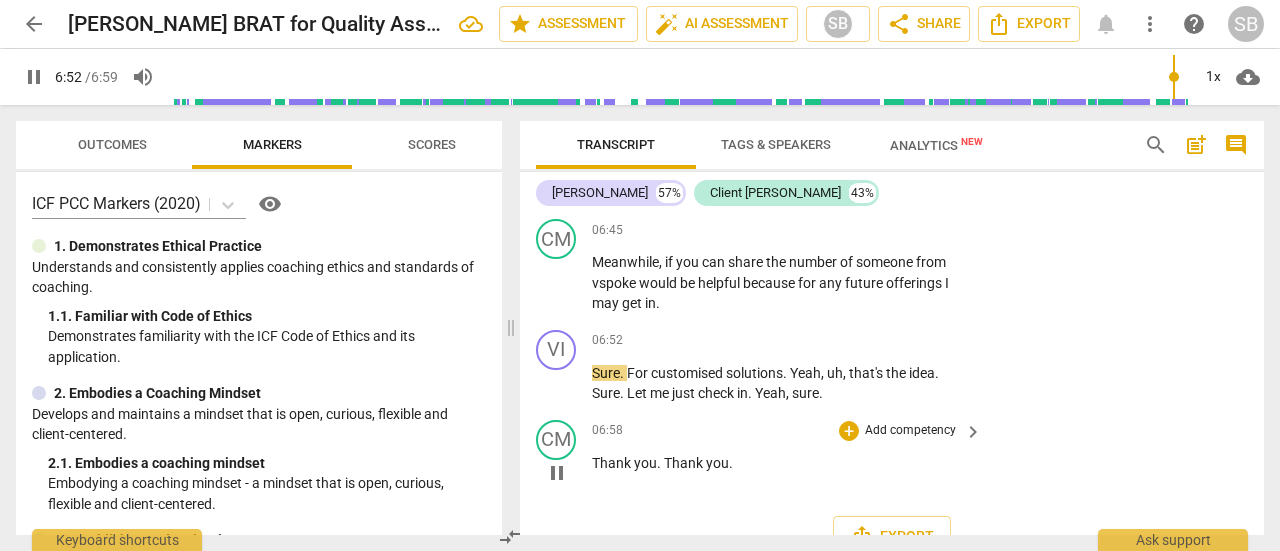 scroll, scrollTop: 6606, scrollLeft: 0, axis: vertical 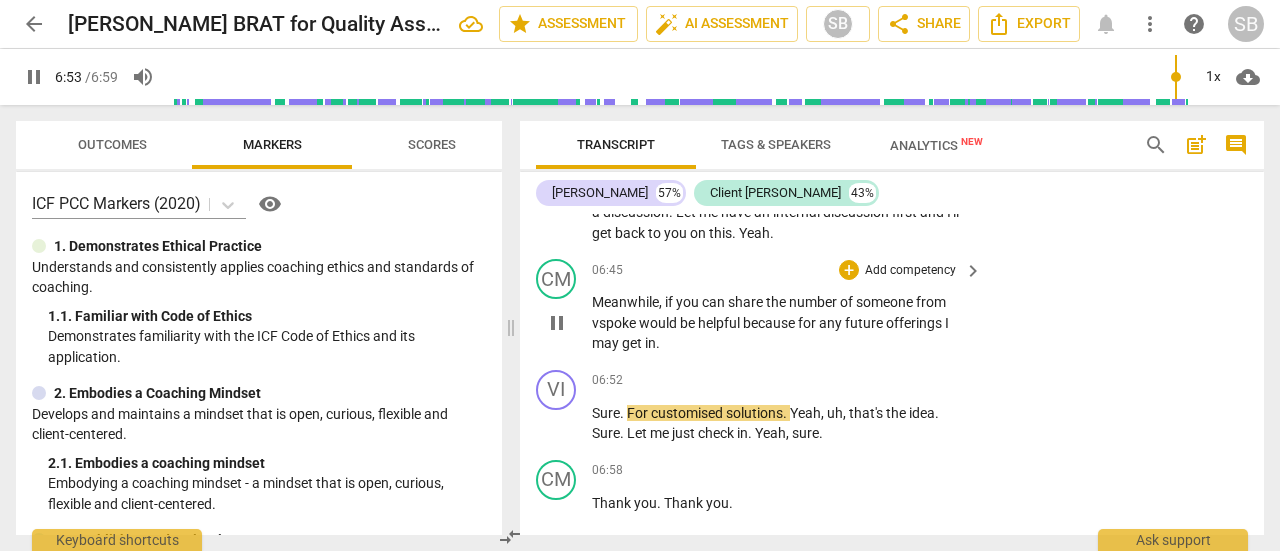 click on "pause" at bounding box center (557, 323) 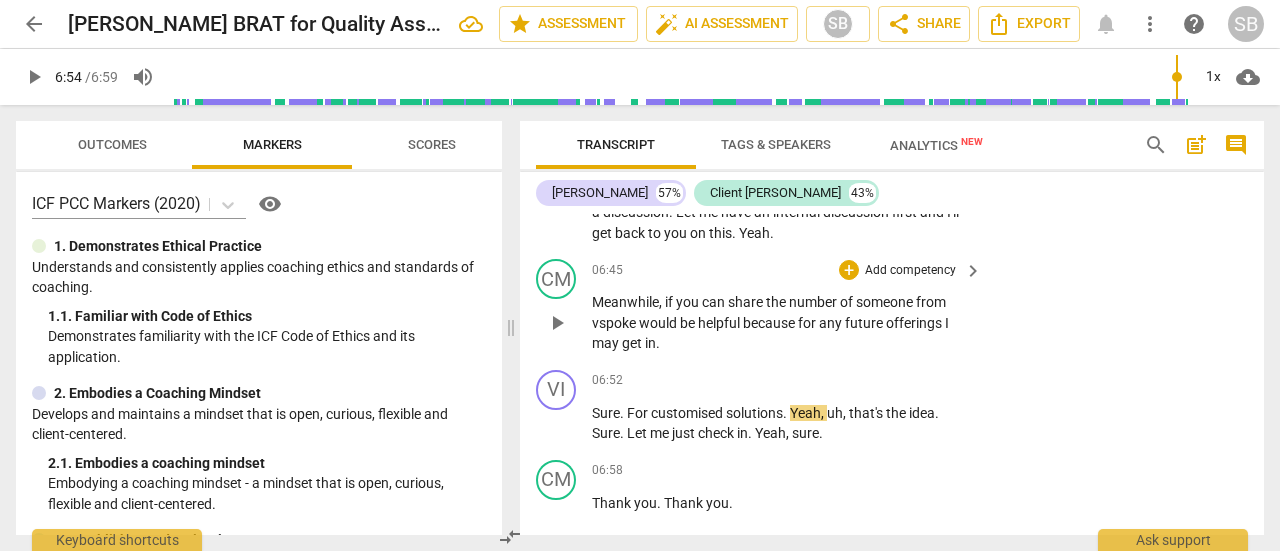 click on "Add competency" at bounding box center (910, 271) 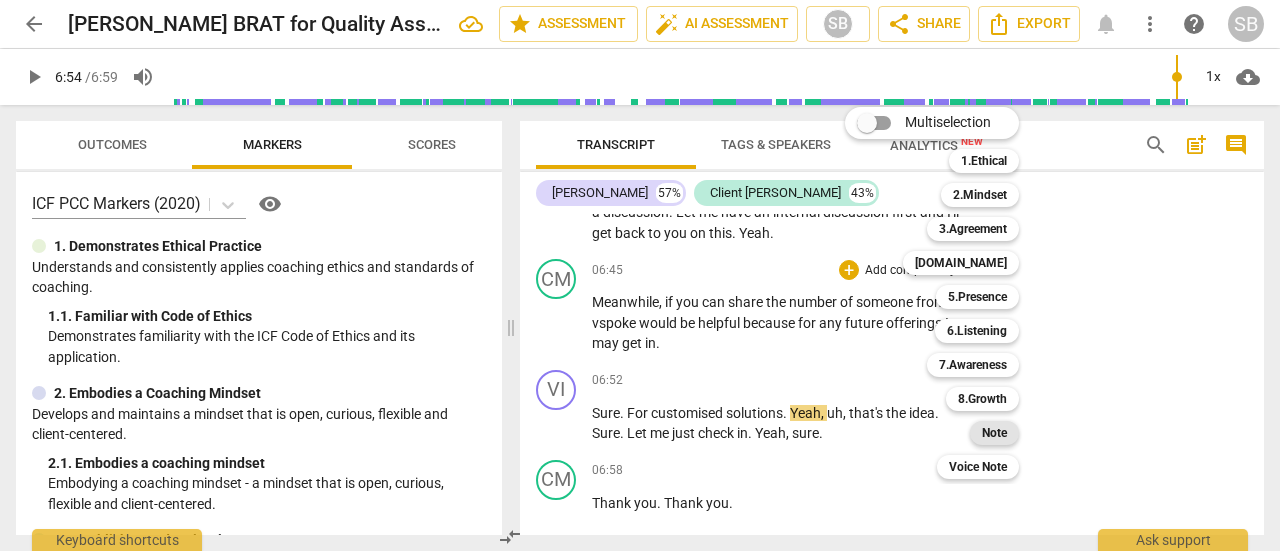 click on "Note" at bounding box center (994, 433) 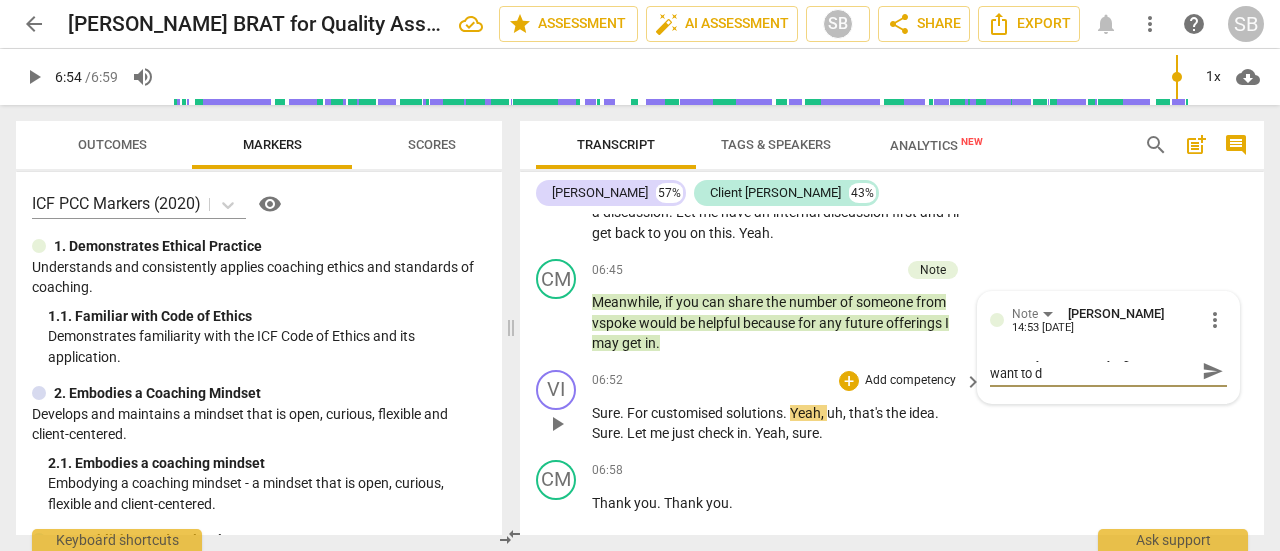 scroll, scrollTop: 0, scrollLeft: 0, axis: both 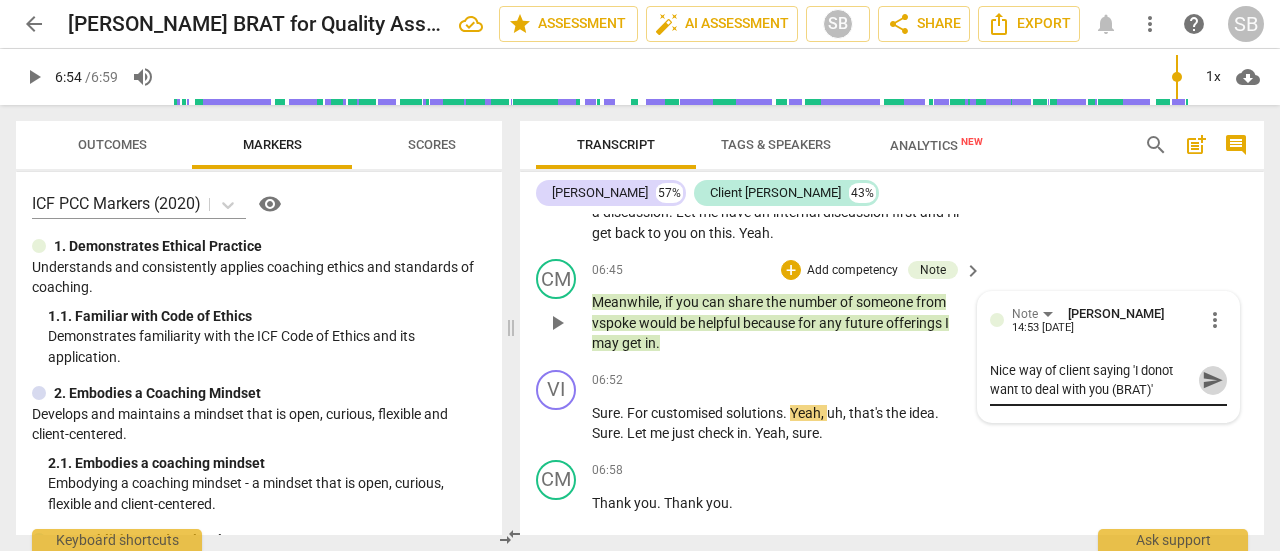 click on "send" at bounding box center (1213, 380) 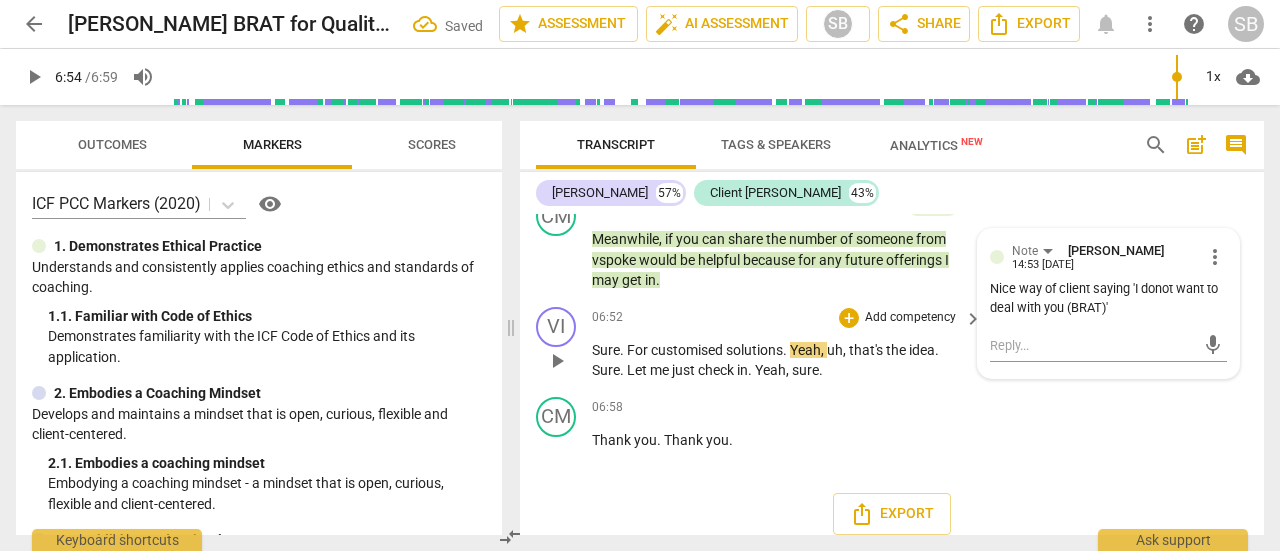 scroll, scrollTop: 6706, scrollLeft: 0, axis: vertical 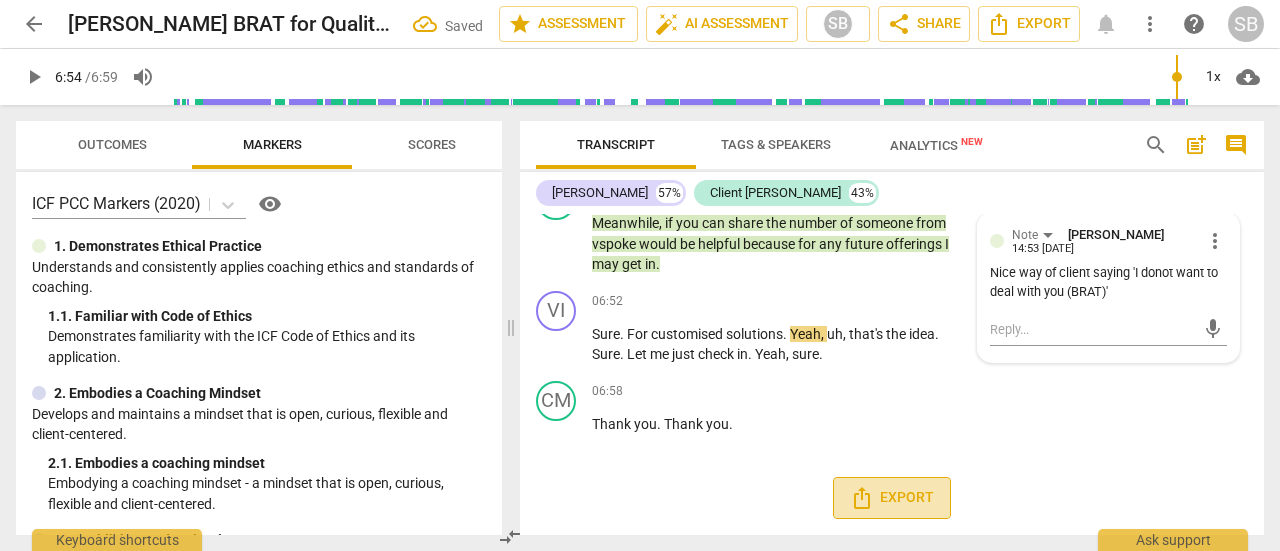 click on "Export" at bounding box center [892, 498] 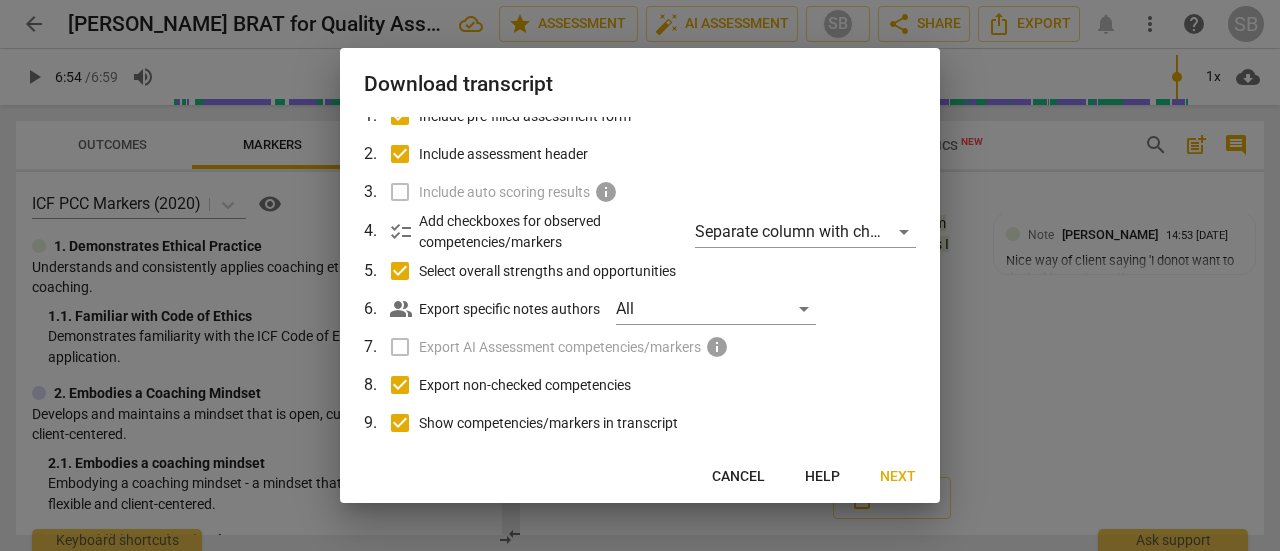 scroll, scrollTop: 200, scrollLeft: 0, axis: vertical 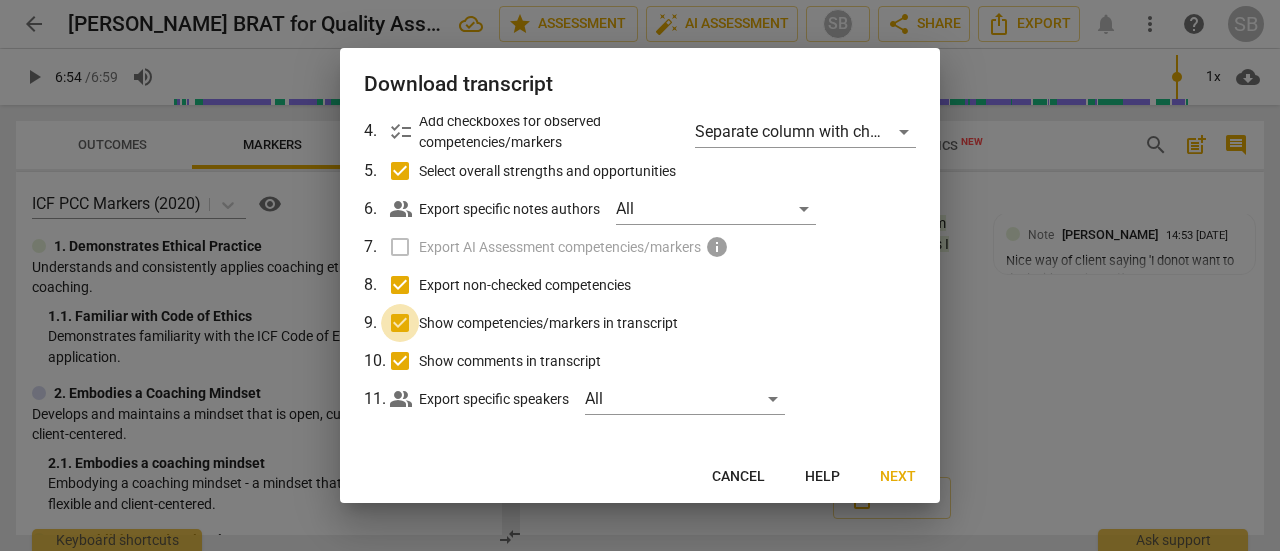 click on "Show competencies/markers in transcript" at bounding box center (400, 323) 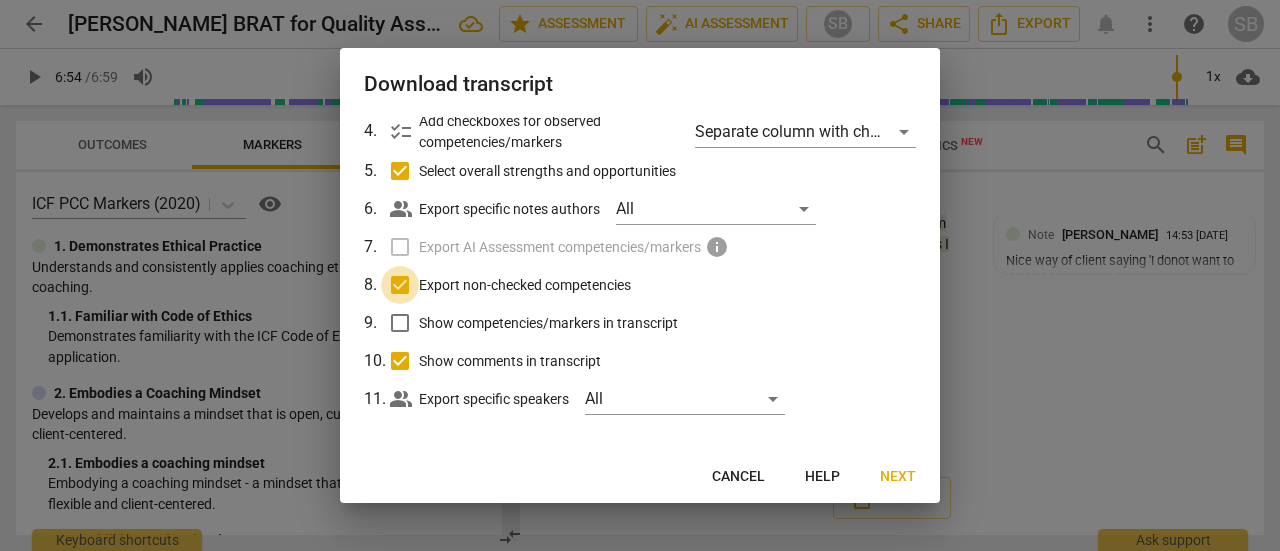 click on "Export non-checked competencies" at bounding box center [400, 285] 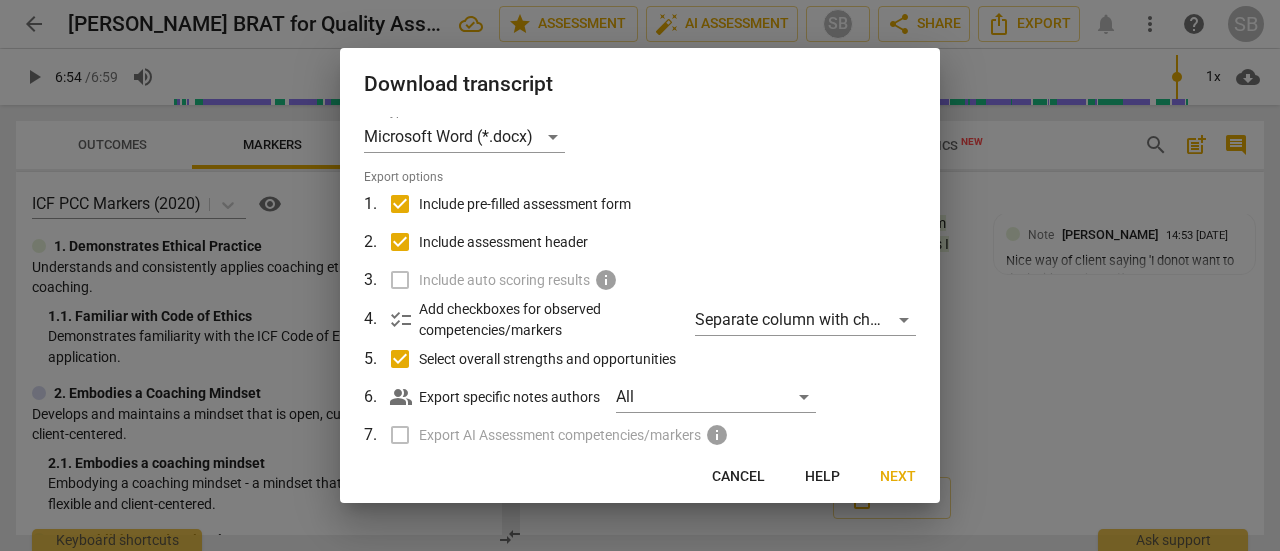 scroll, scrollTop: 0, scrollLeft: 0, axis: both 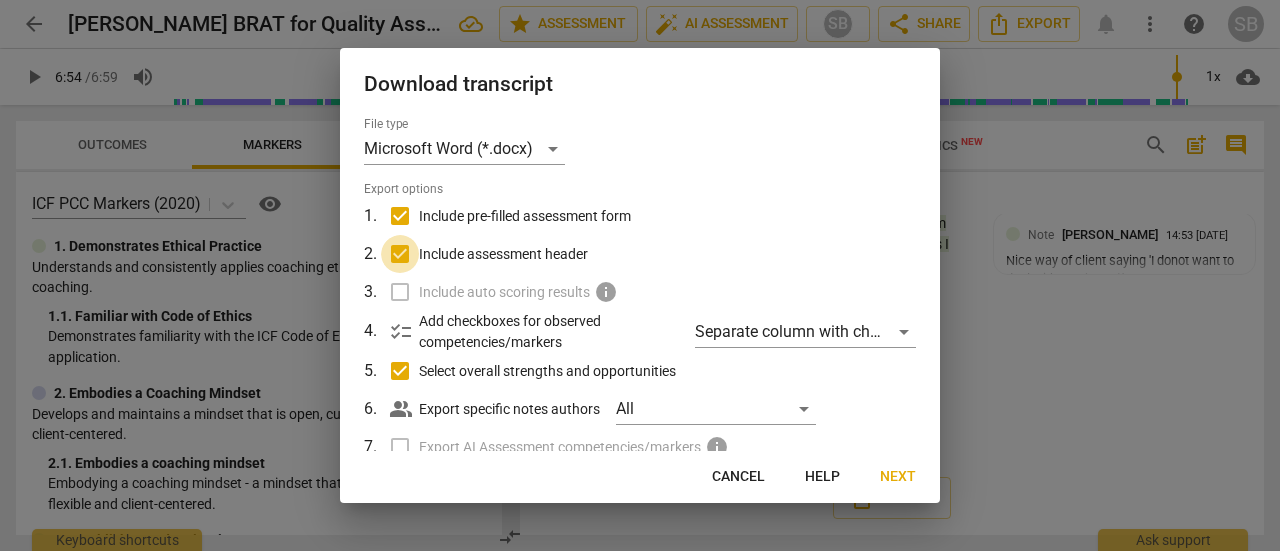 click on "Include assessment header" at bounding box center [400, 254] 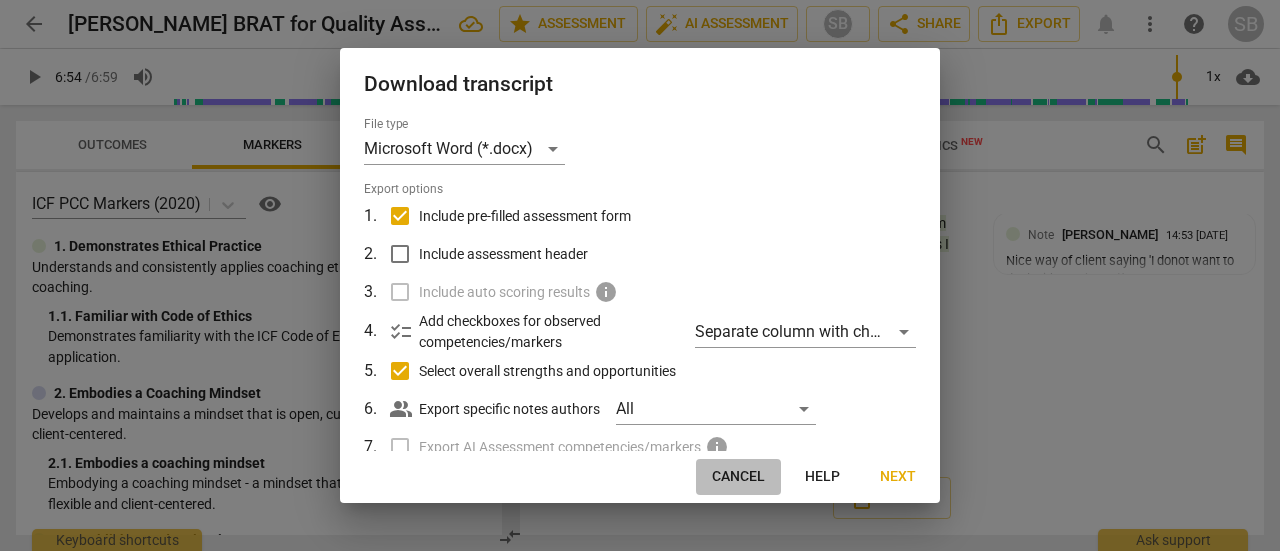 click on "Cancel" at bounding box center [738, 477] 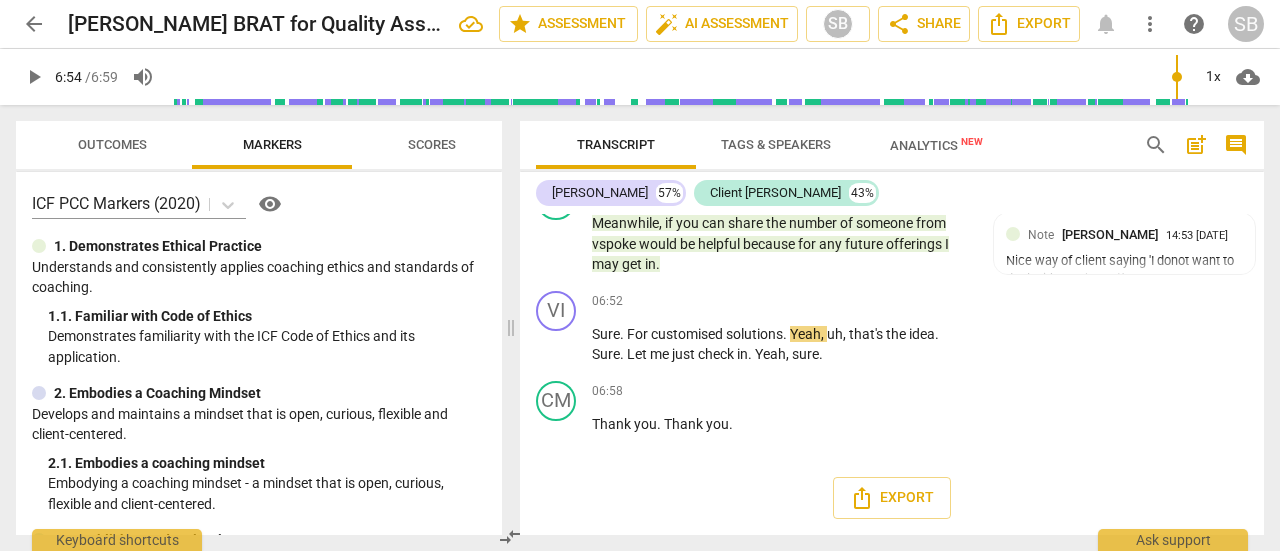 click on "post_add" at bounding box center (1196, 145) 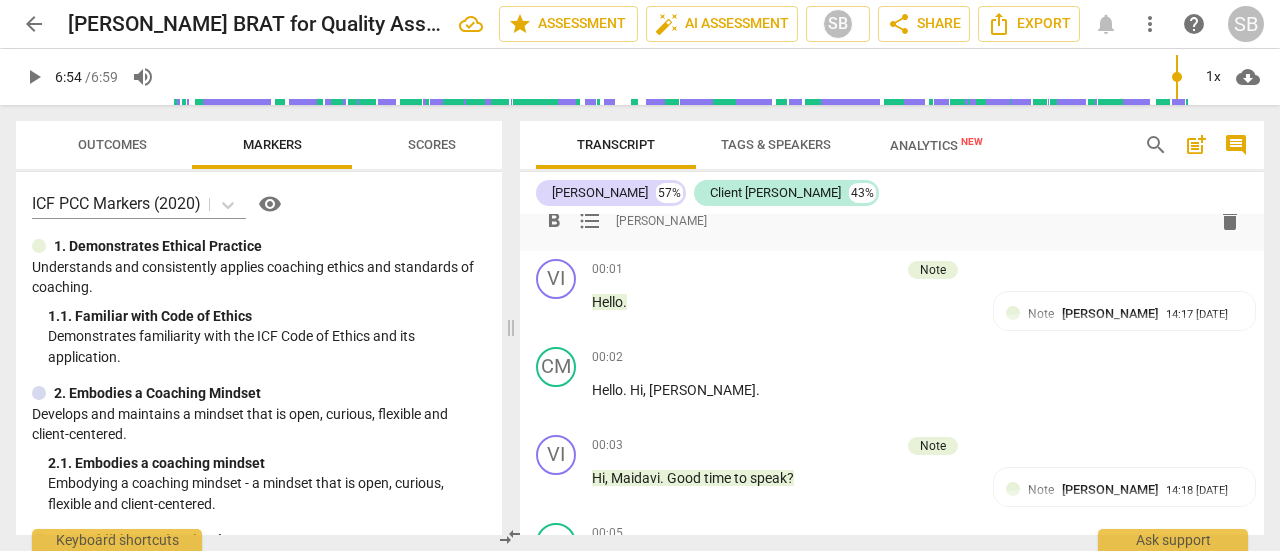 scroll, scrollTop: 44, scrollLeft: 0, axis: vertical 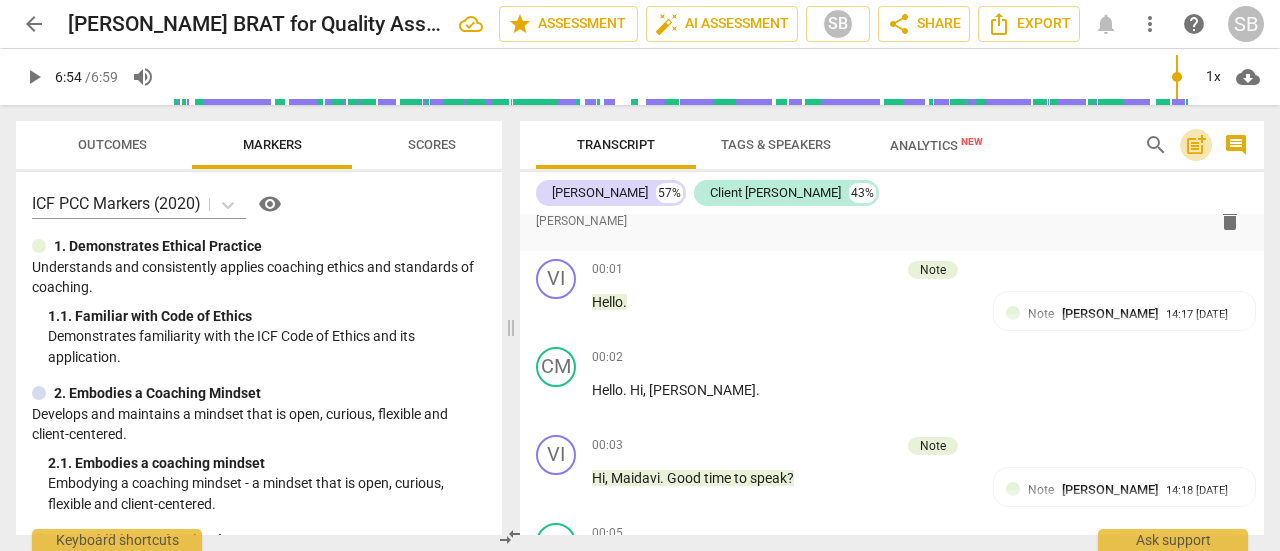 click on "post_add" at bounding box center (1196, 145) 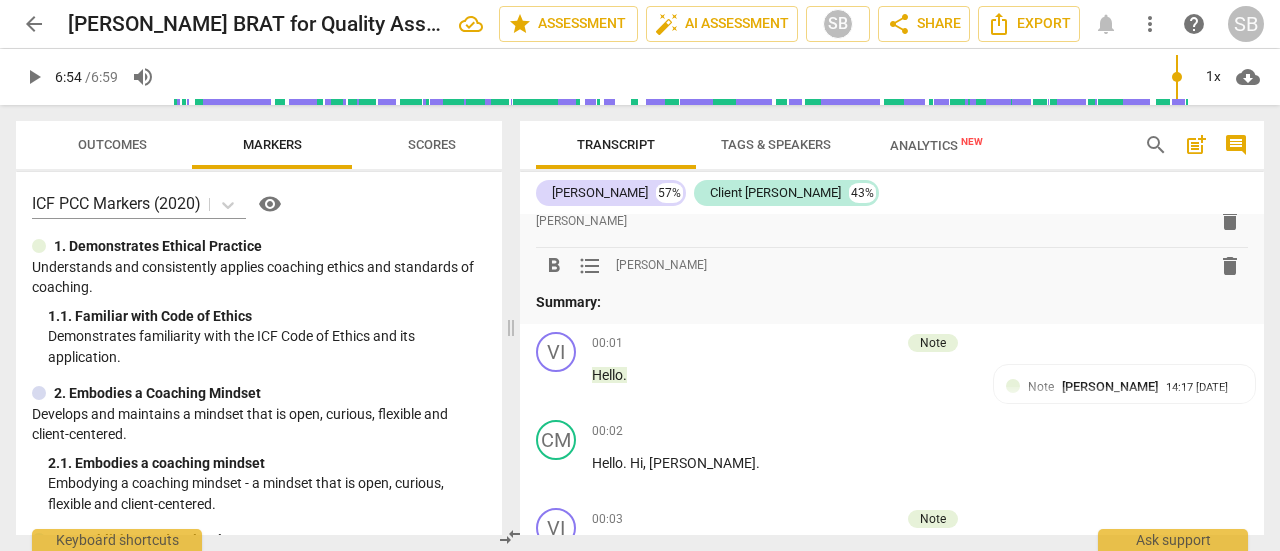 click on "format_bold format_list_bulleted [PERSON_NAME] delete" at bounding box center [892, 266] 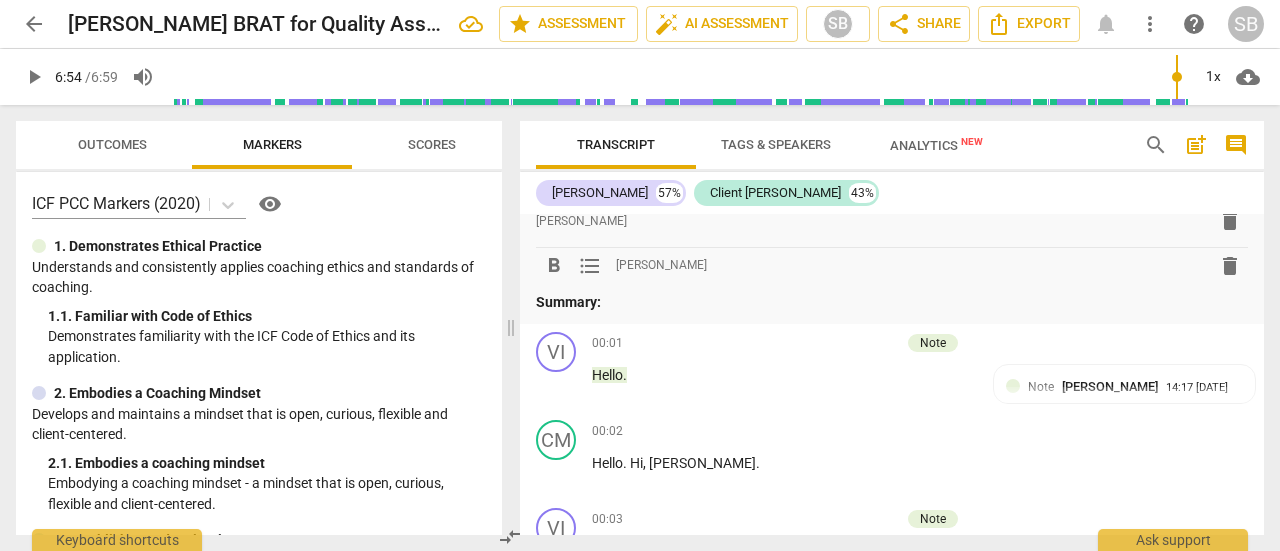 scroll, scrollTop: 0, scrollLeft: 0, axis: both 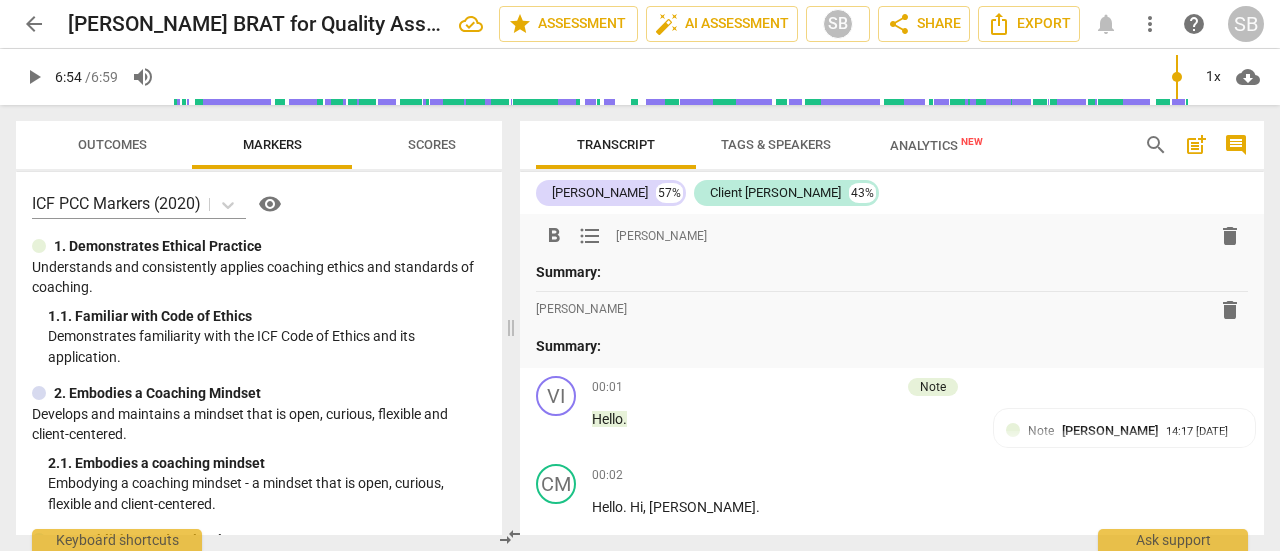 click on "[PERSON_NAME]" at bounding box center (661, 236) 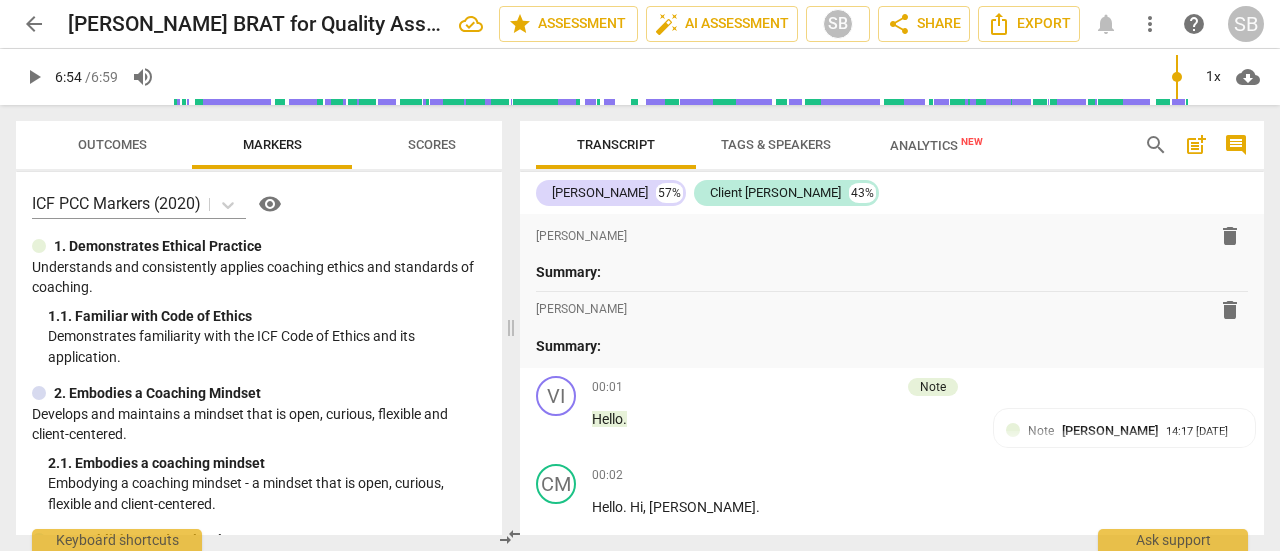 click on "format_bold format_list_bulleted [PERSON_NAME] delete Summary:    format_bold format_list_bulleted [PERSON_NAME] delete Summary:" at bounding box center (892, 291) 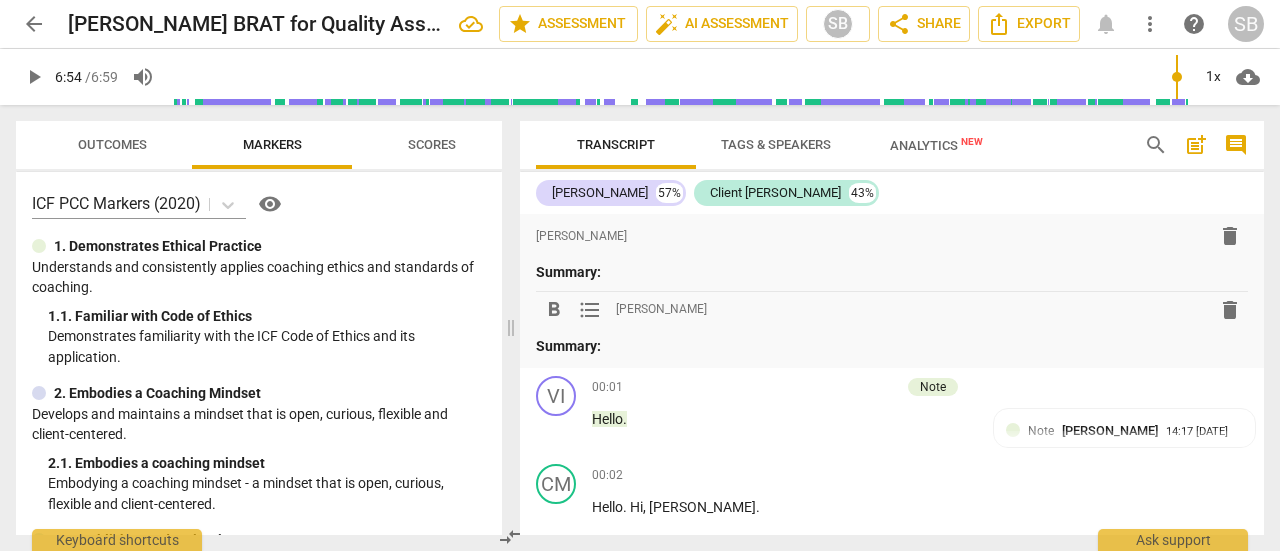click on "delete" at bounding box center [1230, 310] 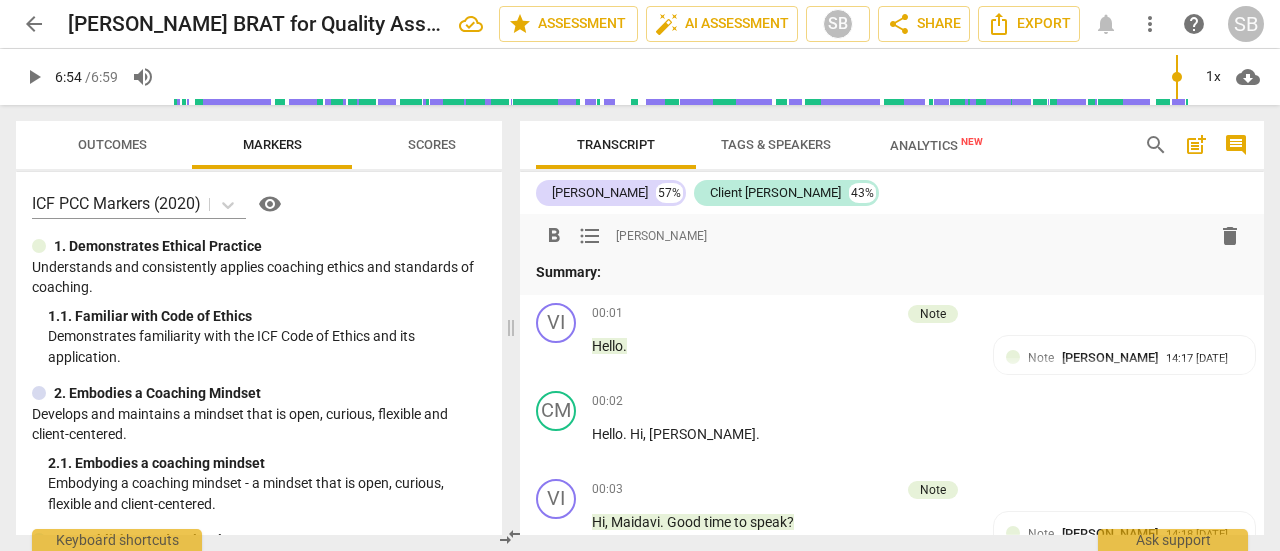 click on "[PERSON_NAME]" at bounding box center [661, 236] 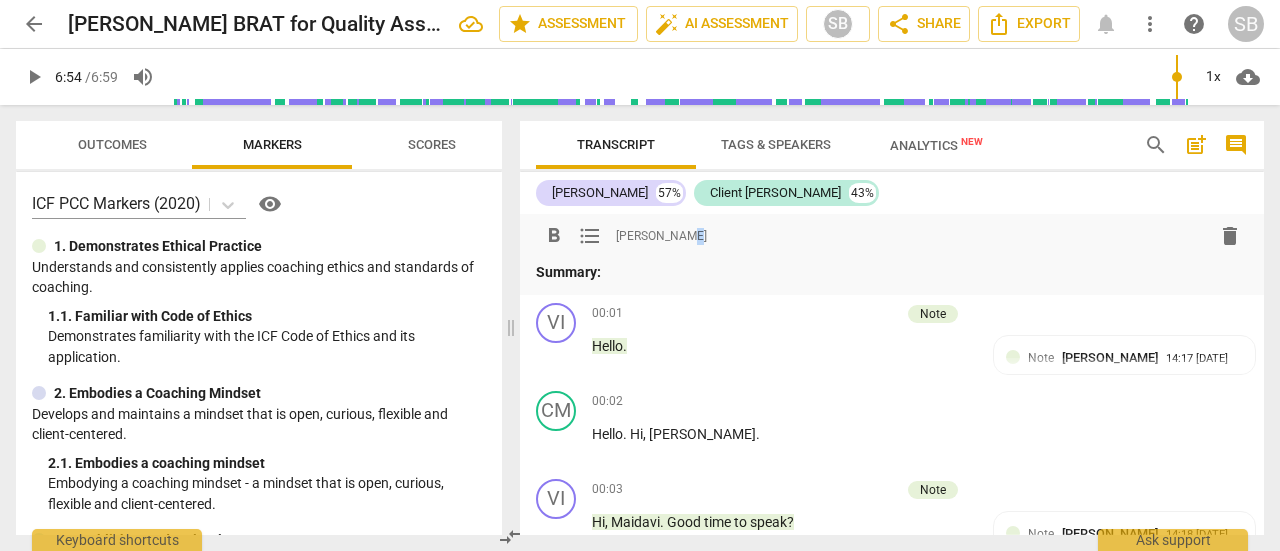 click on "[PERSON_NAME]" at bounding box center (661, 236) 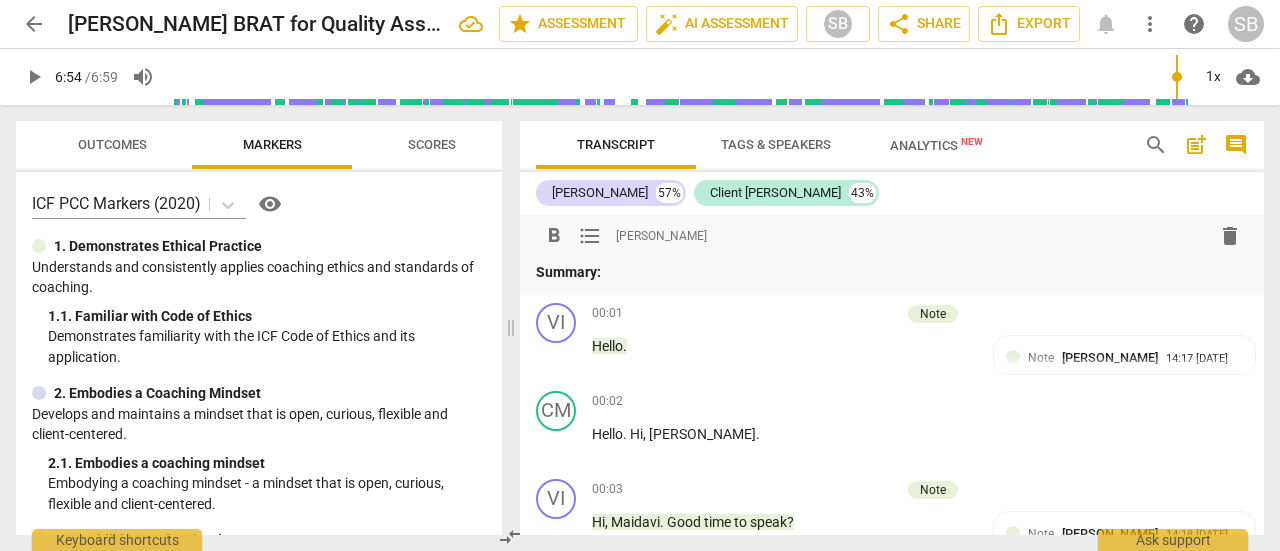 click on "format_bold format_list_bulleted [PERSON_NAME] delete" at bounding box center (892, 236) 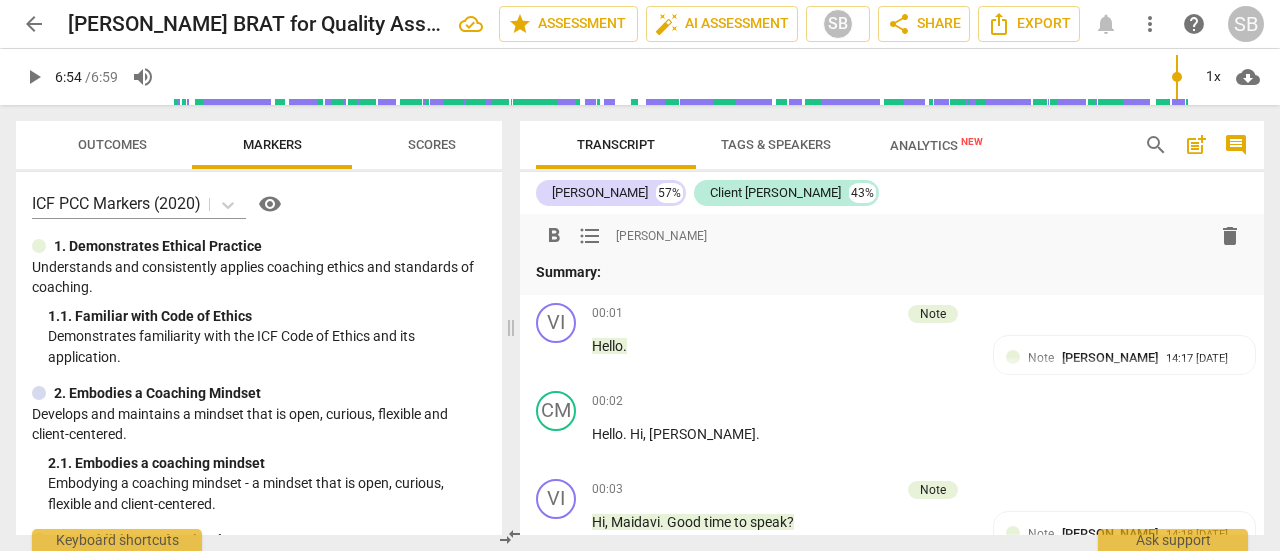 click on "delete" at bounding box center [1230, 236] 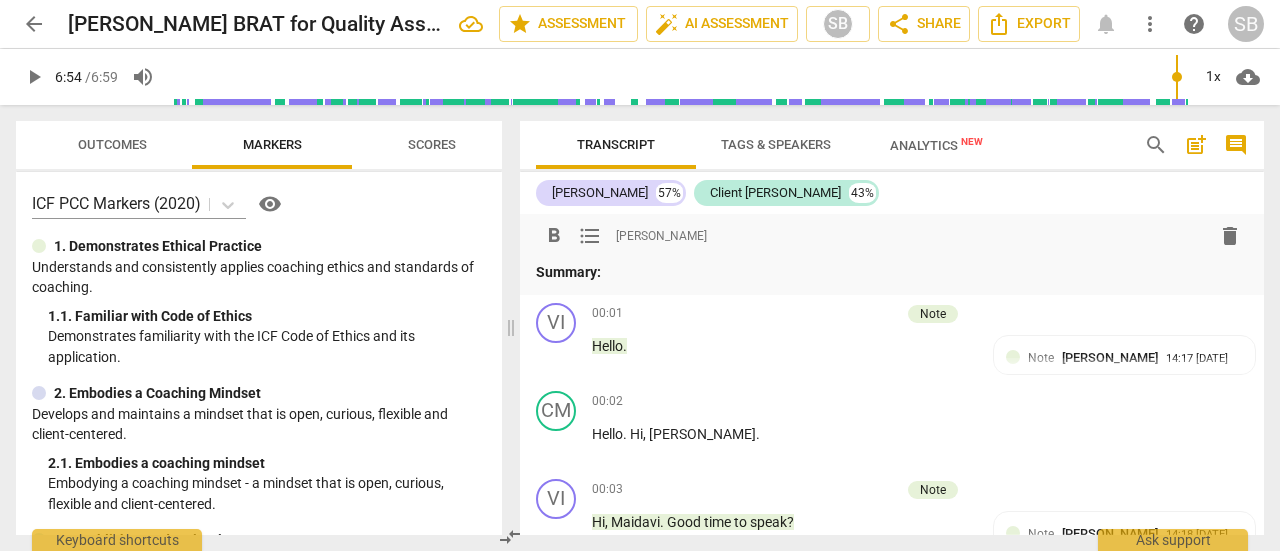 click on "[PERSON_NAME]" at bounding box center [661, 236] 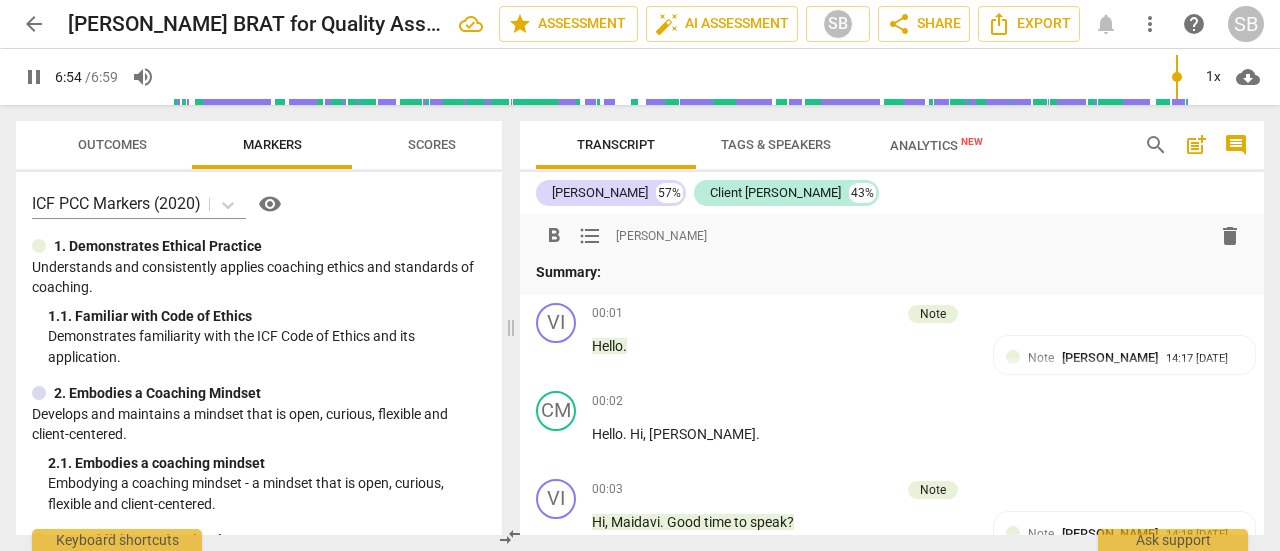 scroll, scrollTop: 6786, scrollLeft: 0, axis: vertical 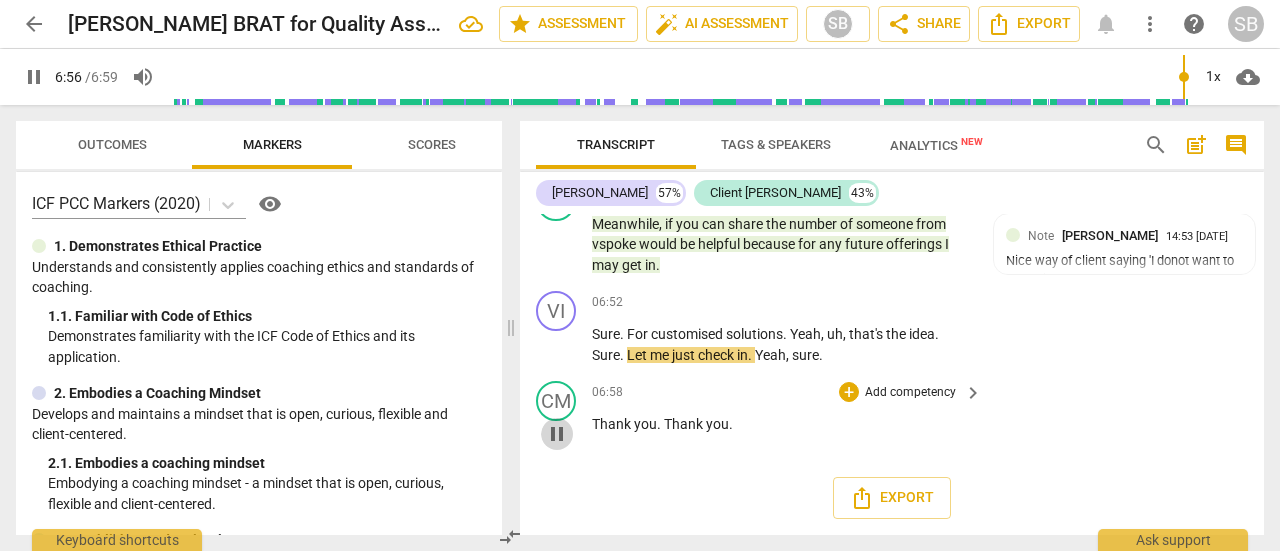 click on "pause" at bounding box center (557, 434) 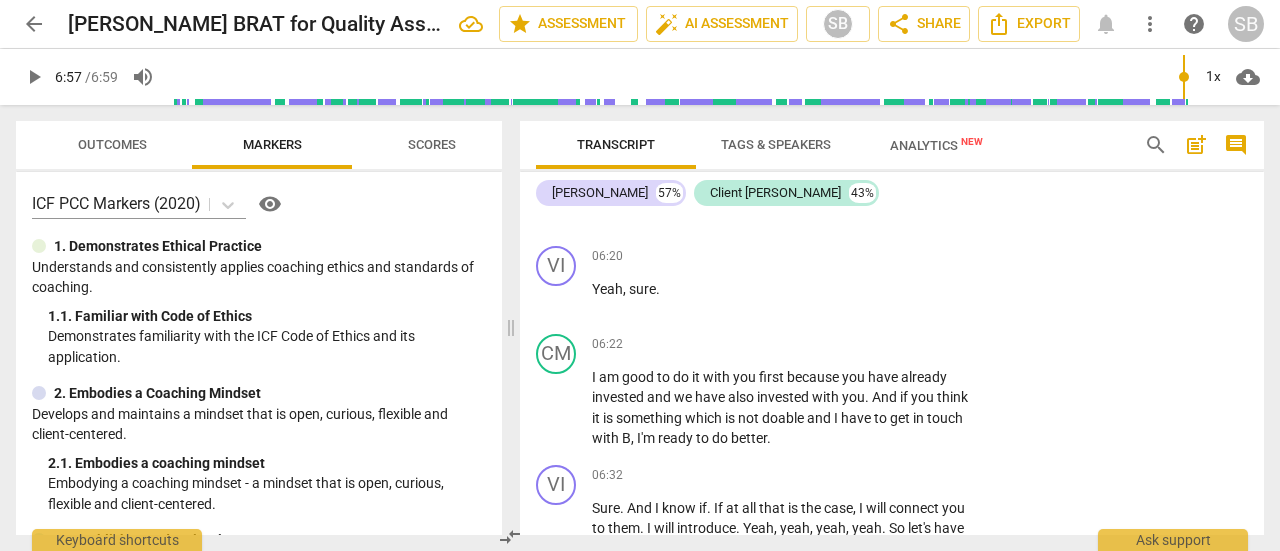 scroll, scrollTop: 5986, scrollLeft: 0, axis: vertical 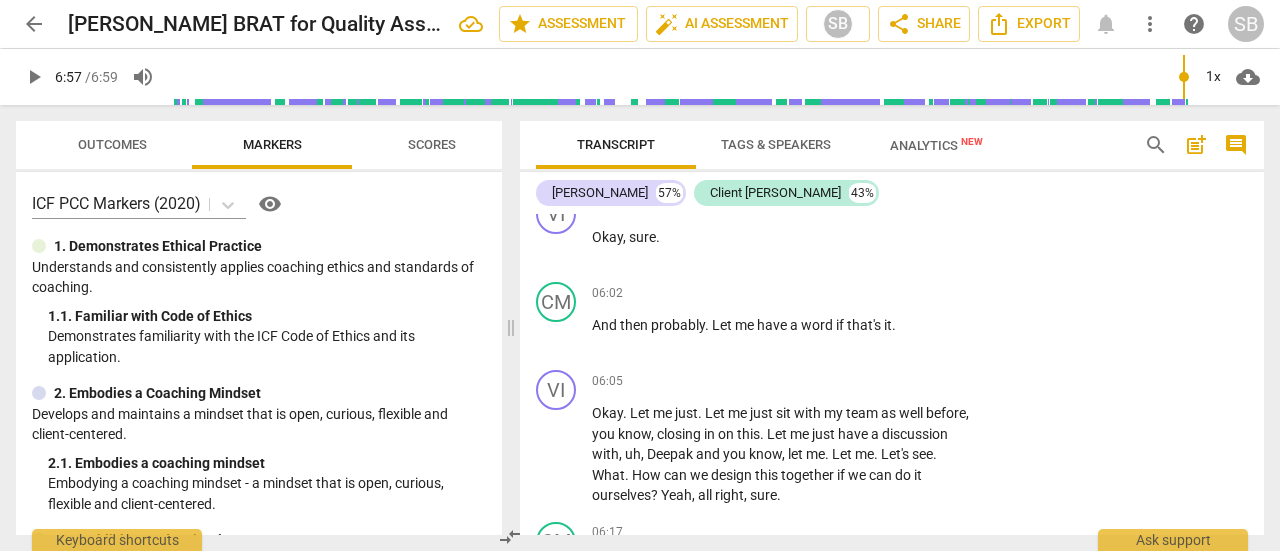 click on "post_add" at bounding box center [1196, 145] 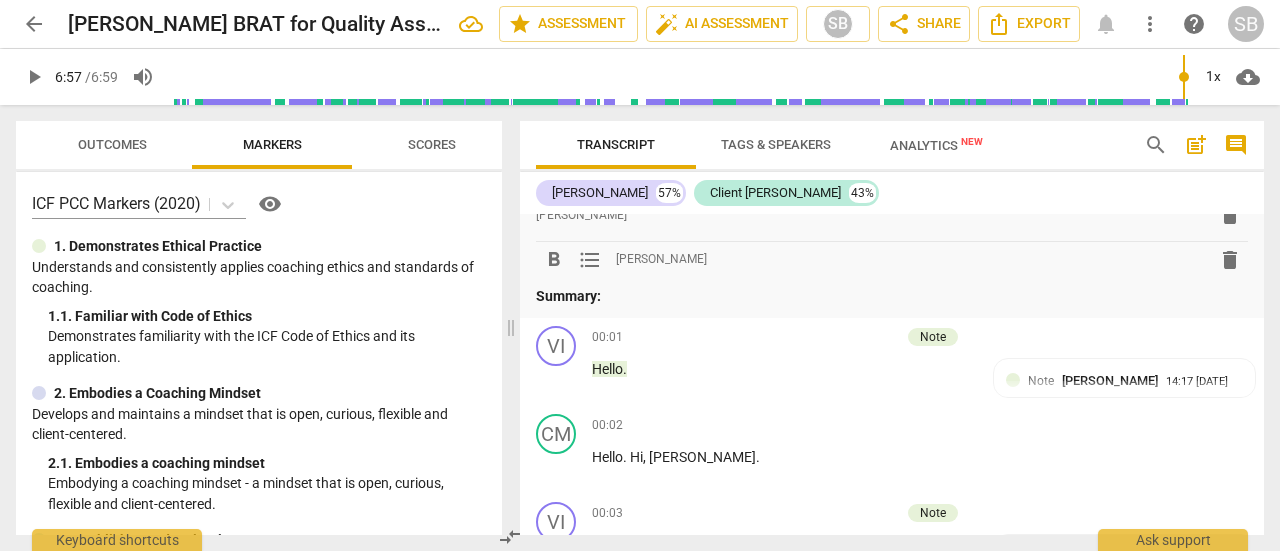 scroll, scrollTop: 0, scrollLeft: 0, axis: both 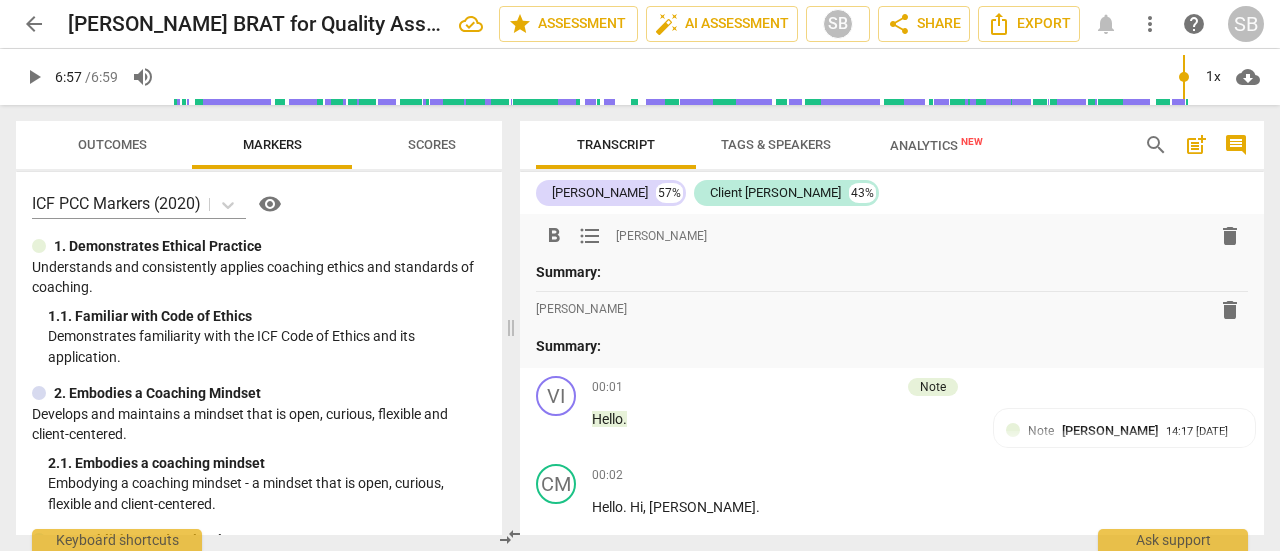 click on "format_bold format_list_bulleted [PERSON_NAME] delete" at bounding box center (892, 236) 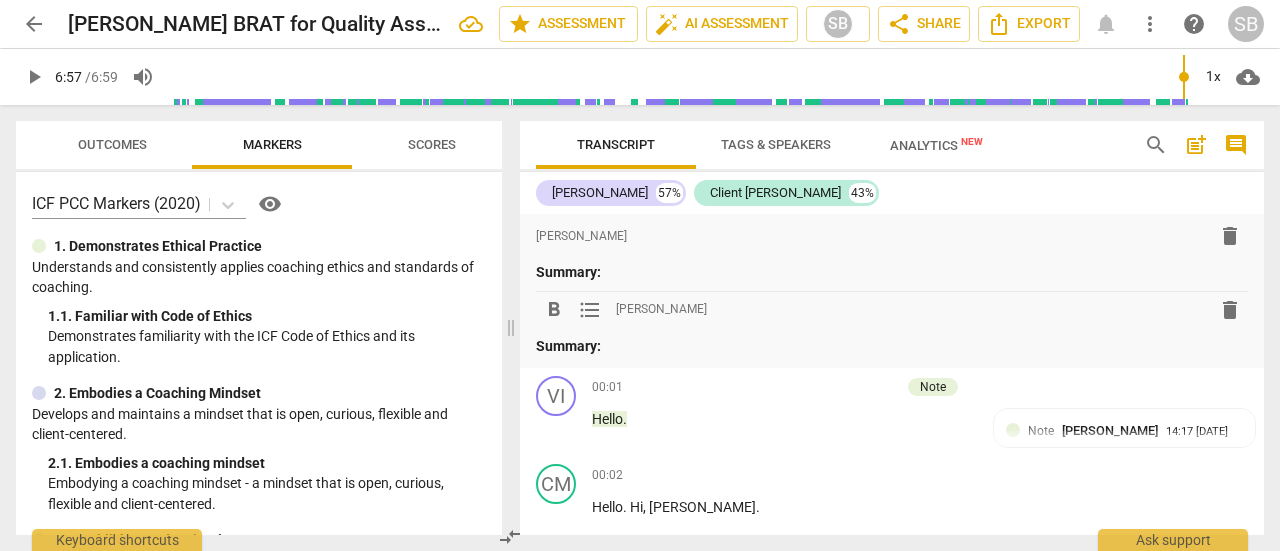 click on "[PERSON_NAME]" at bounding box center (661, 309) 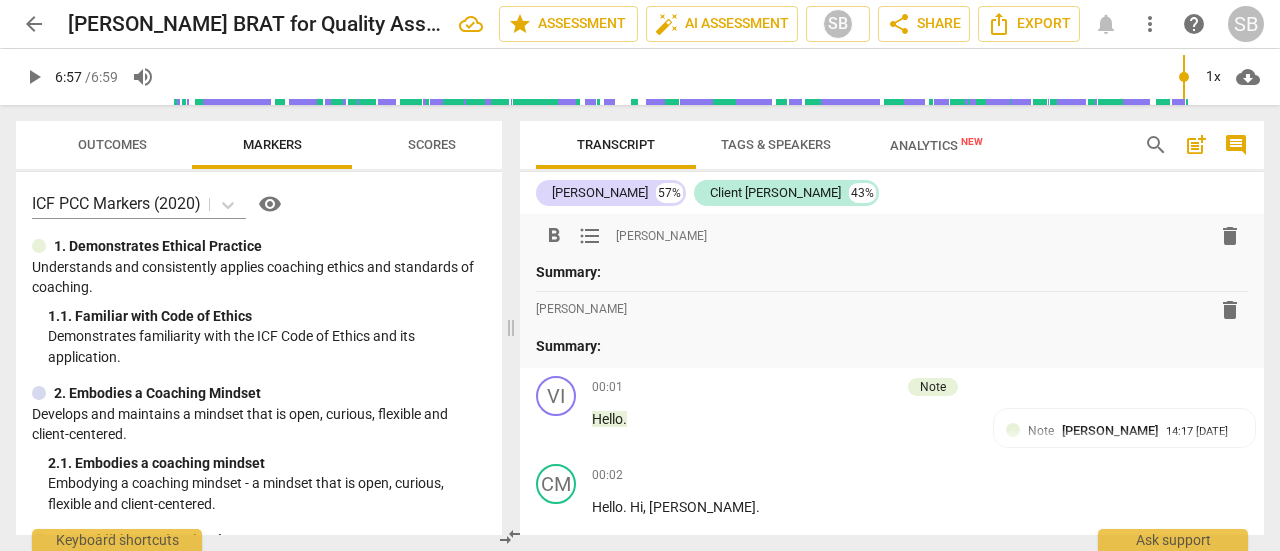 click on "Summary:" at bounding box center (892, 272) 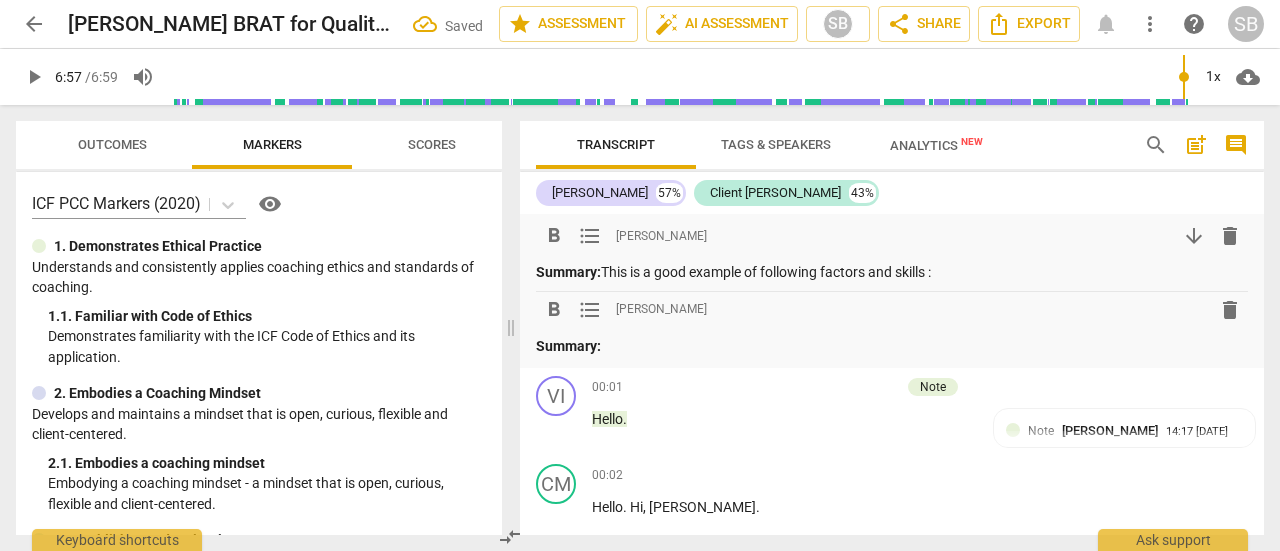 click on "delete" at bounding box center [1230, 310] 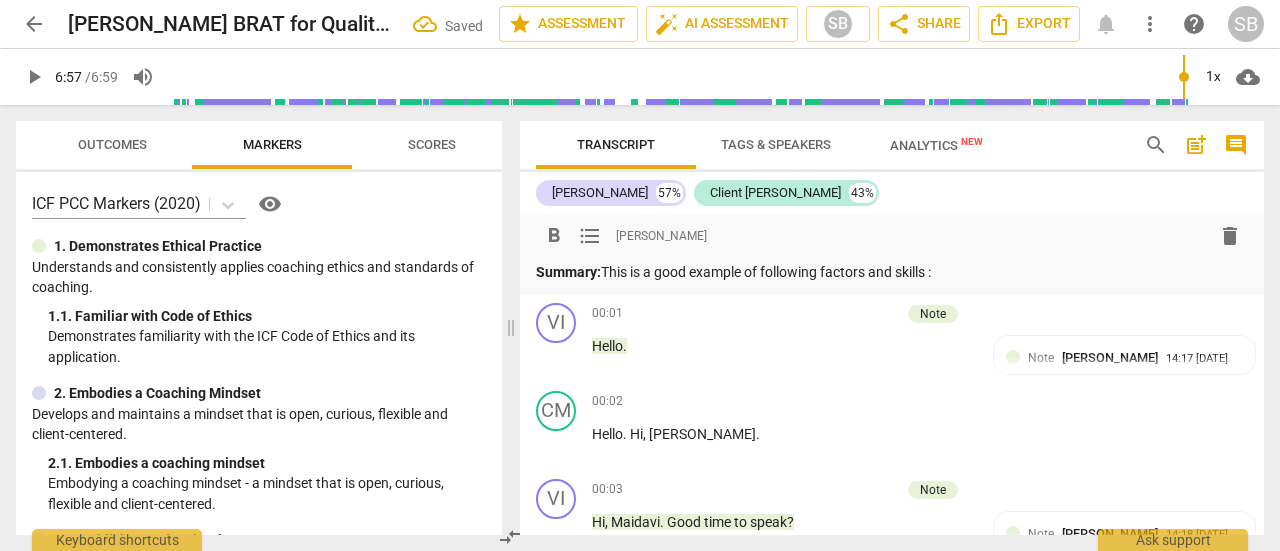 click on "Summary:   This is a good example of following factors and skills :" at bounding box center (892, 272) 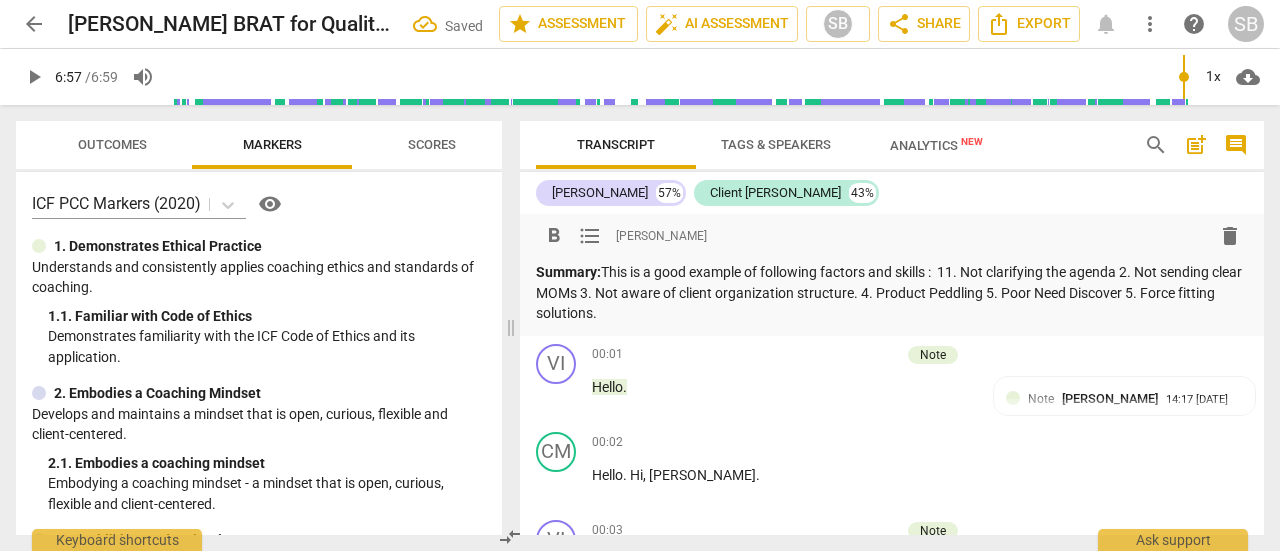 click on "Summary:   This is a good example of following factors and skills :  11. Not clarifying the agenda 2. Not sending clear MOMs 3. Not aware of client organization structure. 4. Product Peddling 5. Poor Need Discover 5. Force fitting solutions." at bounding box center (892, 293) 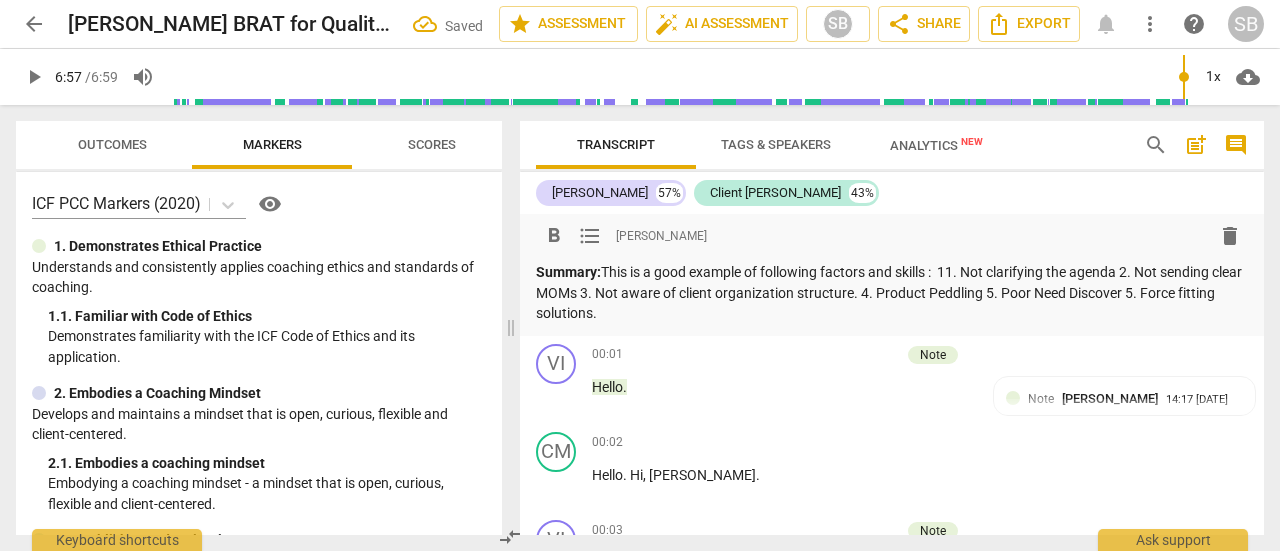 click on "Summary:   This is a good example of following factors and skills :  11. Not clarifying the agenda 2. Not sending clear MOMs 3. Not aware of client organization structure. 4. Product Peddling 5. Poor Need Discover 5. Force fitting solutions." at bounding box center (892, 293) 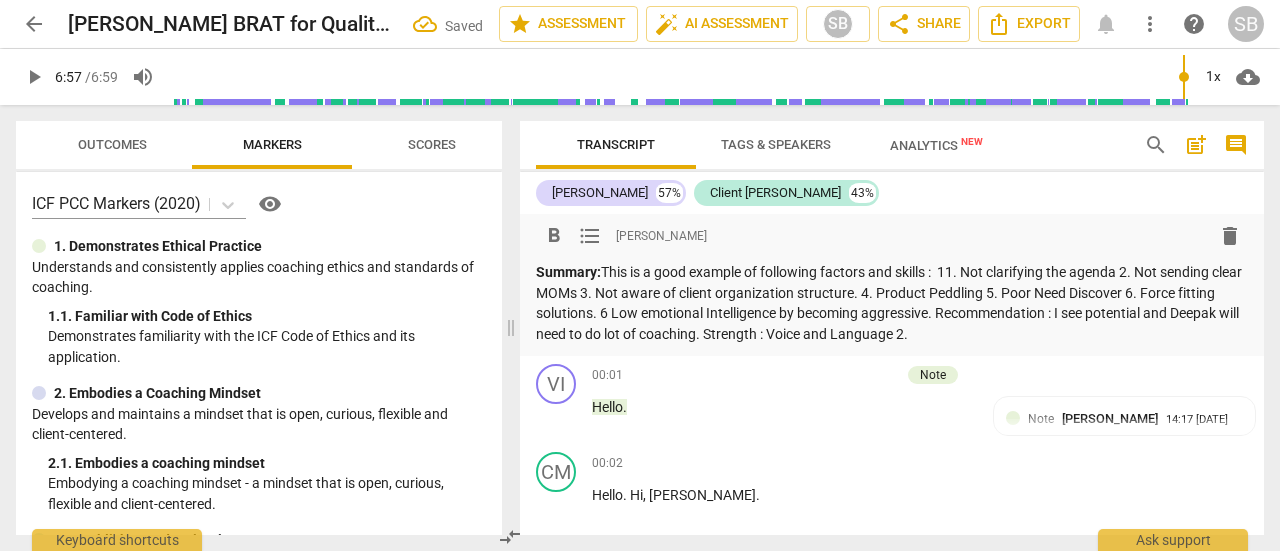 click on "Summary:   This is a good example of following factors and skills :  11. Not clarifying the agenda 2. Not sending clear MOMs 3. Not aware of client organization structure. 4. Product Peddling 5. Poor Need Discover 6. Force fitting solutions. 6 Low emotional Intelligence by becoming aggressive. Recommendation : I see potential and Deepak will need to do lot of coaching. Strength : Voice and Language 2." at bounding box center [892, 303] 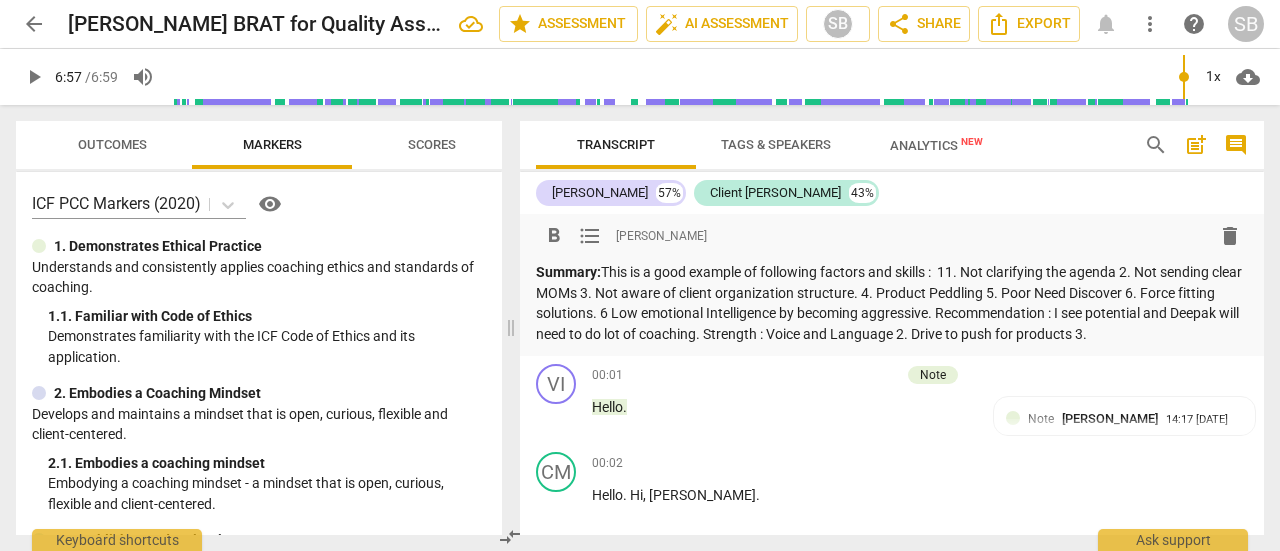 click on "Summary:   This is a good example of following factors and skills :  11. Not clarifying the agenda 2. Not sending clear MOMs 3. Not aware of client organization structure. 4. Product Peddling 5. Poor Need Discover 6. Force fitting solutions. 6 Low emotional Intelligence by becoming aggressive. Recommendation : I see potential and Deepak will need to do lot of coaching. Strength : Voice and Language 2. Drive to push for products 3." at bounding box center [892, 303] 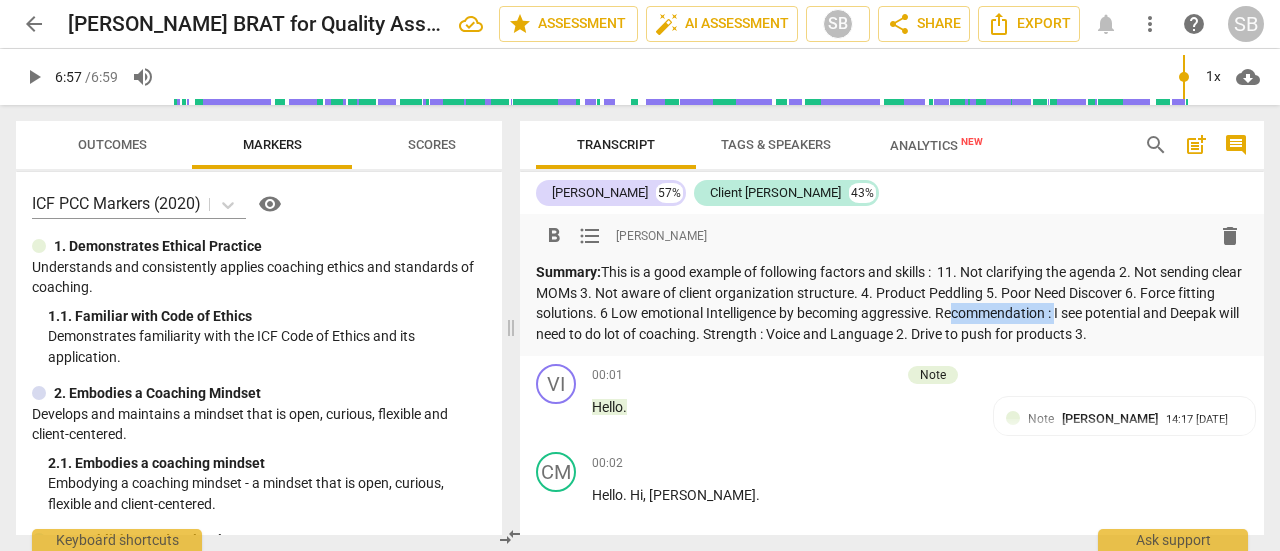 click on "Summary:   This is a good example of following factors and skills :  11. Not clarifying the agenda 2. Not sending clear MOMs 3. Not aware of client organization structure. 4. Product Peddling 5. Poor Need Discover 6. Force fitting solutions. 6 Low emotional Intelligence by becoming aggressive. Recommendation : I see potential and Deepak will need to do lot of coaching. Strength : Voice and Language 2. Drive to push for products 3." at bounding box center [892, 303] 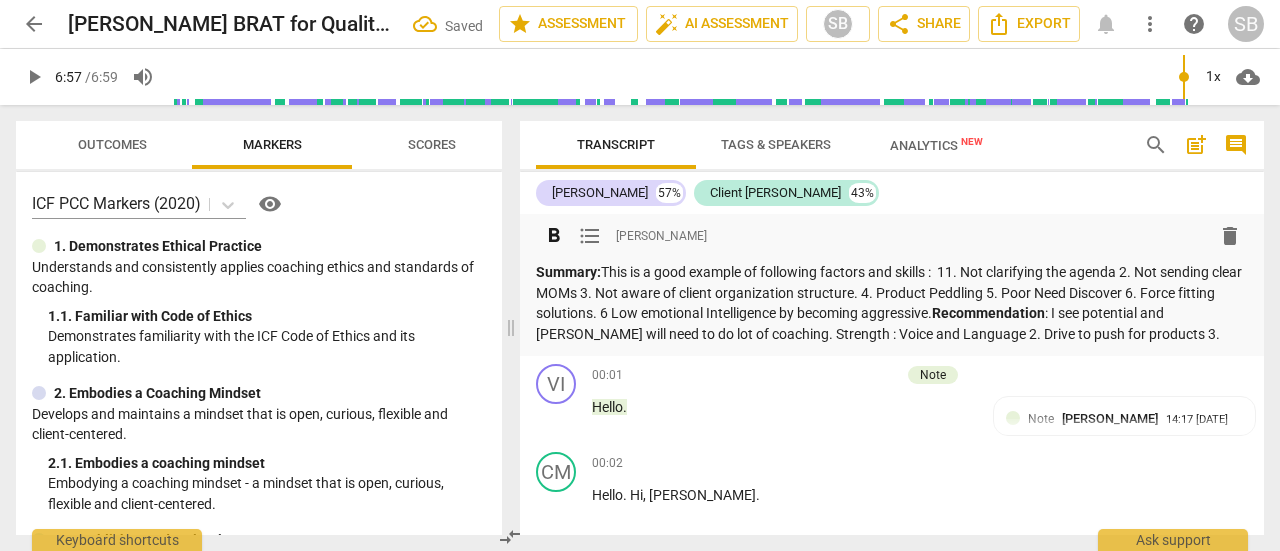 click on "Recommendation" at bounding box center (988, 313) 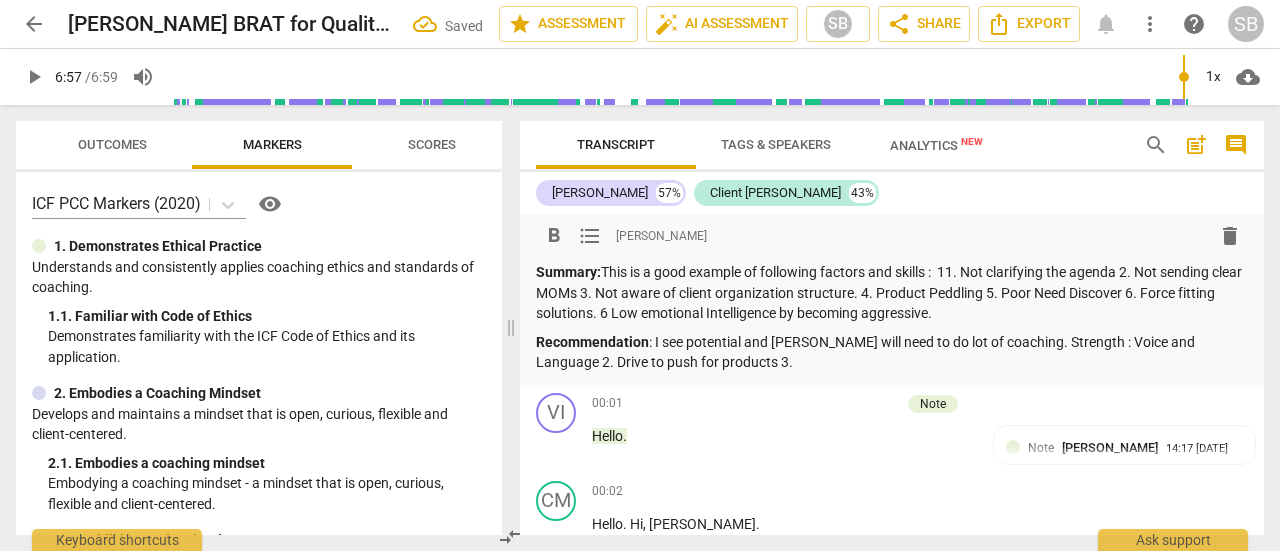 click on "Recommendation  : I see potential and Deepak will need to do lot of coaching. Strength : Voice and Language 2. Drive to push for products 3." at bounding box center [892, 352] 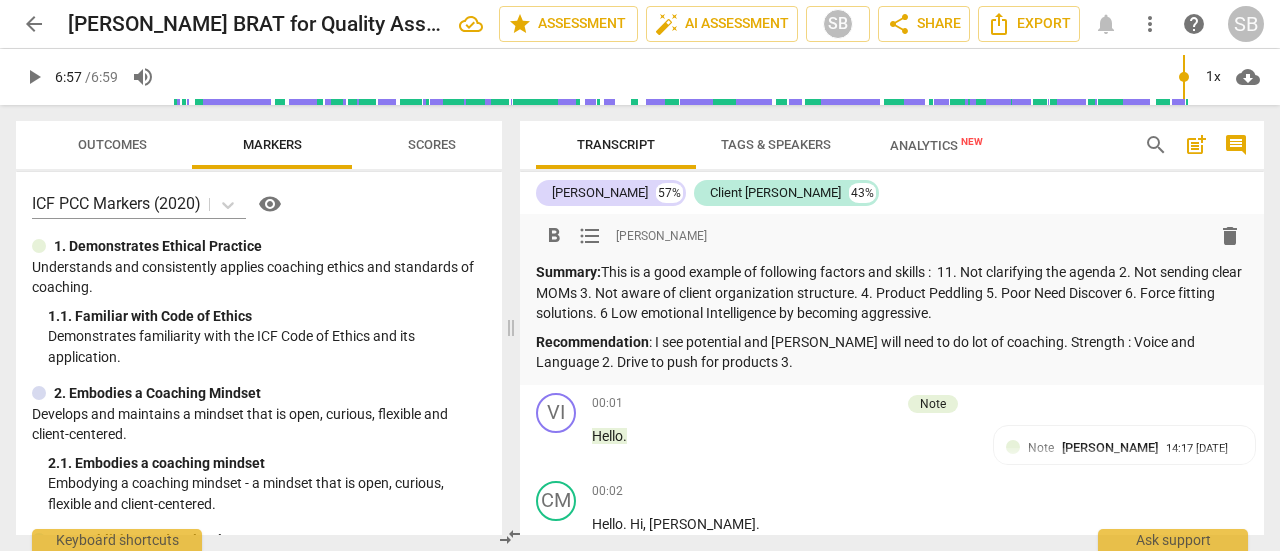 click on "Recommendation  : I see potential and Deepak will need to do lot of coaching. Strength : Voice and Language 2. Drive to push for products 3." at bounding box center (892, 352) 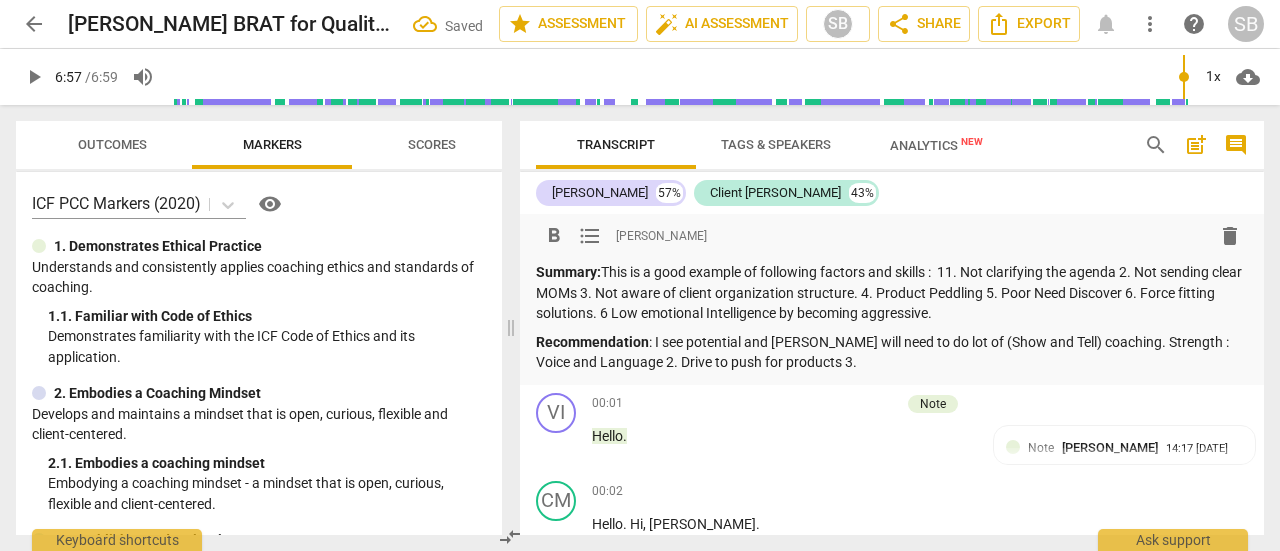 click on "Recommendation  : I see potential and Deepak will need to do lot of (Show and Tell) coaching. Strength : Voice and Language 2. Drive to push for products 3." at bounding box center (892, 352) 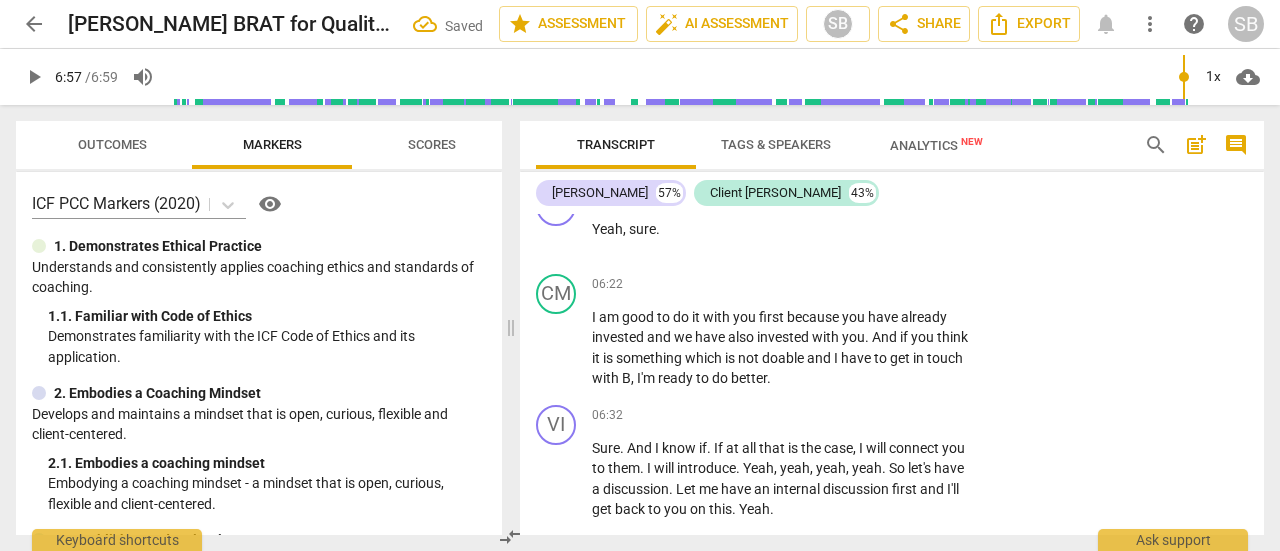 scroll, scrollTop: 6876, scrollLeft: 0, axis: vertical 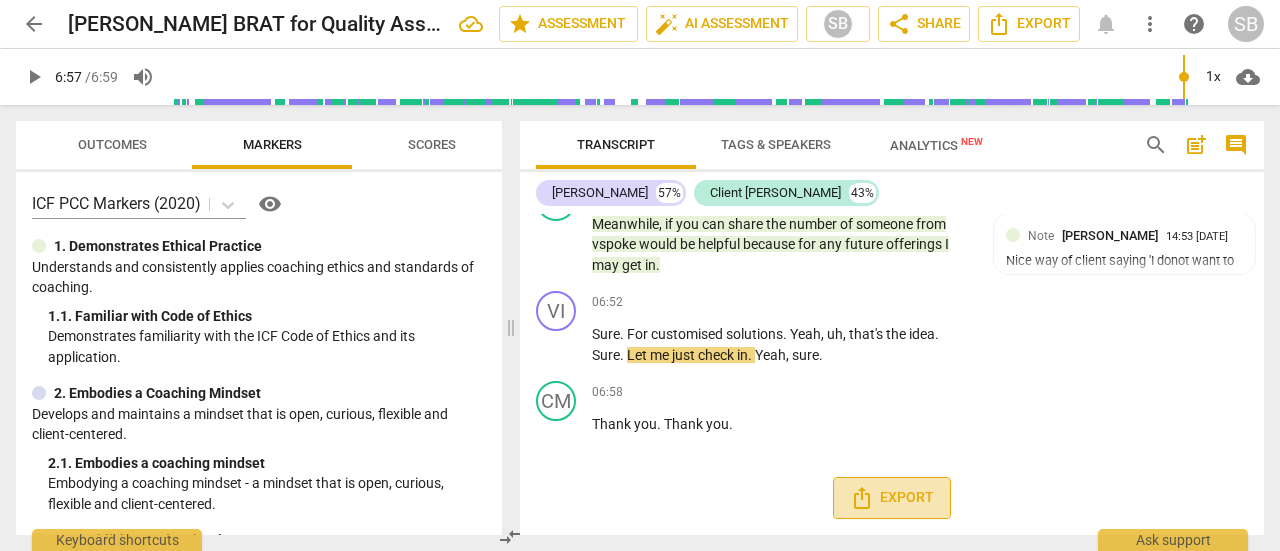 click on "Export" at bounding box center (892, 498) 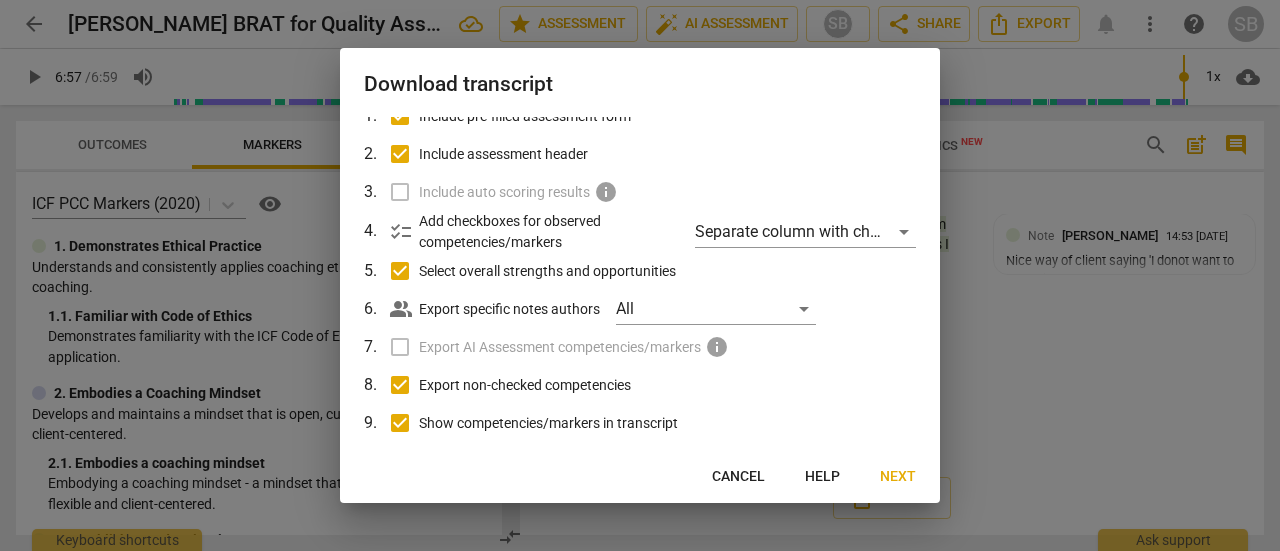 scroll, scrollTop: 200, scrollLeft: 0, axis: vertical 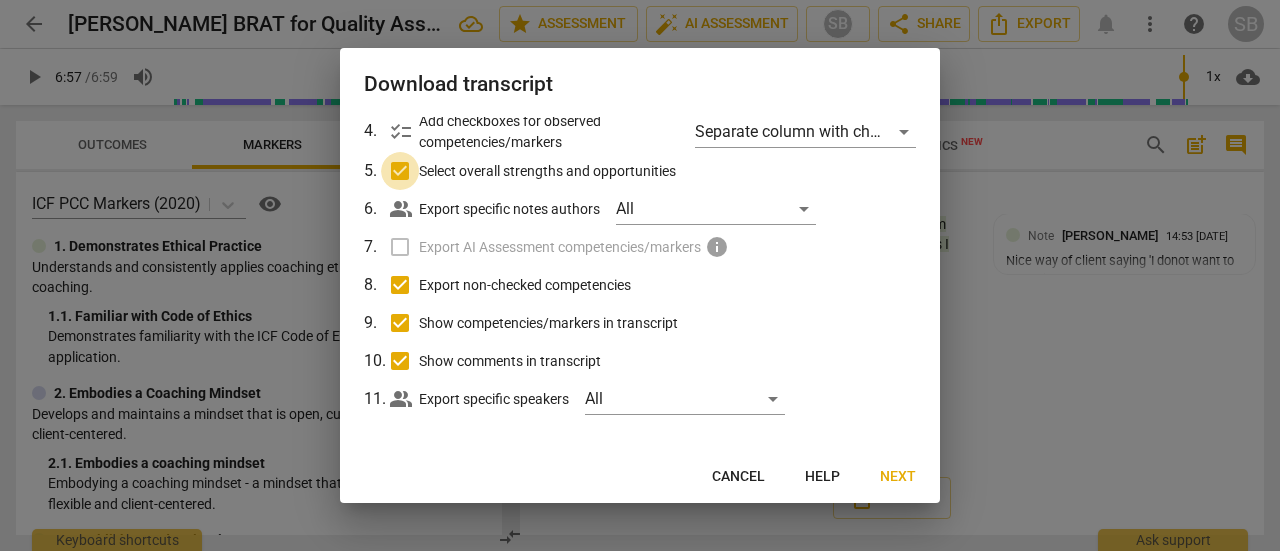 click on "Select overall strengths and opportunities" at bounding box center (400, 171) 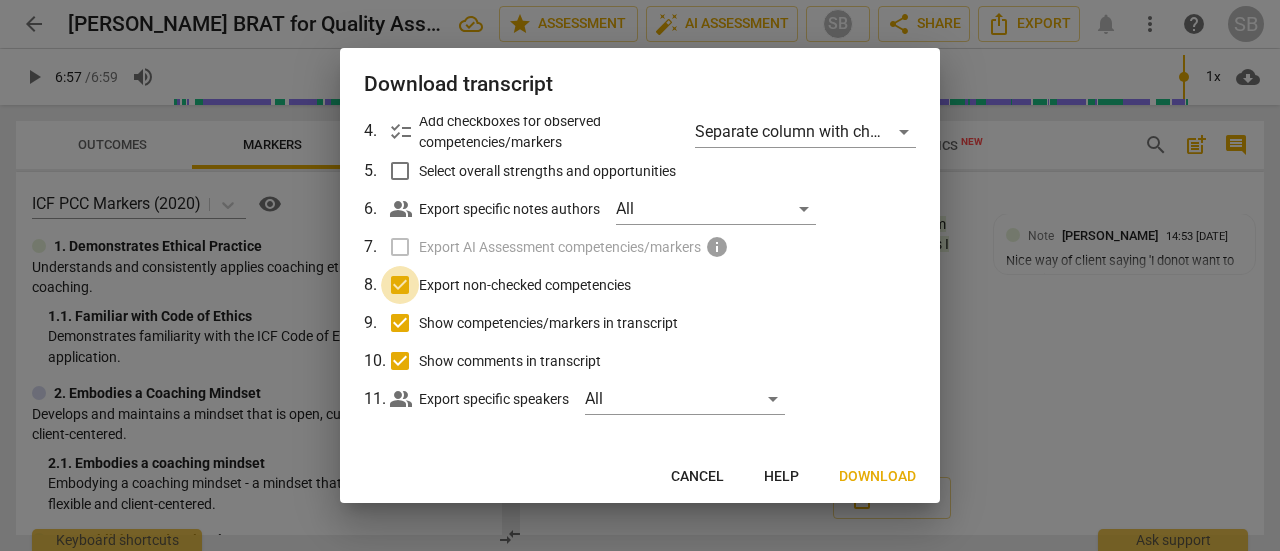 click on "Export non-checked competencies" at bounding box center [400, 285] 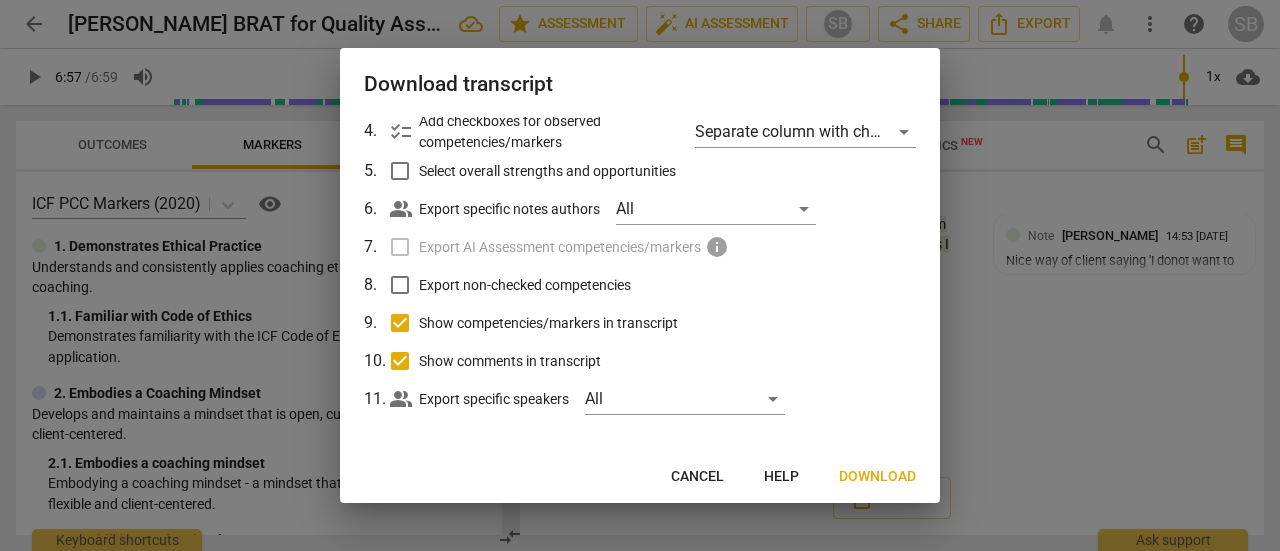 click on "Show competencies/markers in transcript" at bounding box center (400, 323) 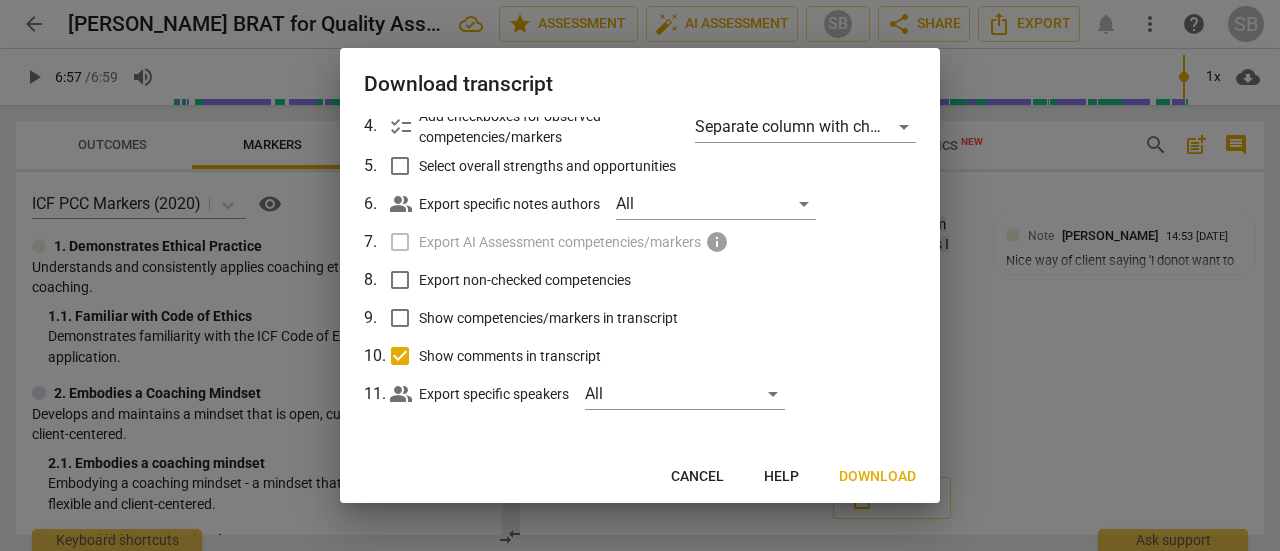 scroll, scrollTop: 206, scrollLeft: 0, axis: vertical 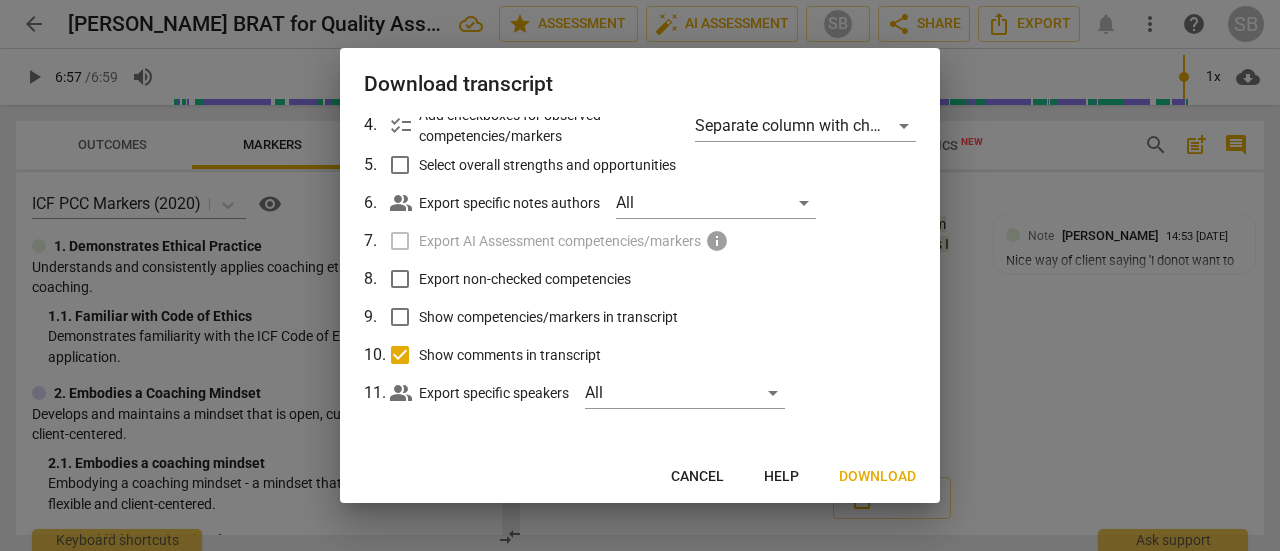 click on "Download" at bounding box center [877, 477] 